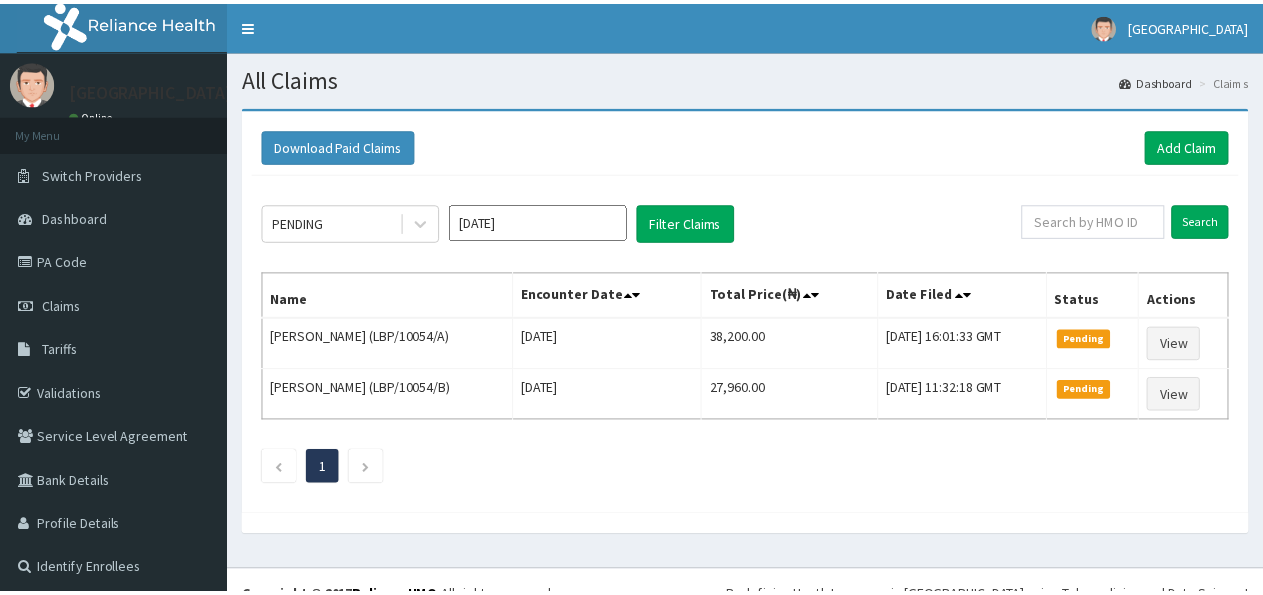 scroll, scrollTop: 0, scrollLeft: 0, axis: both 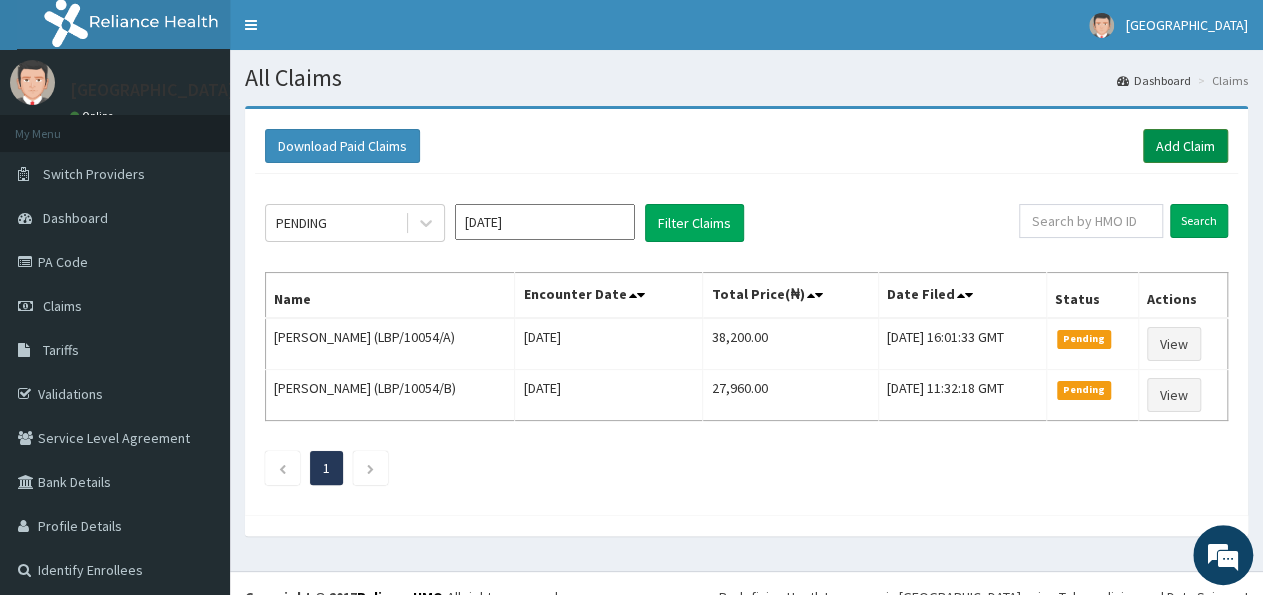 click on "Add Claim" at bounding box center (1185, 146) 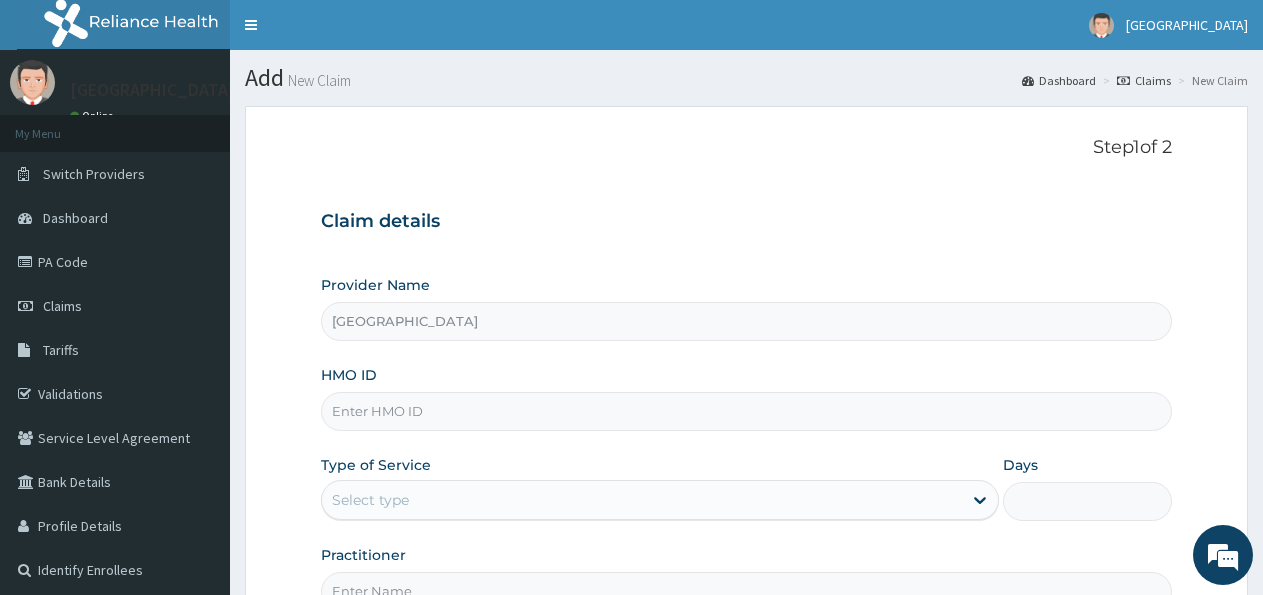 scroll, scrollTop: 0, scrollLeft: 0, axis: both 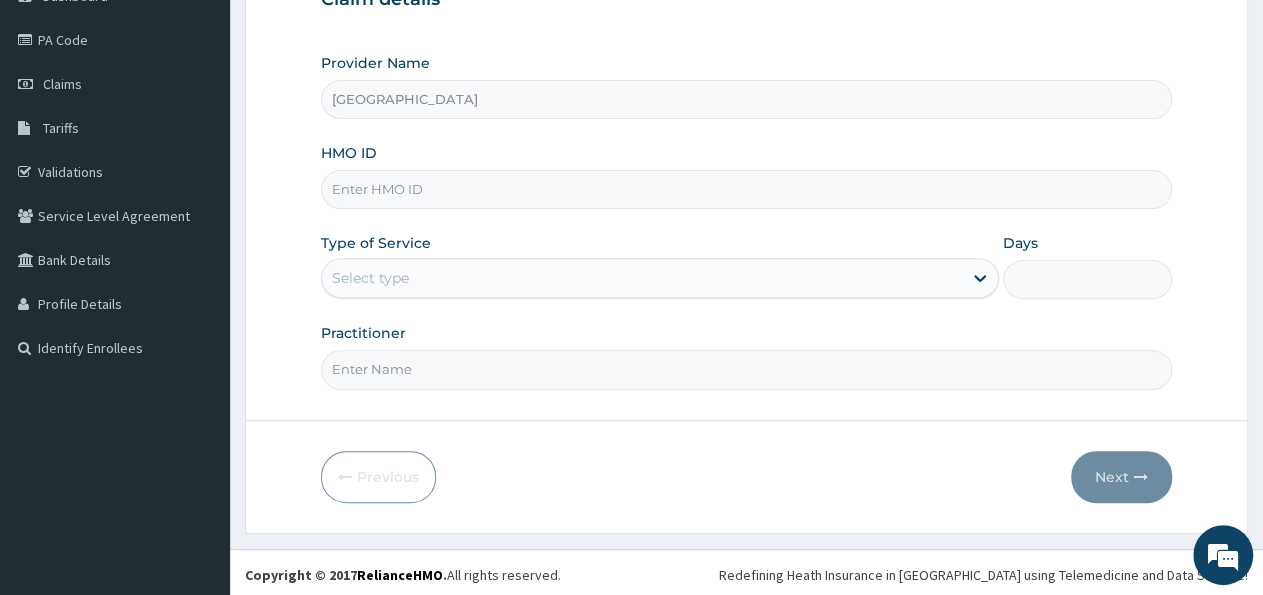 click on "HMO ID" at bounding box center [746, 189] 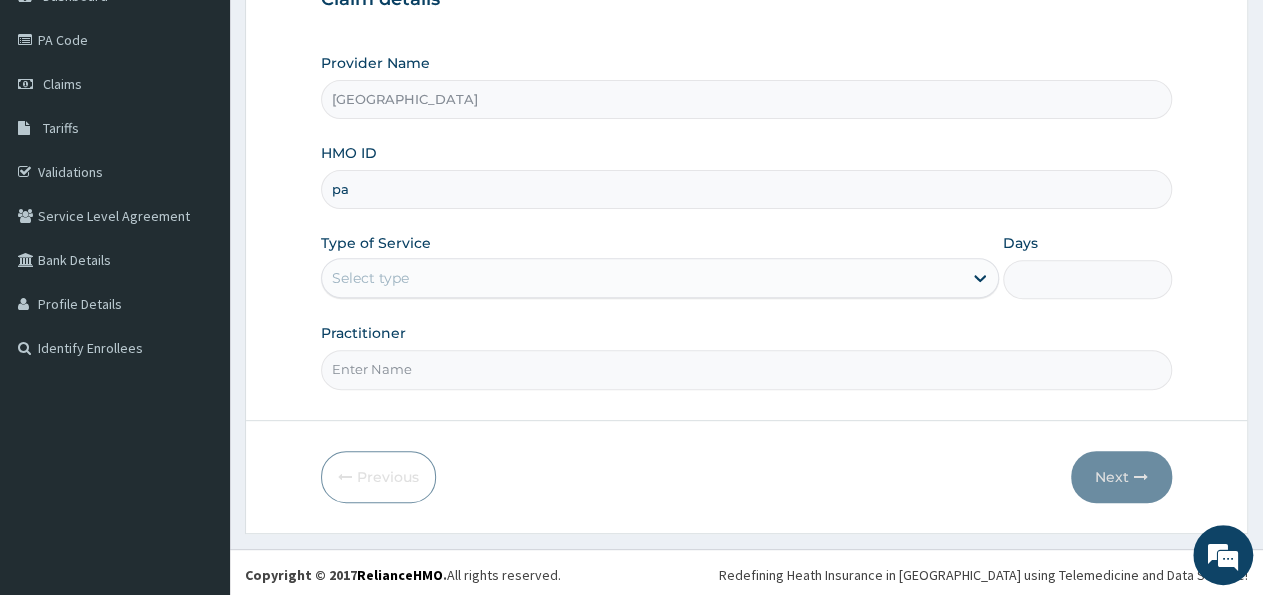 type on "p" 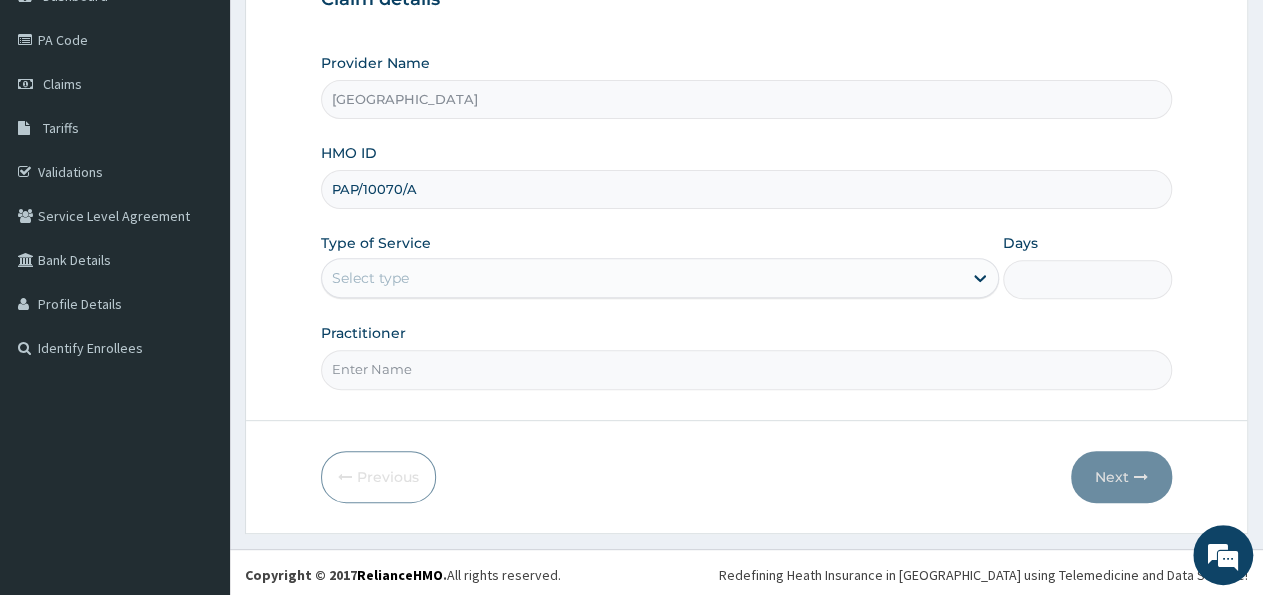 type on "PAP/10070/A" 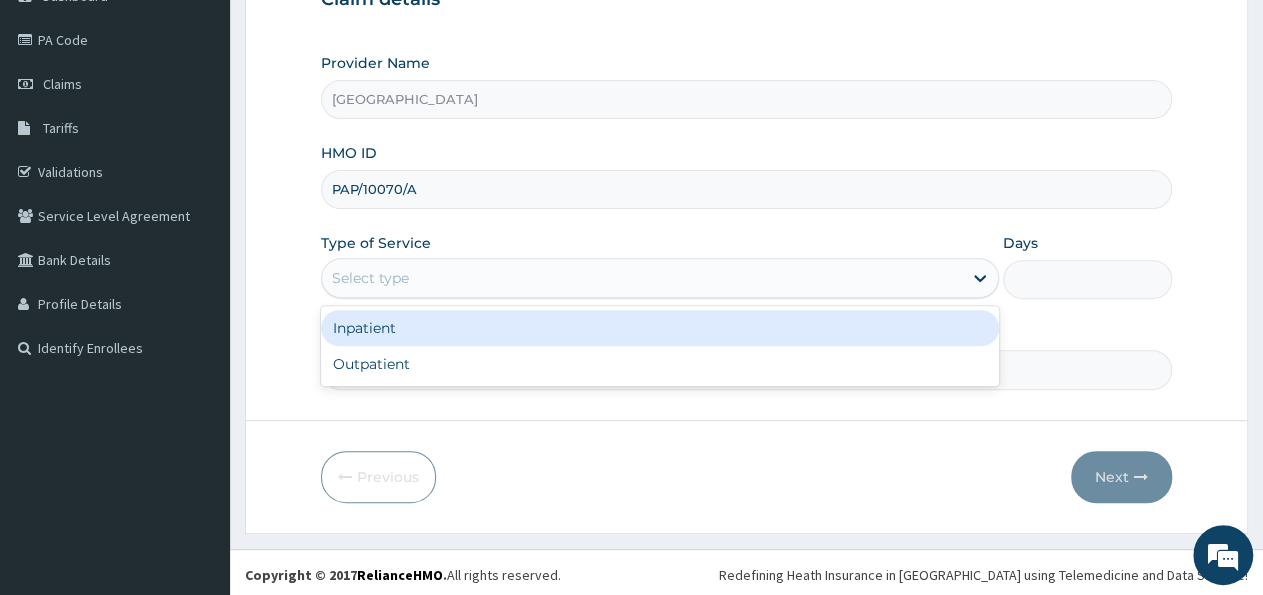click on "Select type" at bounding box center (659, 278) 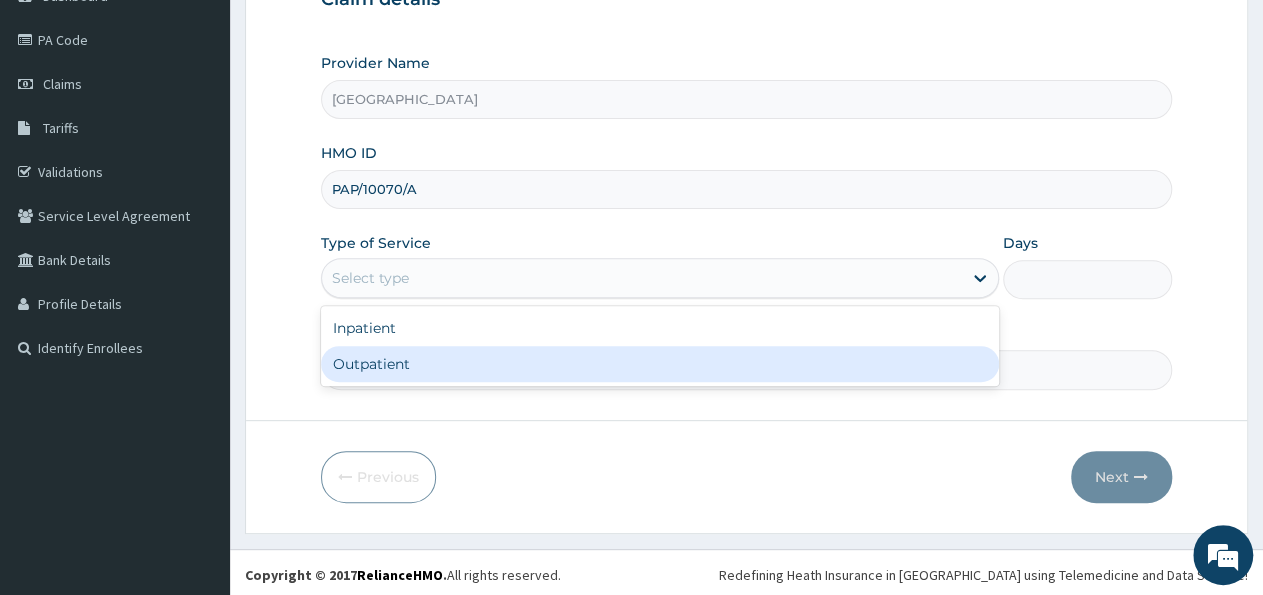 click on "Outpatient" at bounding box center (659, 364) 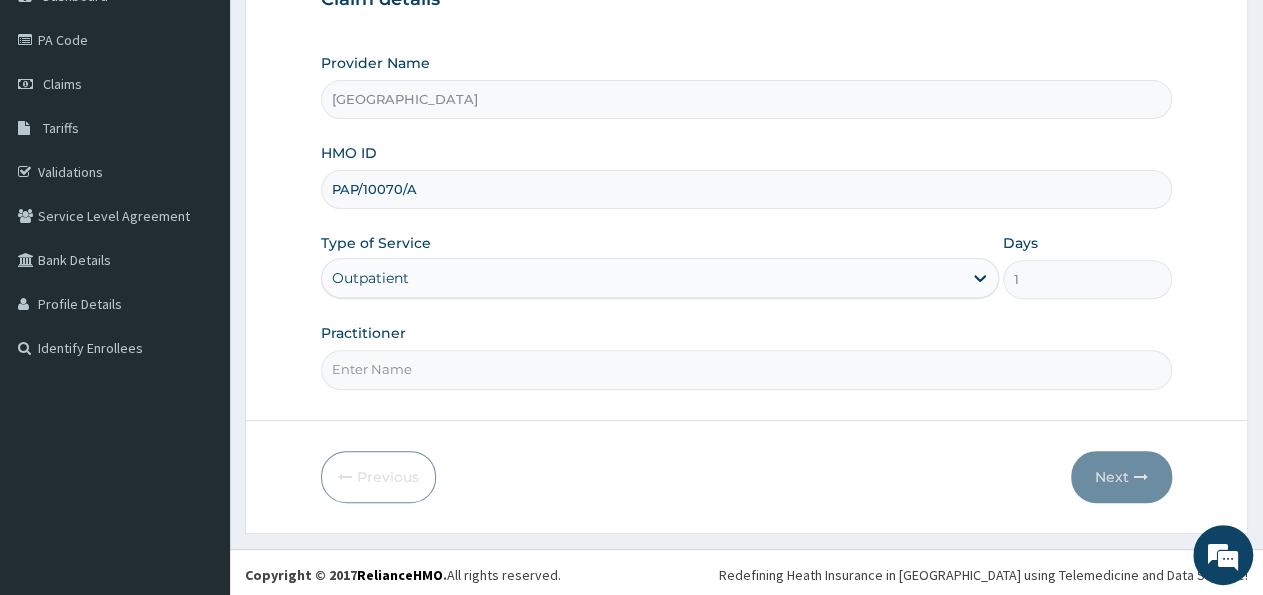 click on "Practitioner" at bounding box center [746, 369] 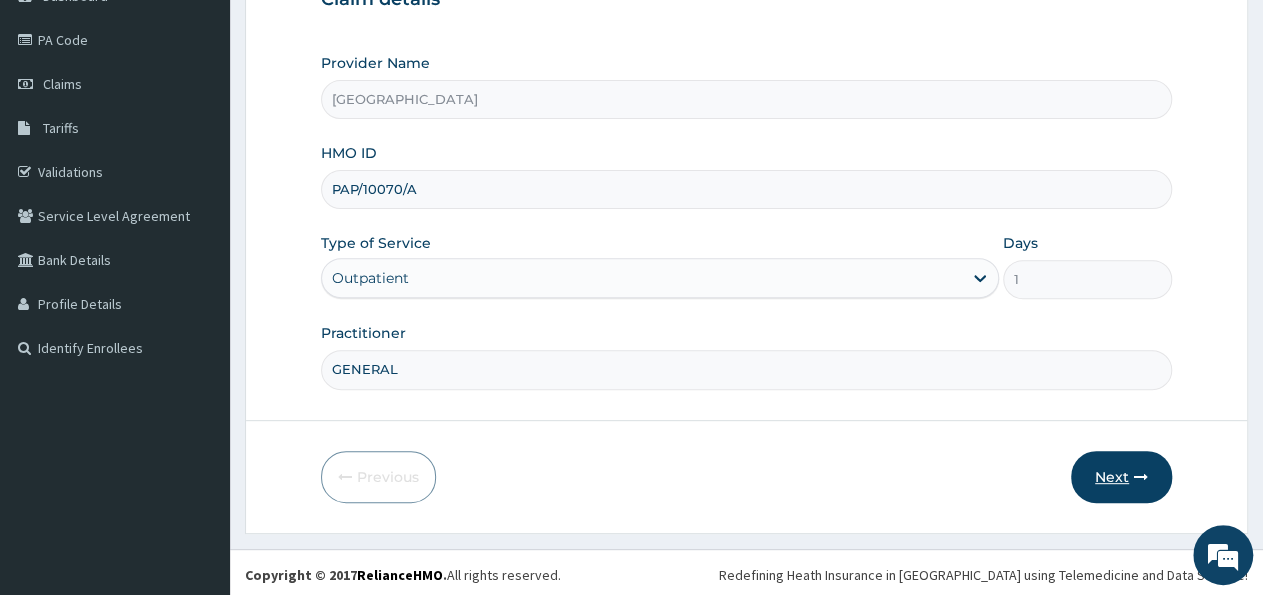 type on "GENERAL" 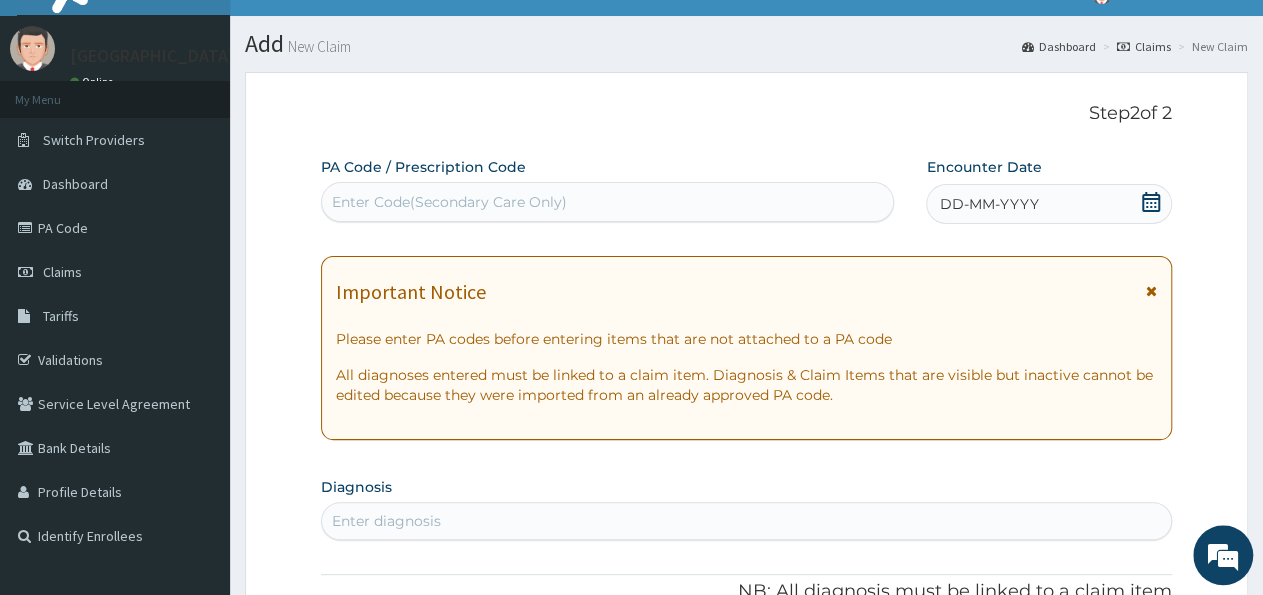 scroll, scrollTop: 14, scrollLeft: 0, axis: vertical 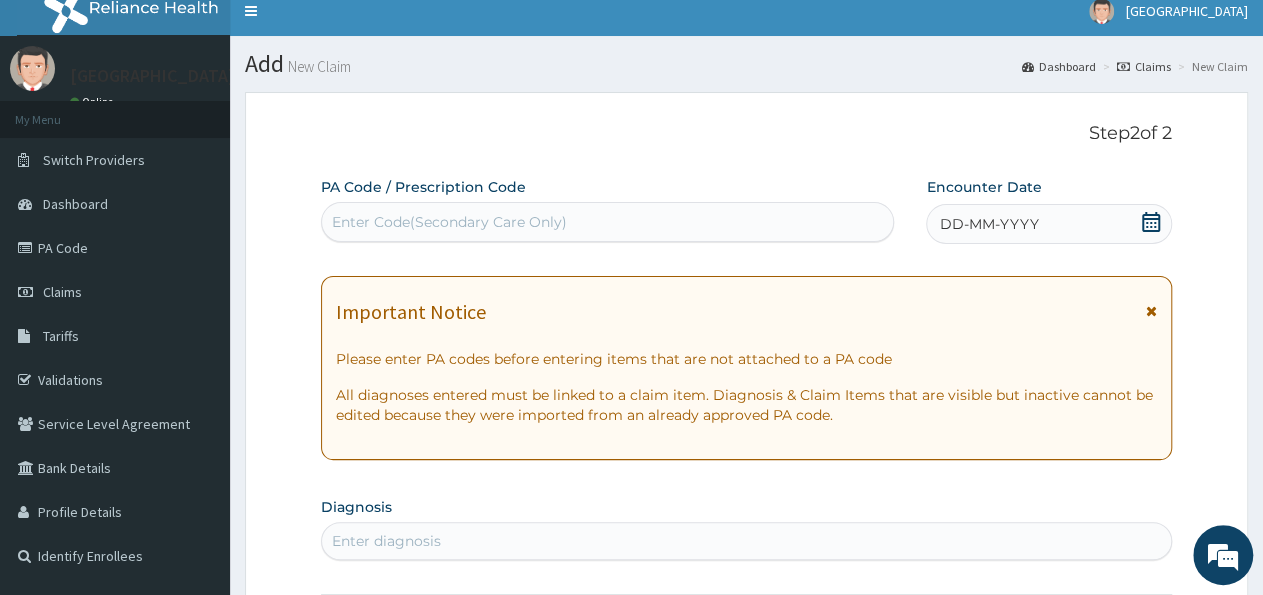 click on "Enter Code(Secondary Care Only)" at bounding box center (449, 222) 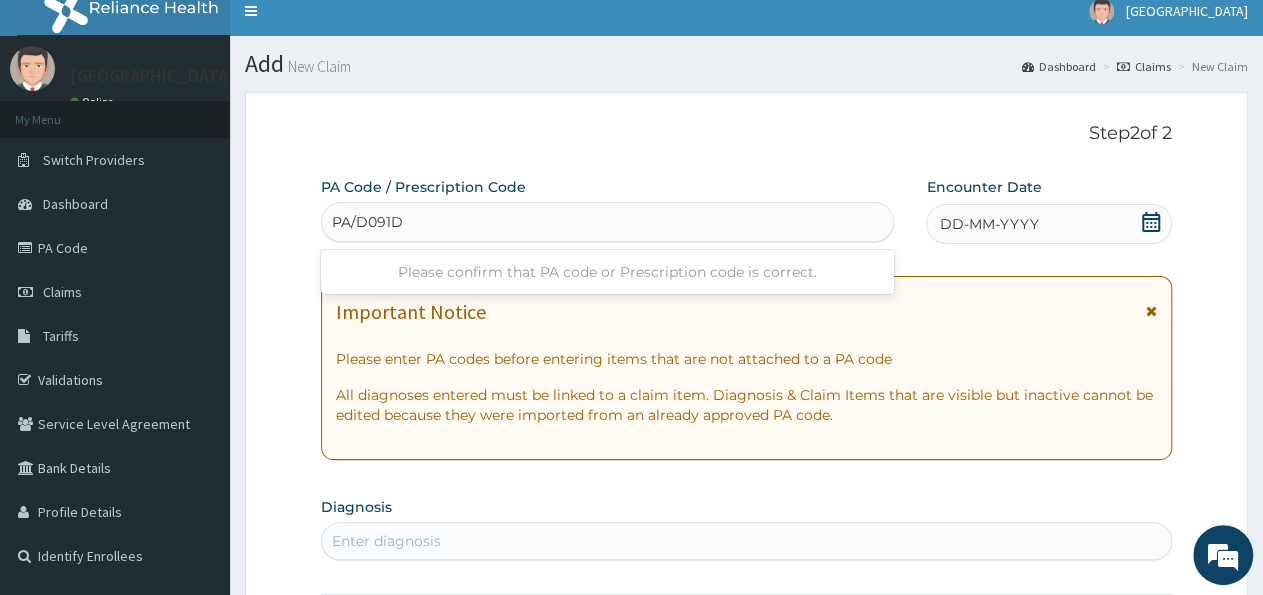 type on "PA/D091D9" 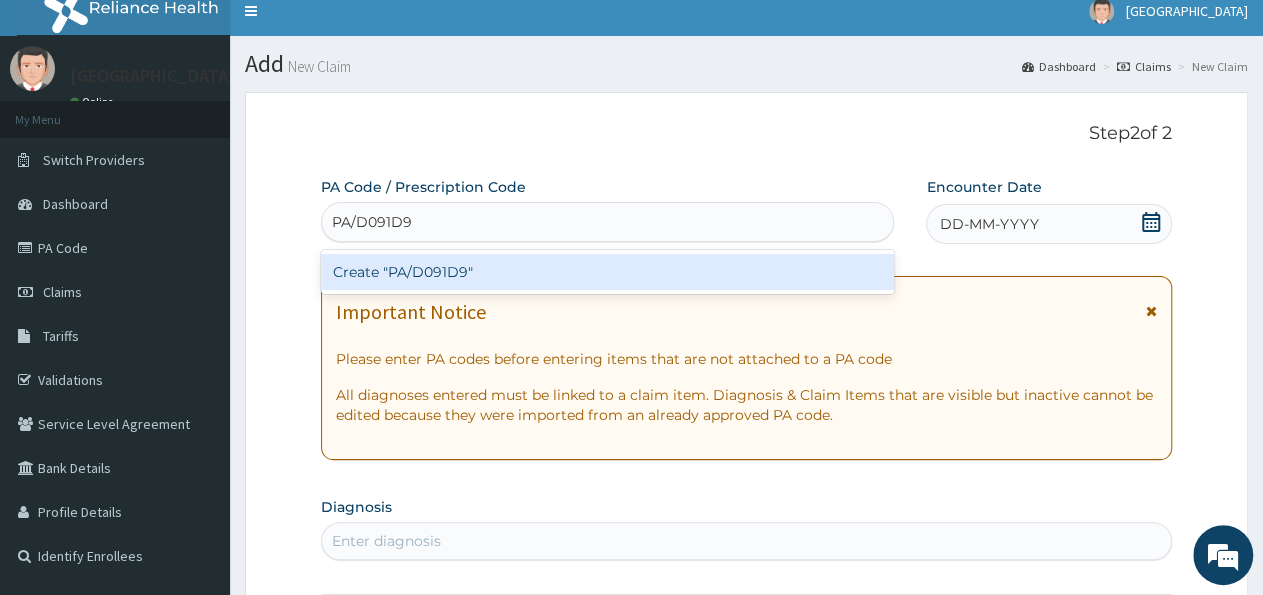 click on "Create "PA/D091D9"" at bounding box center (607, 272) 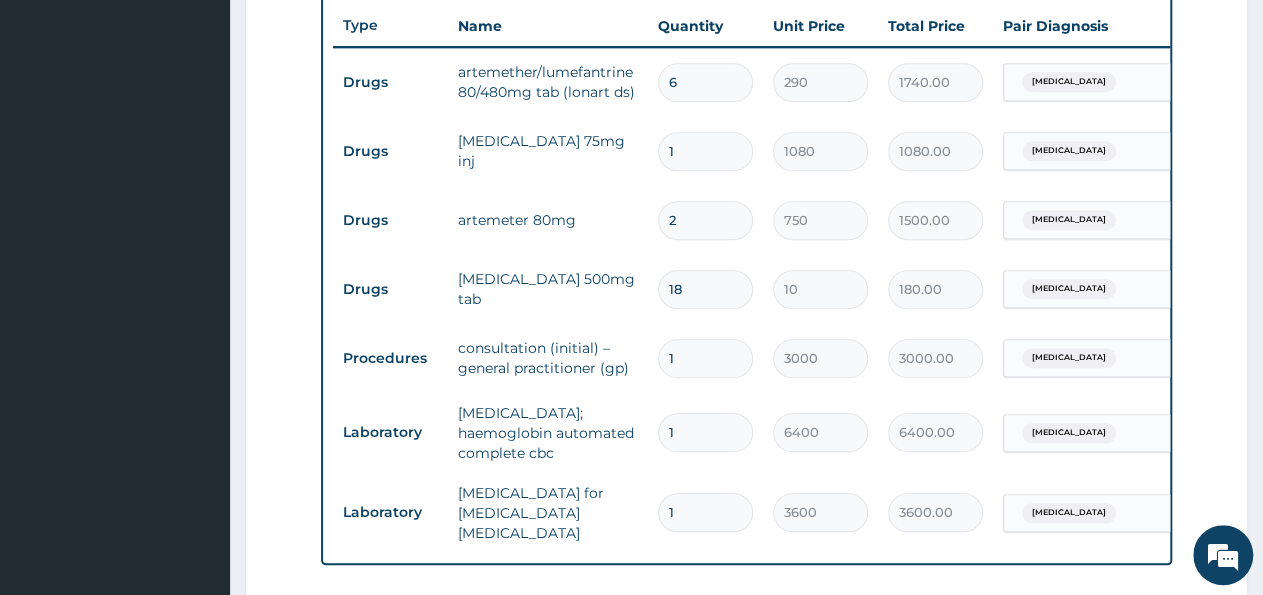 scroll, scrollTop: 1190, scrollLeft: 0, axis: vertical 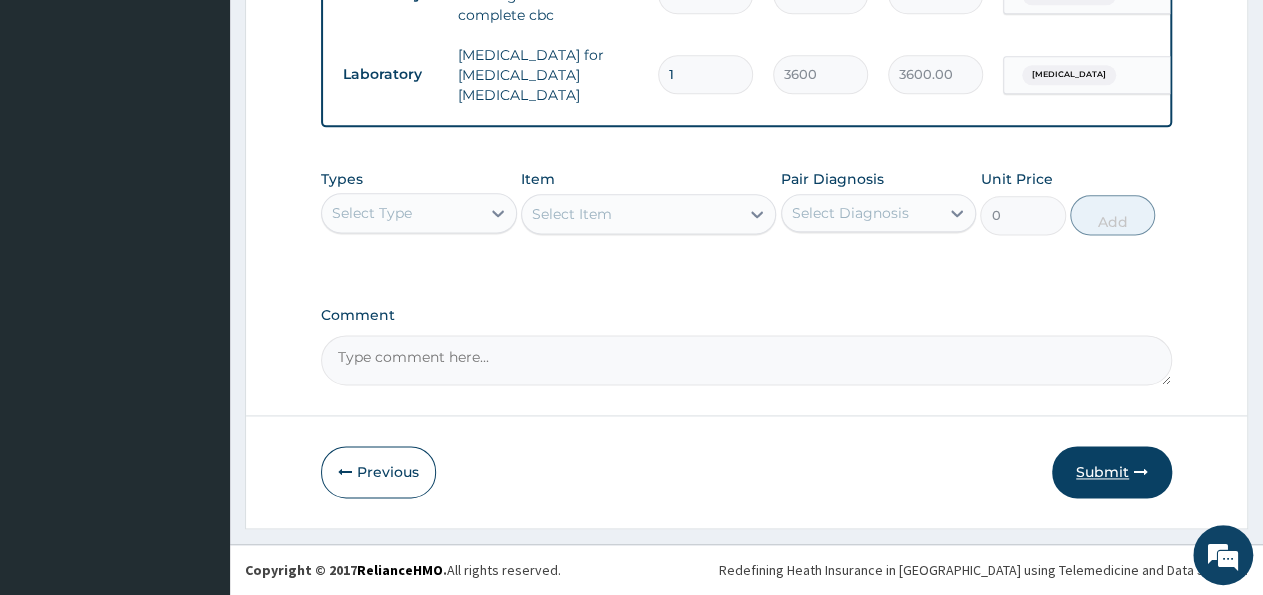 click on "Submit" at bounding box center [1112, 472] 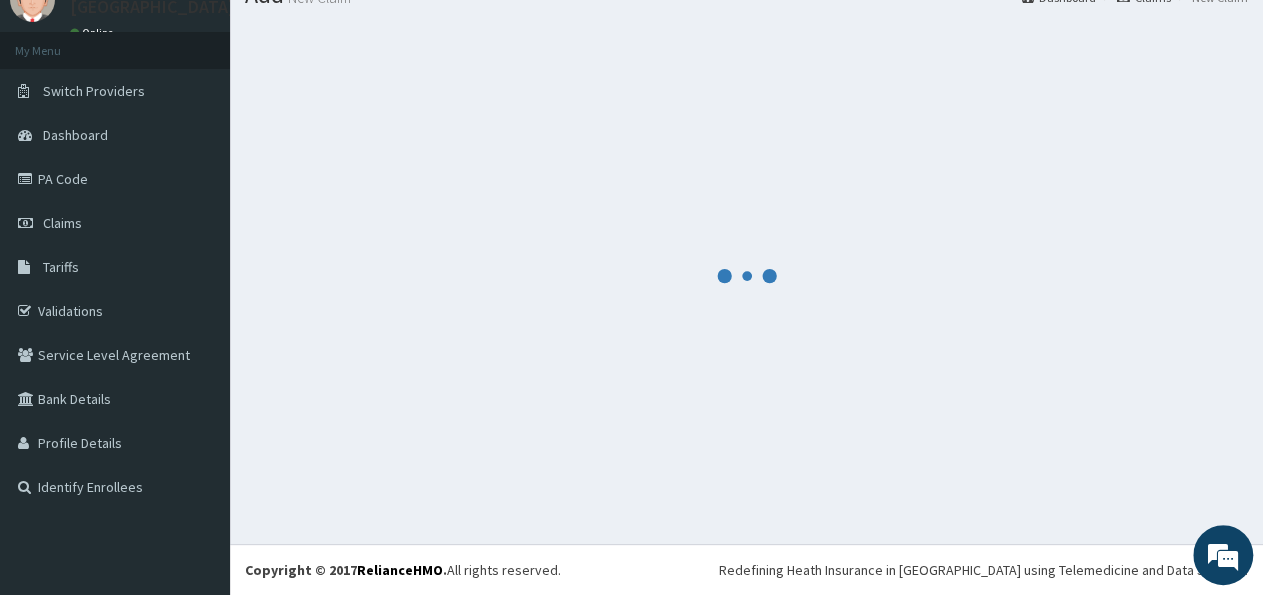 scroll, scrollTop: 82, scrollLeft: 0, axis: vertical 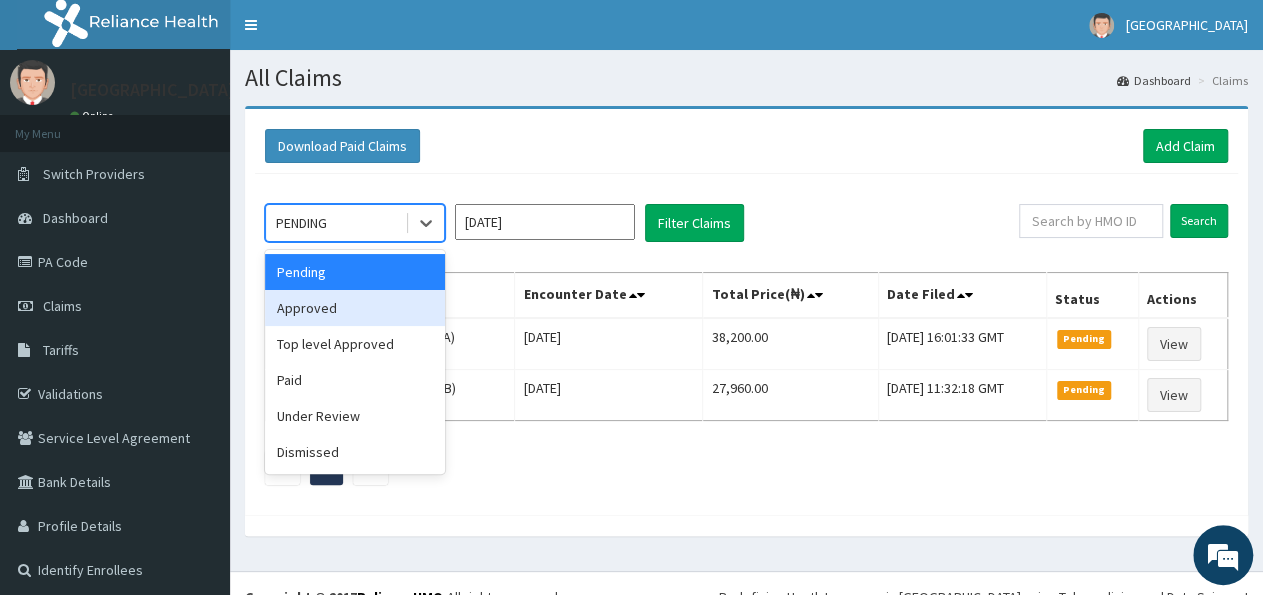 click on "Approved" at bounding box center (355, 308) 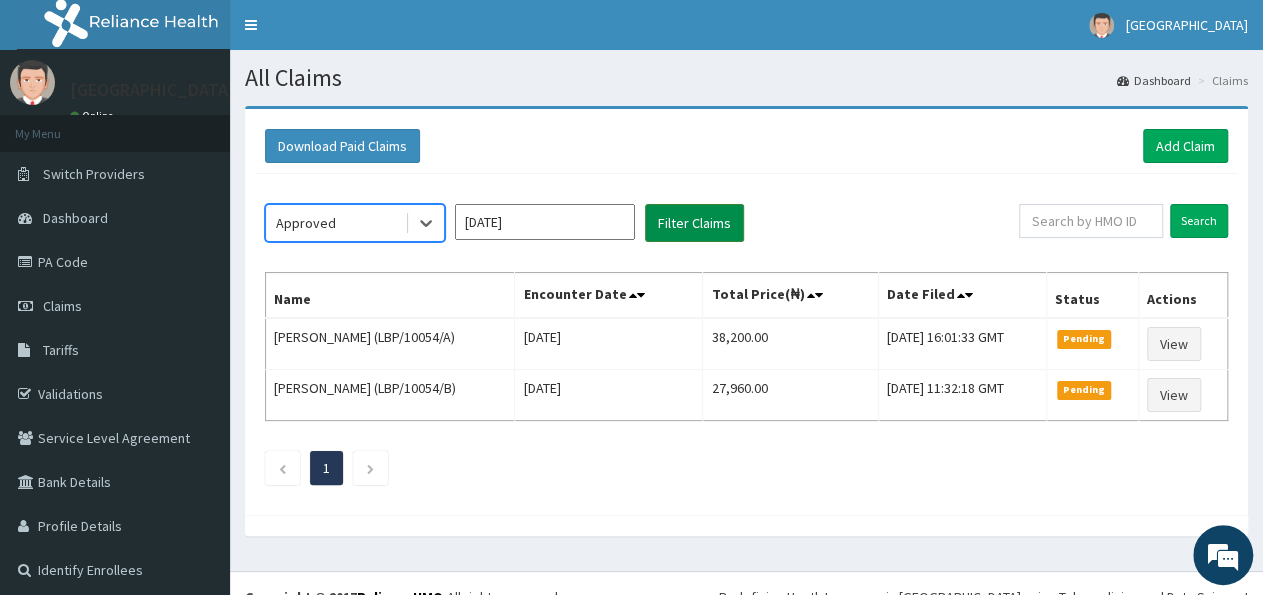 click on "Filter Claims" at bounding box center [694, 223] 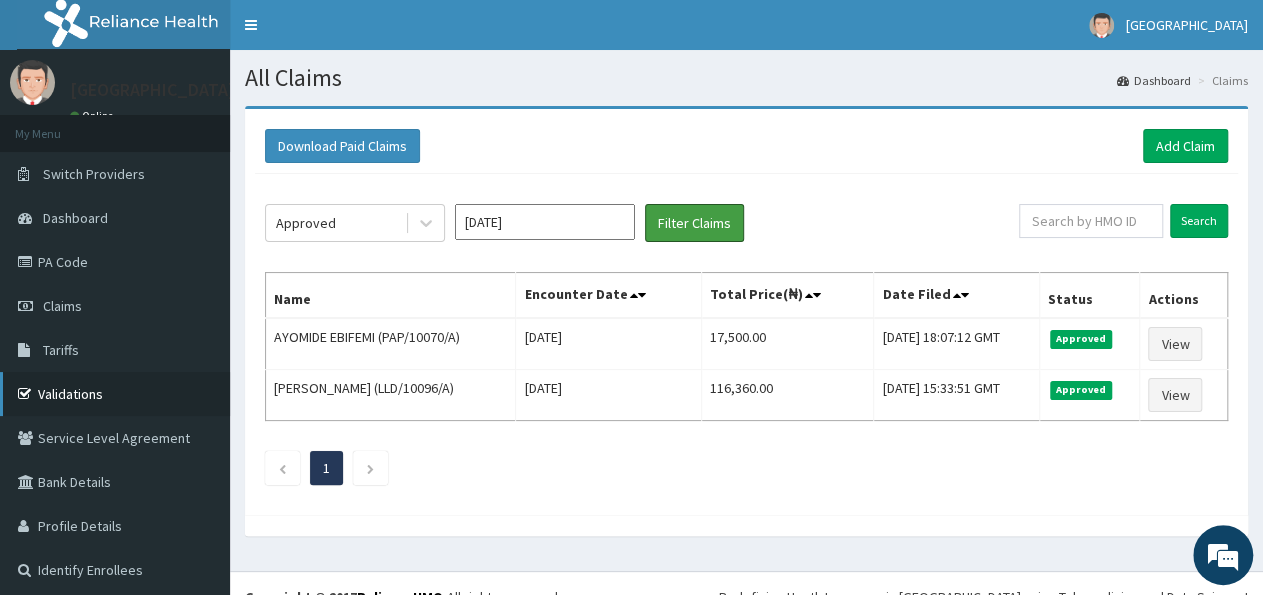 scroll, scrollTop: 0, scrollLeft: 0, axis: both 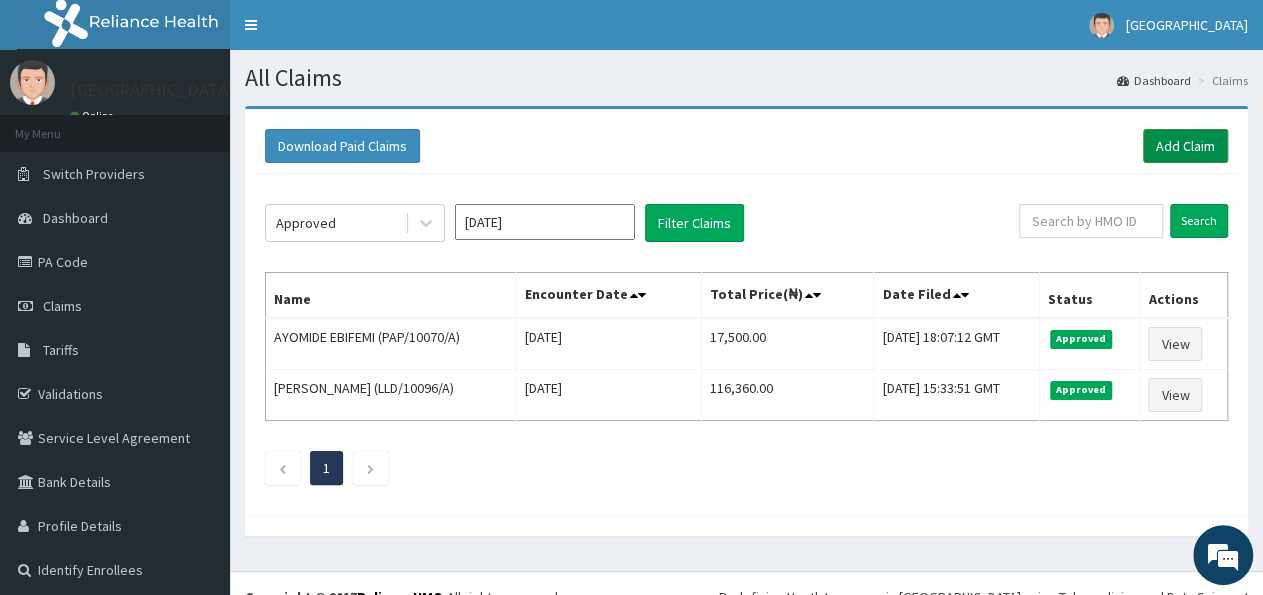 click on "Add Claim" at bounding box center (1185, 146) 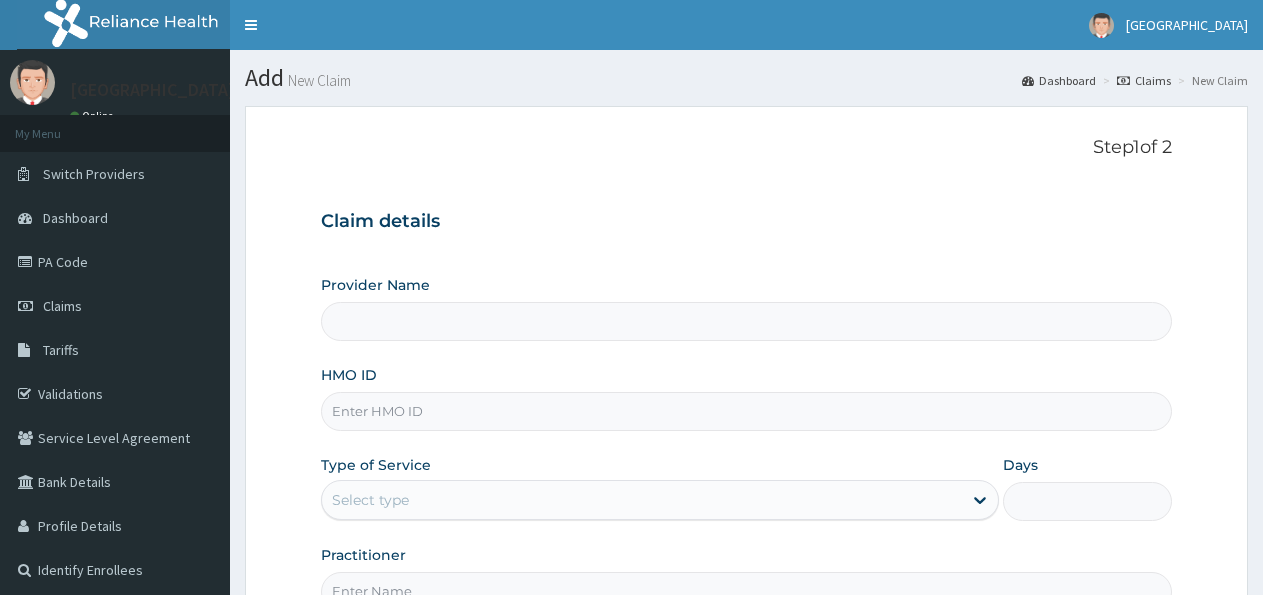 scroll, scrollTop: 0, scrollLeft: 0, axis: both 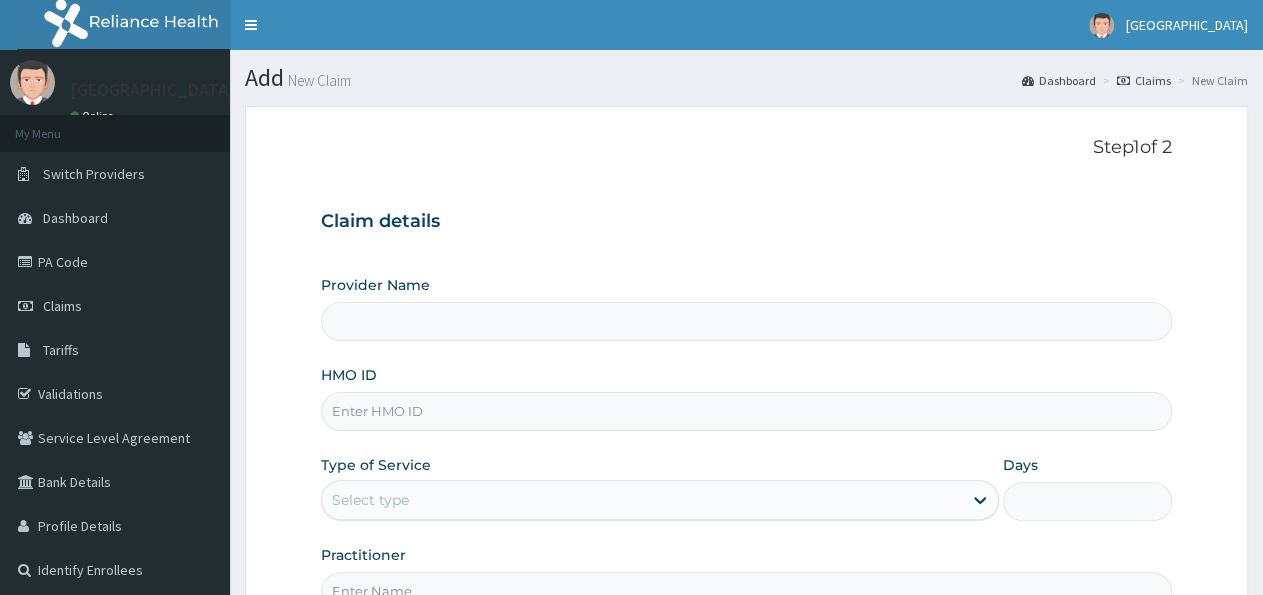 click on "HMO ID" at bounding box center (746, 411) 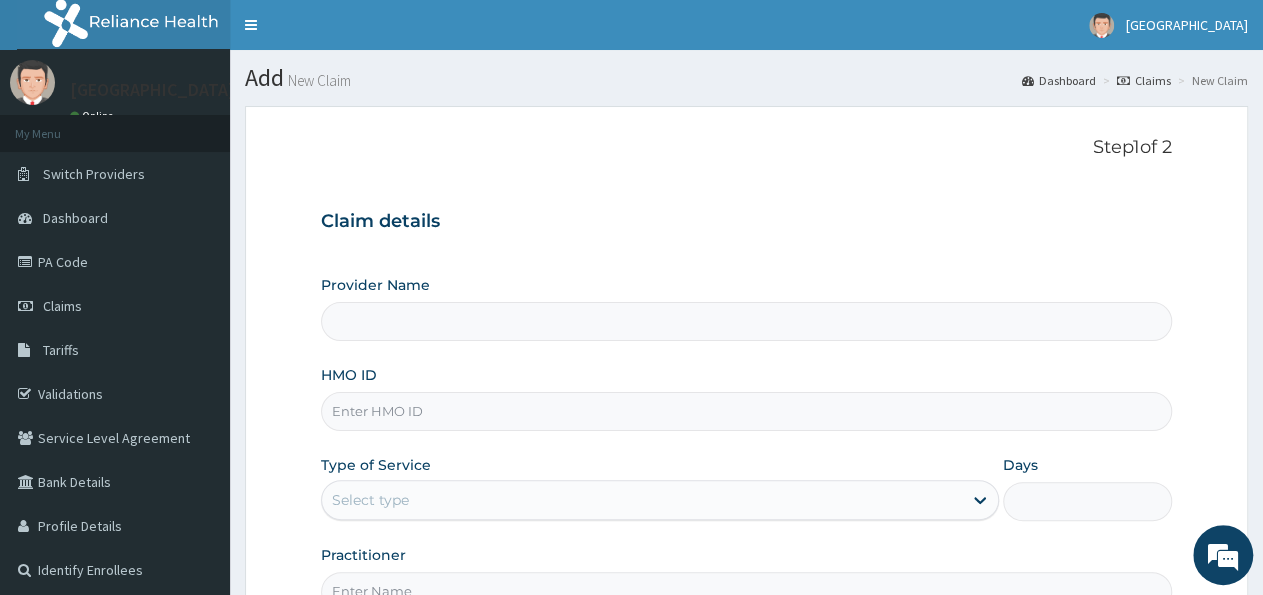 type on "[GEOGRAPHIC_DATA]" 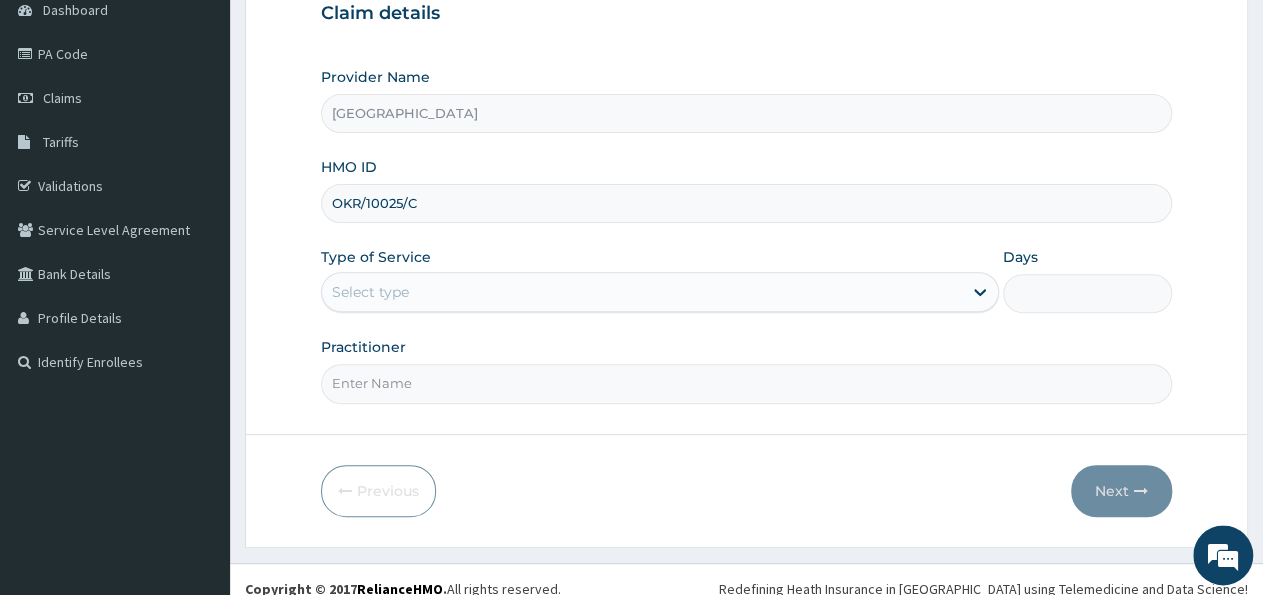 scroll, scrollTop: 222, scrollLeft: 0, axis: vertical 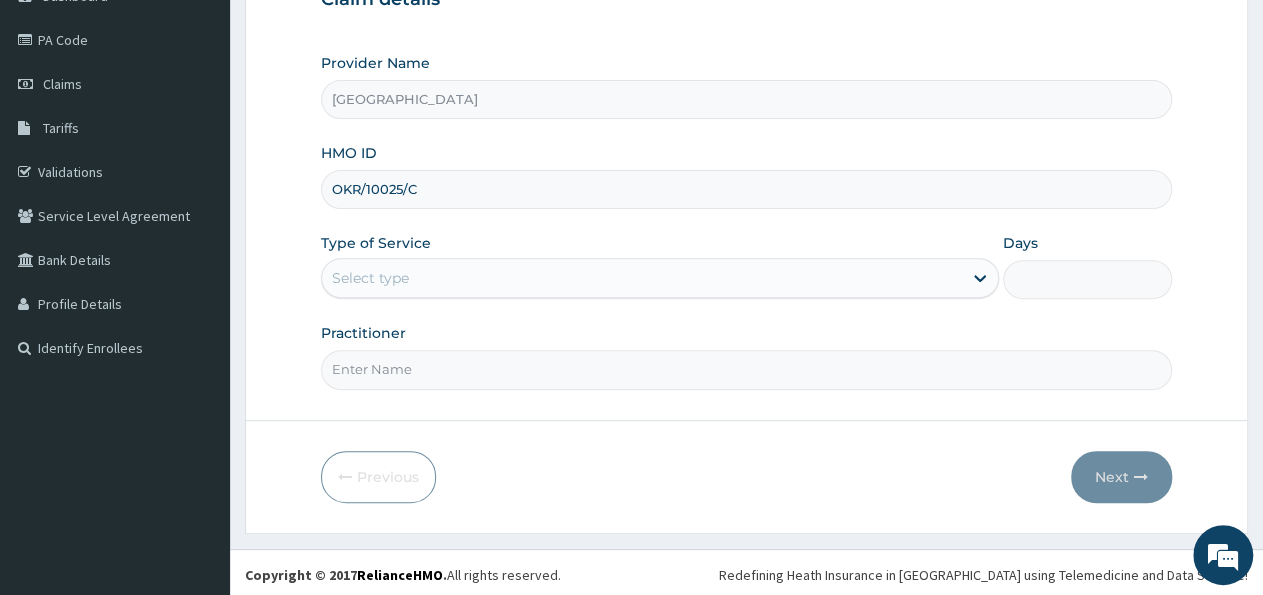 type on "OKR/10025/C" 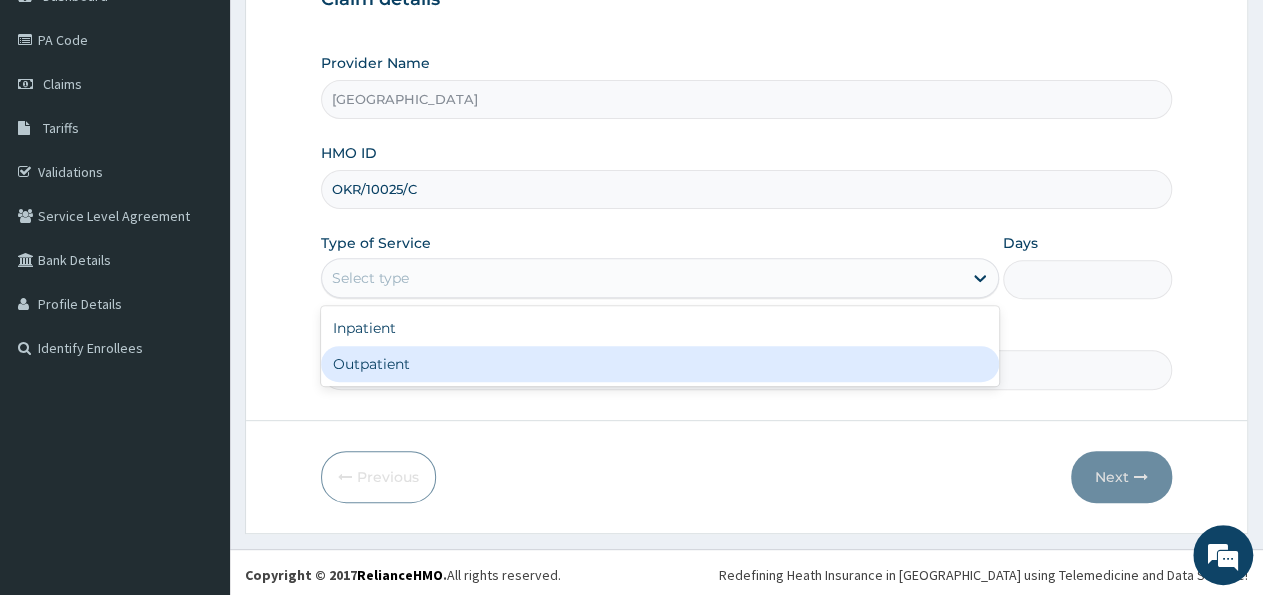 click on "Outpatient" at bounding box center (659, 364) 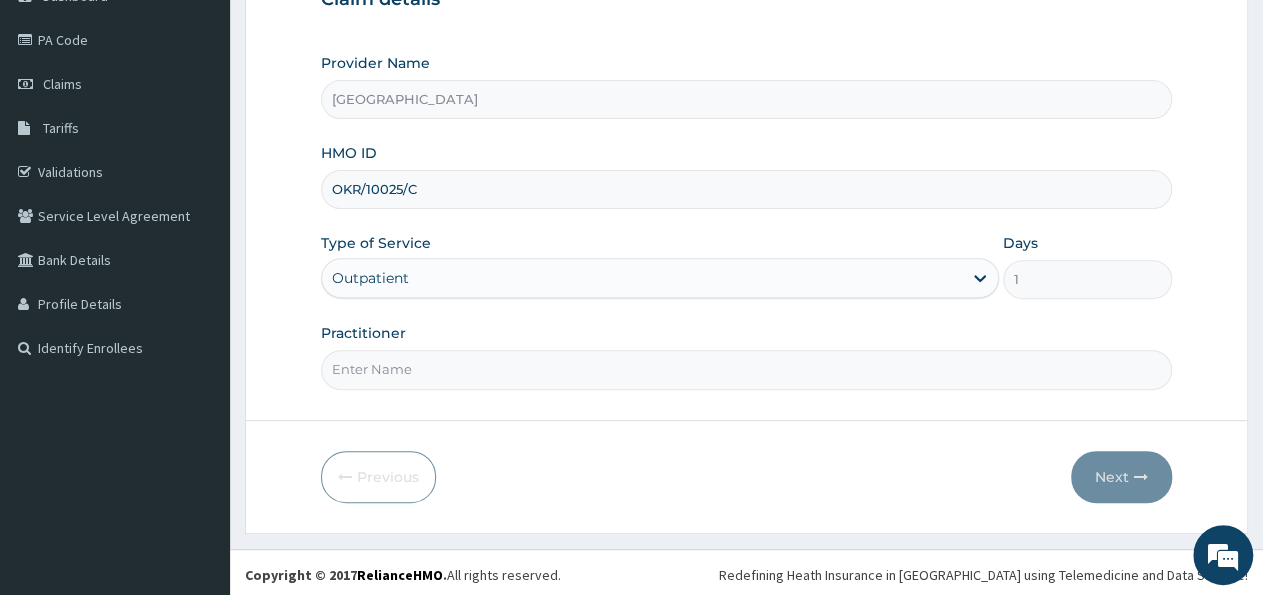 click on "Practitioner" at bounding box center (746, 369) 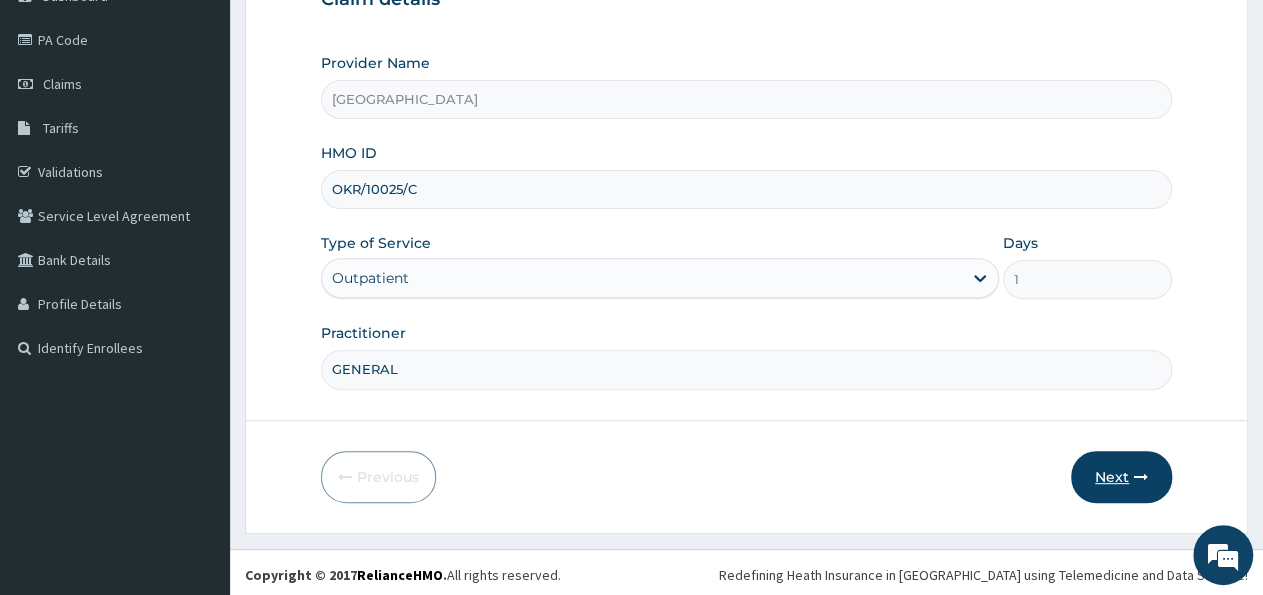 type on "GENERAL" 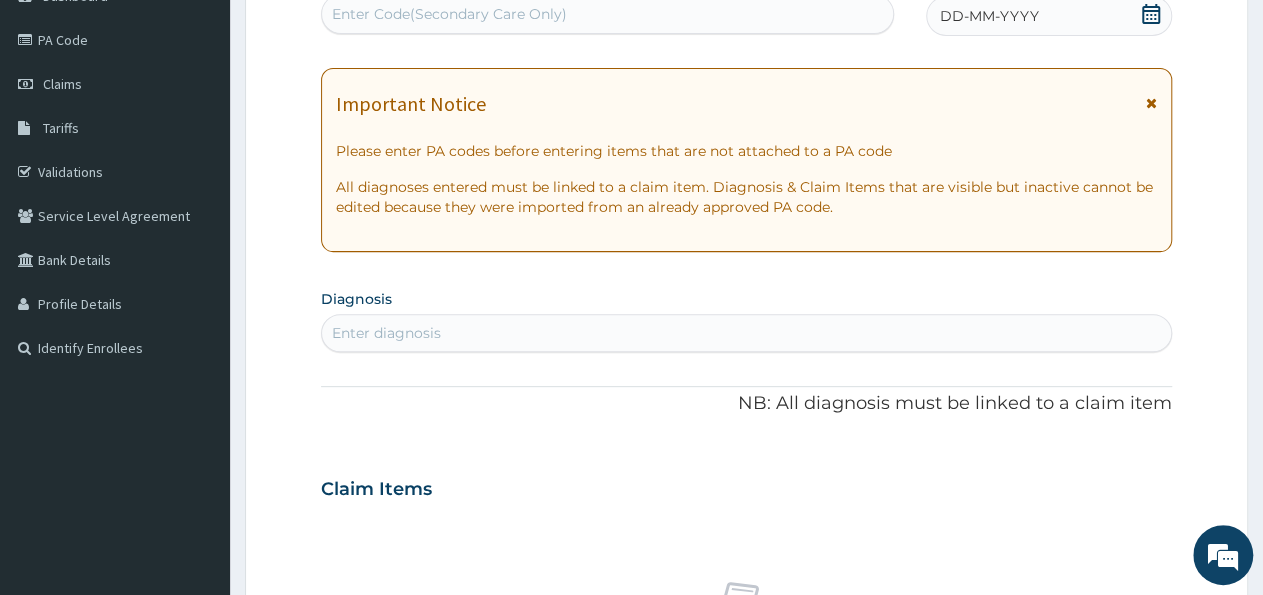scroll, scrollTop: 0, scrollLeft: 0, axis: both 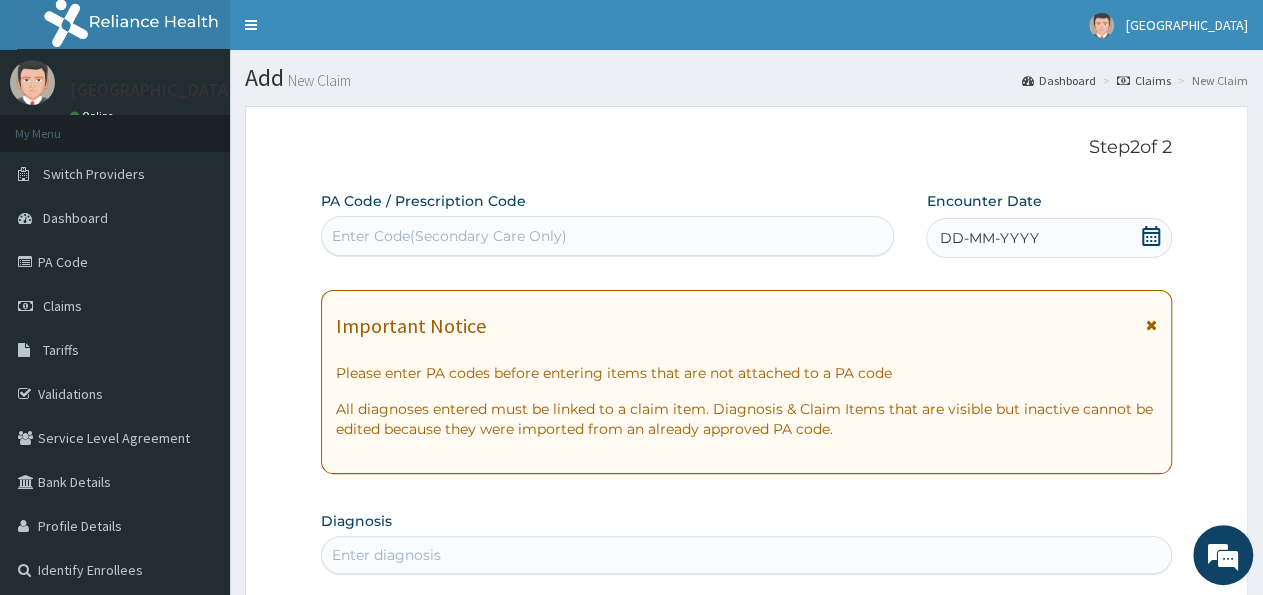 click on "Enter Code(Secondary Care Only)" at bounding box center [607, 236] 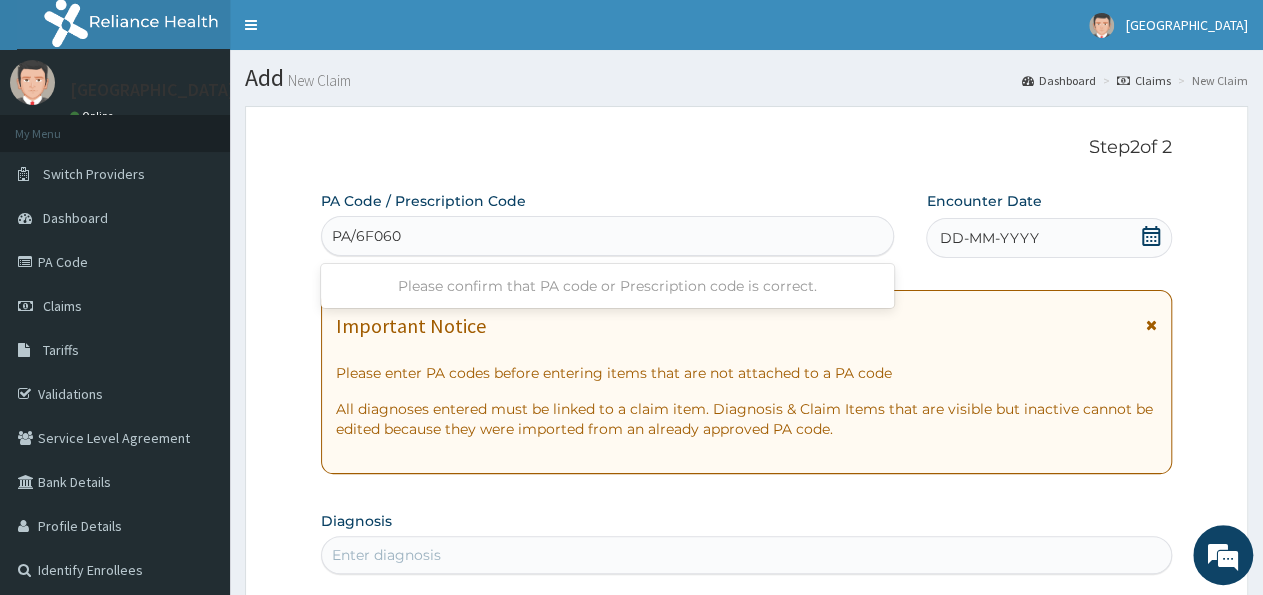 type on "PA/6F0609" 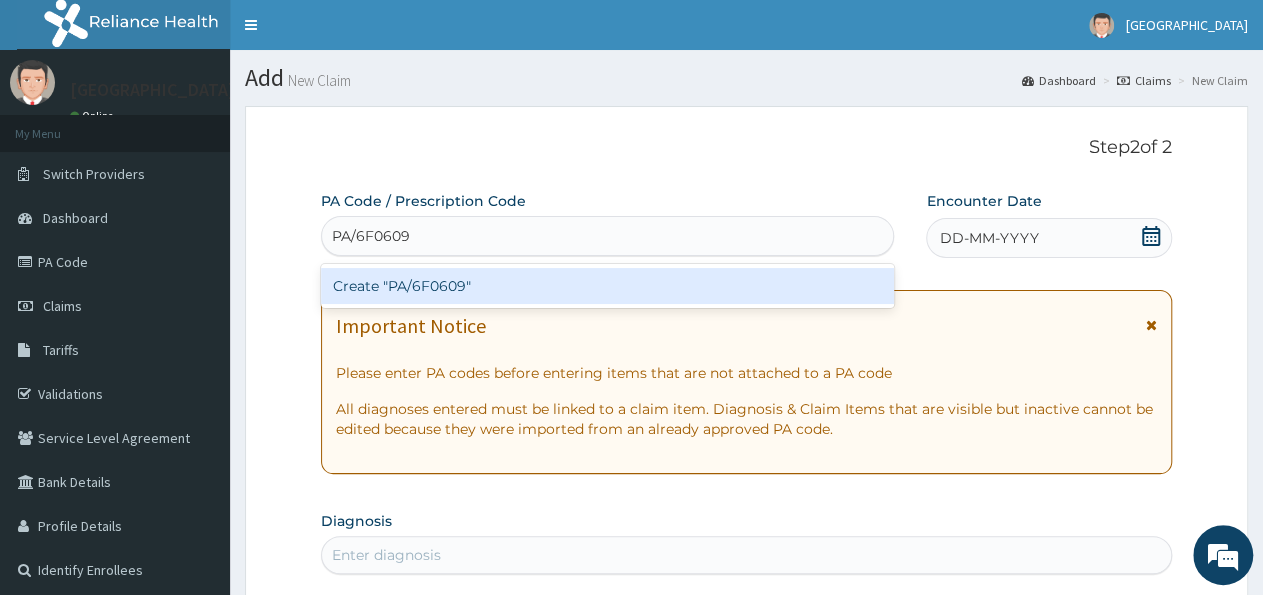 click on "Create "PA/6F0609"" at bounding box center (607, 286) 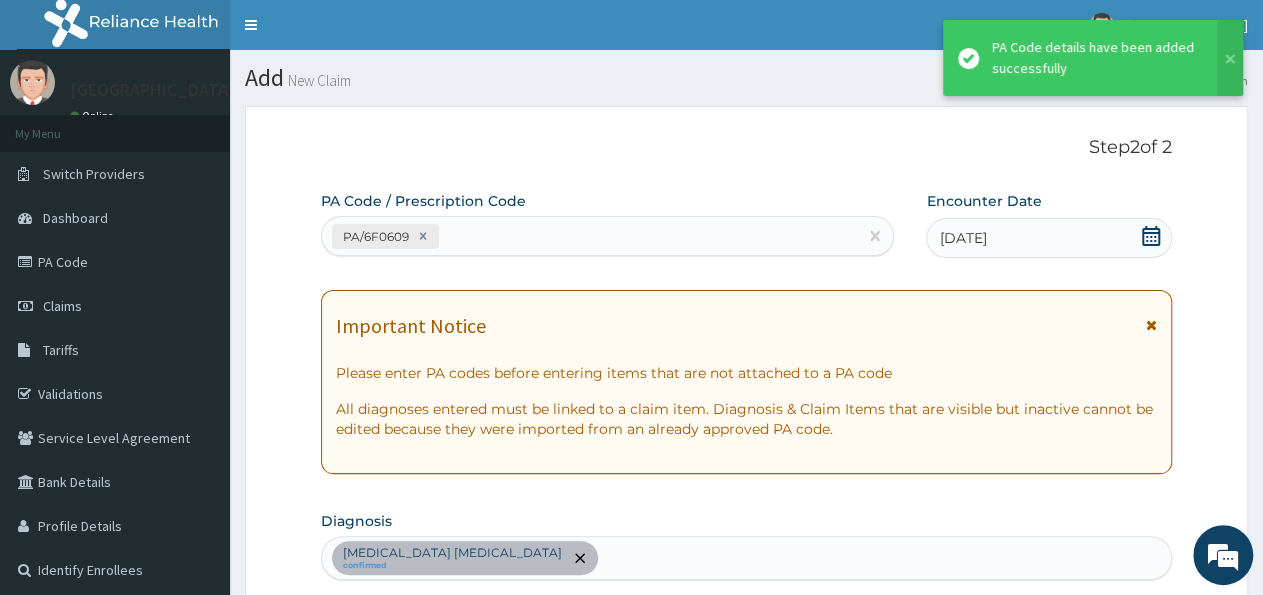 scroll, scrollTop: 532, scrollLeft: 0, axis: vertical 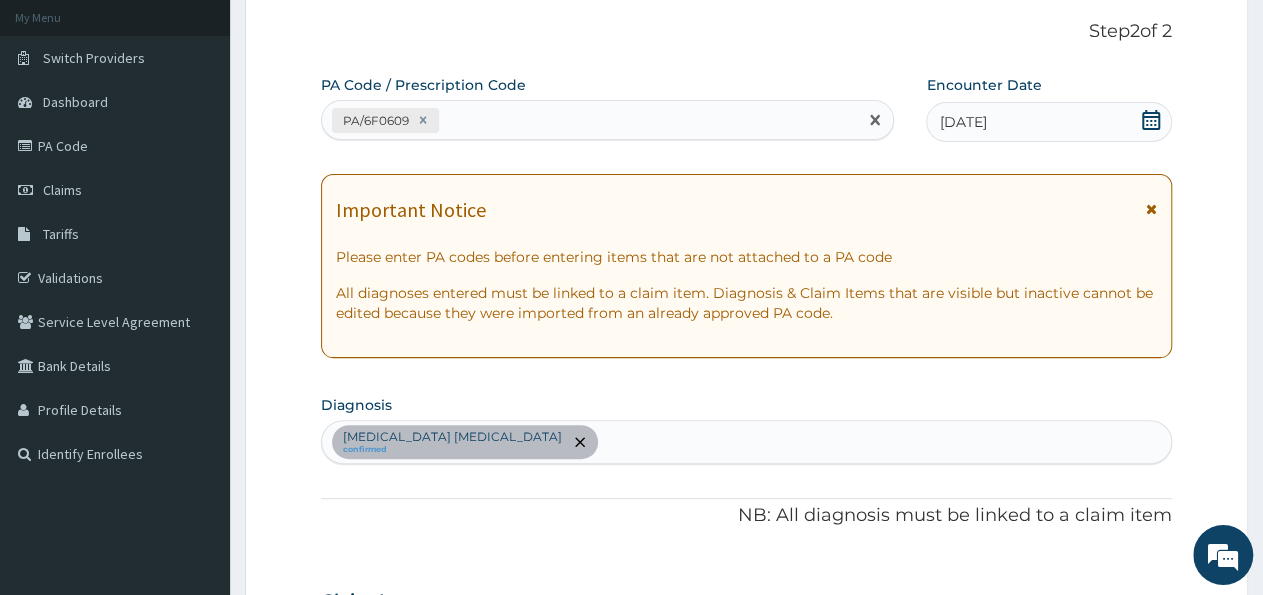 click on "PA/6F0609" at bounding box center [589, 120] 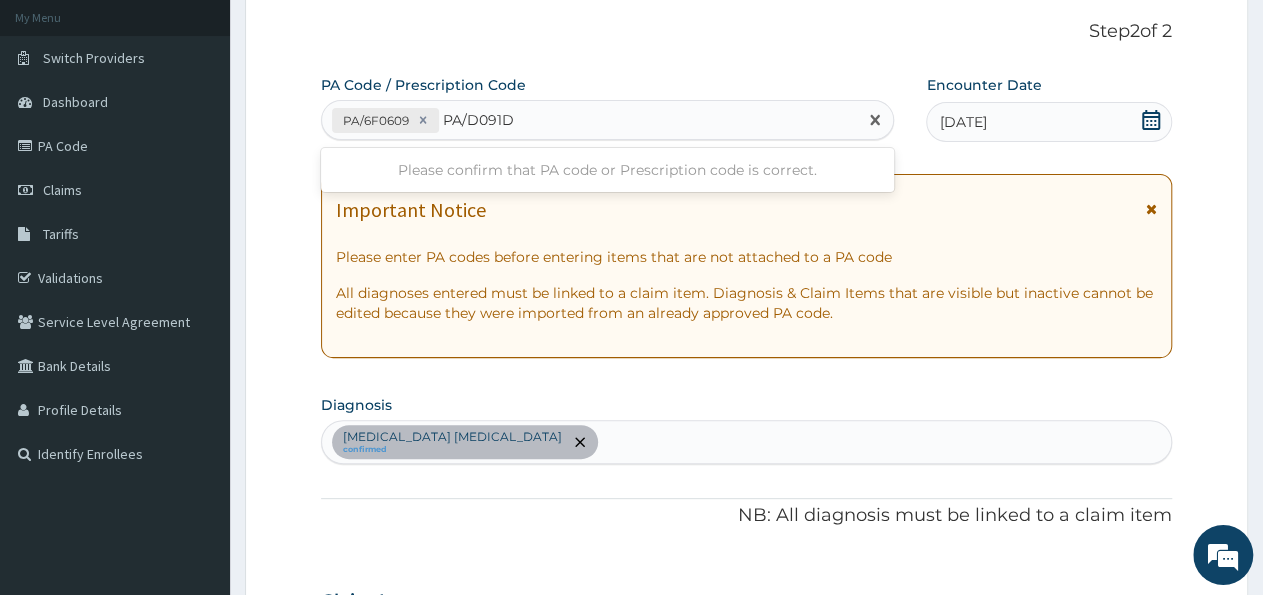 type on "PA/D091D9" 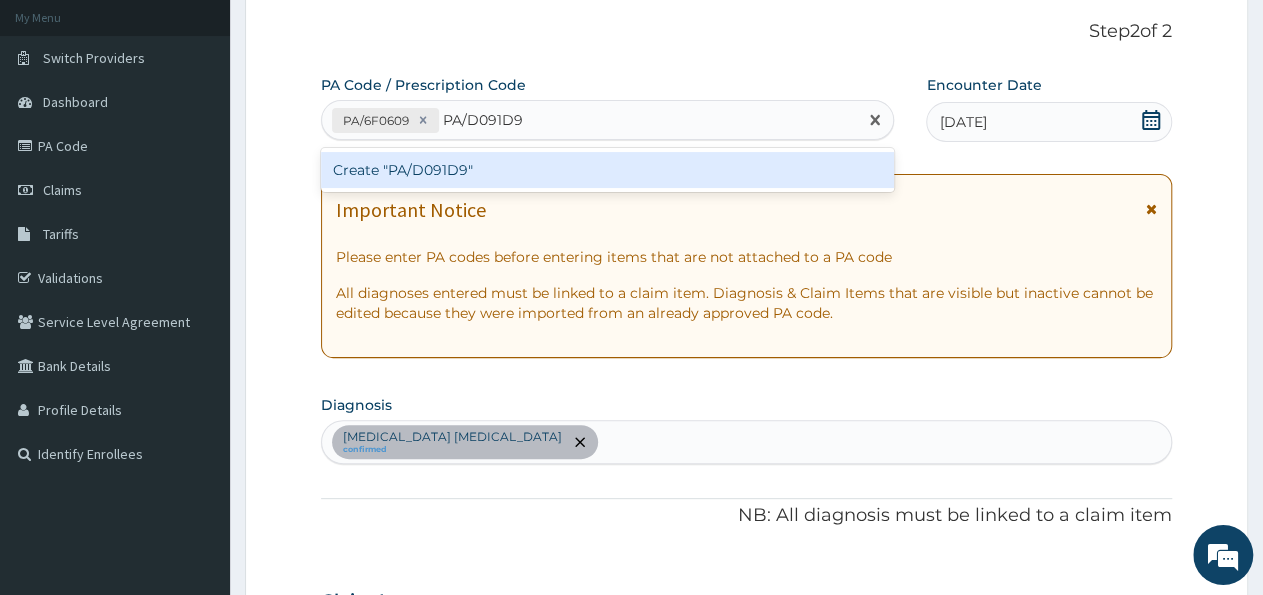 click on "Create "PA/D091D9"" at bounding box center (607, 170) 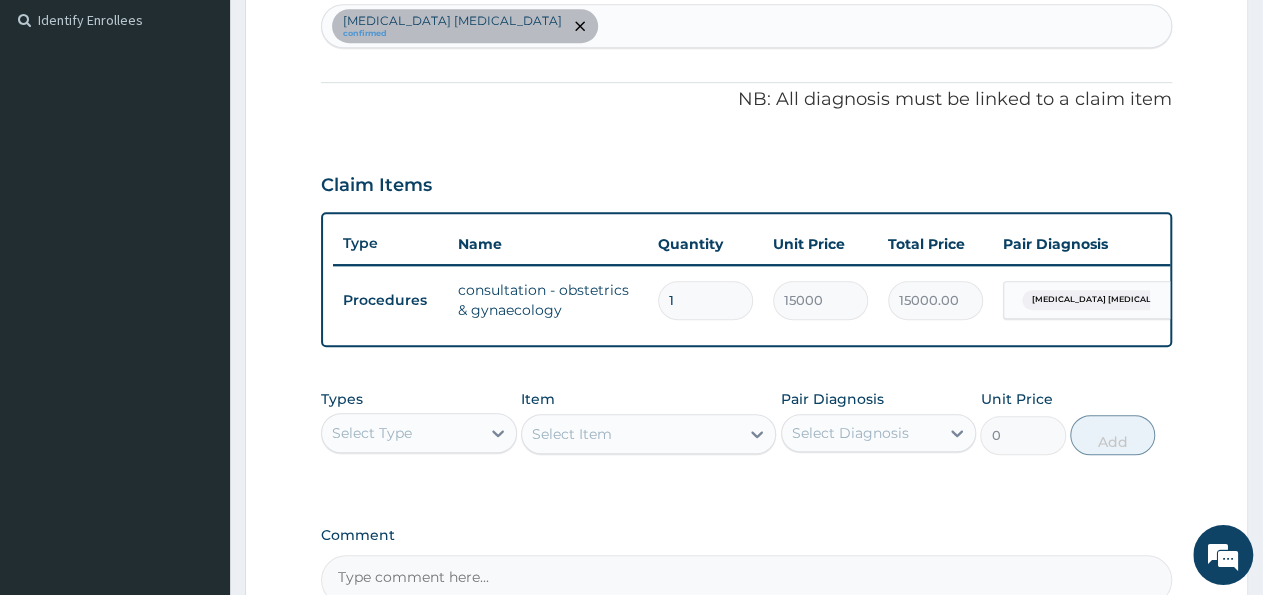 scroll, scrollTop: 134, scrollLeft: 0, axis: vertical 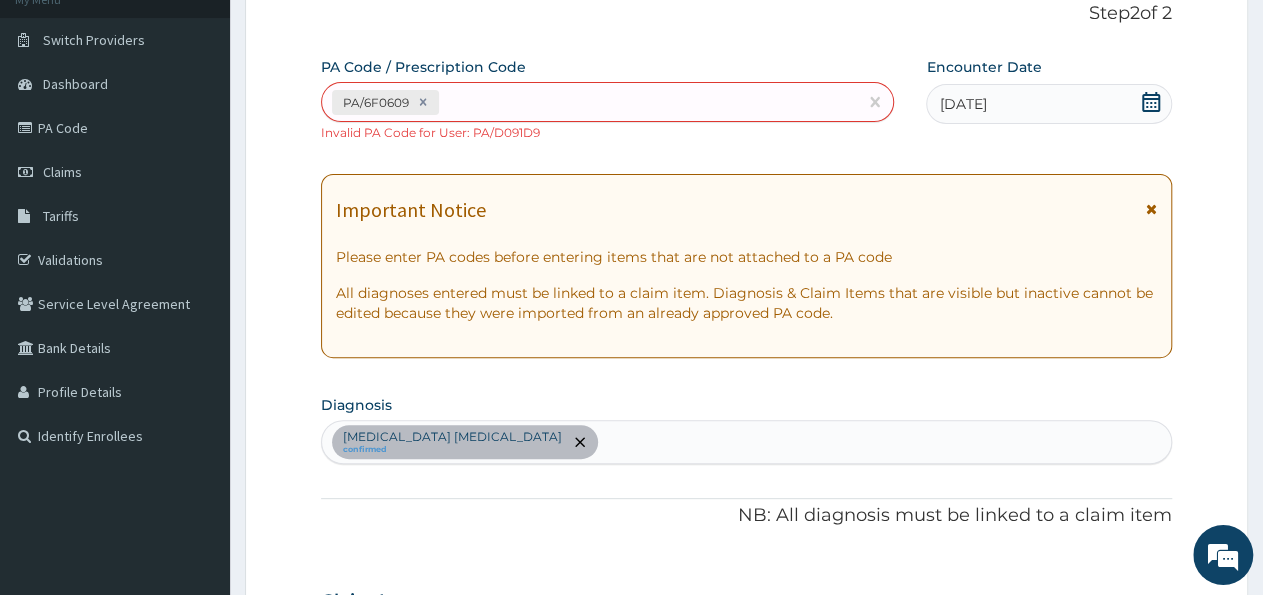 click on "PA/6F0609" at bounding box center [589, 102] 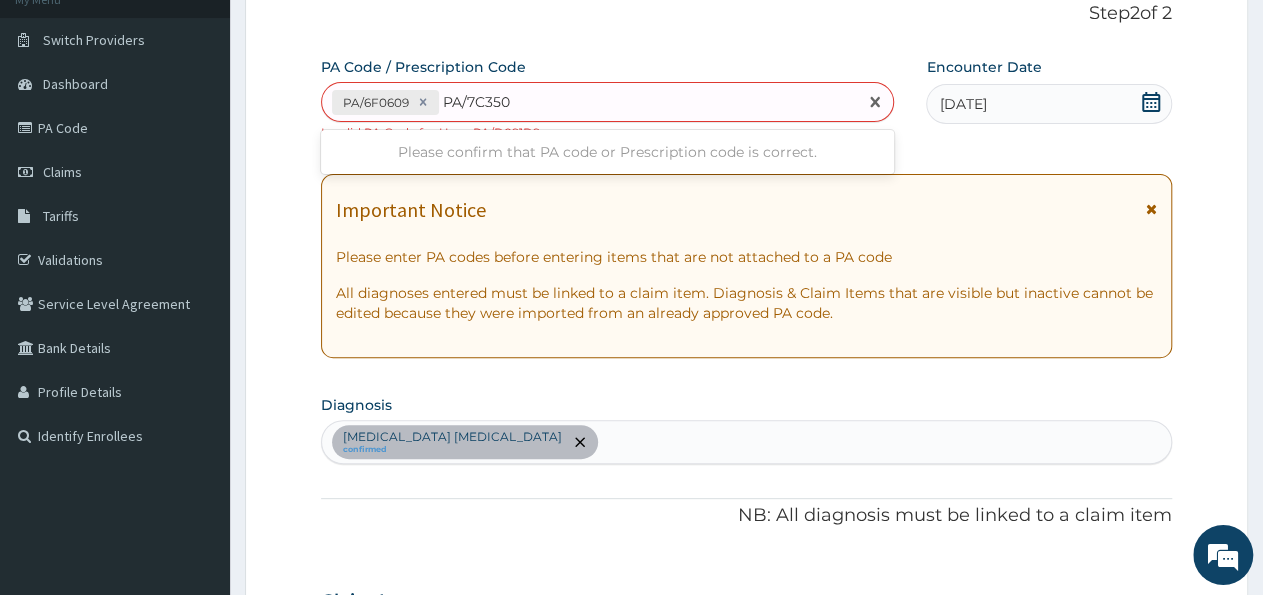 type on "PA/7C3503" 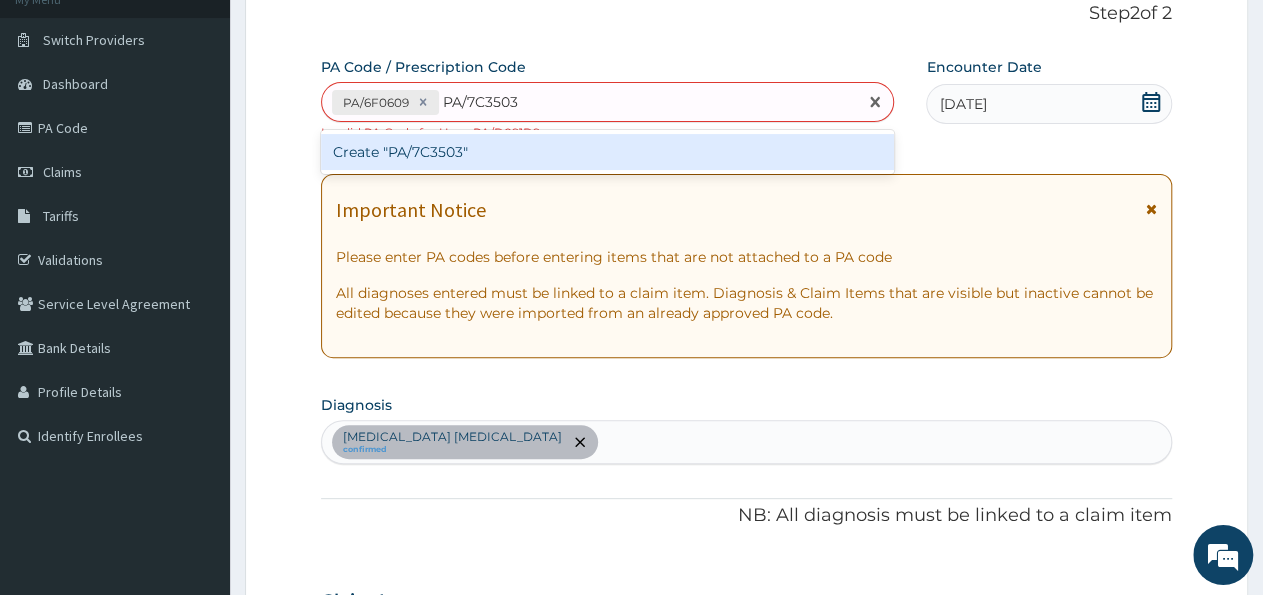 click on "Create "PA/7C3503"" at bounding box center (607, 152) 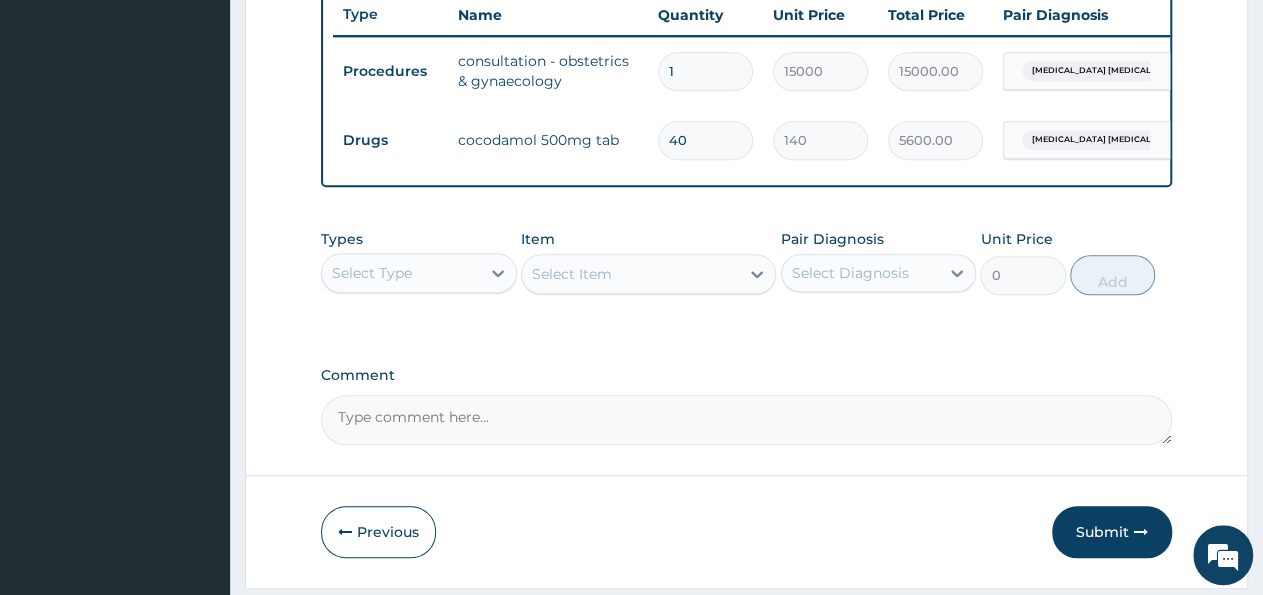 scroll, scrollTop: 834, scrollLeft: 0, axis: vertical 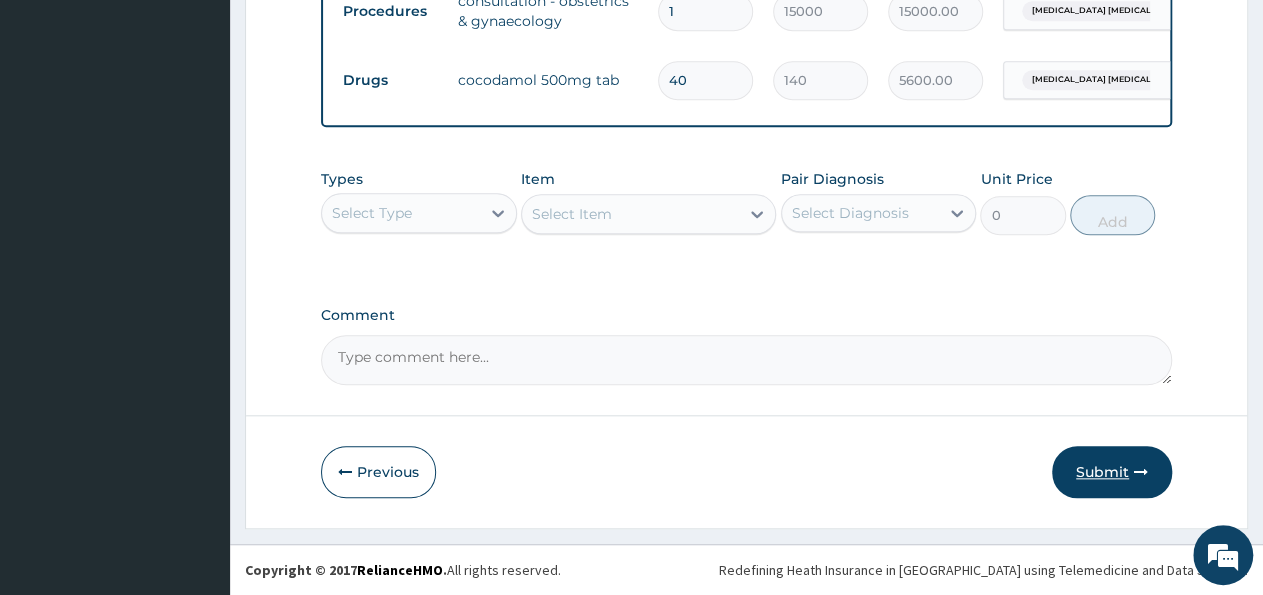 click on "Submit" at bounding box center [1112, 472] 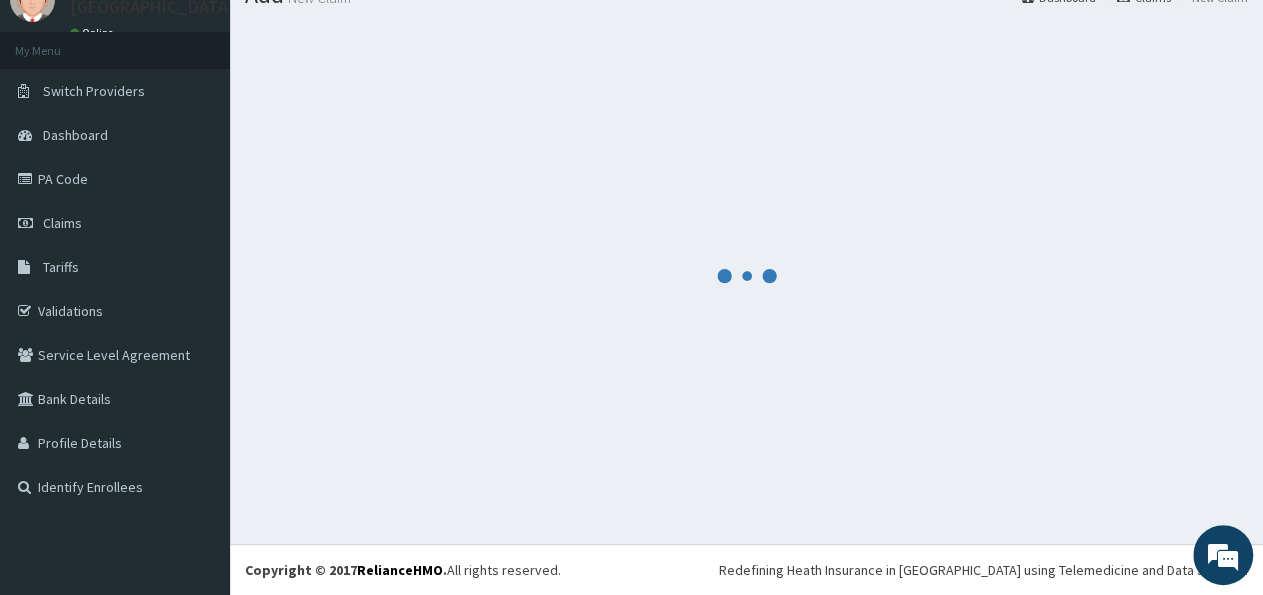 scroll, scrollTop: 82, scrollLeft: 0, axis: vertical 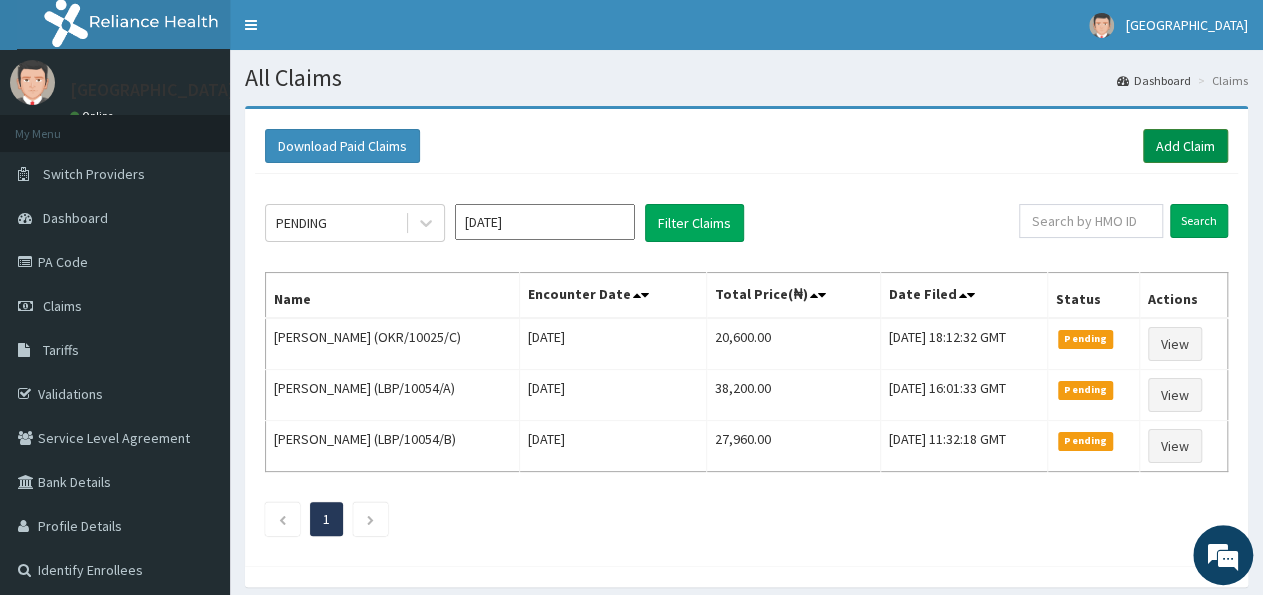 click on "Add Claim" at bounding box center (1185, 146) 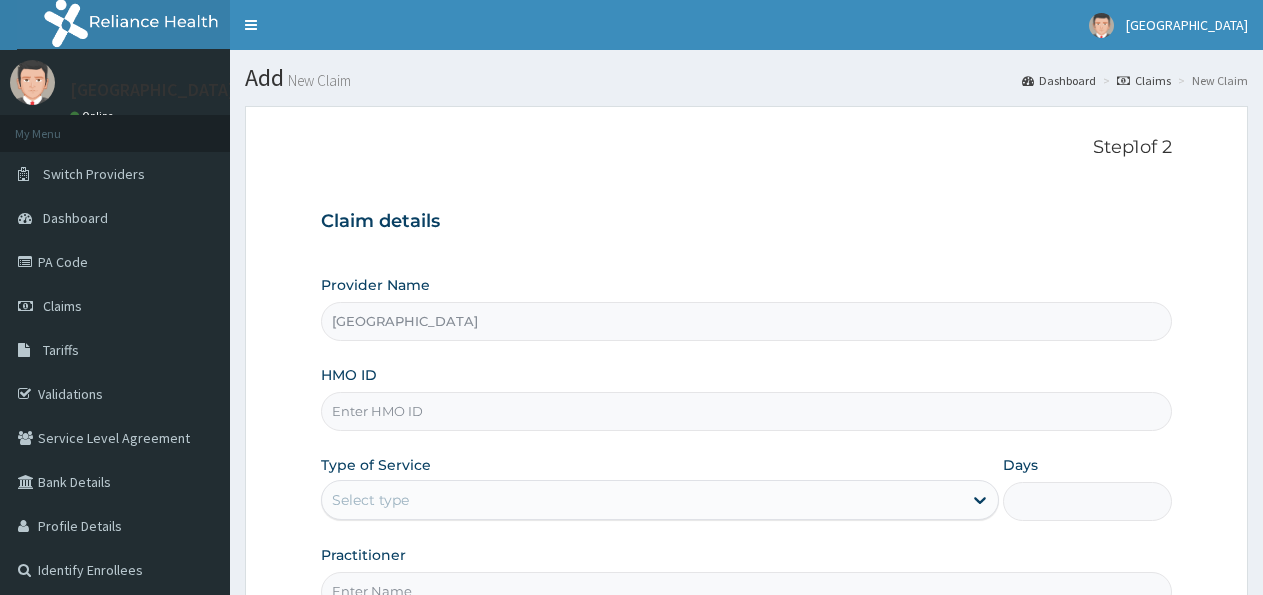 scroll, scrollTop: 0, scrollLeft: 0, axis: both 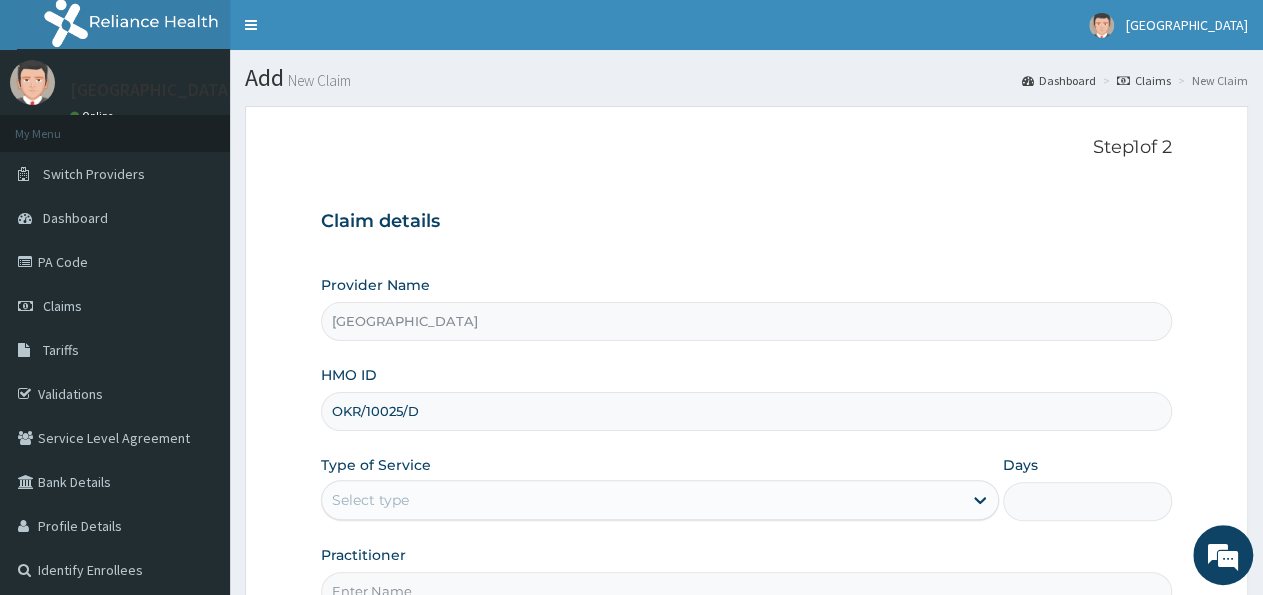 type on "OKR/10025/D" 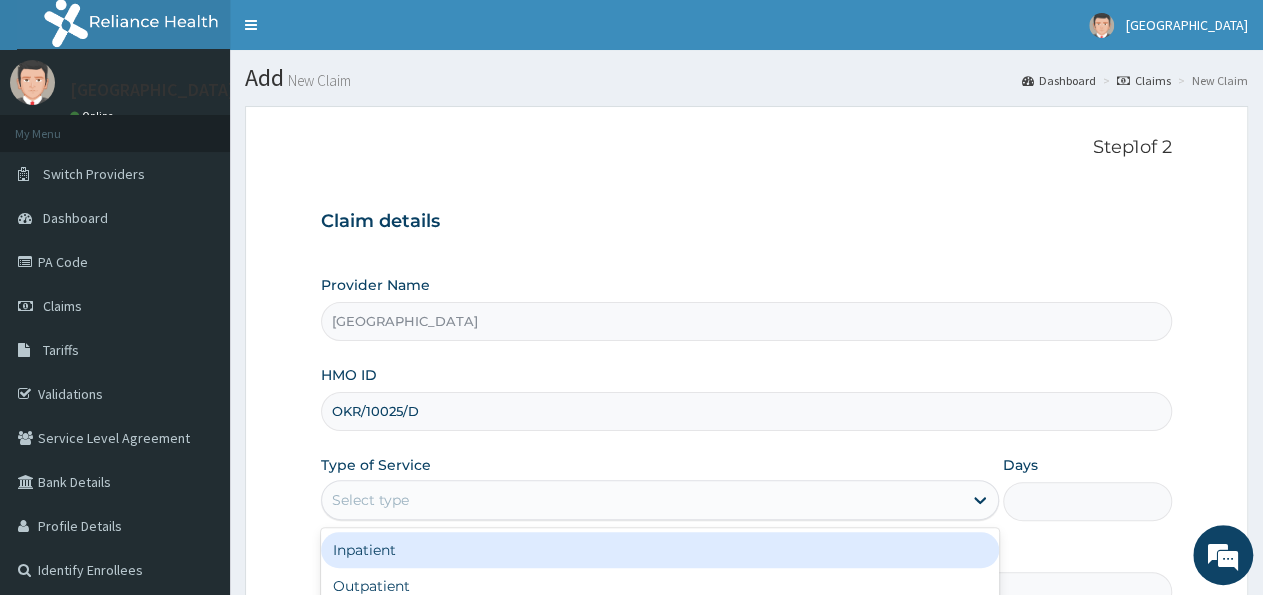 click on "Select type" at bounding box center [641, 500] 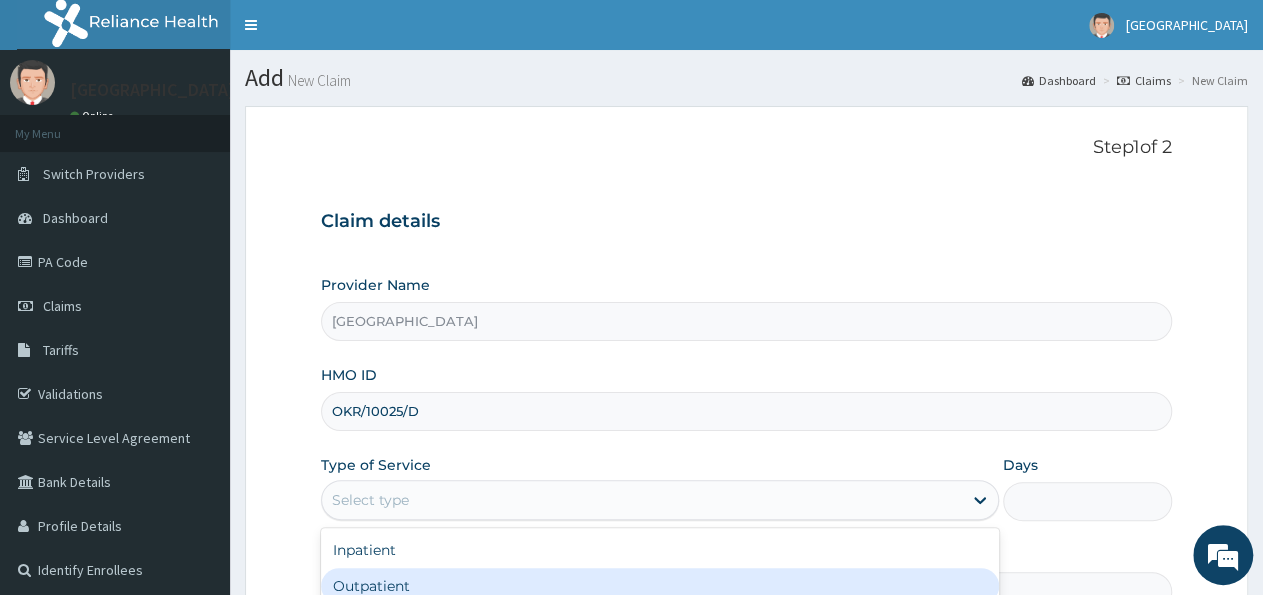 click on "Outpatient" at bounding box center (659, 586) 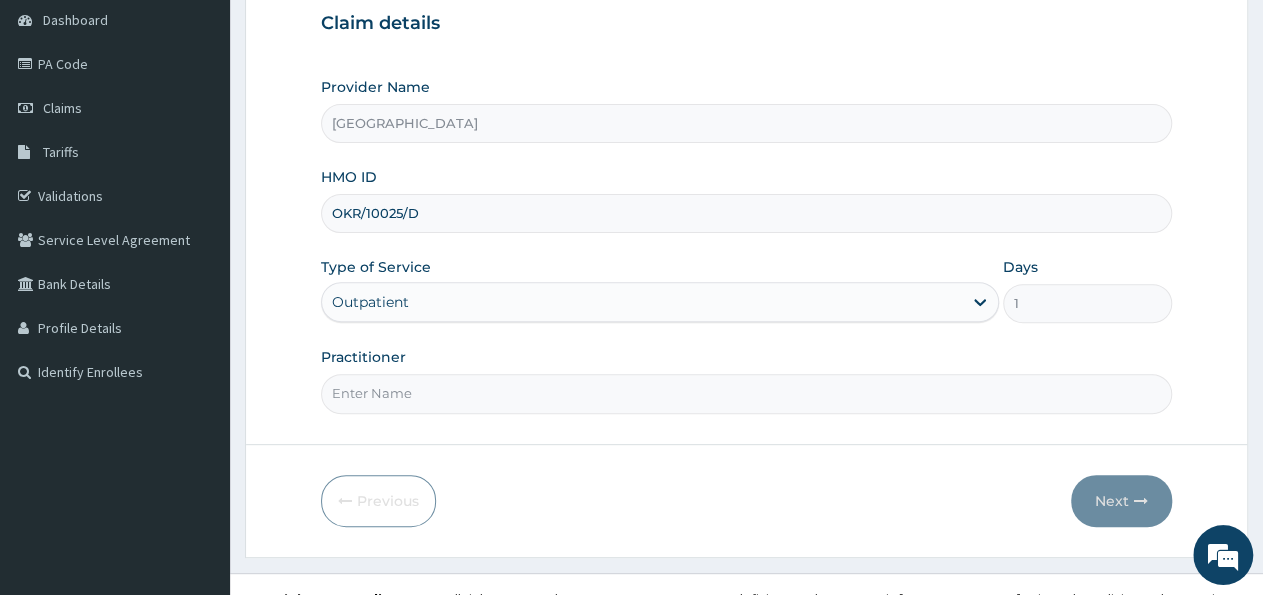 scroll, scrollTop: 222, scrollLeft: 0, axis: vertical 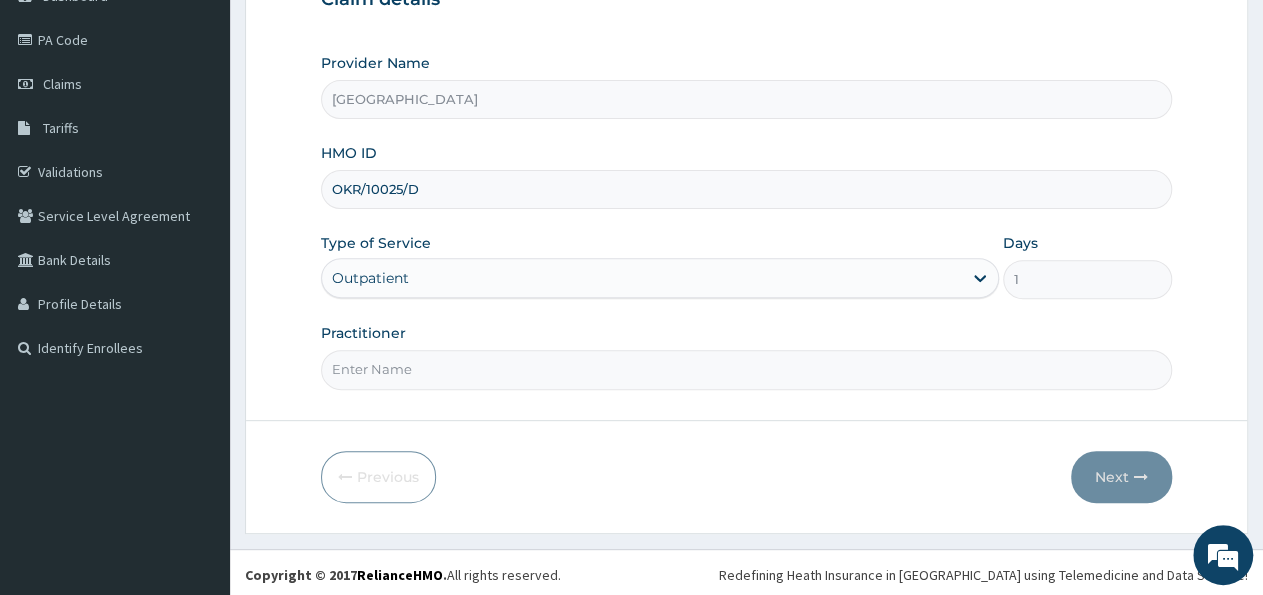 click on "Practitioner" at bounding box center [746, 369] 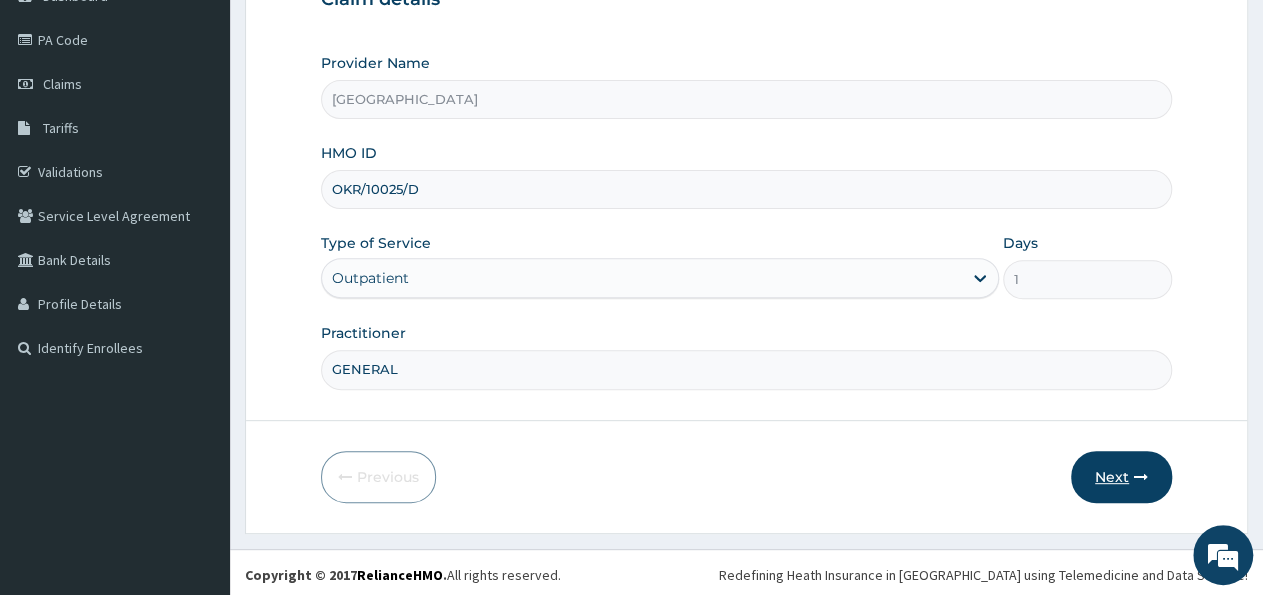 type on "GENERAL" 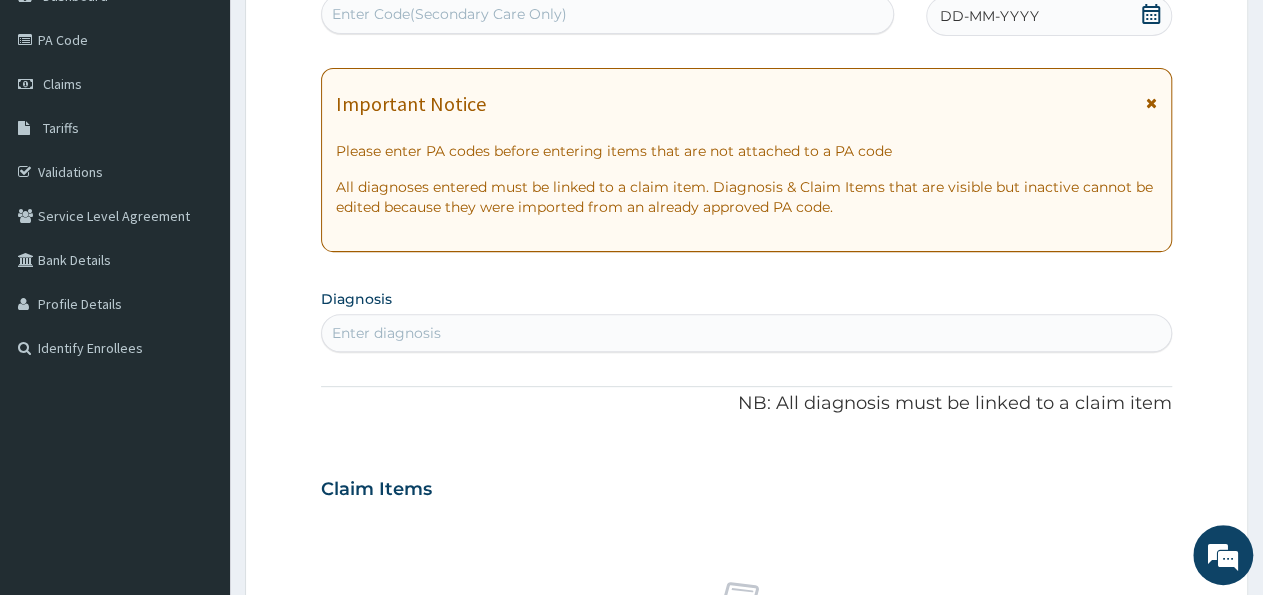click on "Enter Code(Secondary Care Only)" at bounding box center [607, 14] 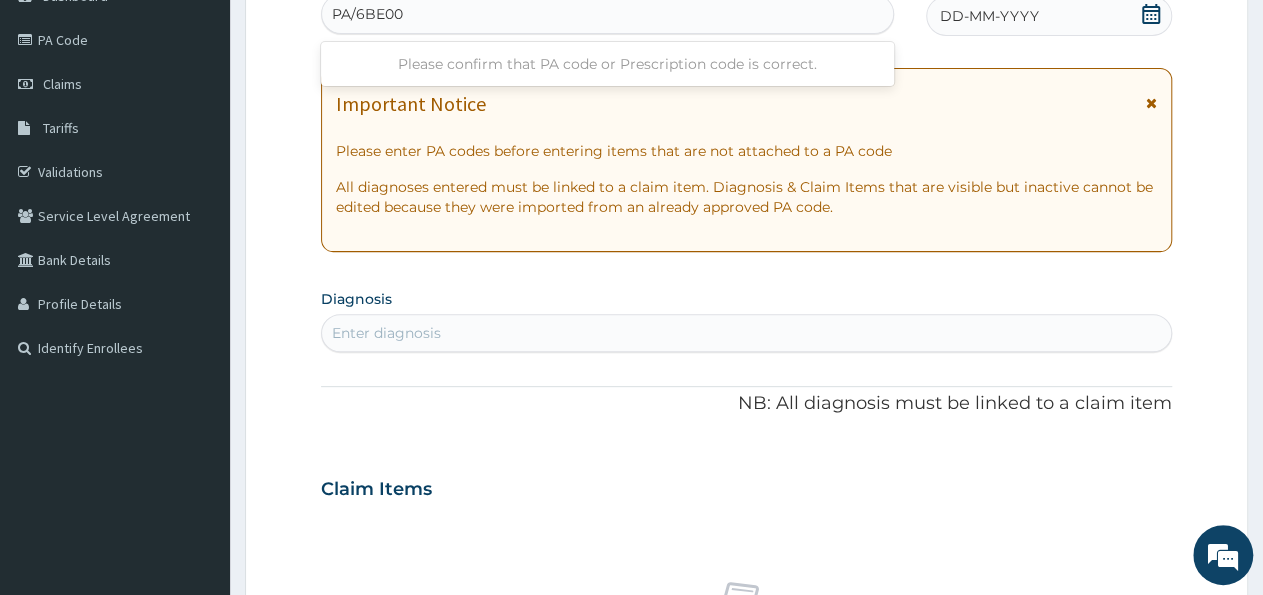 type on "PA/6BE008" 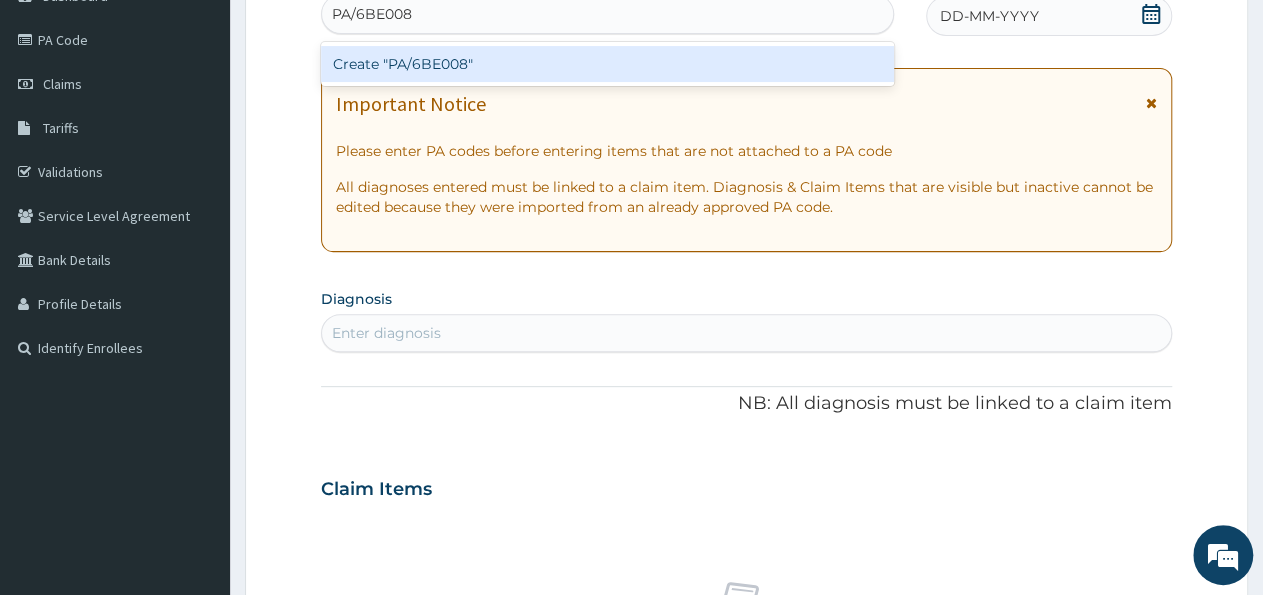click on "Create "PA/6BE008"" at bounding box center (607, 64) 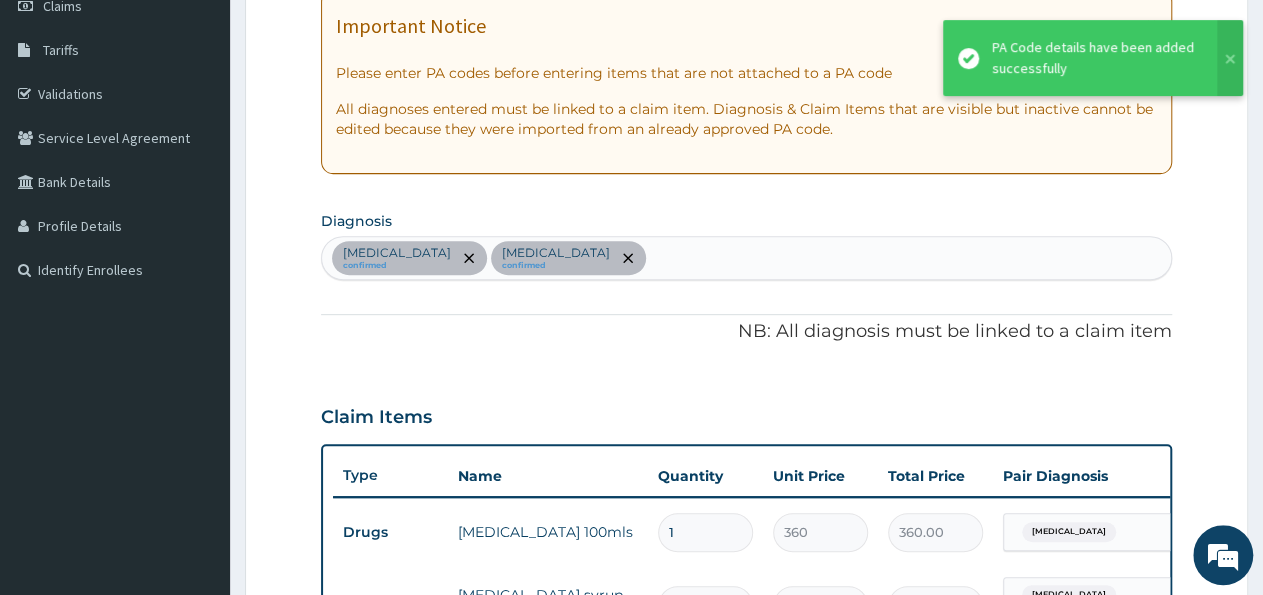 scroll, scrollTop: 92, scrollLeft: 0, axis: vertical 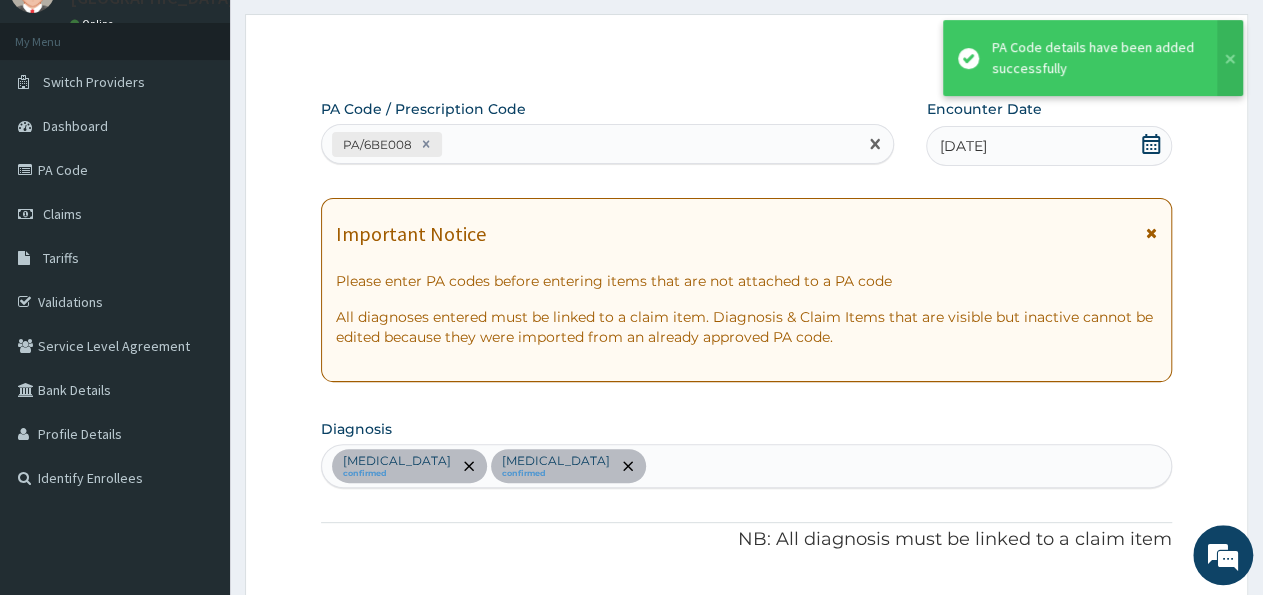 click on "PA/6BE008" at bounding box center (589, 144) 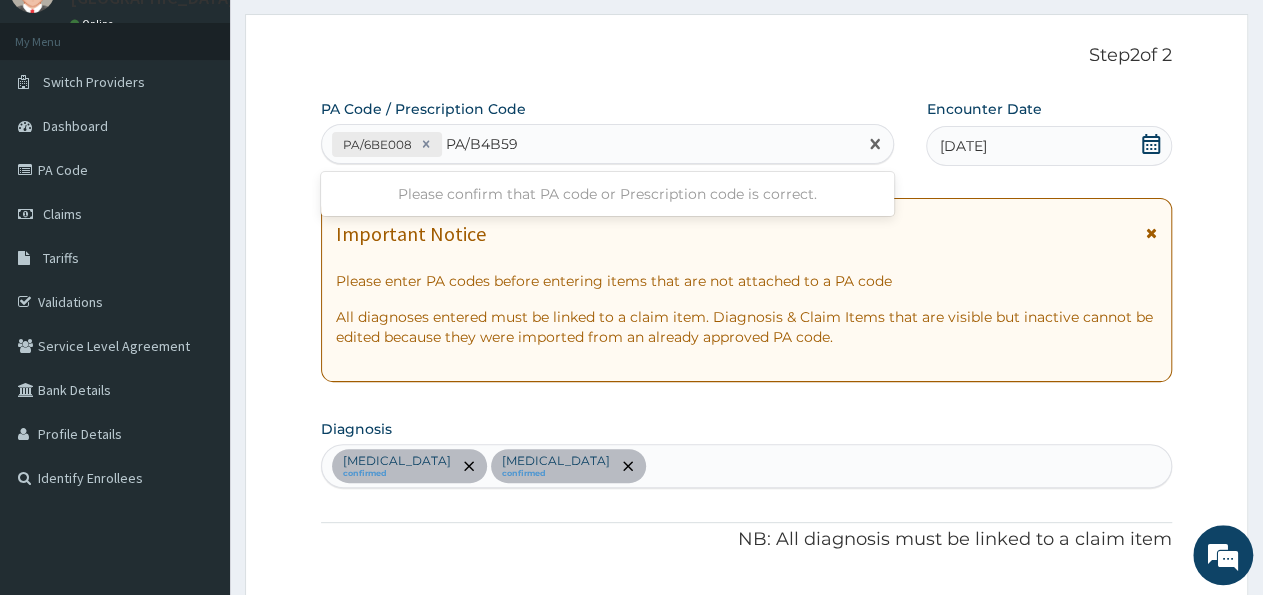 type on "PA/B4B599" 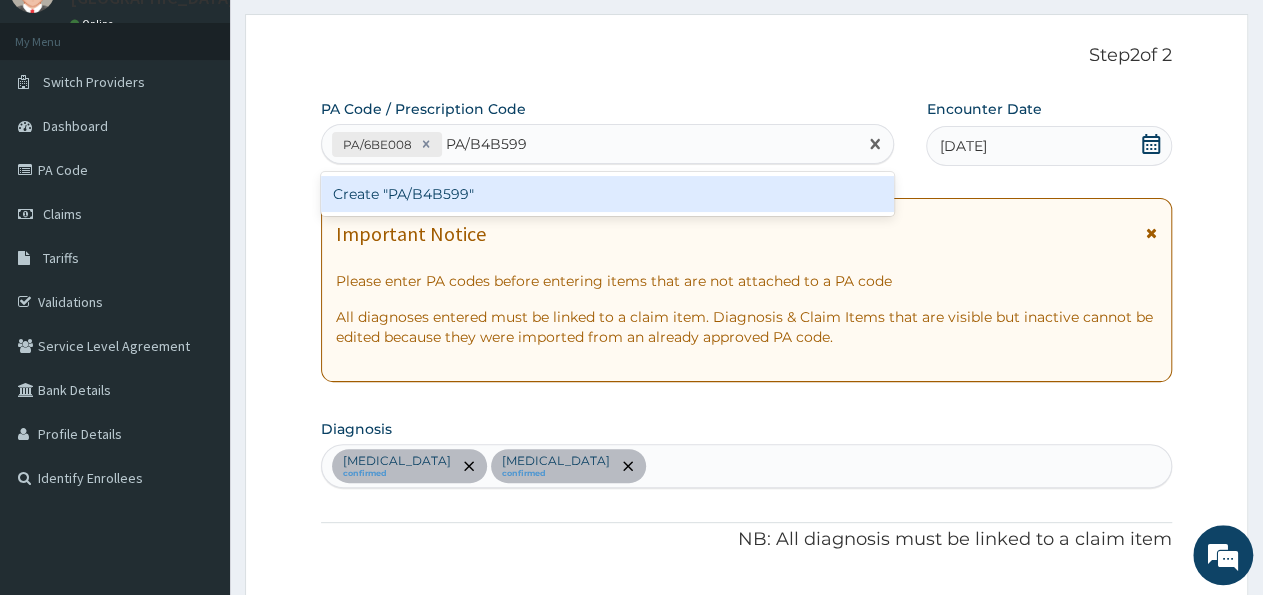 click on "Create "PA/B4B599"" at bounding box center [607, 194] 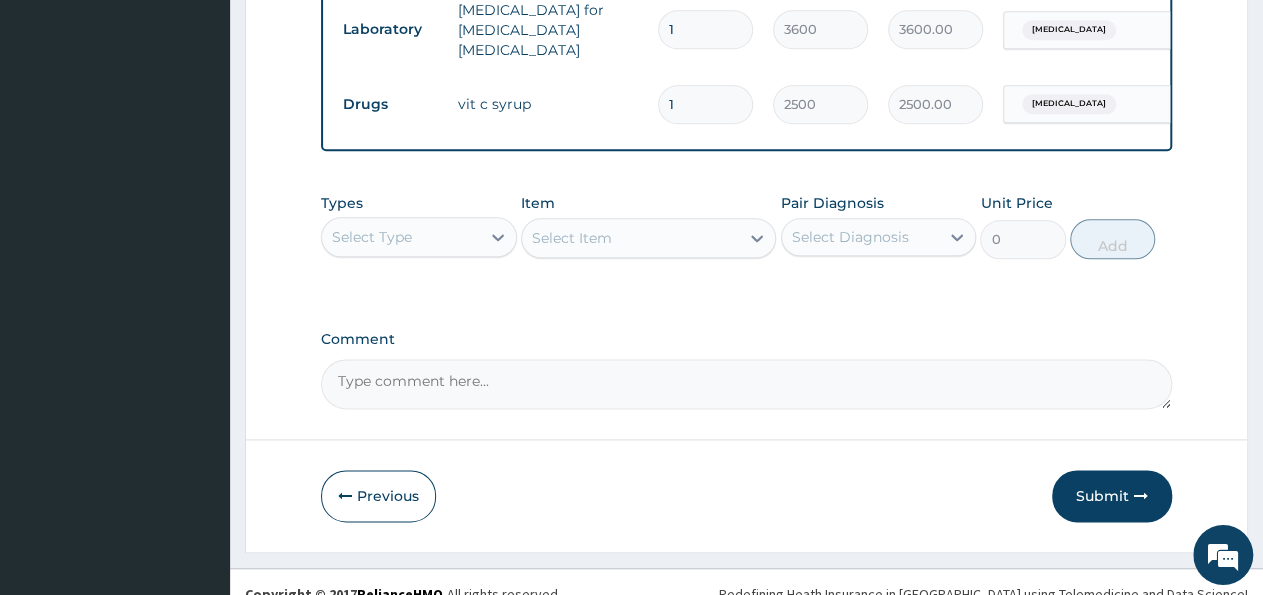 scroll, scrollTop: 1122, scrollLeft: 0, axis: vertical 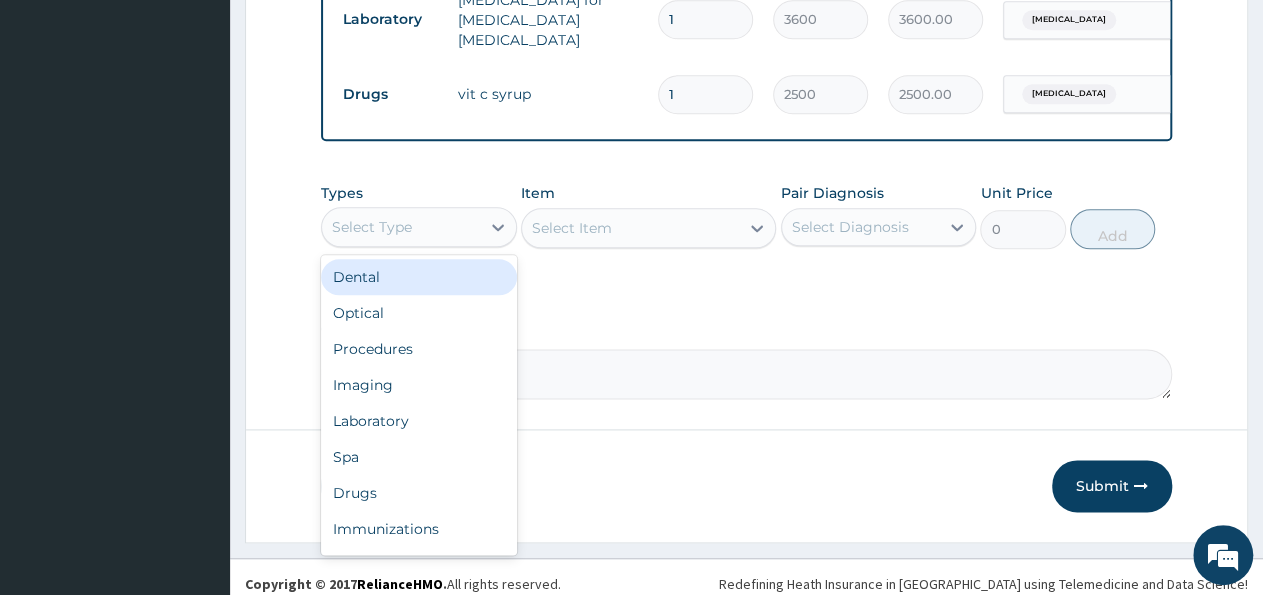 click on "Select Type" at bounding box center [401, 227] 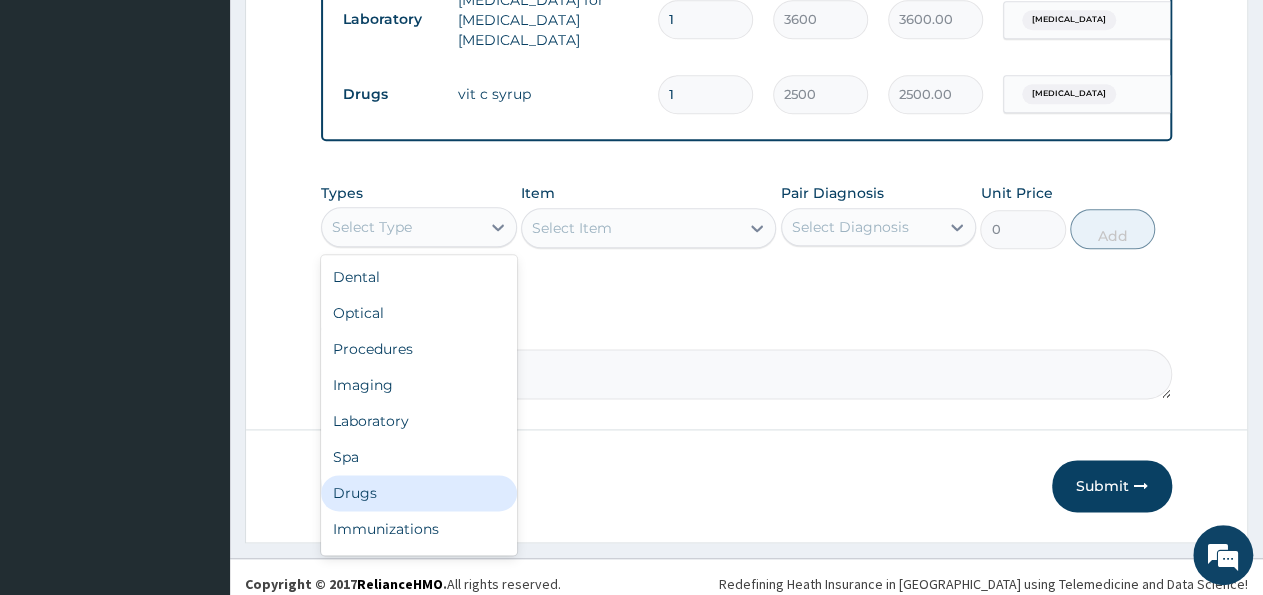 drag, startPoint x: 391, startPoint y: 479, endPoint x: 681, endPoint y: 253, distance: 367.6629 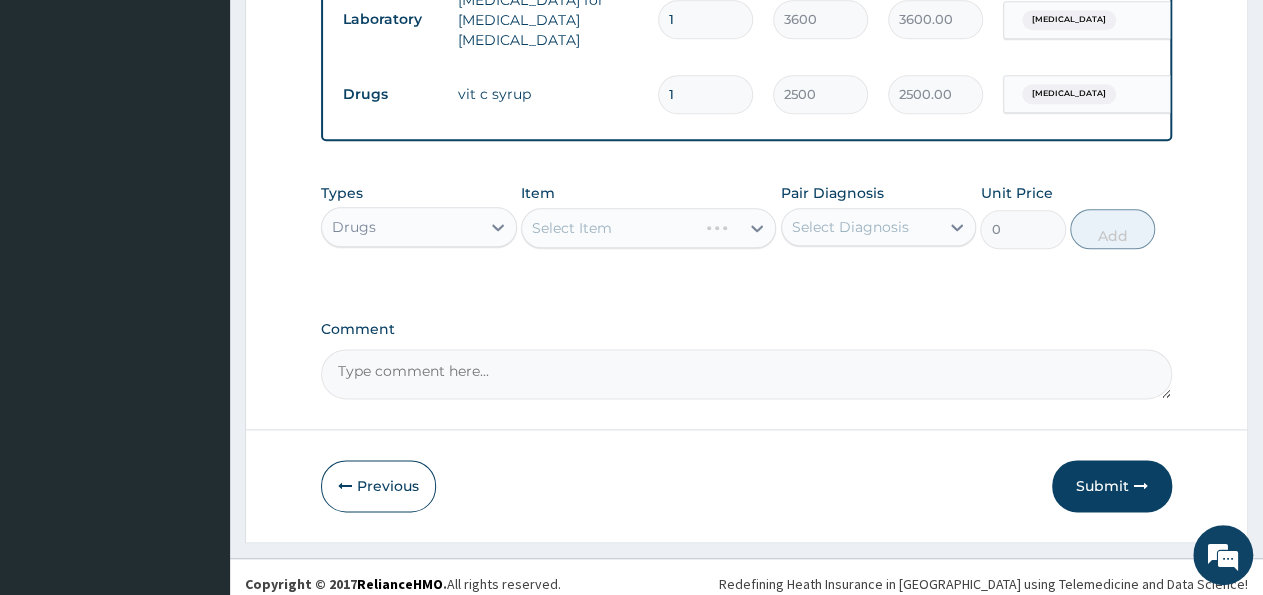 click on "Select Item" at bounding box center [648, 228] 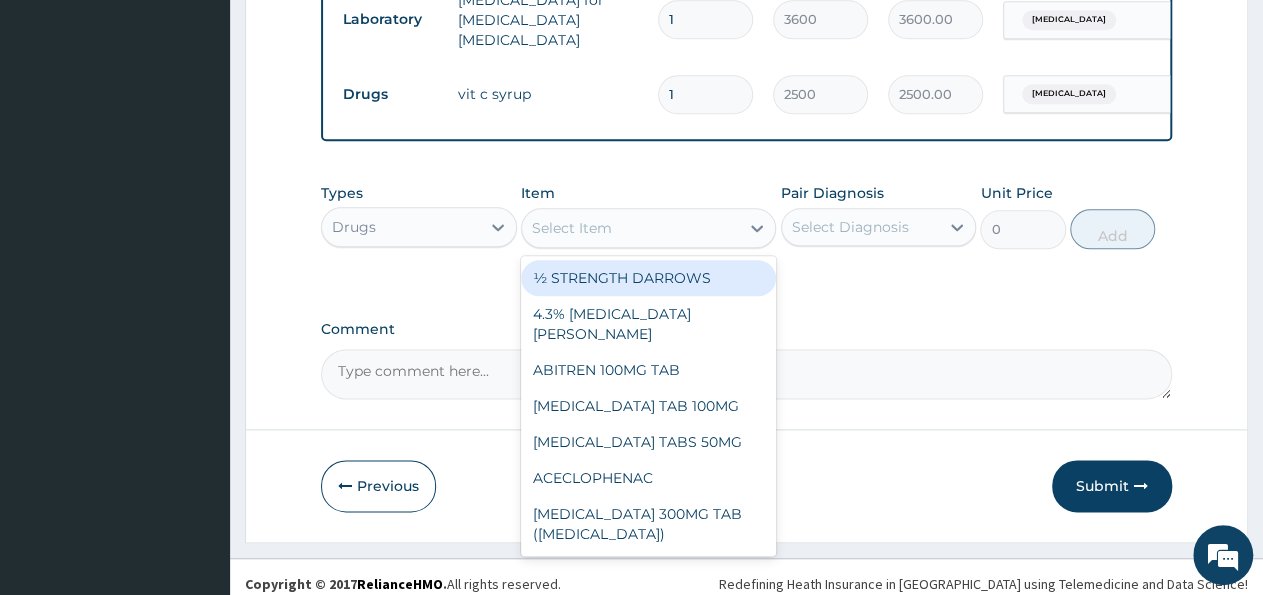 click on "Select Item" at bounding box center (630, 228) 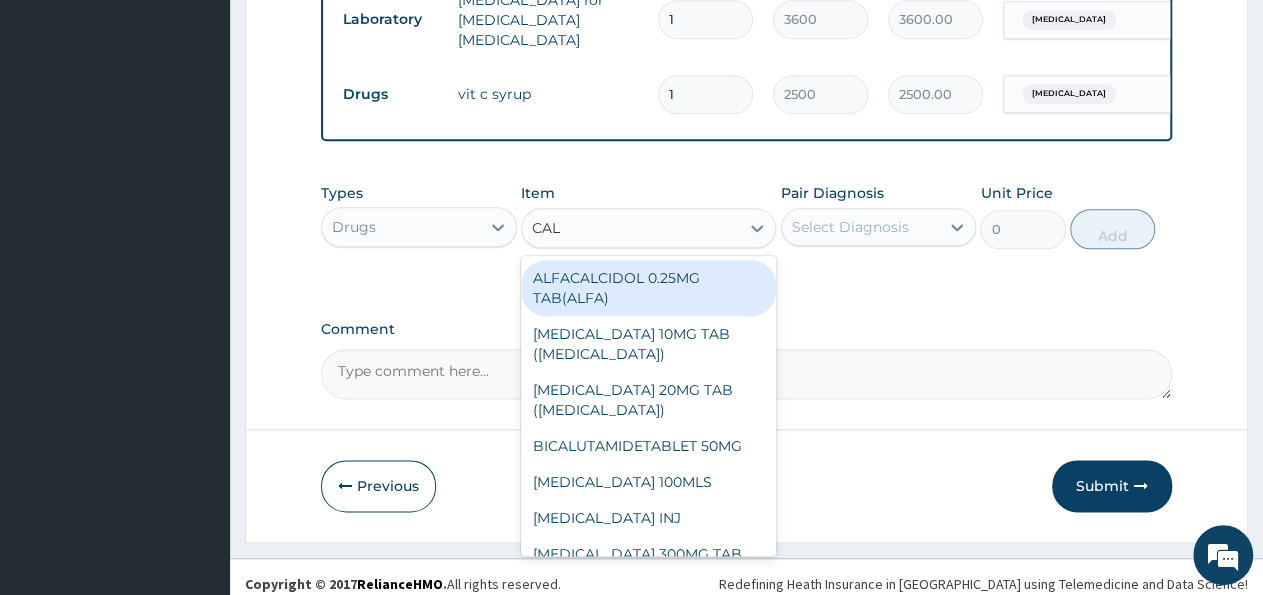 type on "CALA" 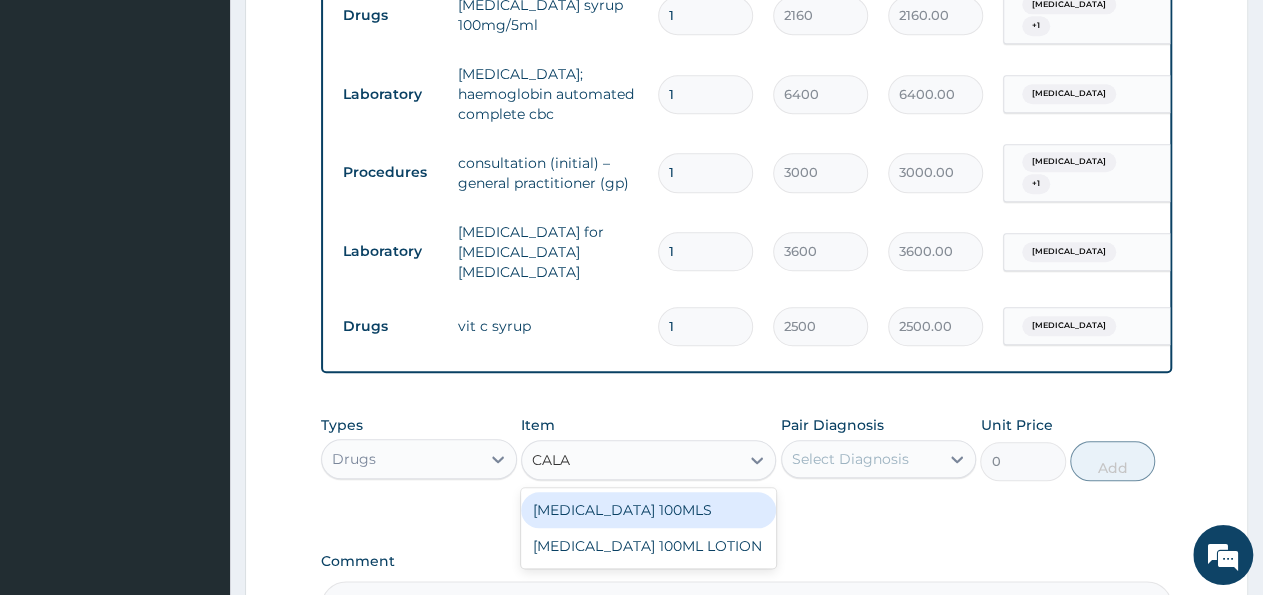 scroll, scrollTop: 1018, scrollLeft: 0, axis: vertical 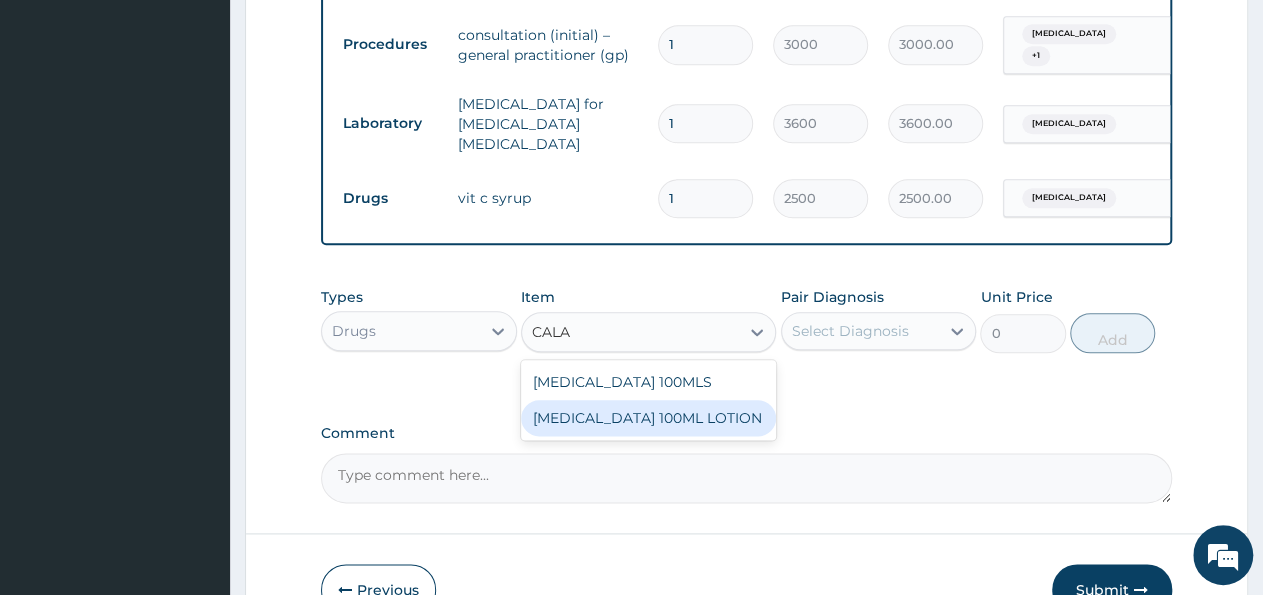 click on "CALAMINE 100ML LOTION" at bounding box center [648, 418] 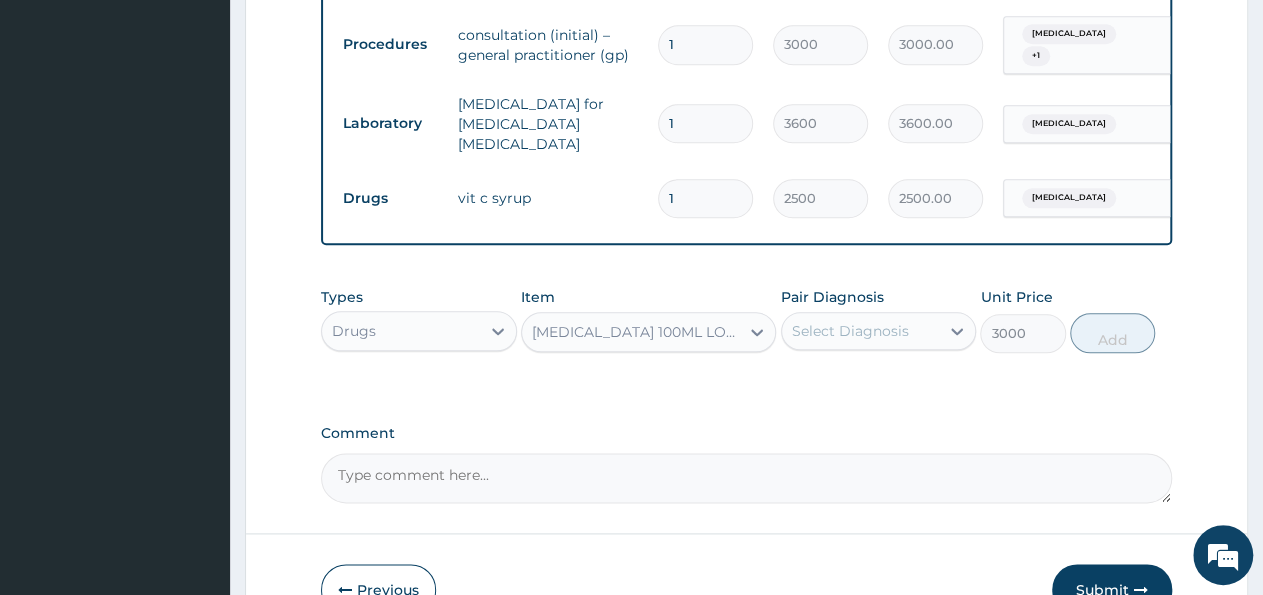 type 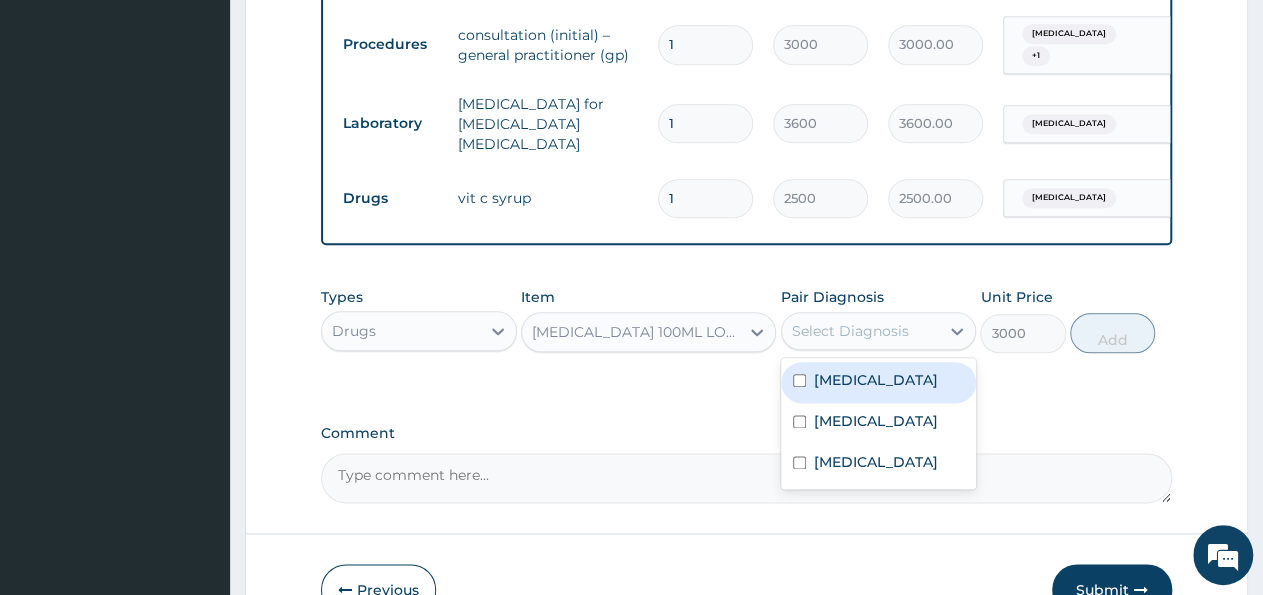 click on "Measles" at bounding box center (879, 382) 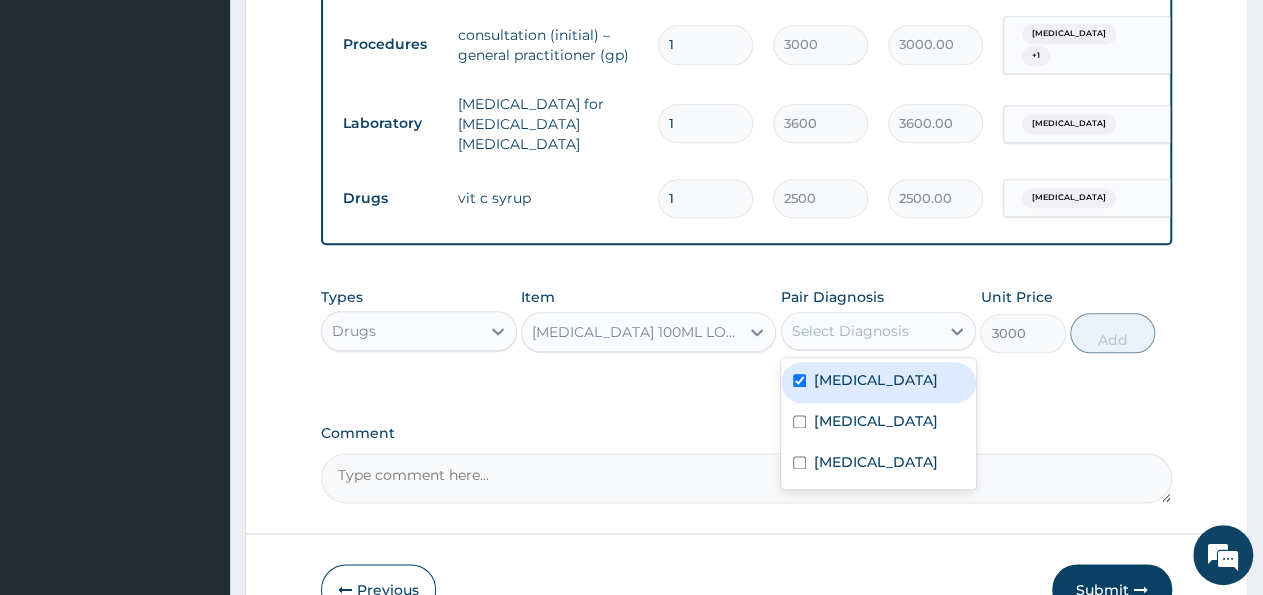 checkbox on "true" 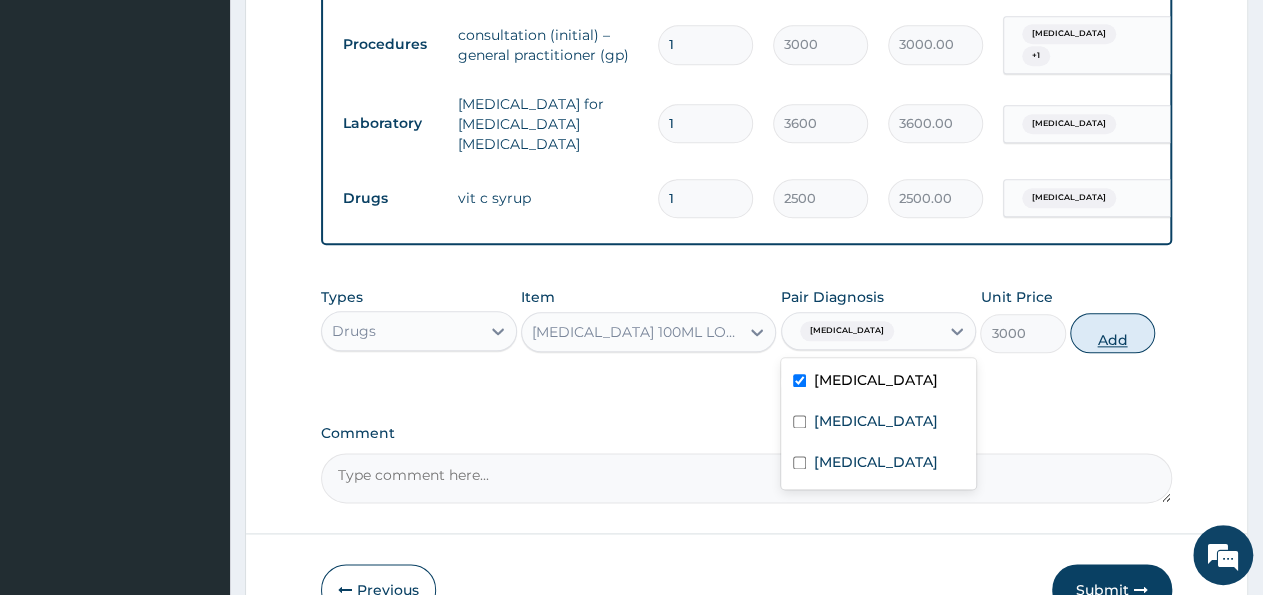 click on "Add" at bounding box center (1112, 333) 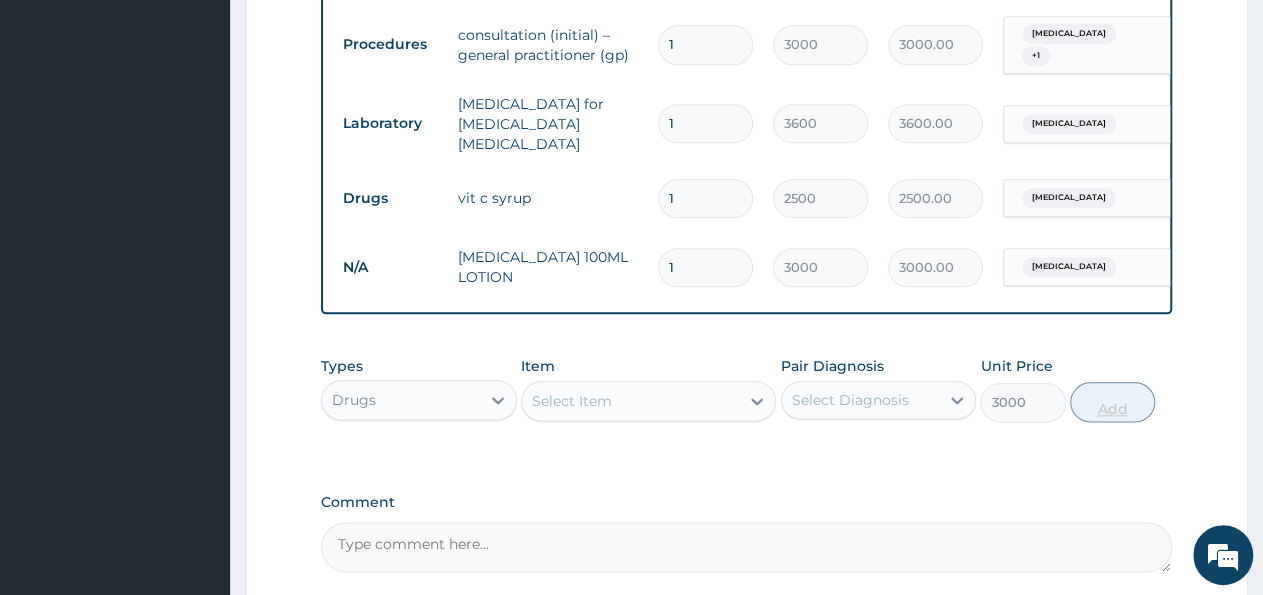 type on "0" 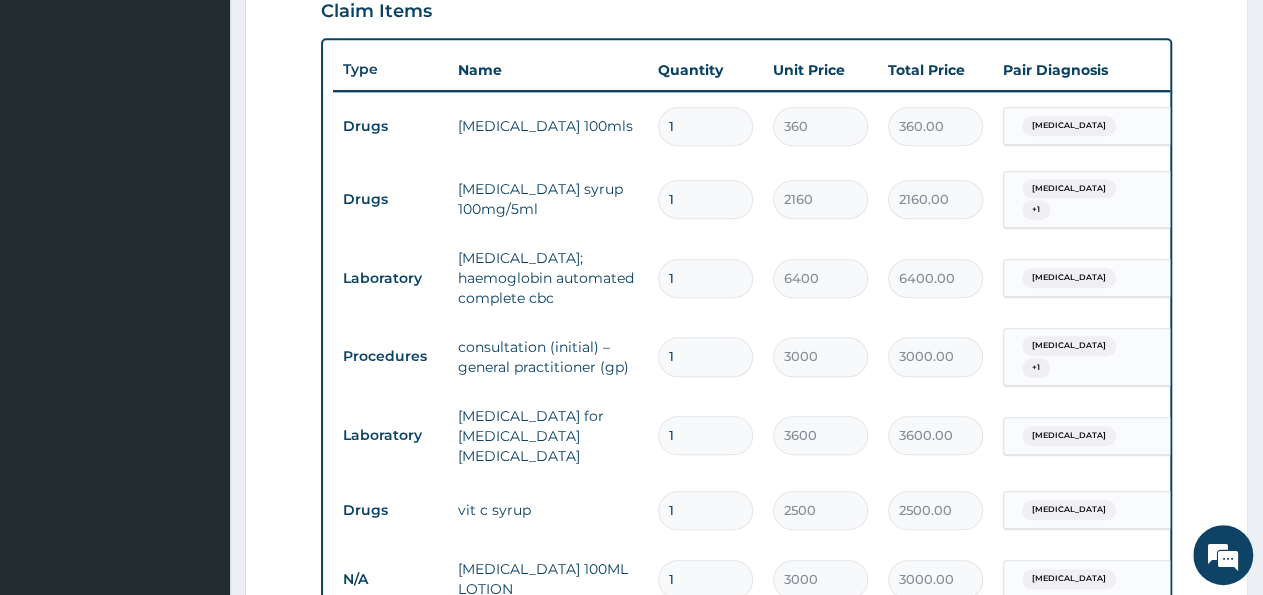 scroll, scrollTop: 1122, scrollLeft: 0, axis: vertical 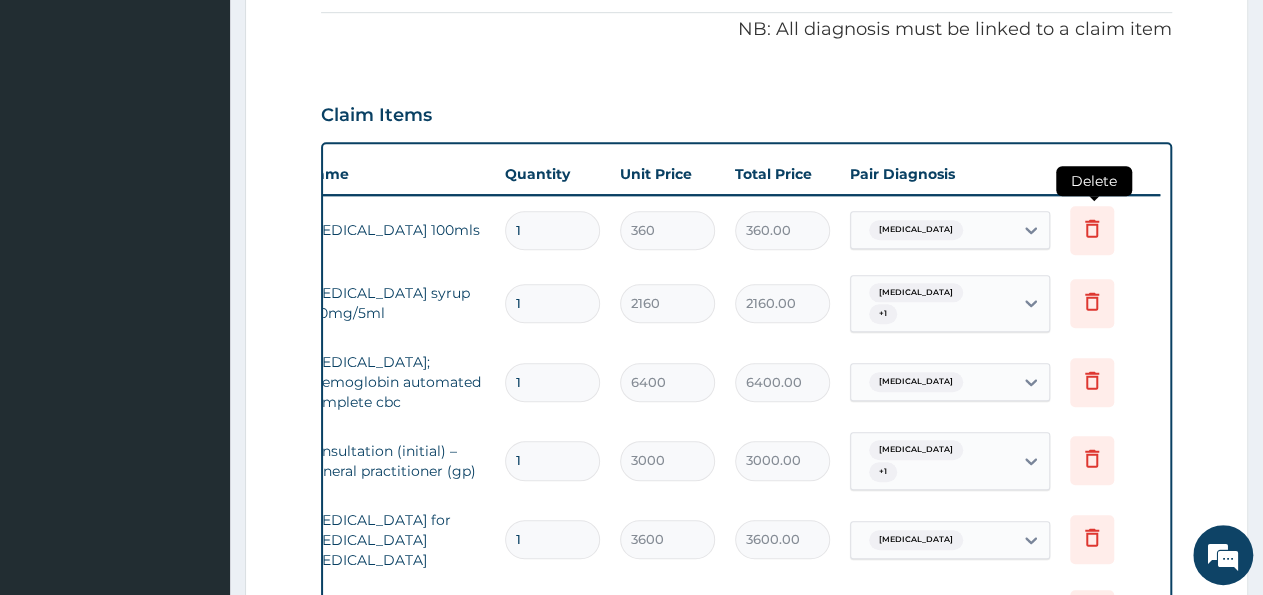 click 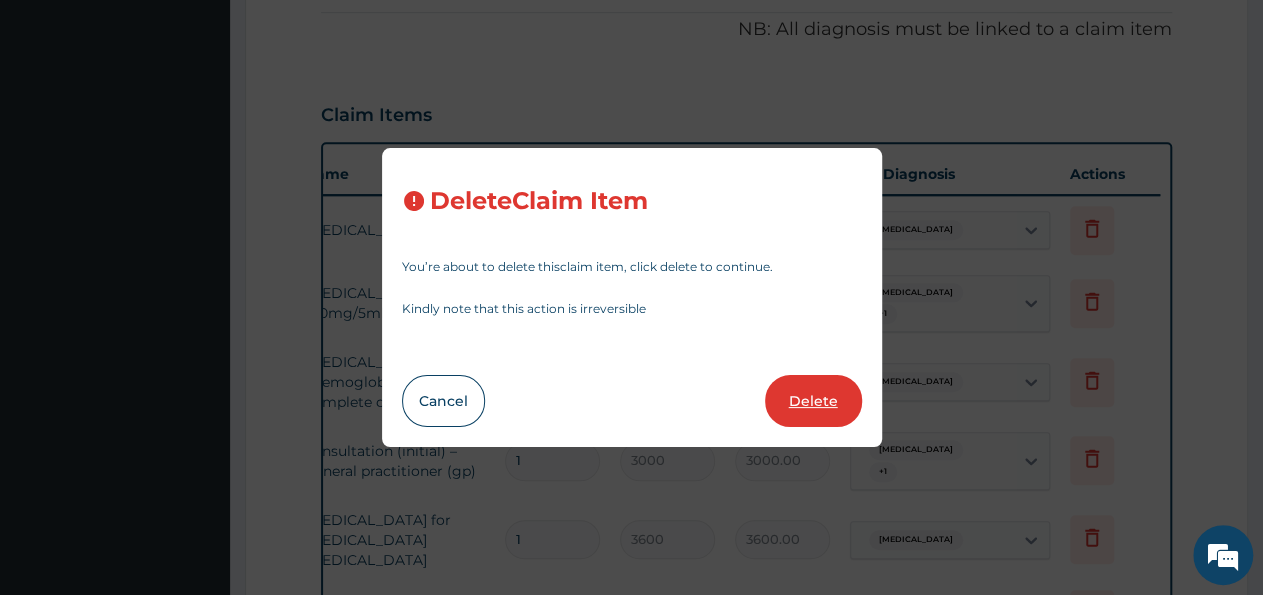 click on "Delete" at bounding box center (813, 401) 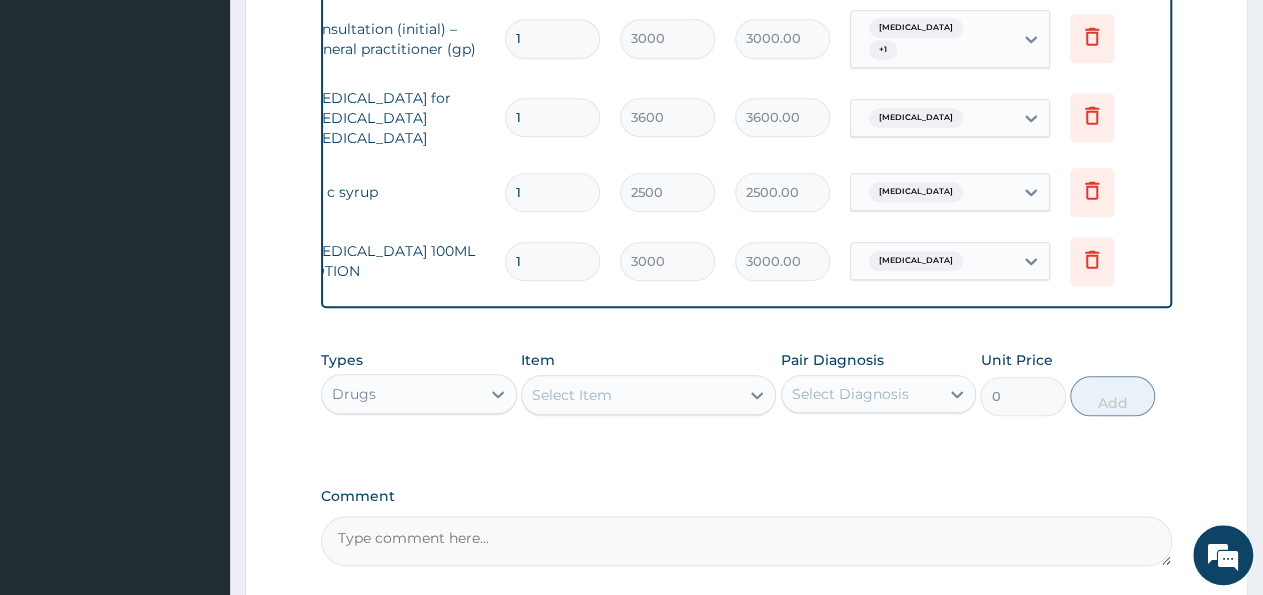 scroll, scrollTop: 914, scrollLeft: 0, axis: vertical 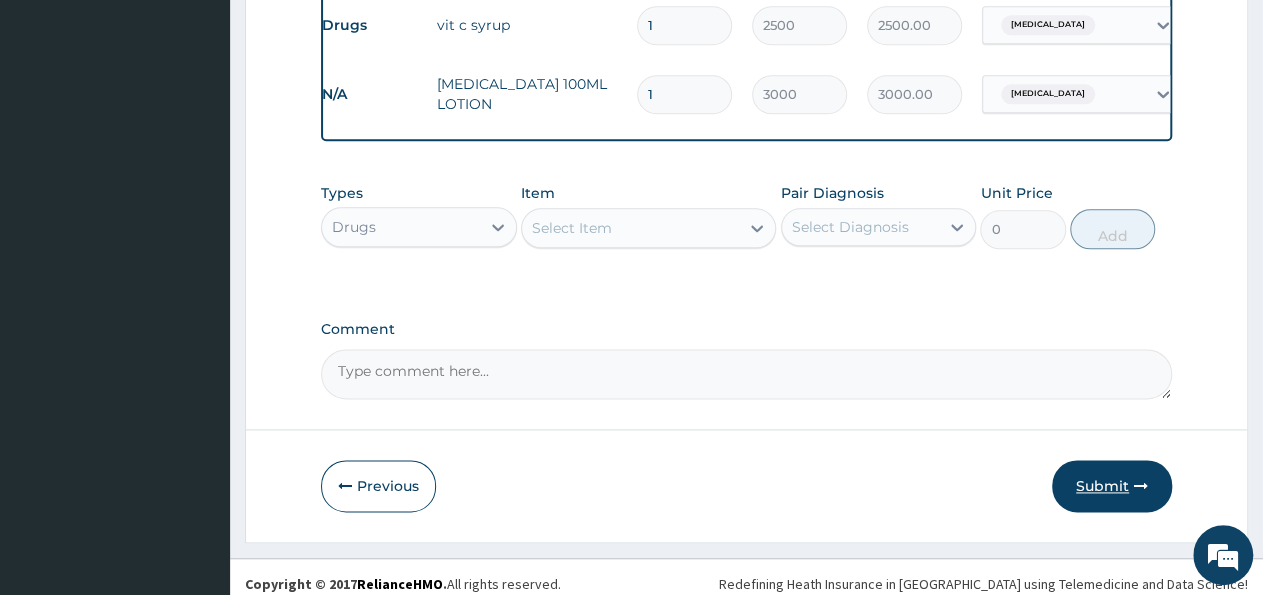 click on "Submit" at bounding box center (1112, 486) 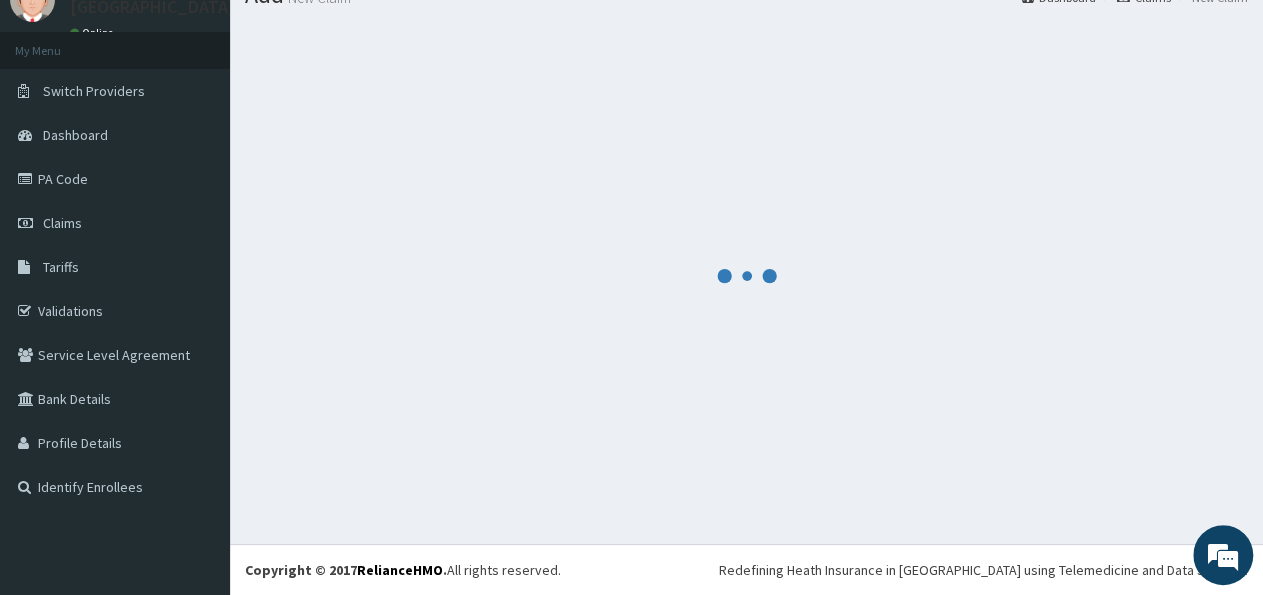 scroll, scrollTop: 82, scrollLeft: 0, axis: vertical 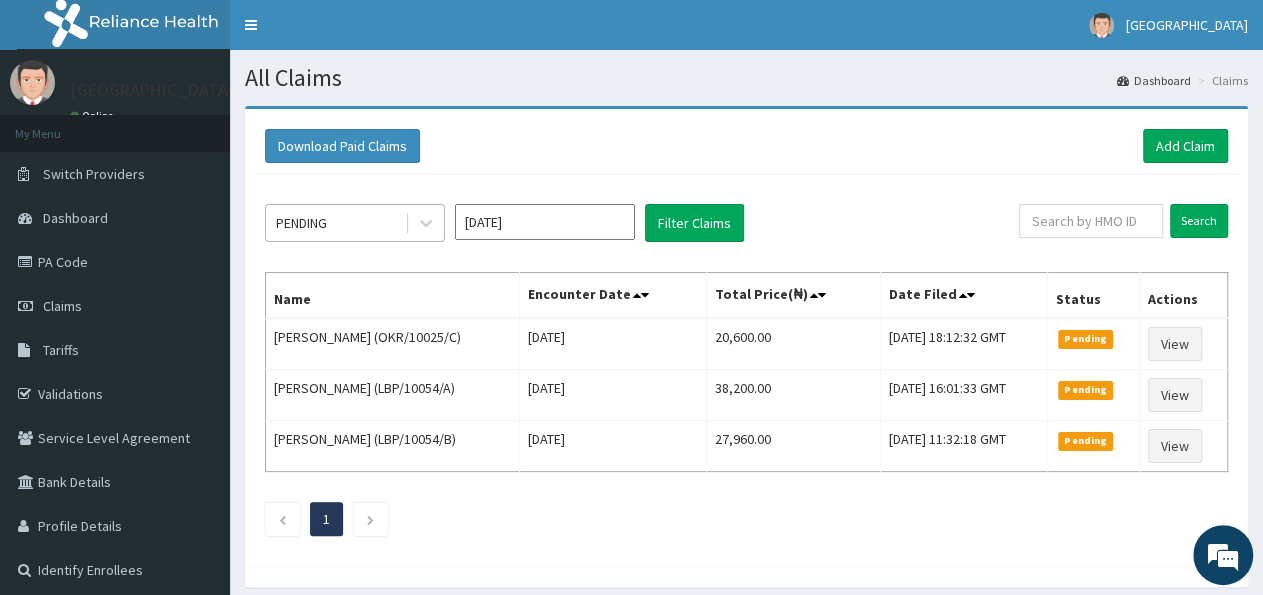 click on "PENDING" at bounding box center [335, 223] 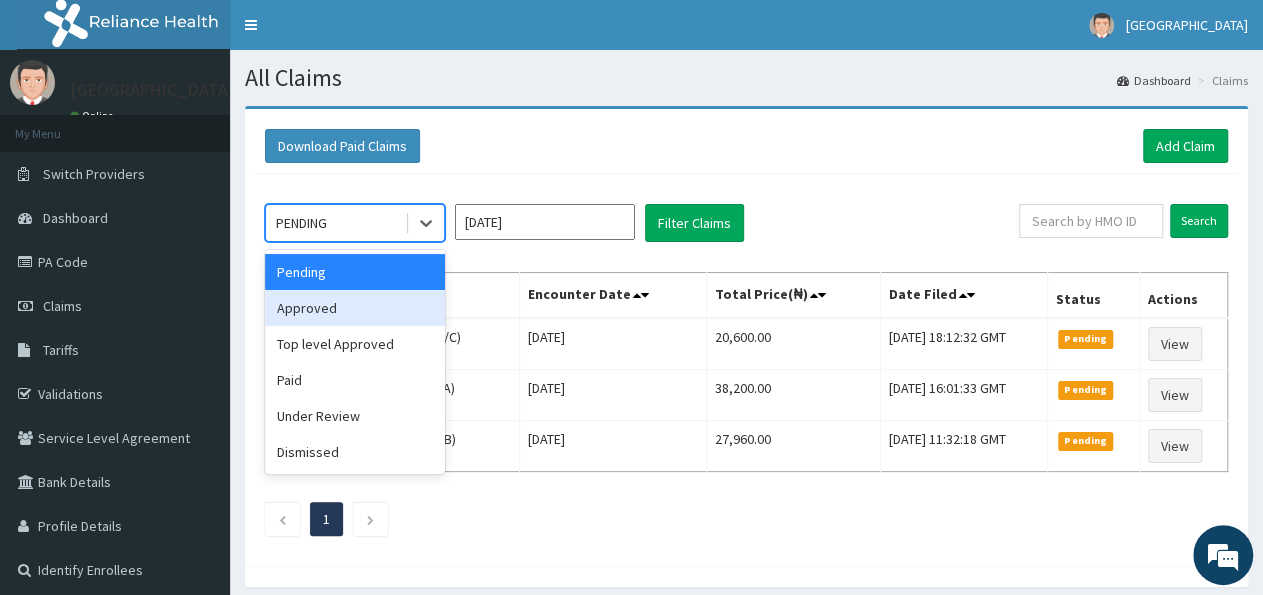 click on "Approved" at bounding box center [355, 308] 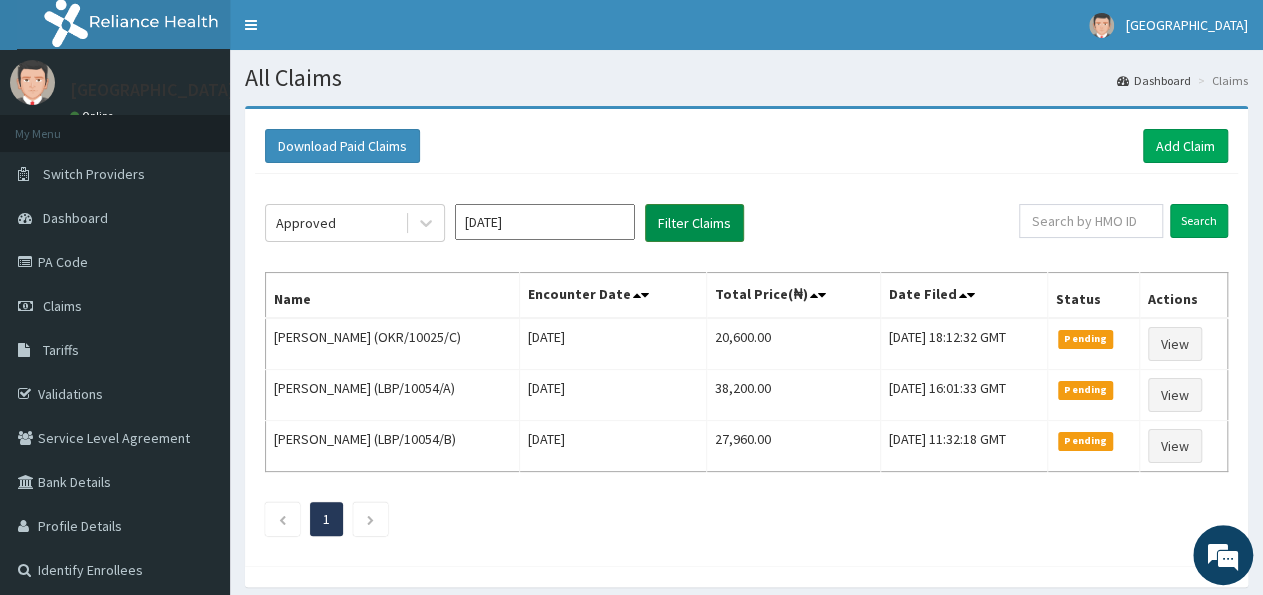 click on "Filter Claims" at bounding box center [694, 223] 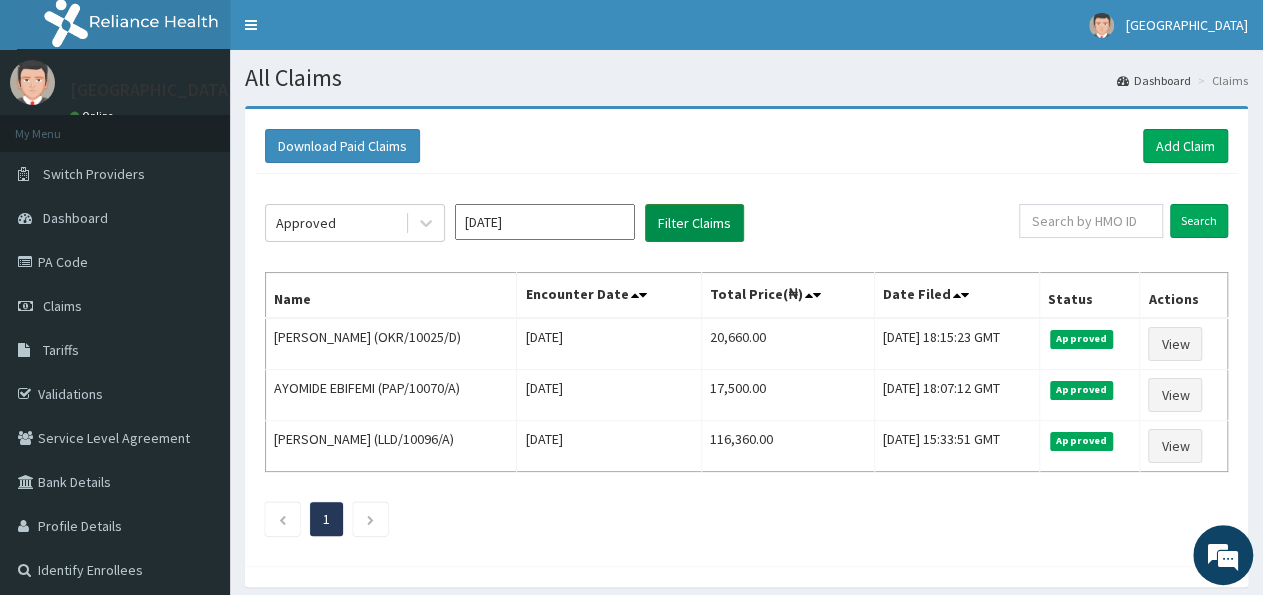 scroll, scrollTop: 0, scrollLeft: 0, axis: both 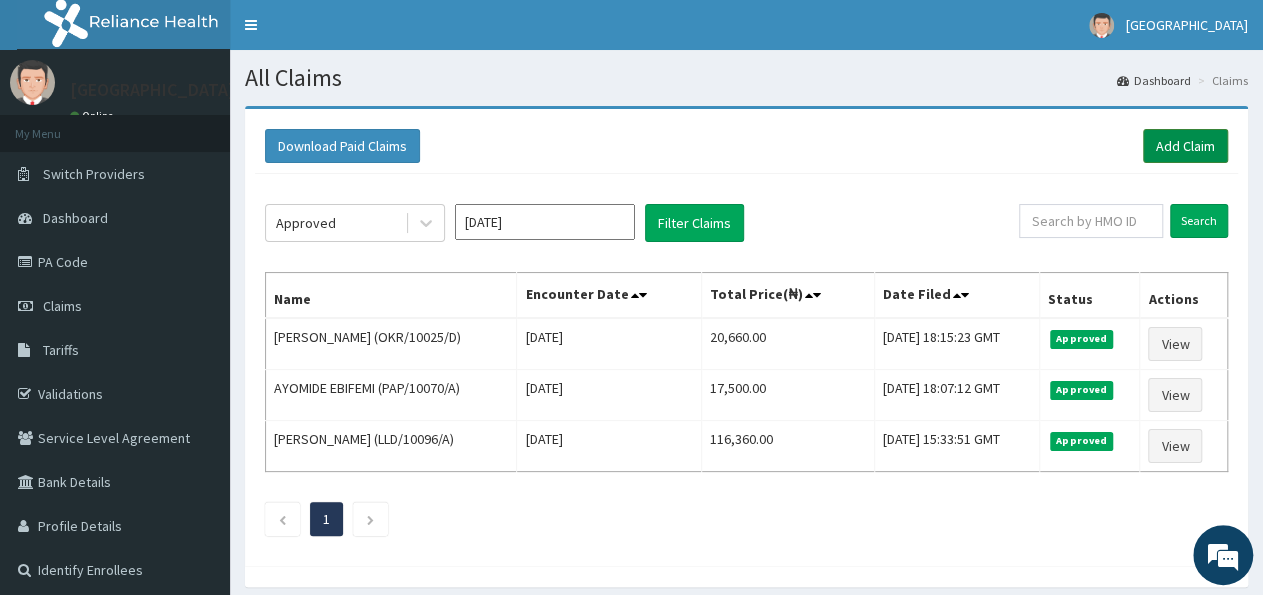 click on "Add Claim" at bounding box center (1185, 146) 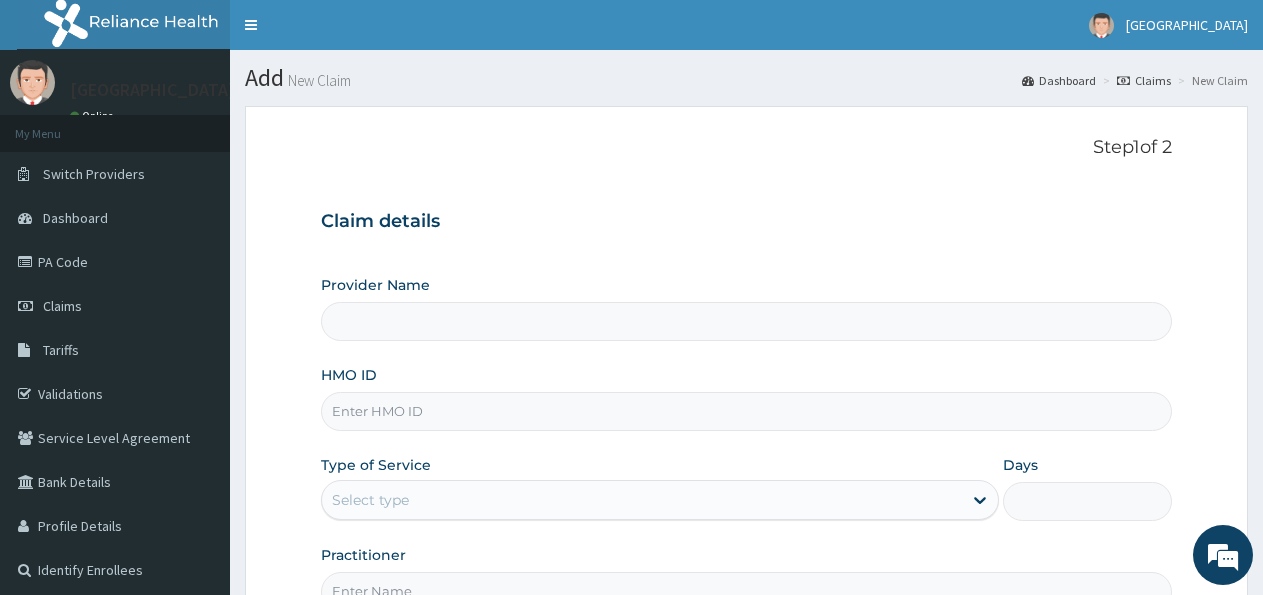 click on "HMO ID" at bounding box center [746, 411] 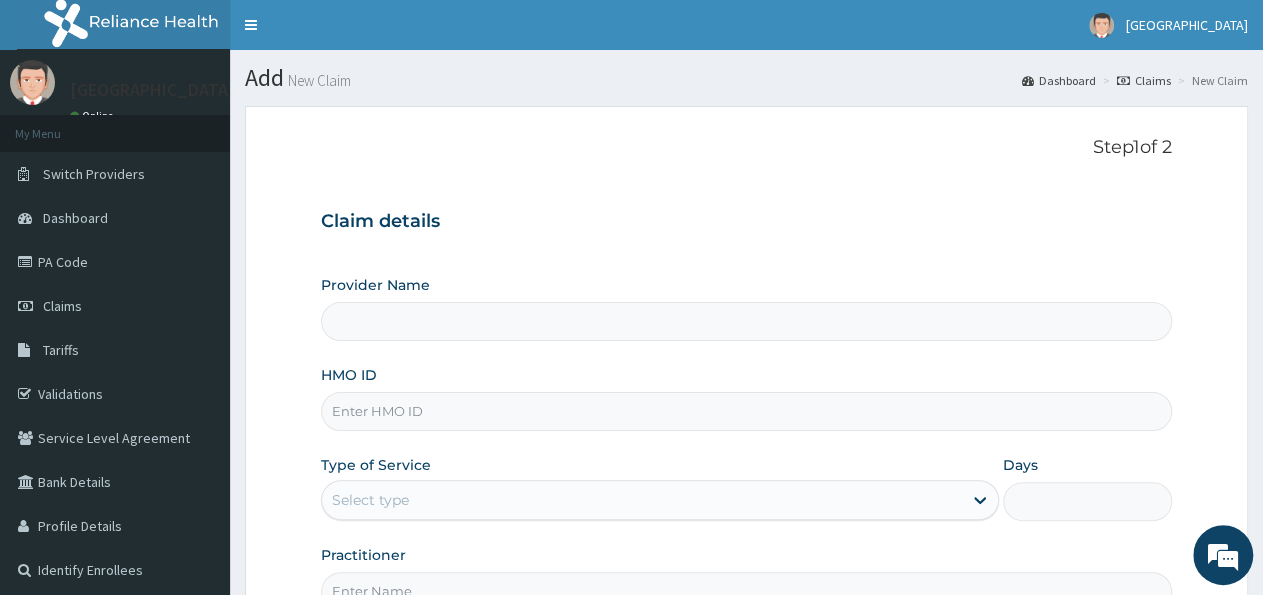 type on "[GEOGRAPHIC_DATA]" 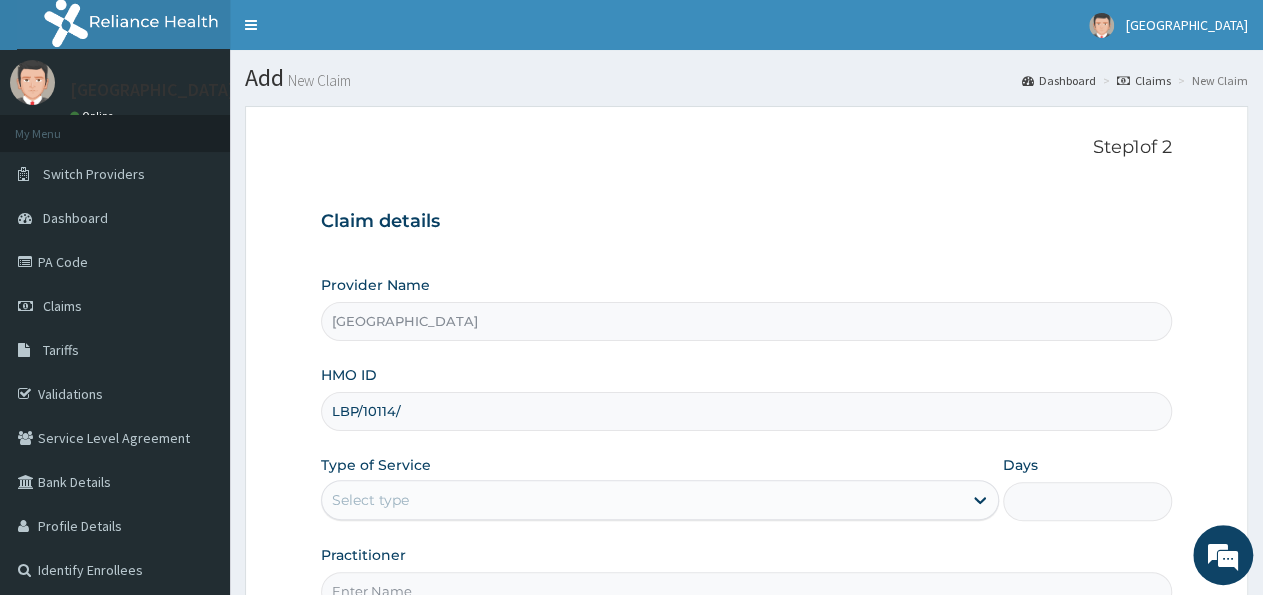 scroll, scrollTop: 0, scrollLeft: 0, axis: both 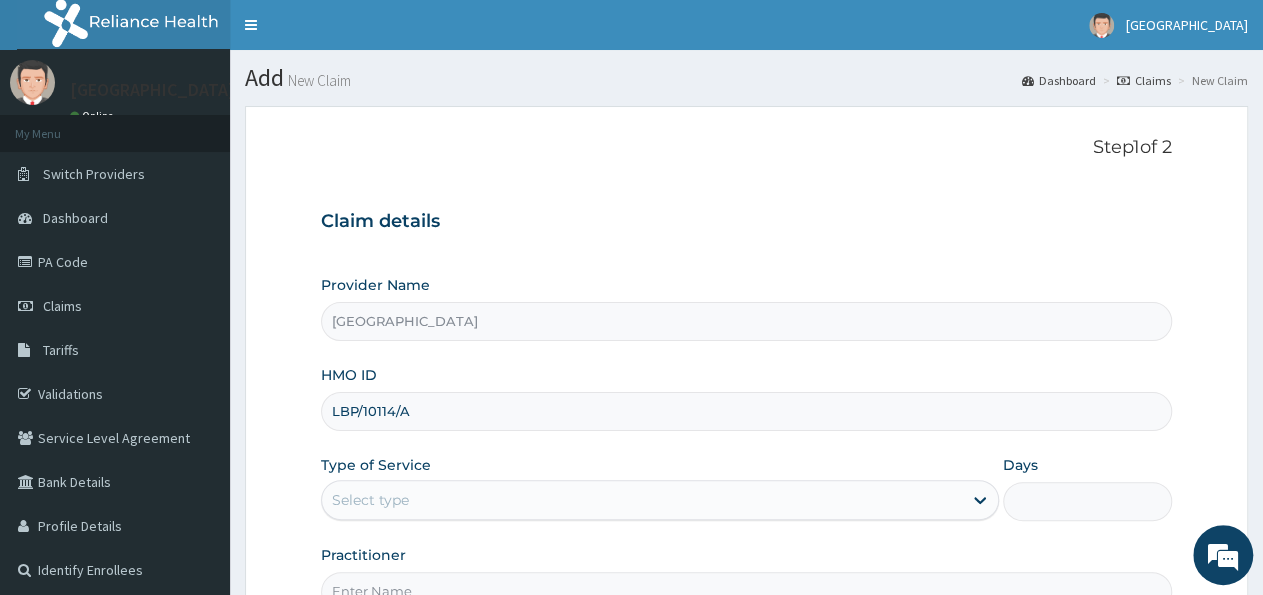 type on "LBP/10114/A" 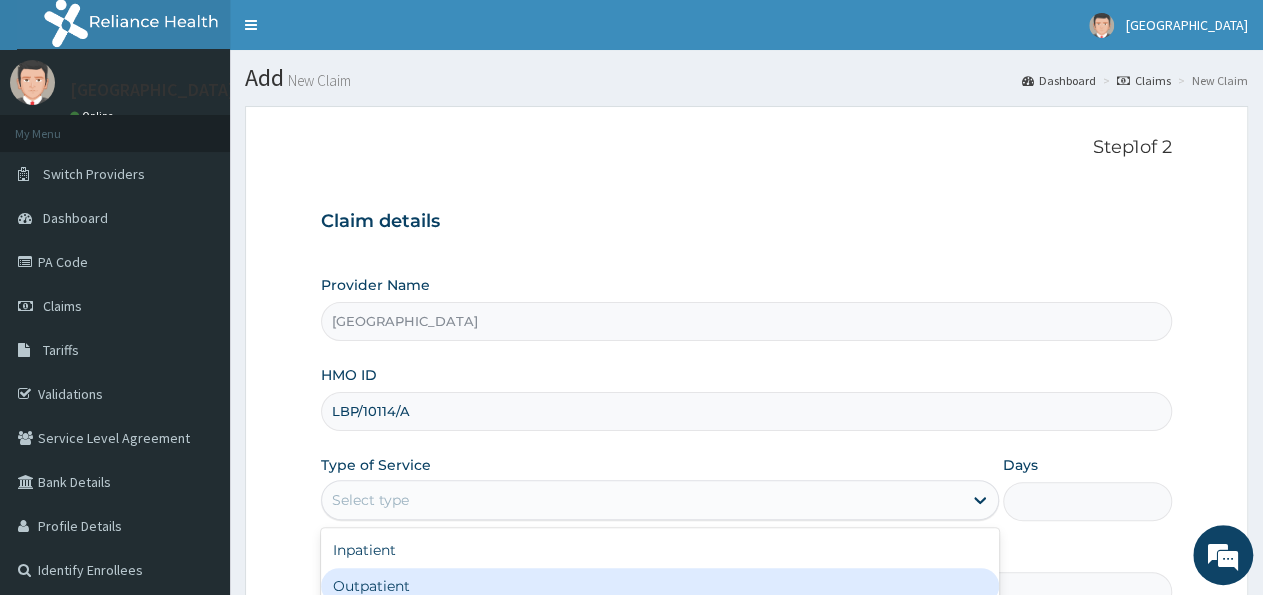 click on "Outpatient" at bounding box center [659, 586] 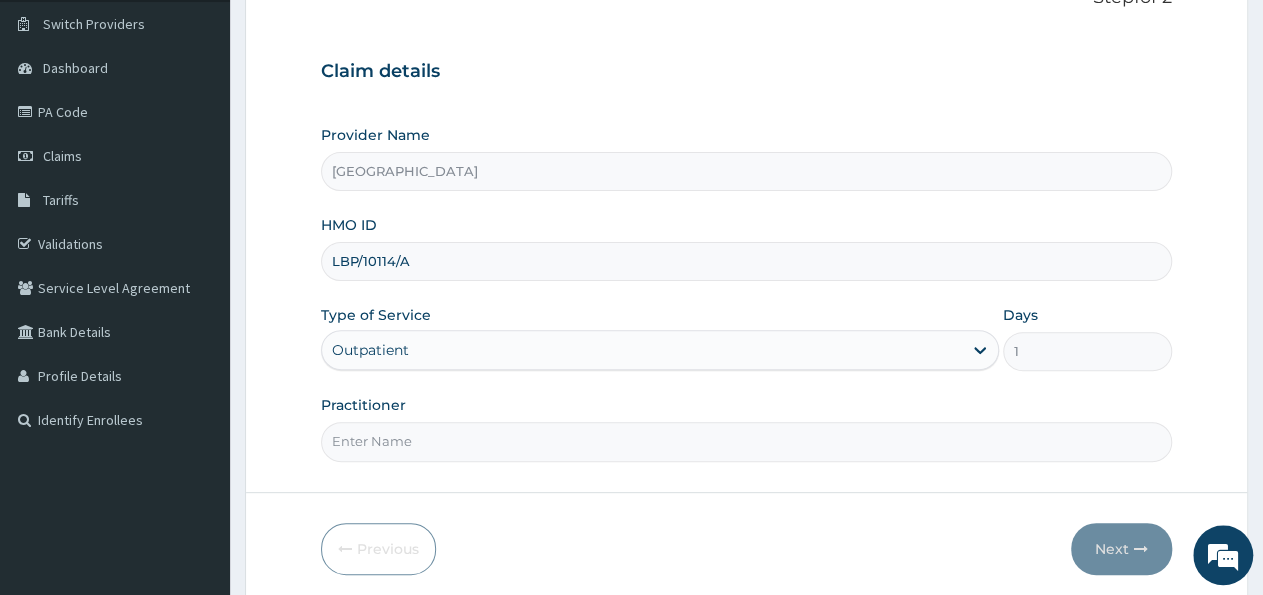 scroll, scrollTop: 222, scrollLeft: 0, axis: vertical 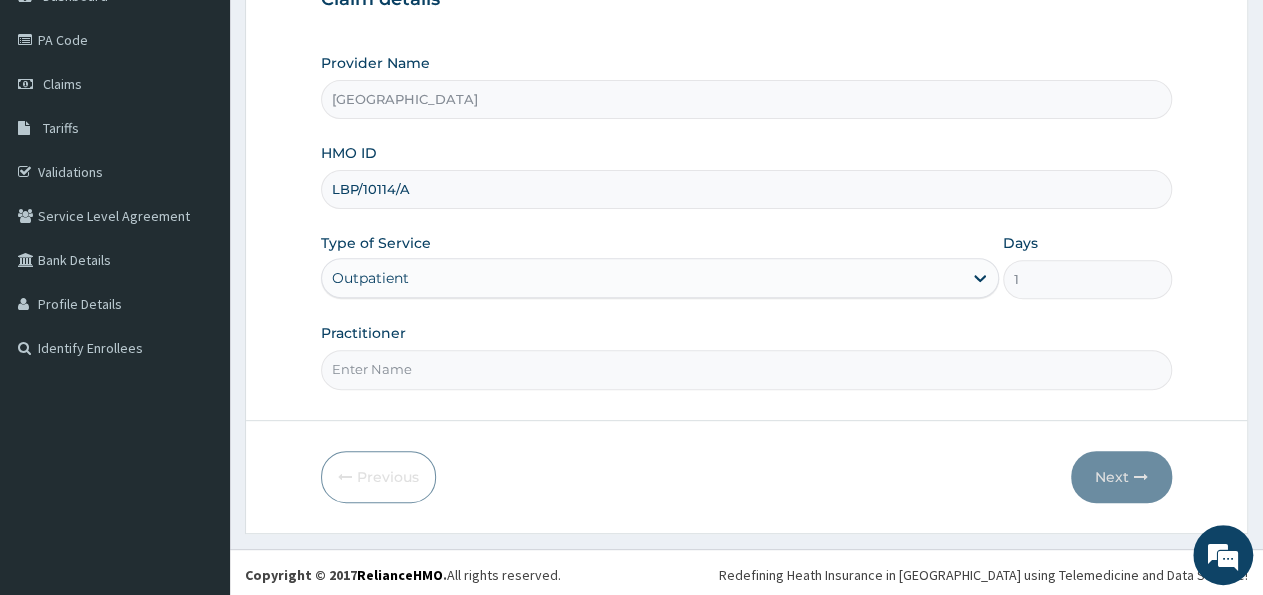 click on "Practitioner" at bounding box center (746, 369) 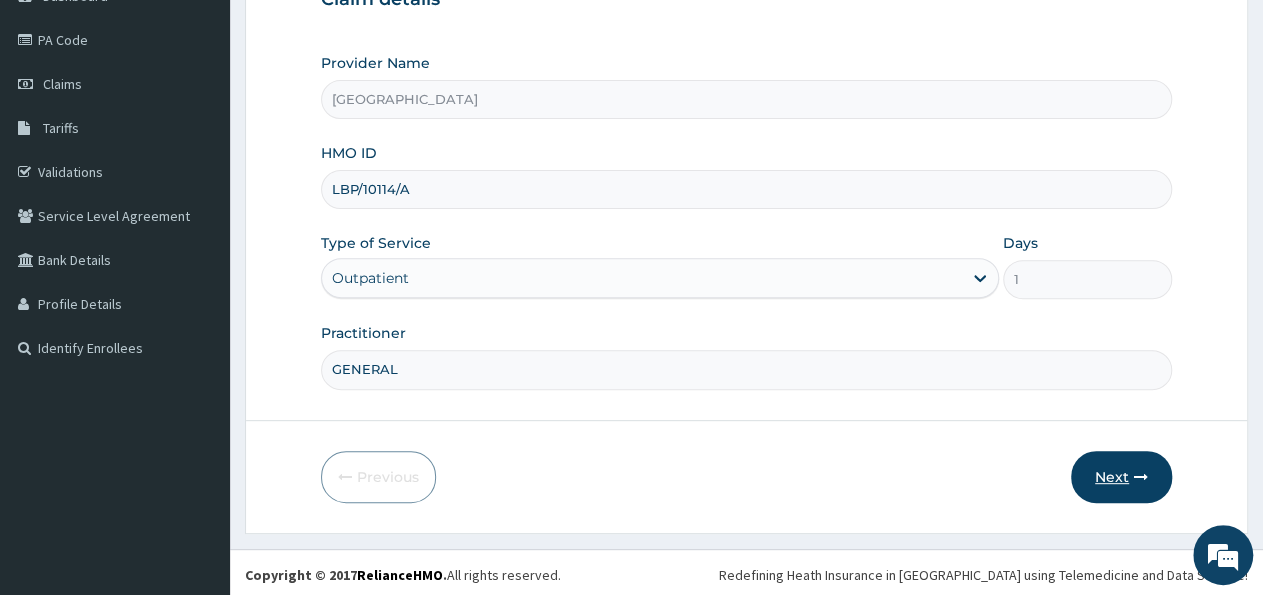 type on "GENERAL" 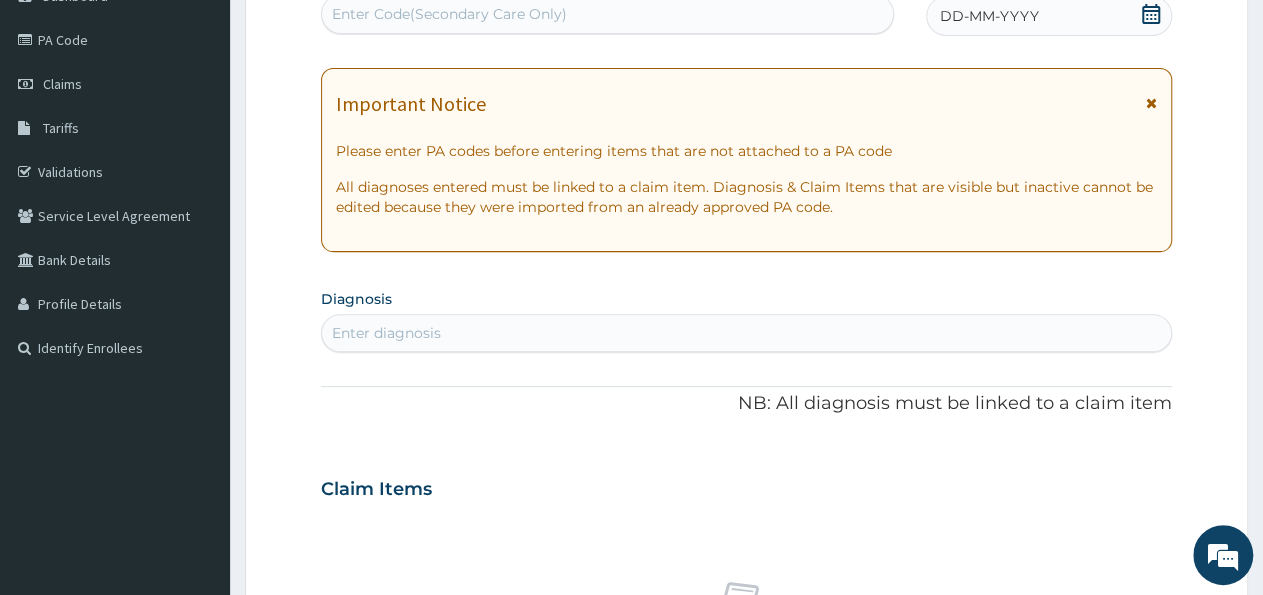 click on "Enter Code(Secondary Care Only)" at bounding box center [449, 14] 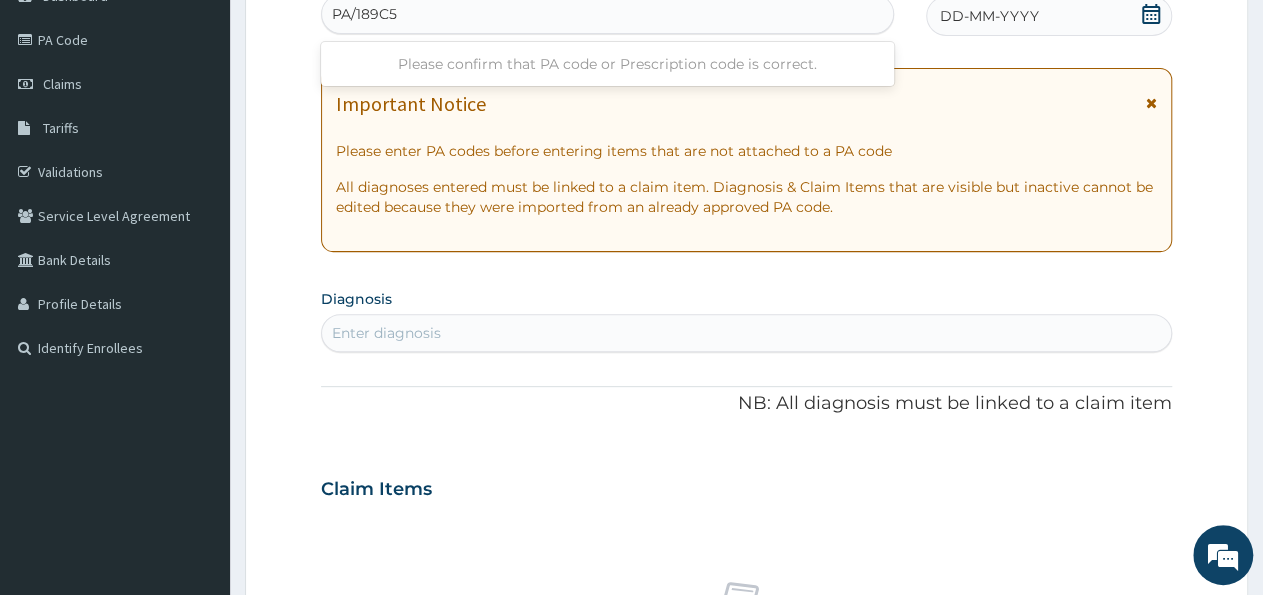type on "PA/189C51" 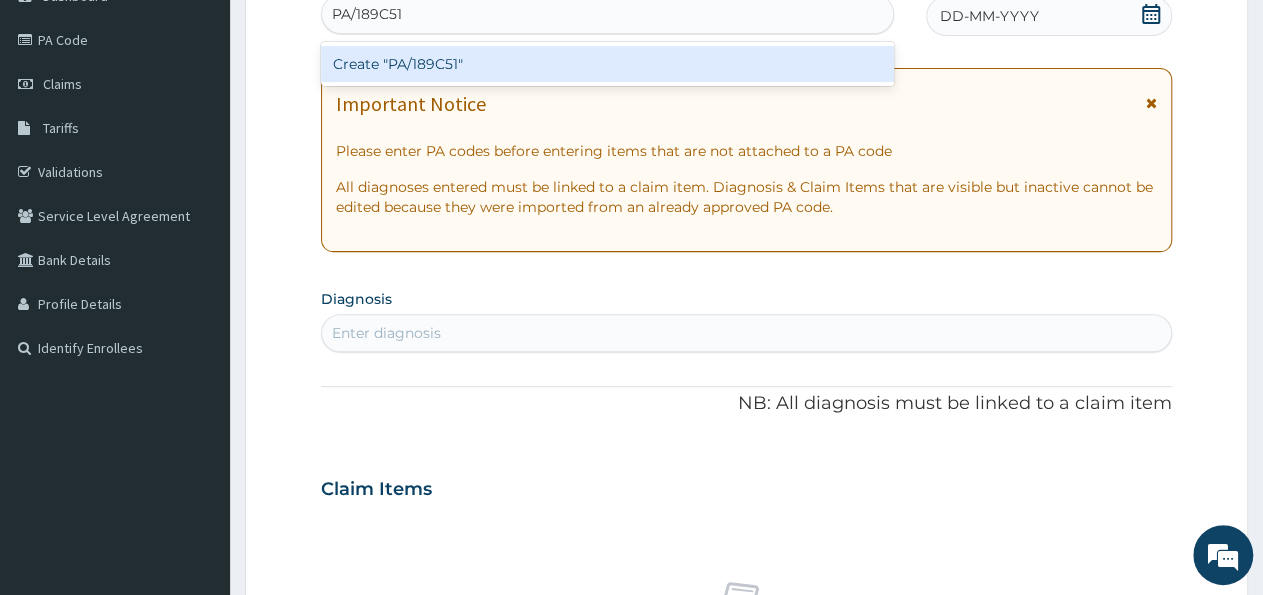 click on "Create "PA/189C51"" at bounding box center [607, 64] 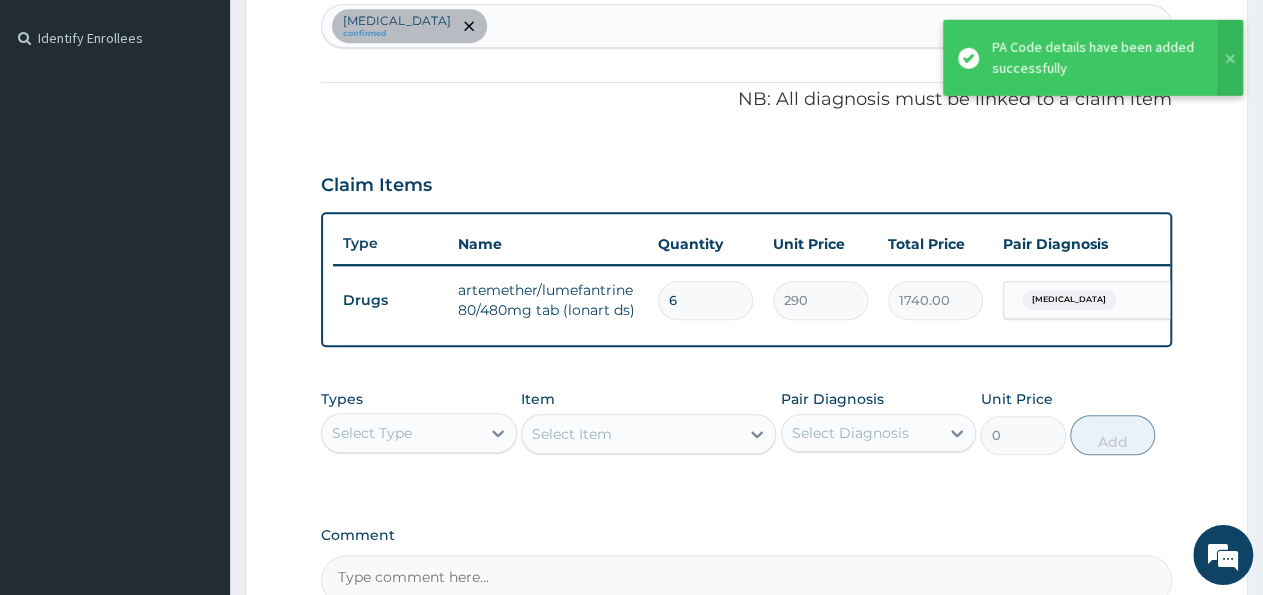 scroll, scrollTop: 116, scrollLeft: 0, axis: vertical 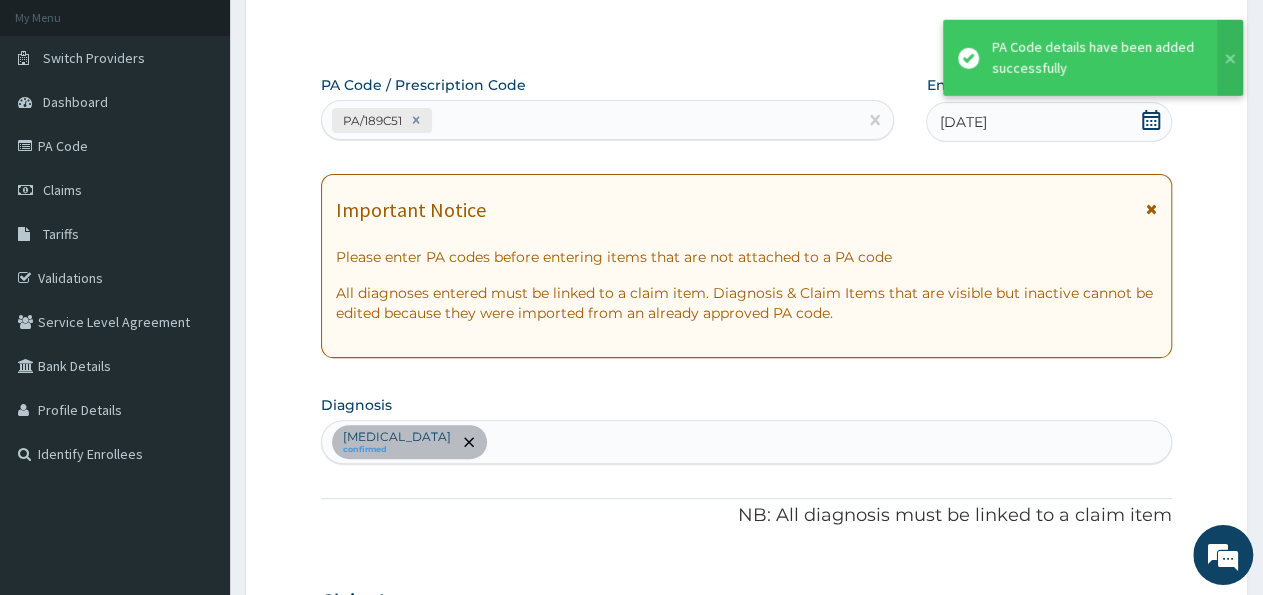 click on "PA/189C51" at bounding box center [589, 120] 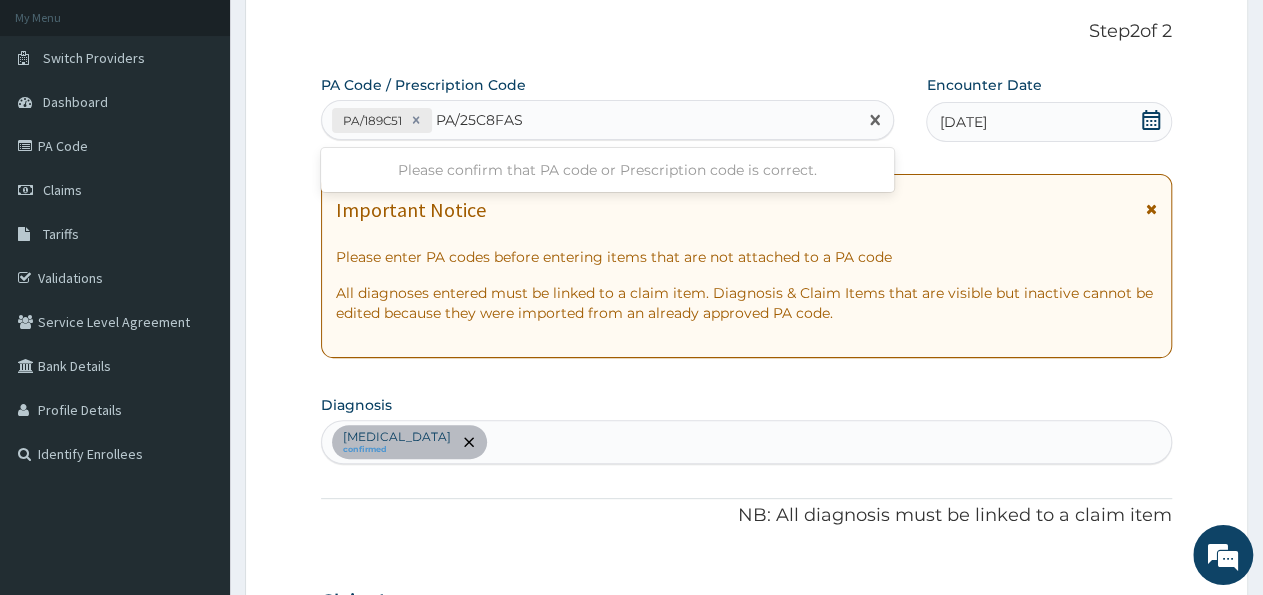 type on "PA/25C8FA" 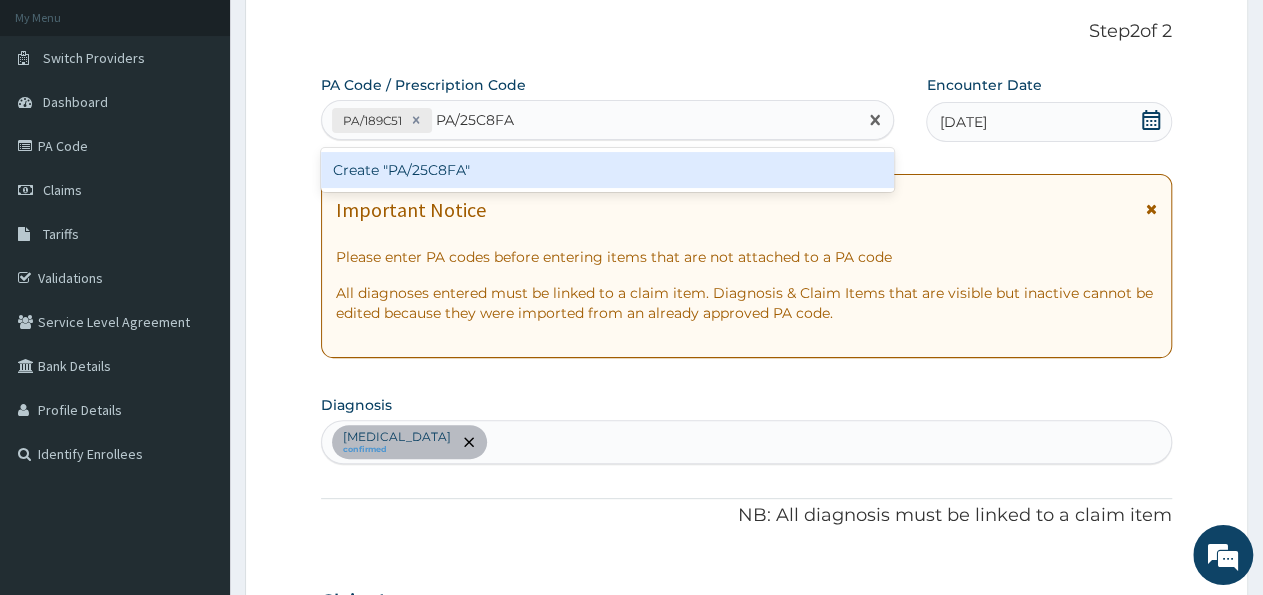click on "Create "PA/25C8FA"" at bounding box center (607, 170) 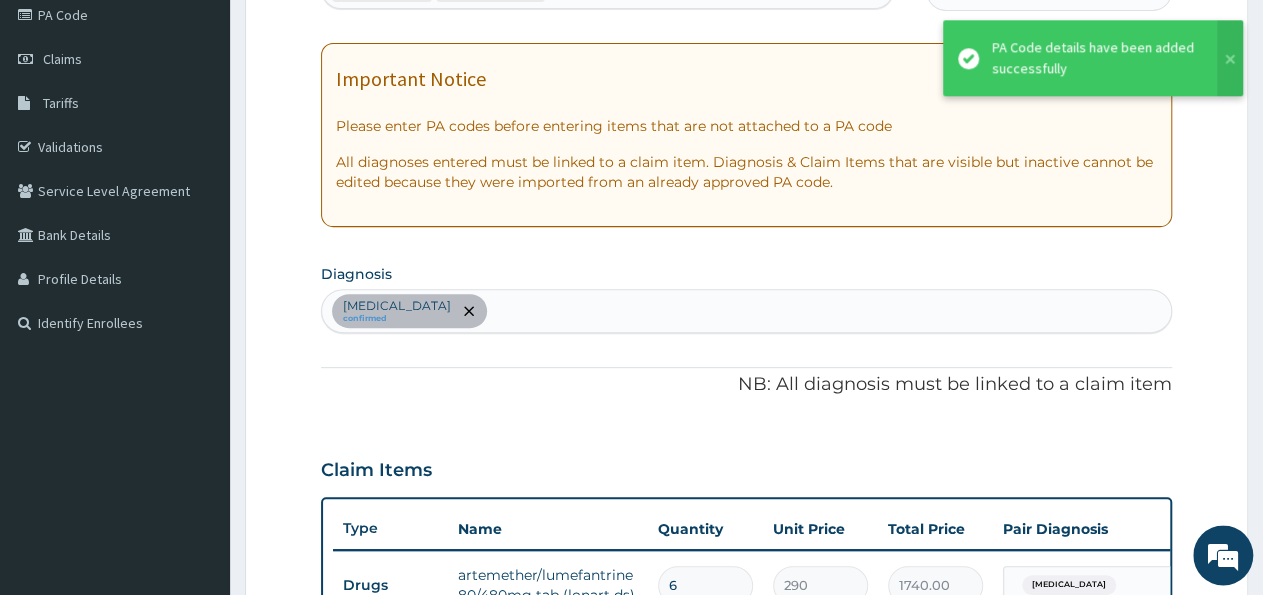 scroll, scrollTop: 0, scrollLeft: 0, axis: both 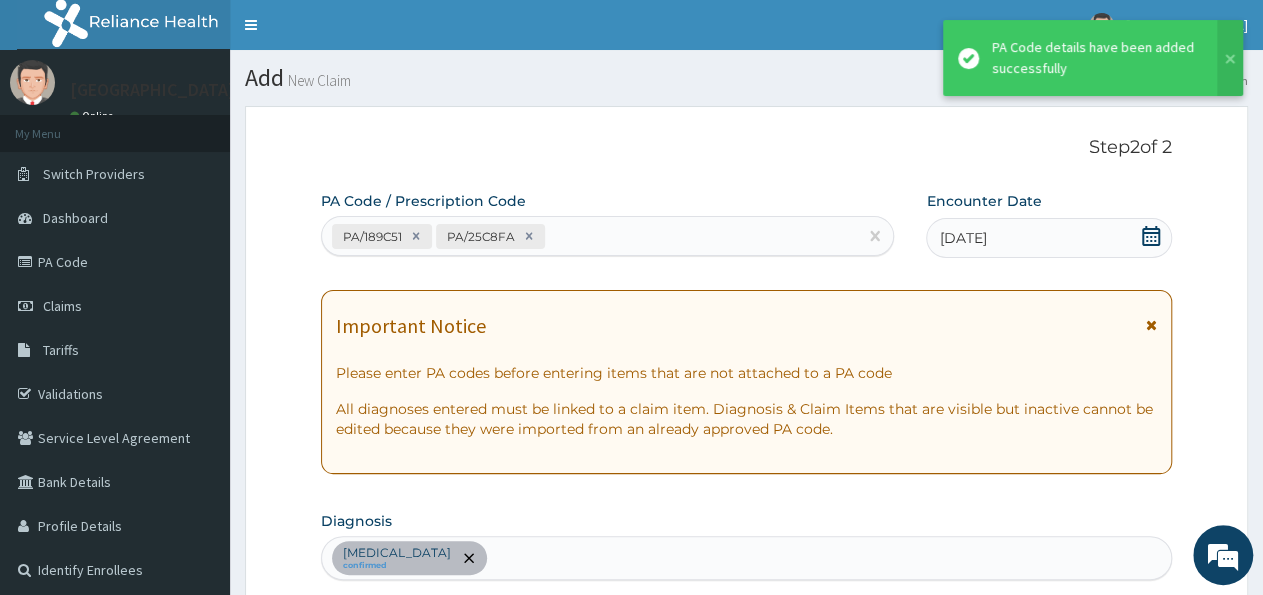 click on "PA/189C51 PA/25C8FA" at bounding box center (589, 236) 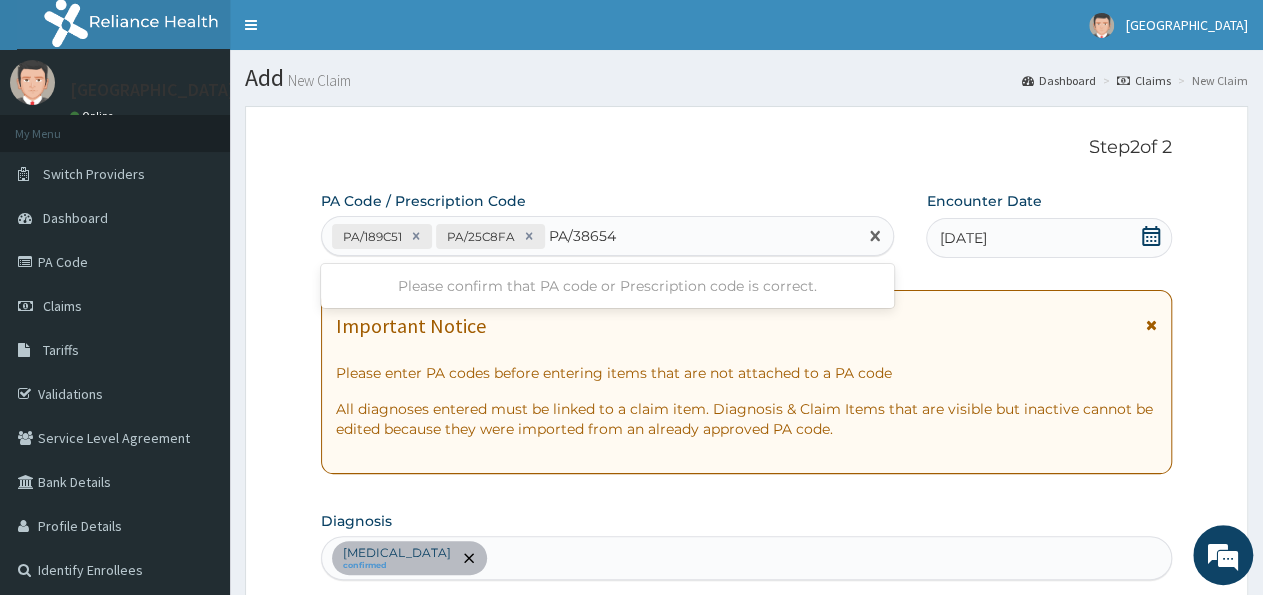 click on "PA/38654" at bounding box center (583, 236) 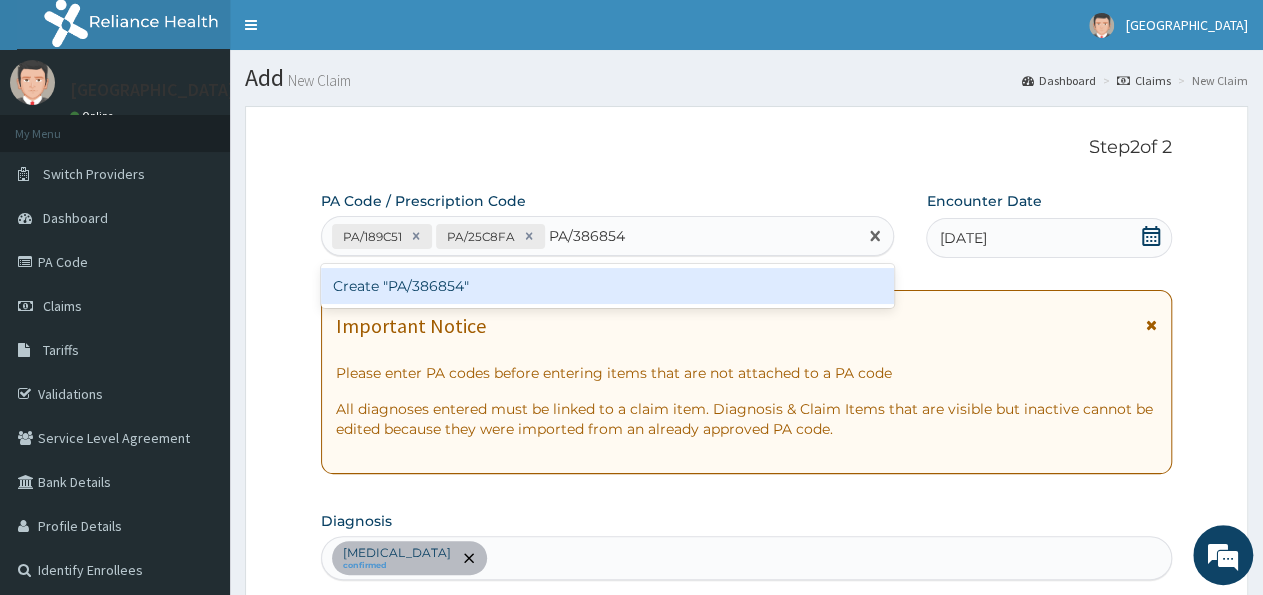 click on "Create "PA/386854"" at bounding box center (607, 286) 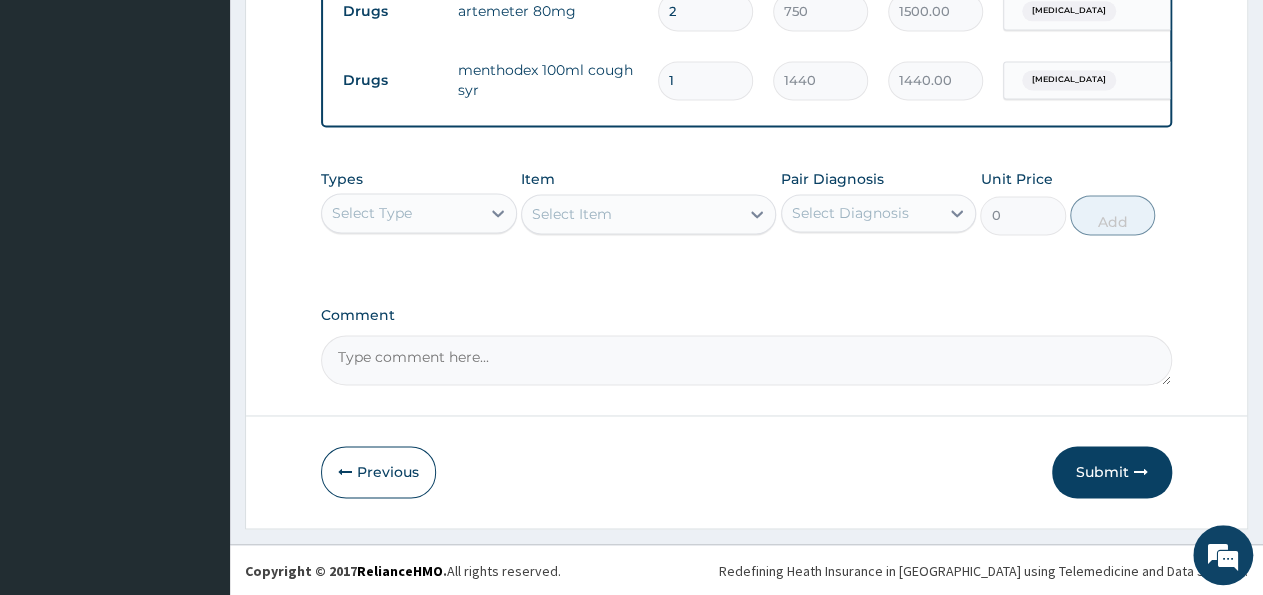scroll, scrollTop: 1398, scrollLeft: 0, axis: vertical 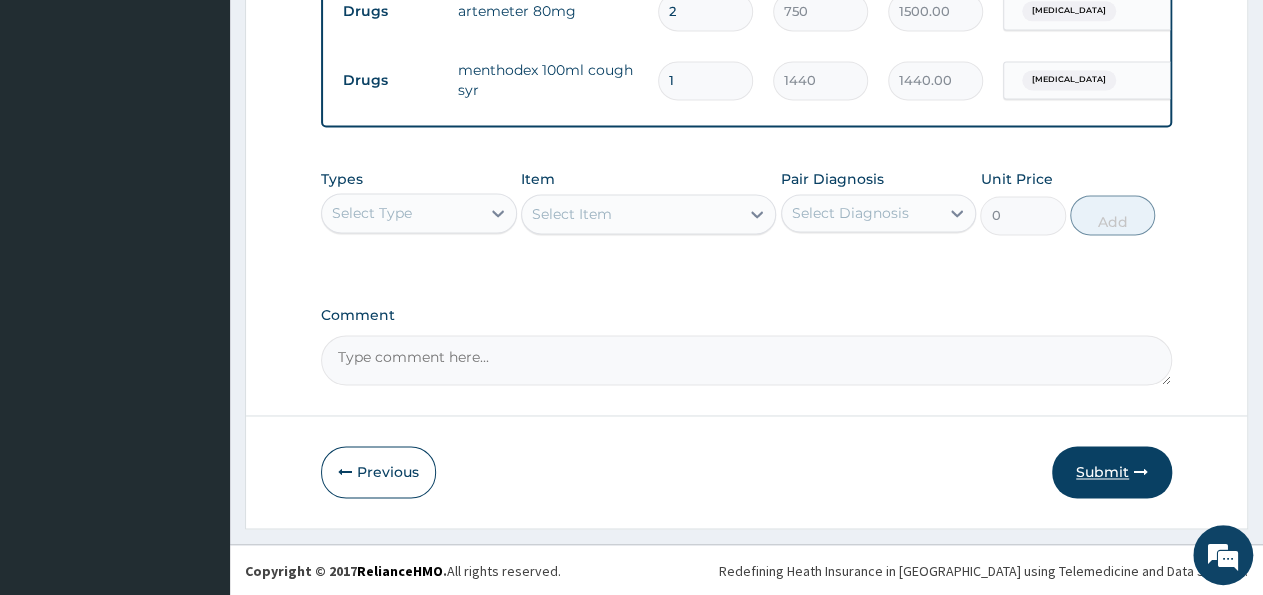 click on "Submit" at bounding box center (1112, 472) 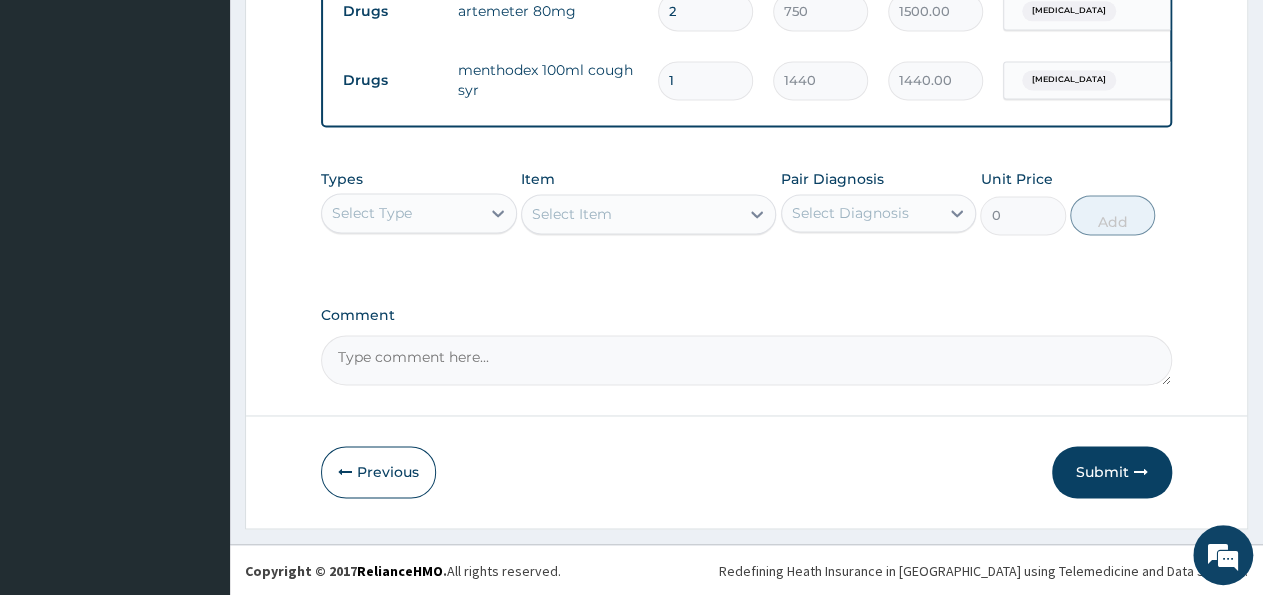 scroll, scrollTop: 82, scrollLeft: 0, axis: vertical 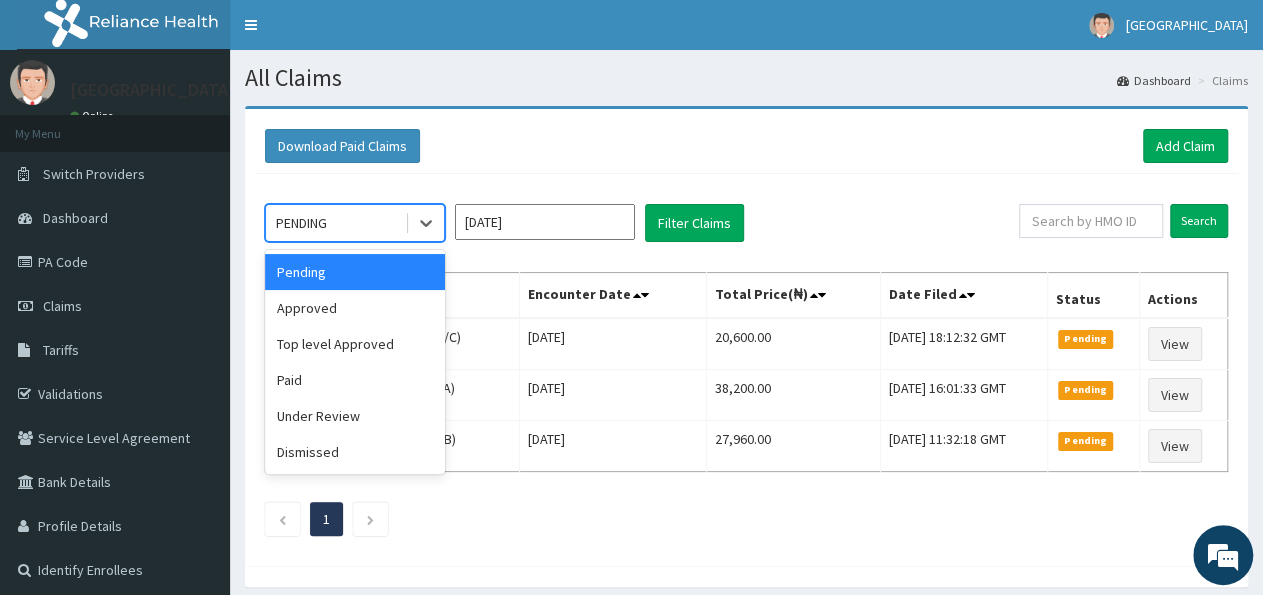 click on "PENDING" at bounding box center (335, 223) 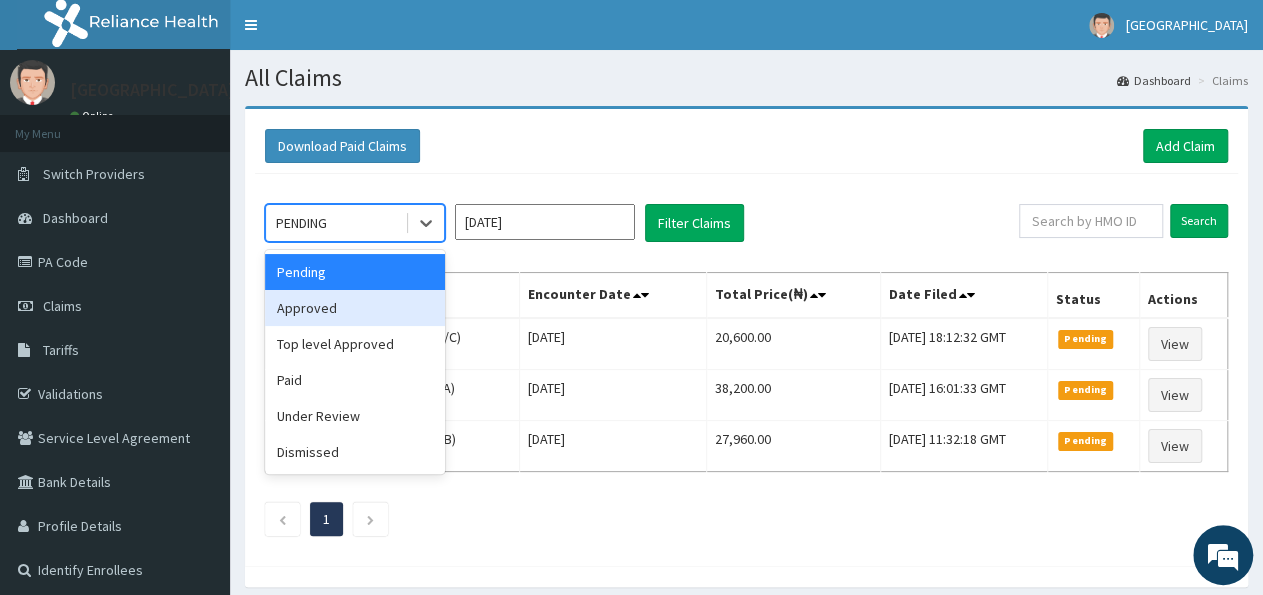 click on "Approved" at bounding box center [355, 308] 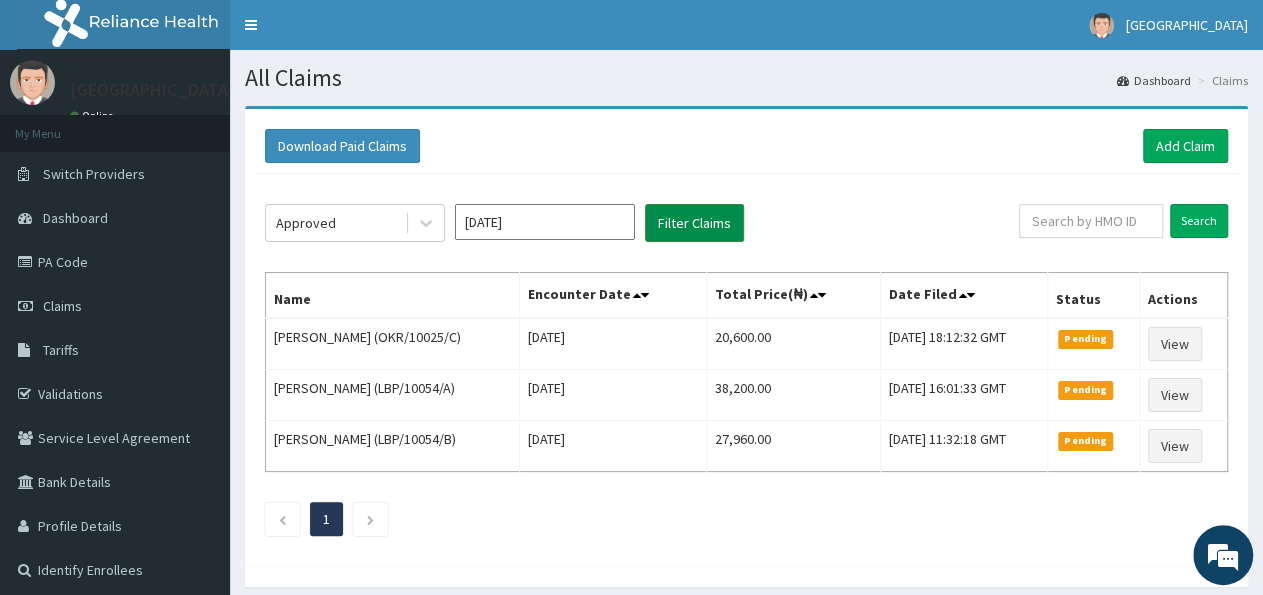 click on "Filter Claims" at bounding box center [694, 223] 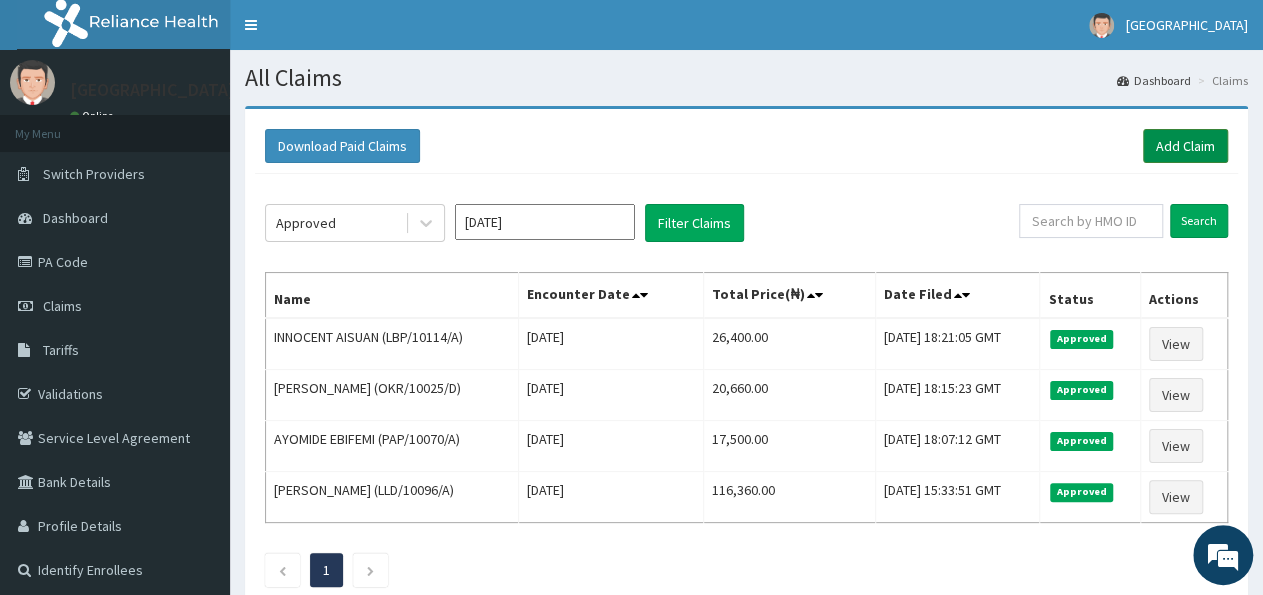 click on "Add Claim" at bounding box center [1185, 146] 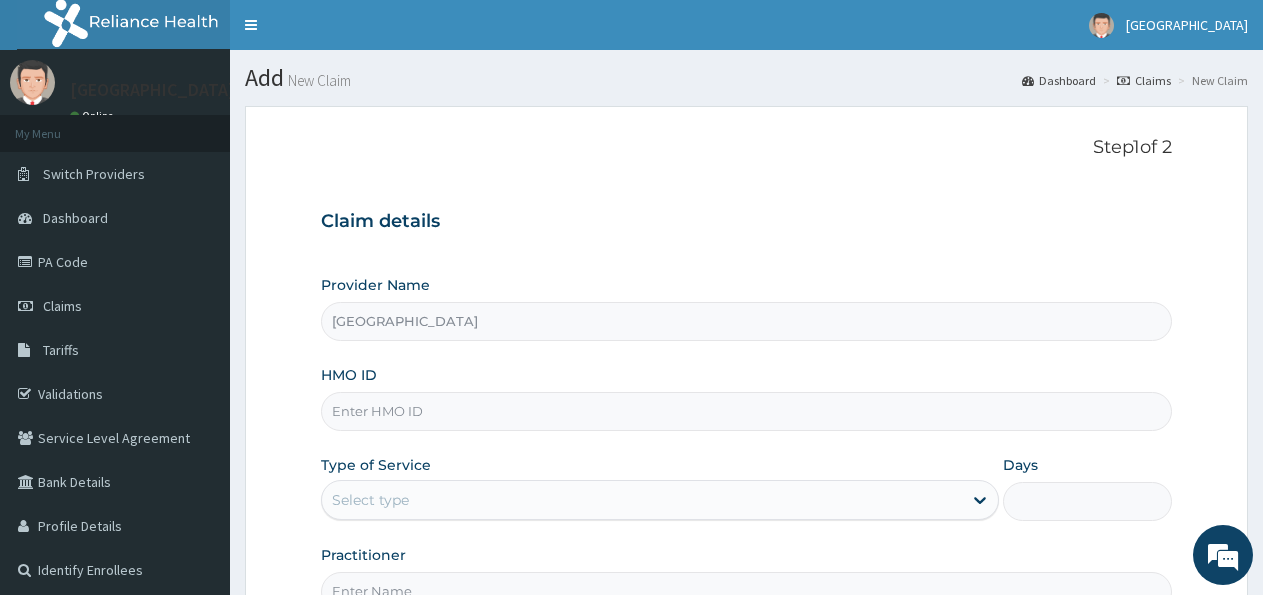 scroll, scrollTop: 0, scrollLeft: 0, axis: both 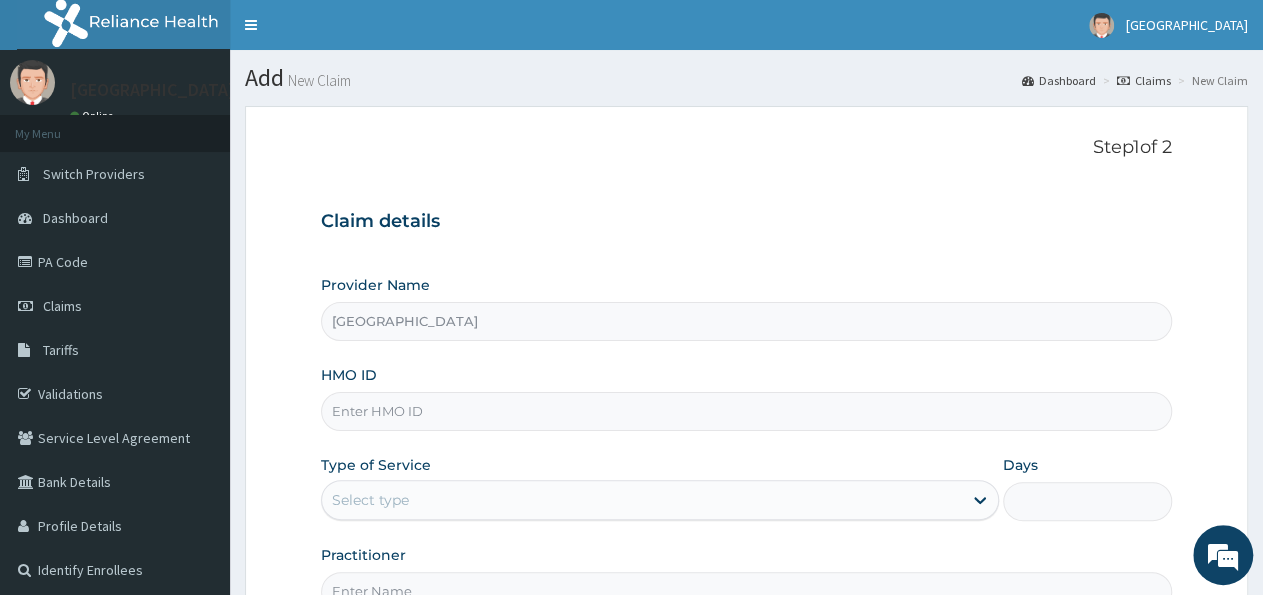 click on "HMO ID" at bounding box center [746, 411] 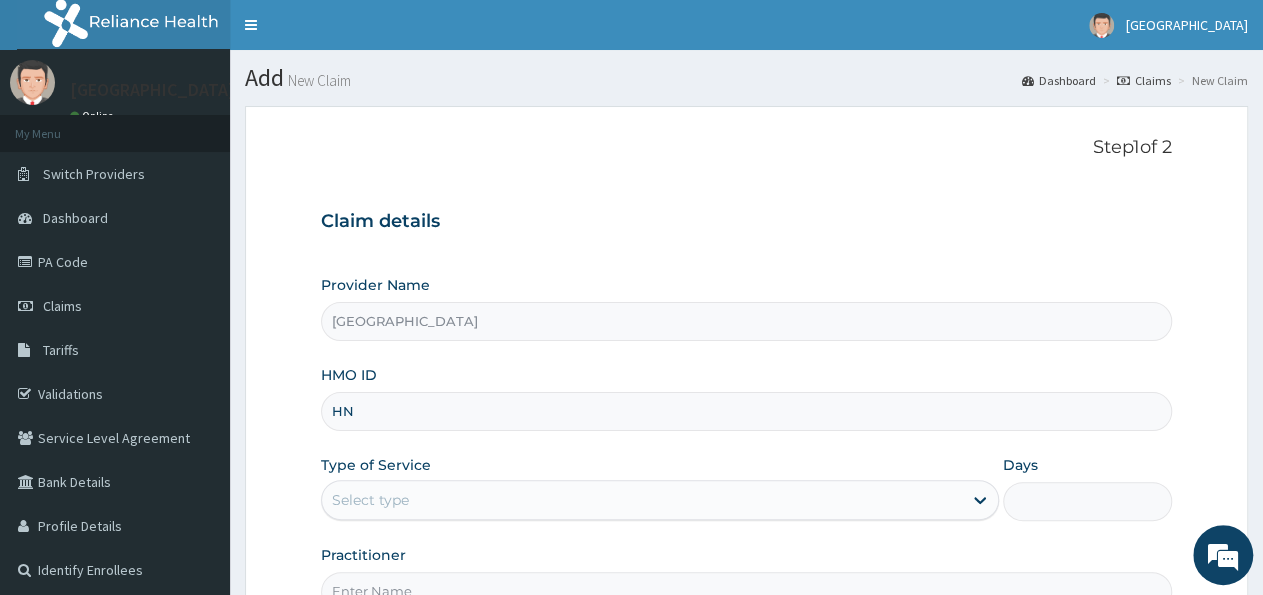scroll, scrollTop: 0, scrollLeft: 0, axis: both 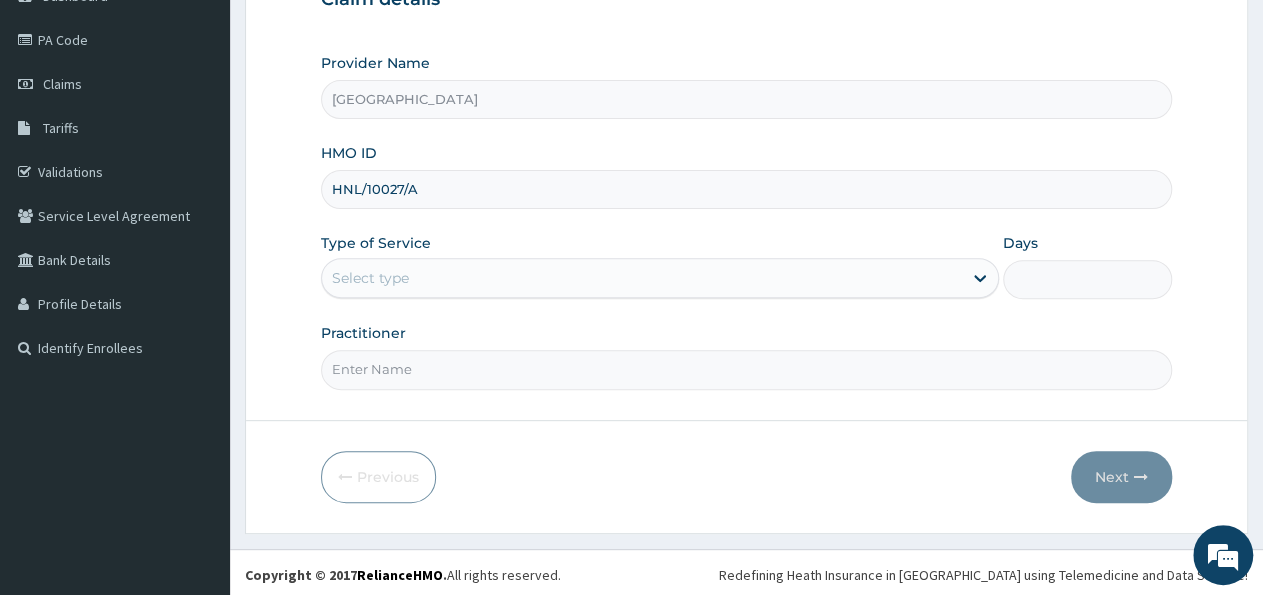 type on "HNL/10027/A" 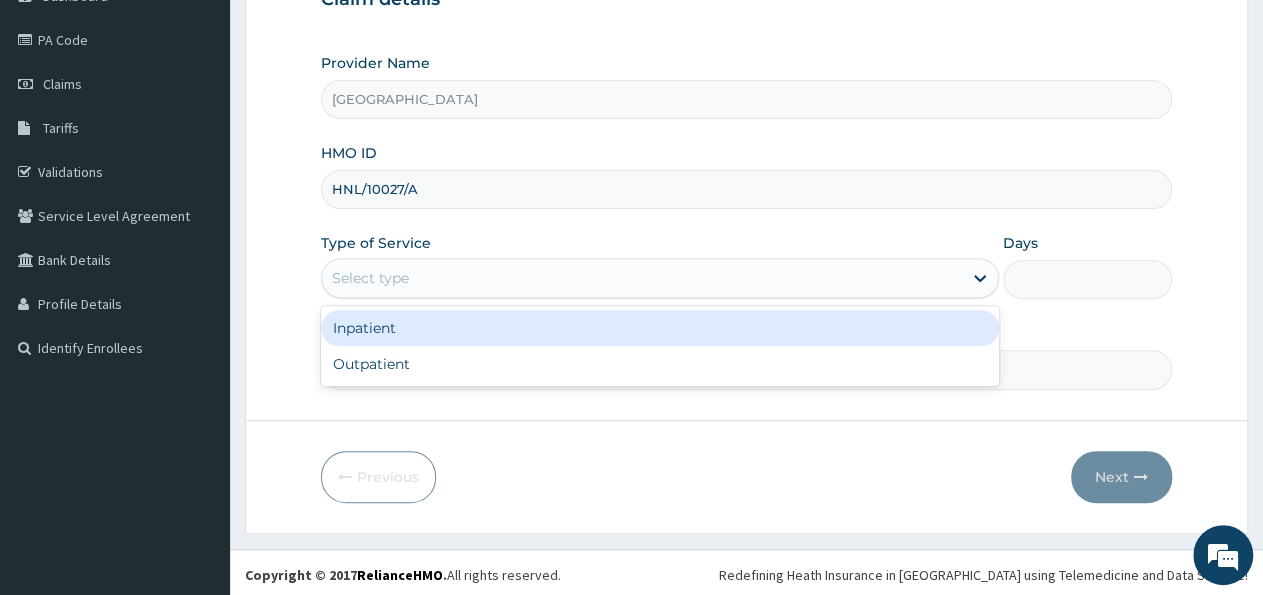 click on "Select type" at bounding box center (641, 278) 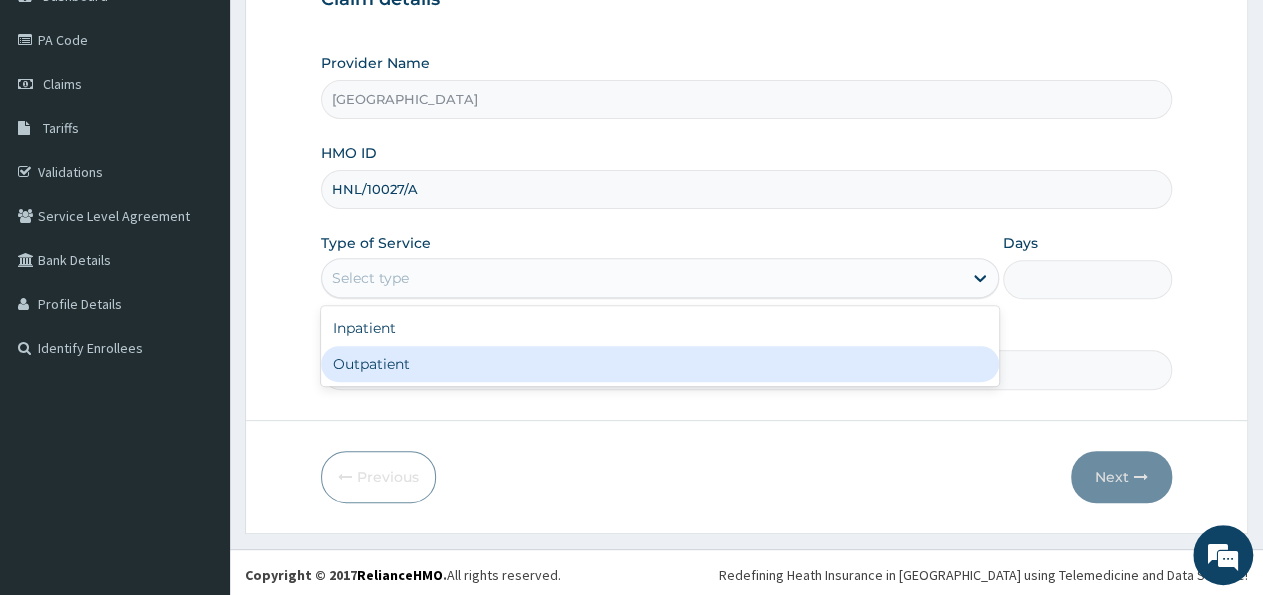 click on "Outpatient" at bounding box center [659, 364] 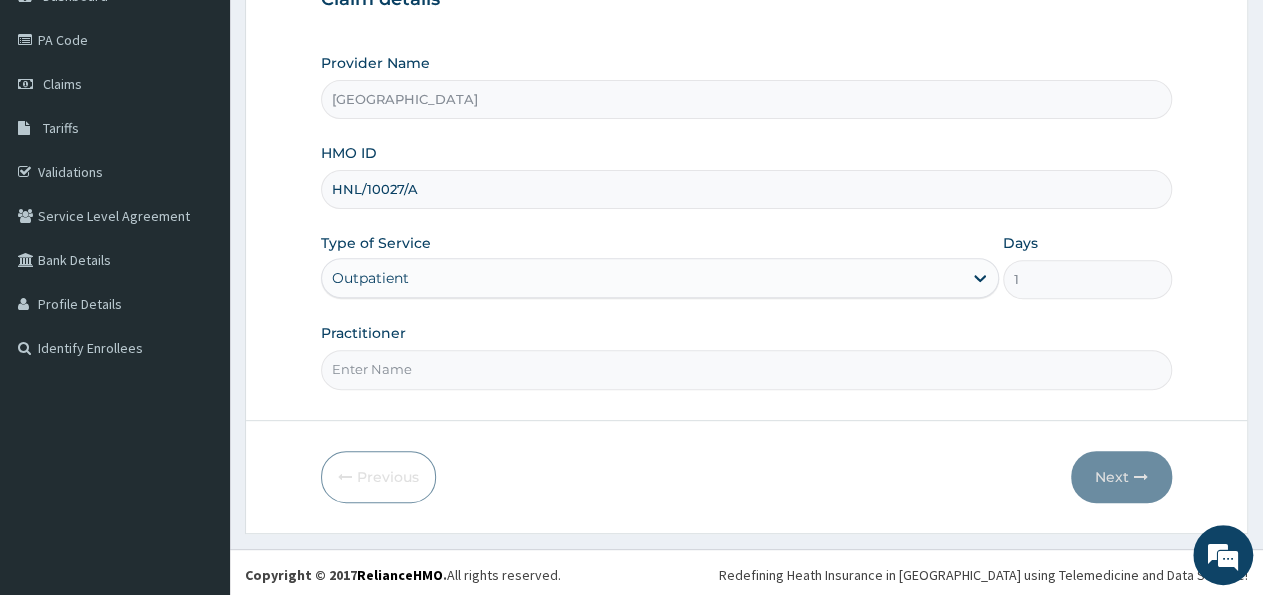 click on "Practitioner" at bounding box center (746, 369) 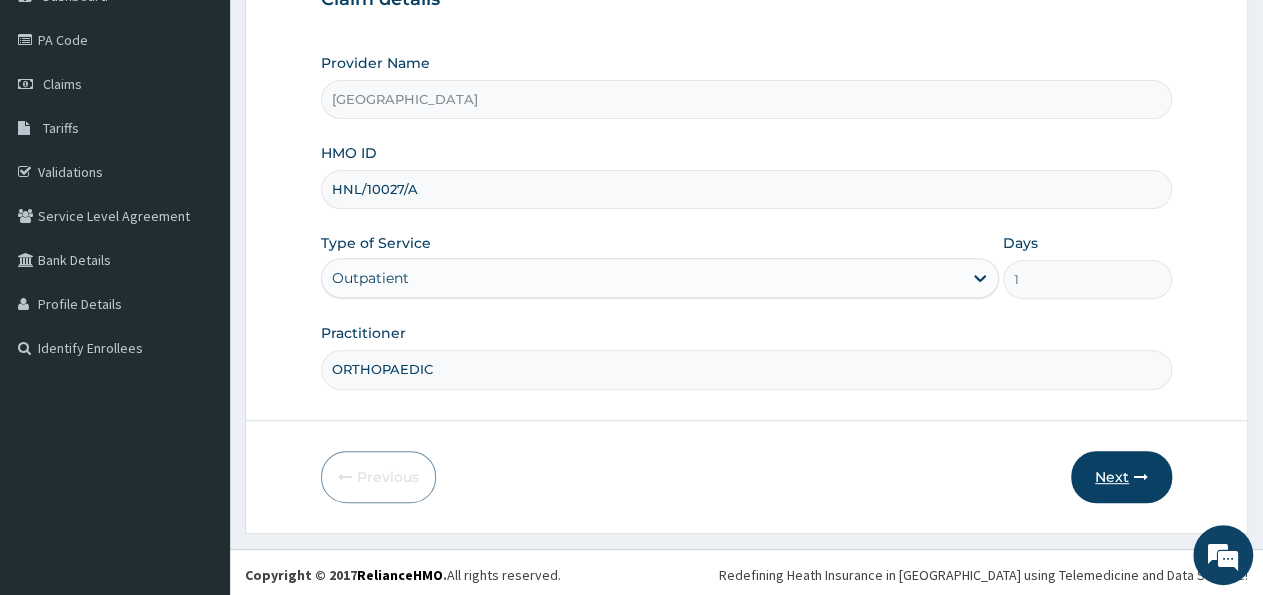 type on "ORTHOPAEDIC" 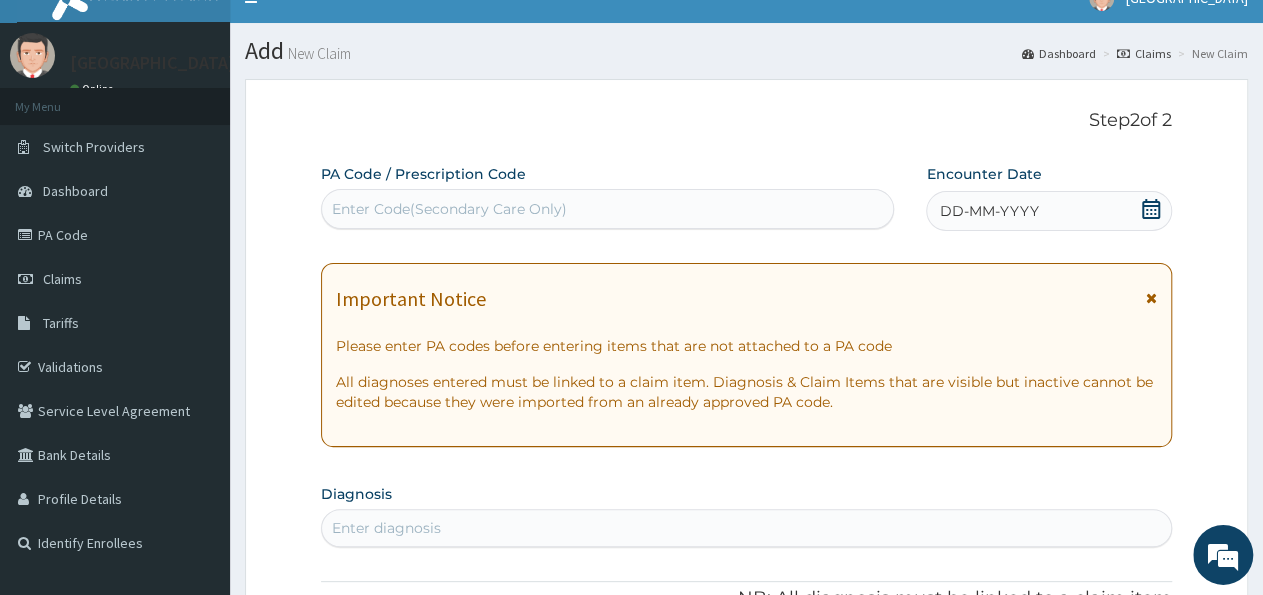 scroll, scrollTop: 0, scrollLeft: 0, axis: both 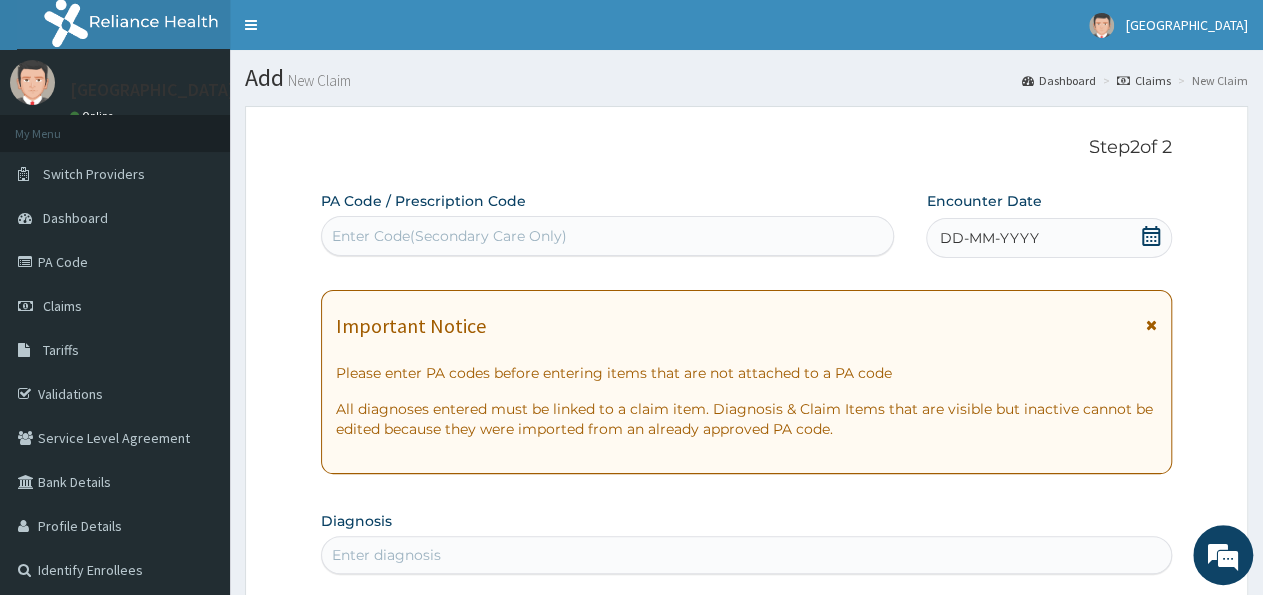 click on "Enter Code(Secondary Care Only)" at bounding box center (607, 236) 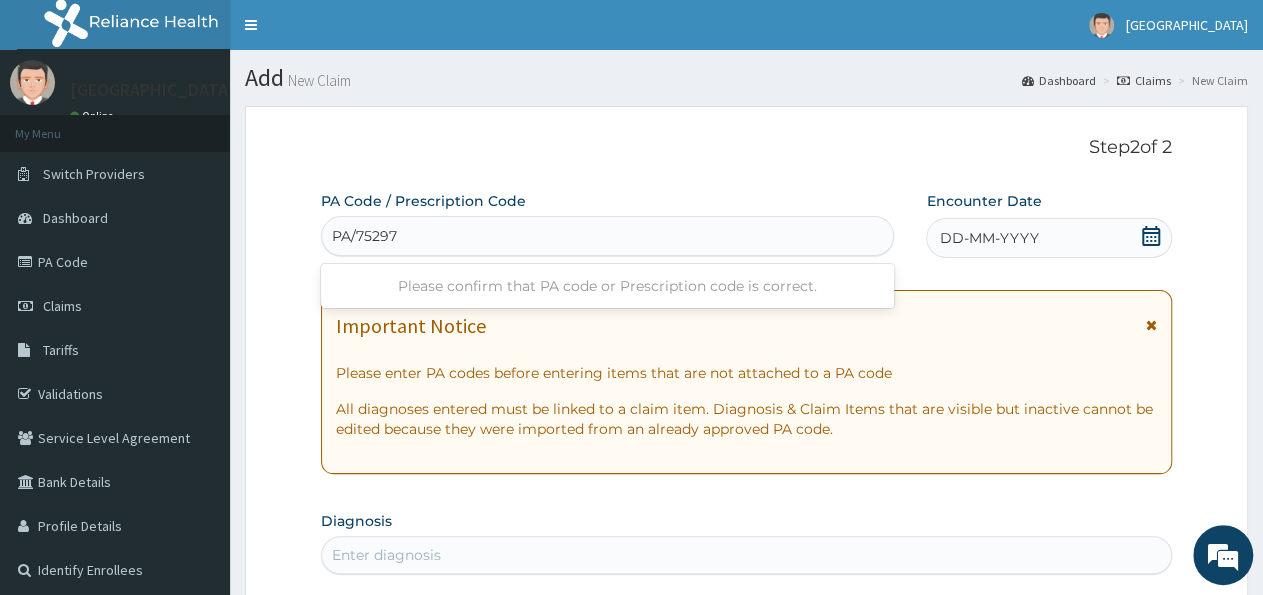 type on "PA/75297D" 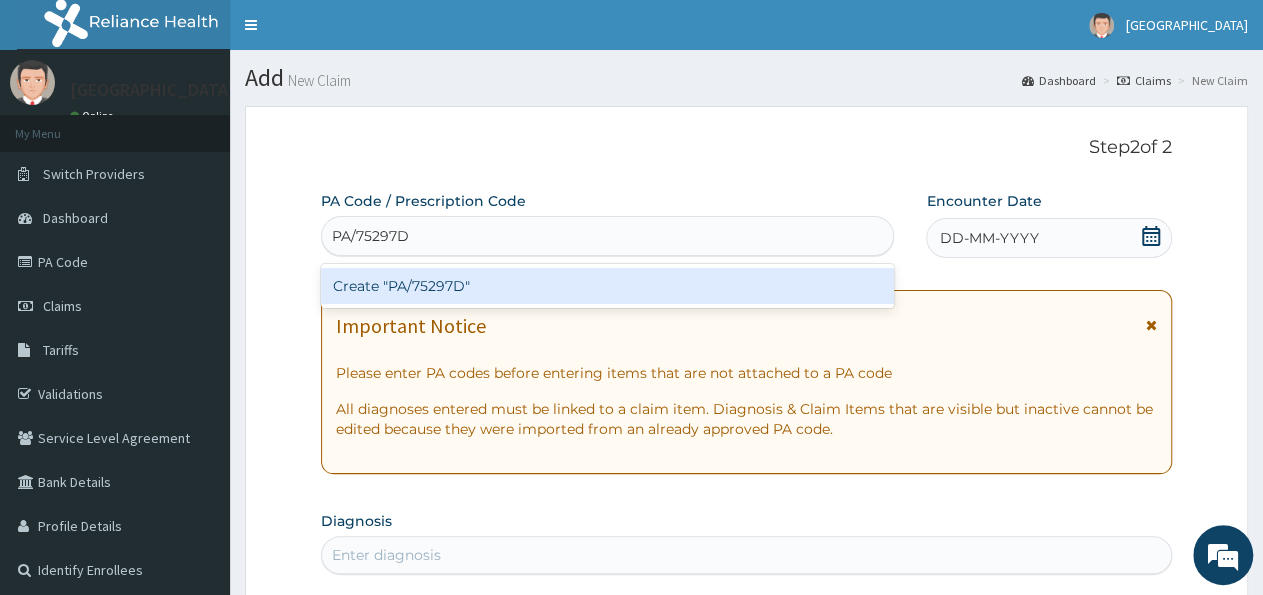 click on "Create "PA/75297D"" at bounding box center [607, 286] 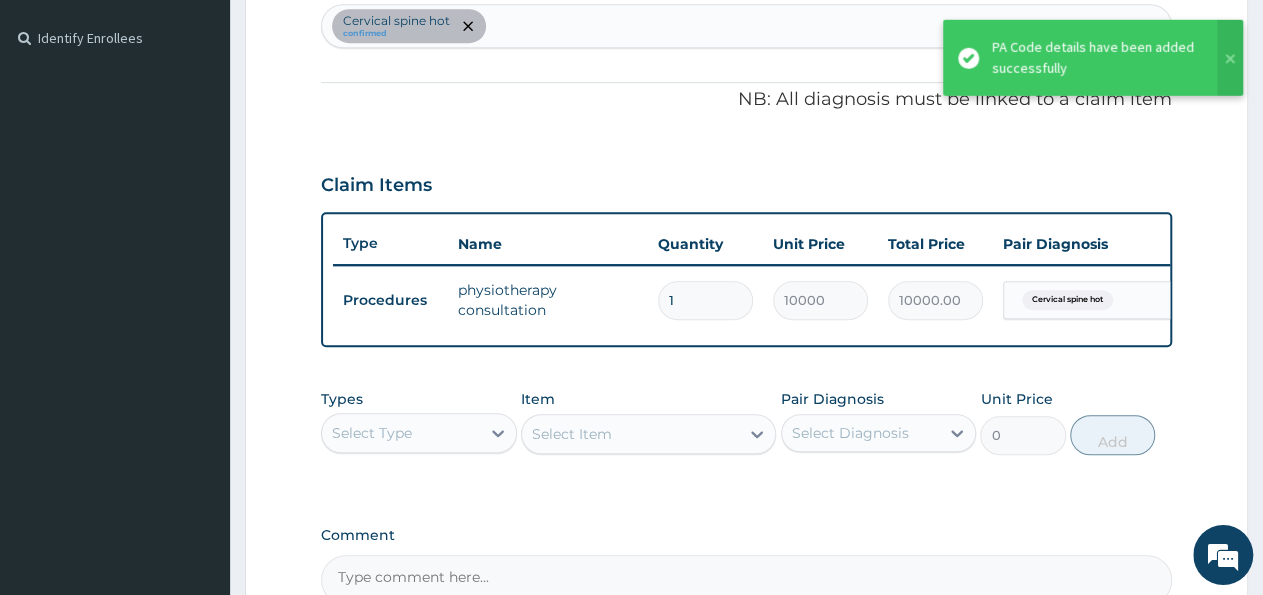 scroll, scrollTop: 116, scrollLeft: 0, axis: vertical 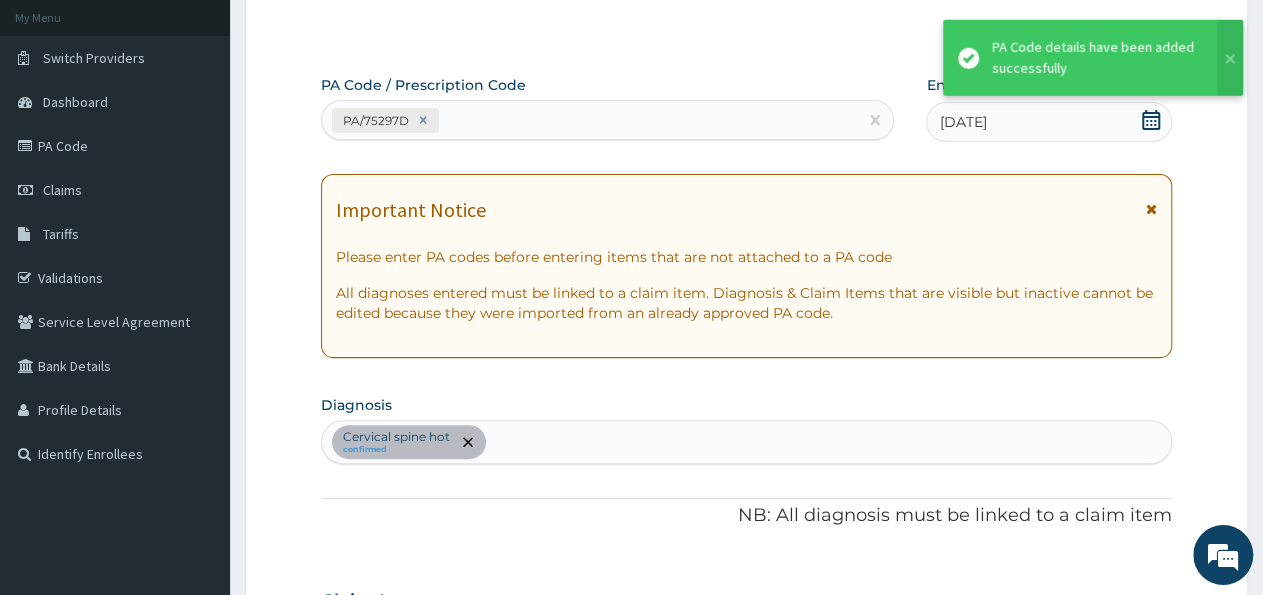 click on "PA/75297D" at bounding box center [589, 120] 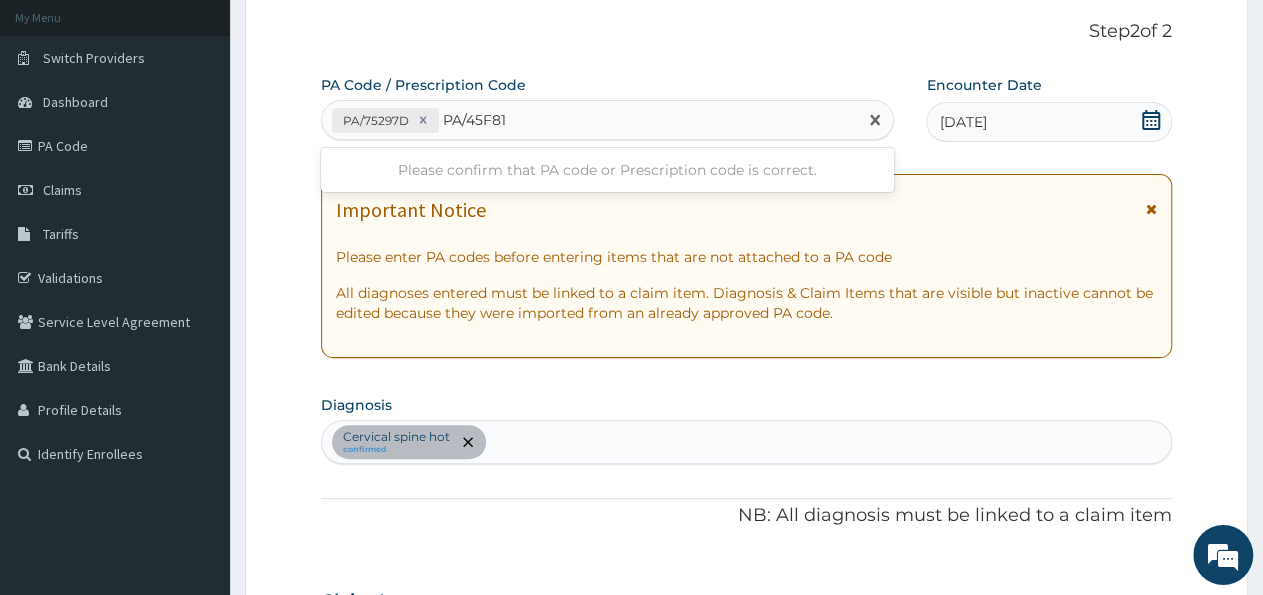type on "PA/45F818" 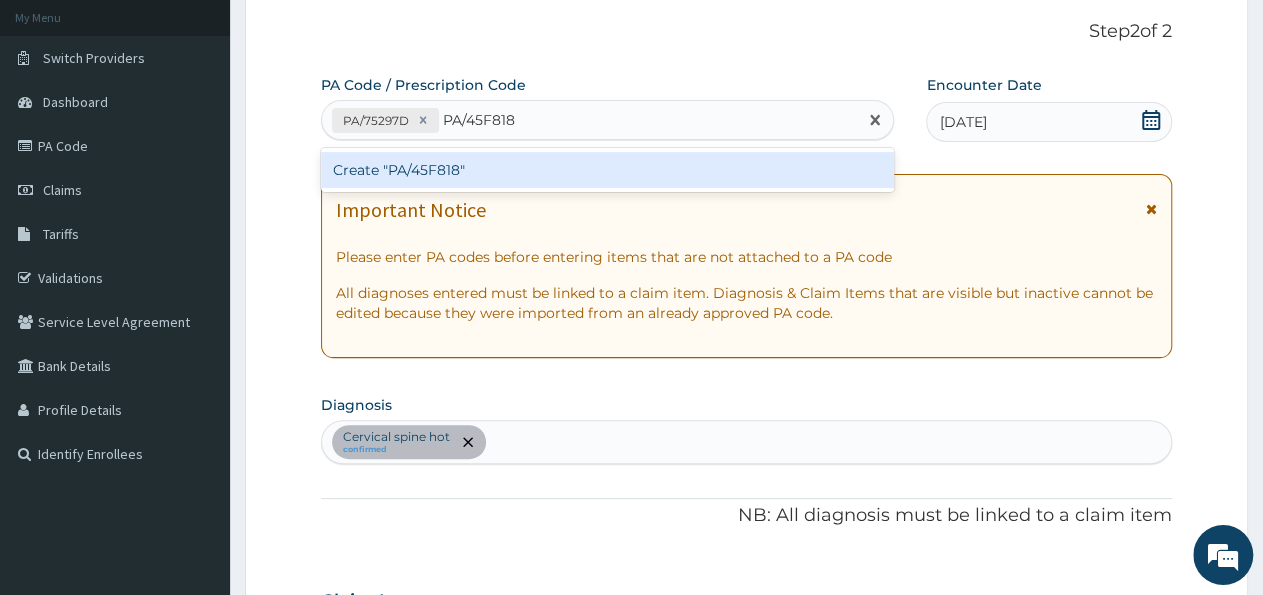 click on "Create "PA/45F818"" at bounding box center [607, 170] 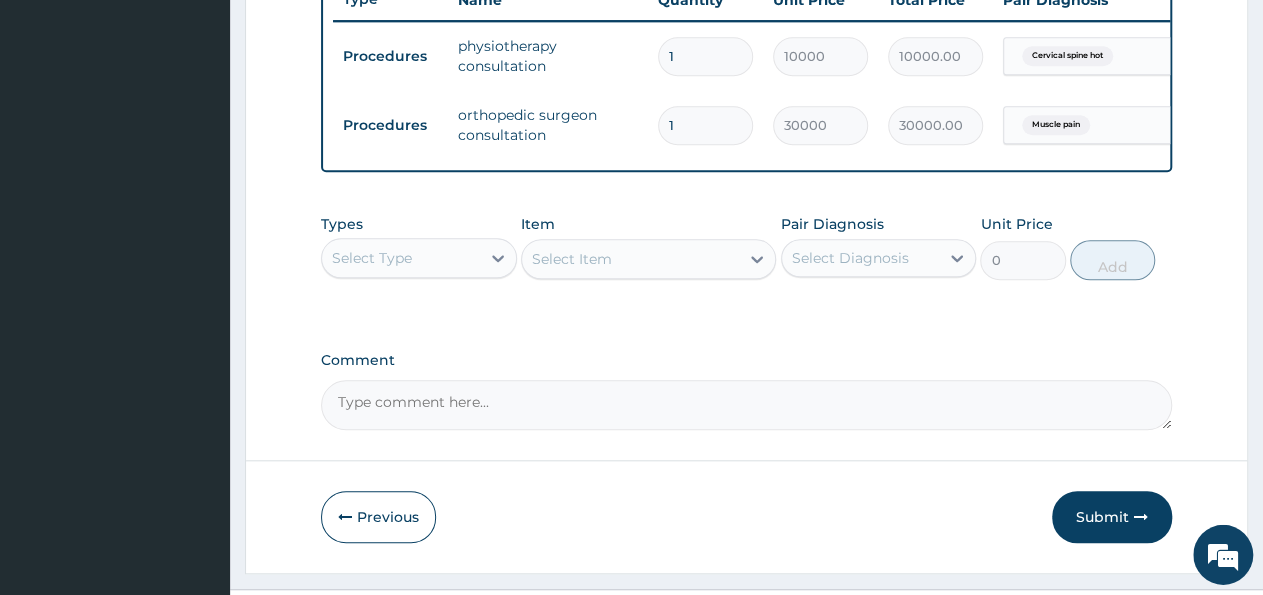 scroll, scrollTop: 834, scrollLeft: 0, axis: vertical 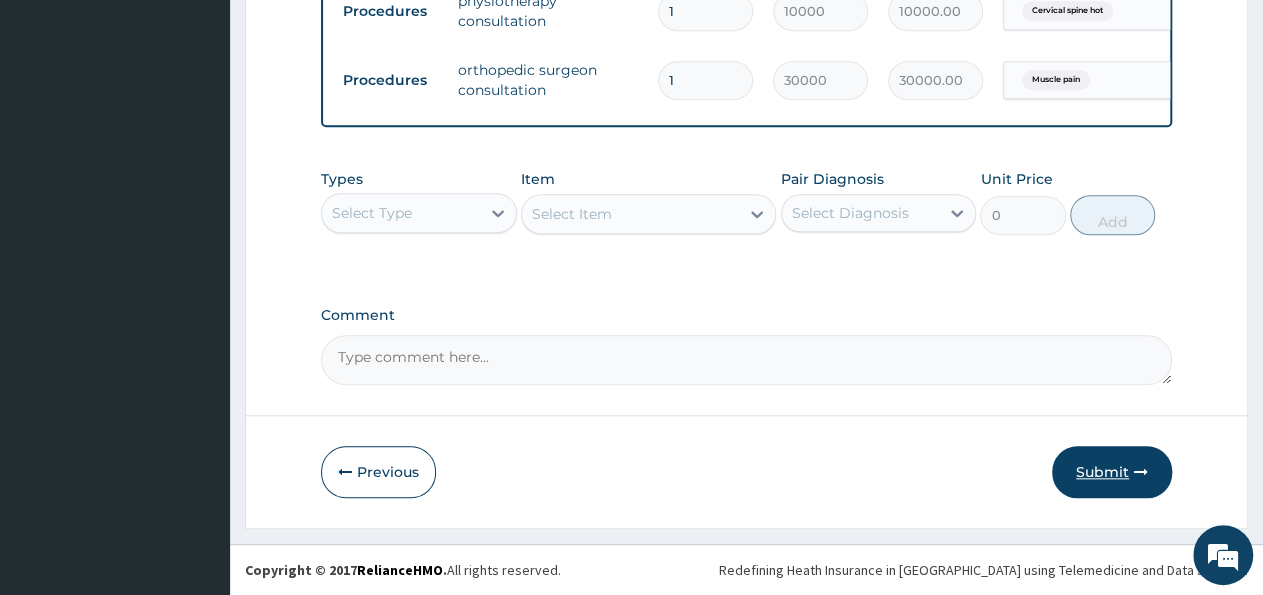 click on "Submit" at bounding box center (1112, 472) 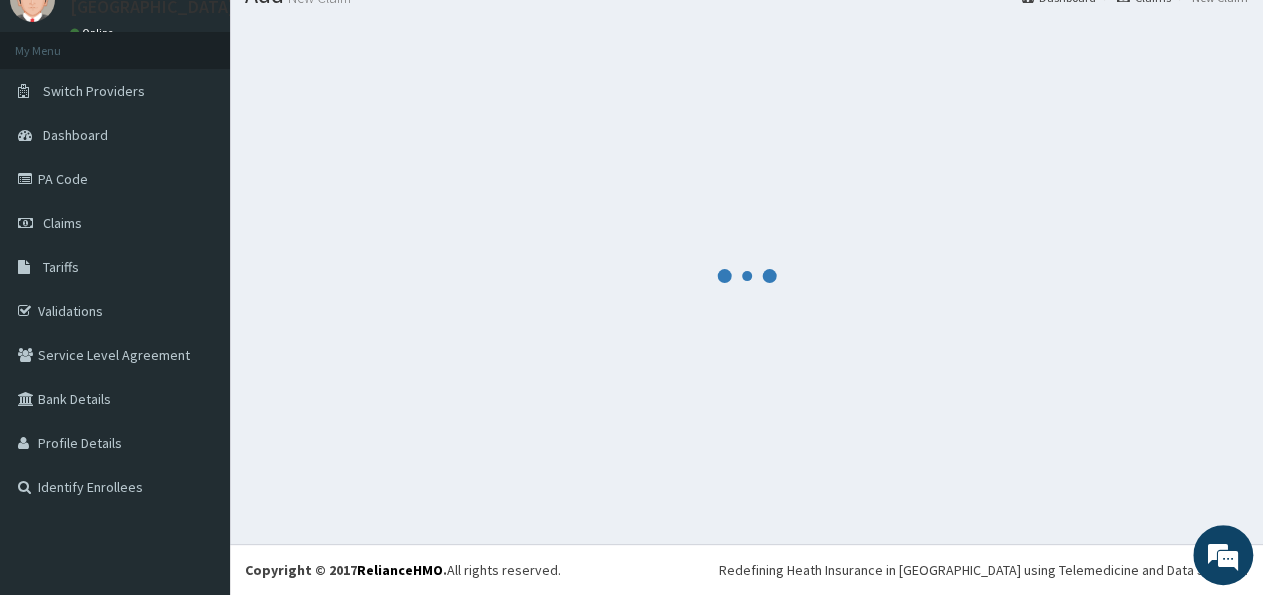 scroll, scrollTop: 82, scrollLeft: 0, axis: vertical 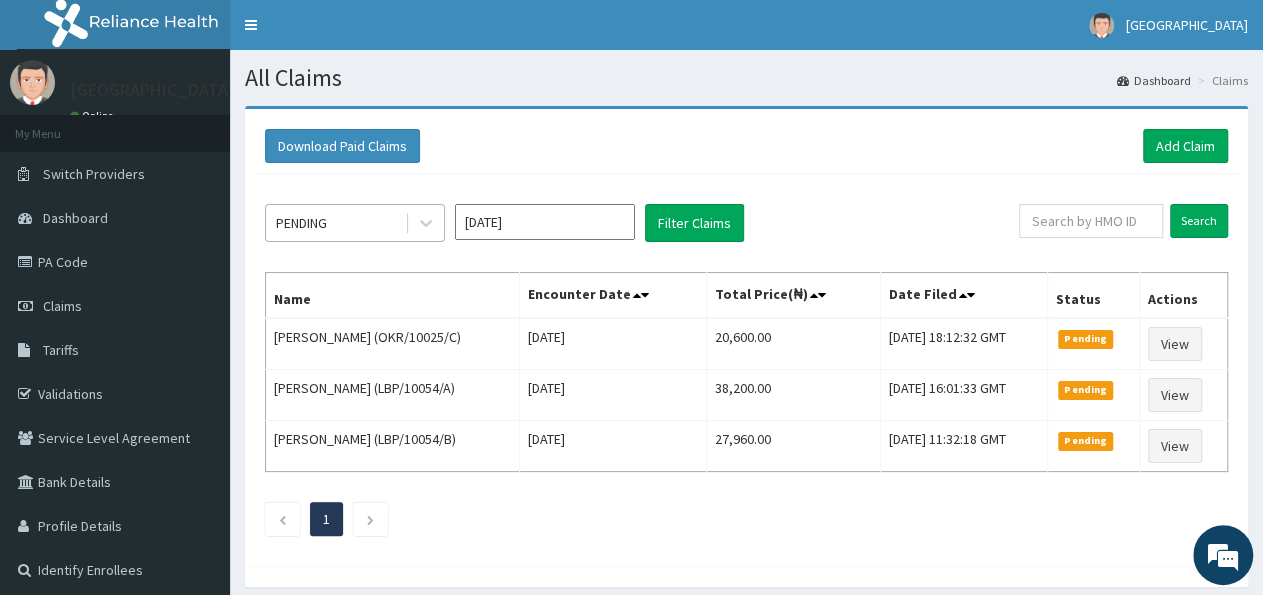 click on "PENDING" at bounding box center (335, 223) 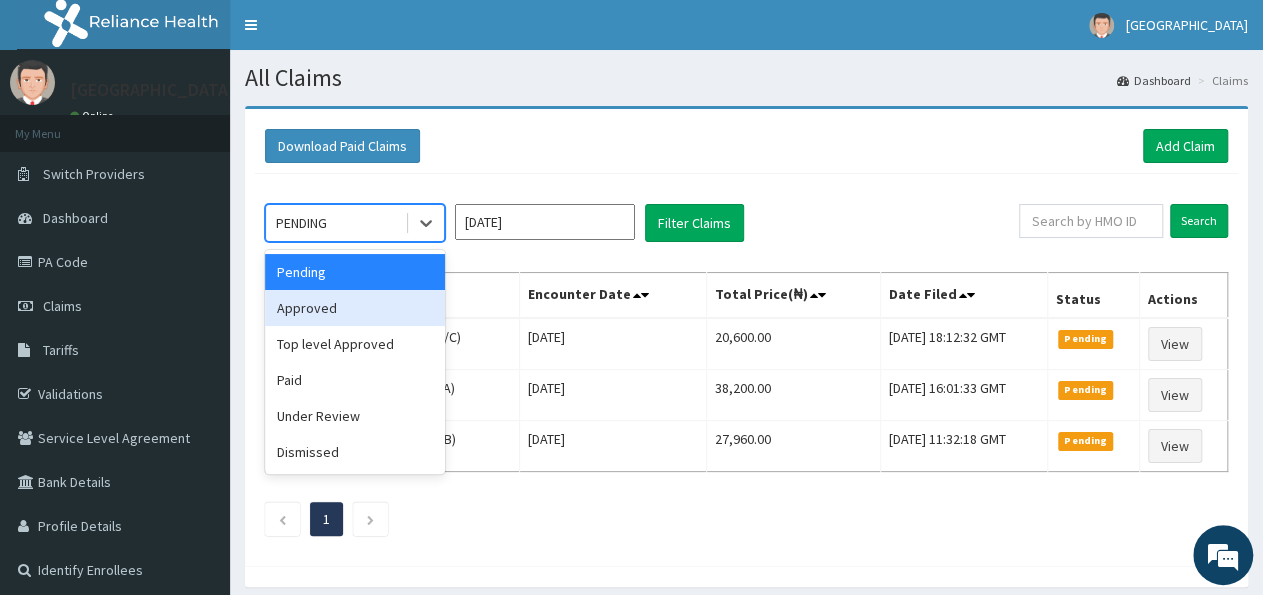 click on "Approved" at bounding box center [355, 308] 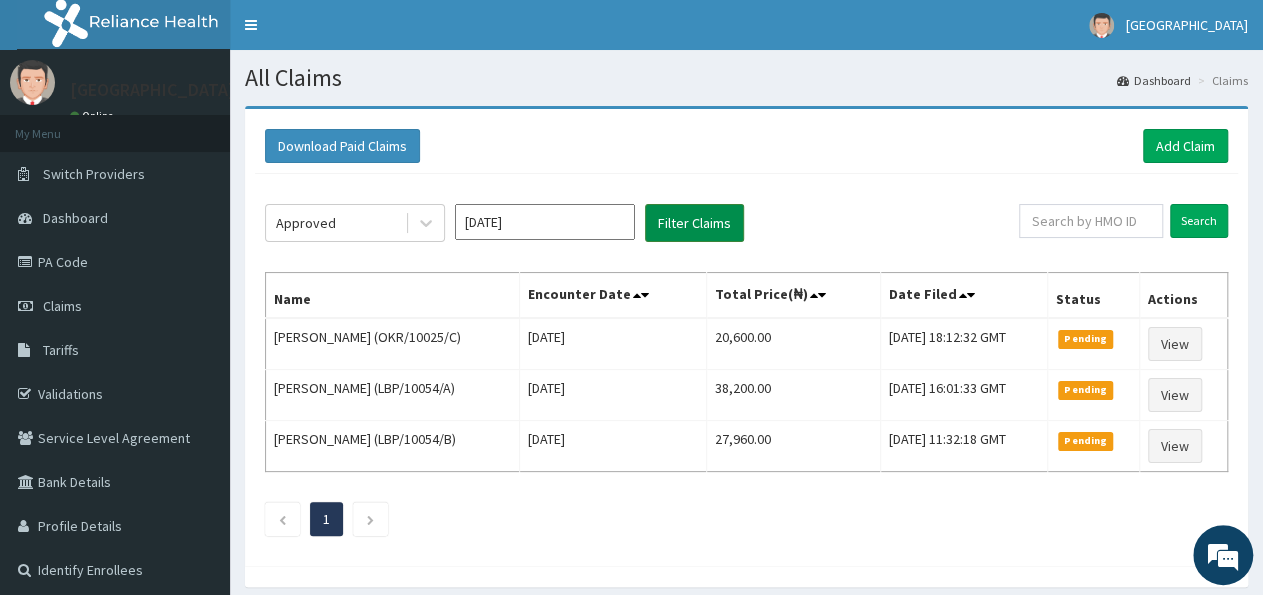 click on "Filter Claims" at bounding box center (694, 223) 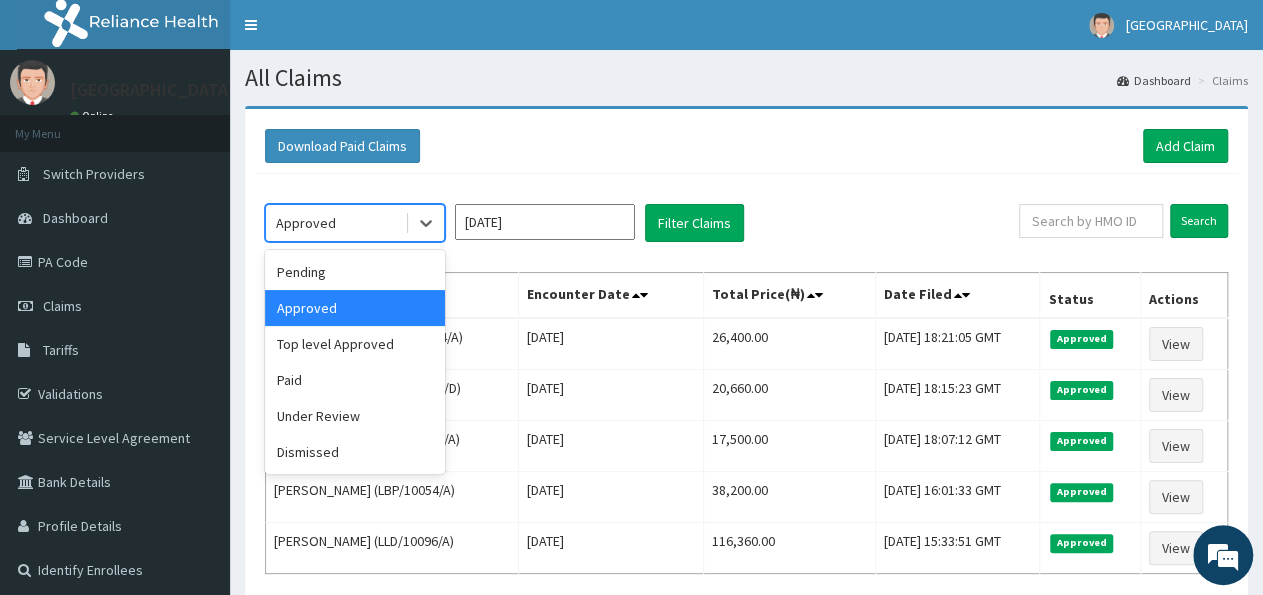 click on "Approved" at bounding box center [335, 223] 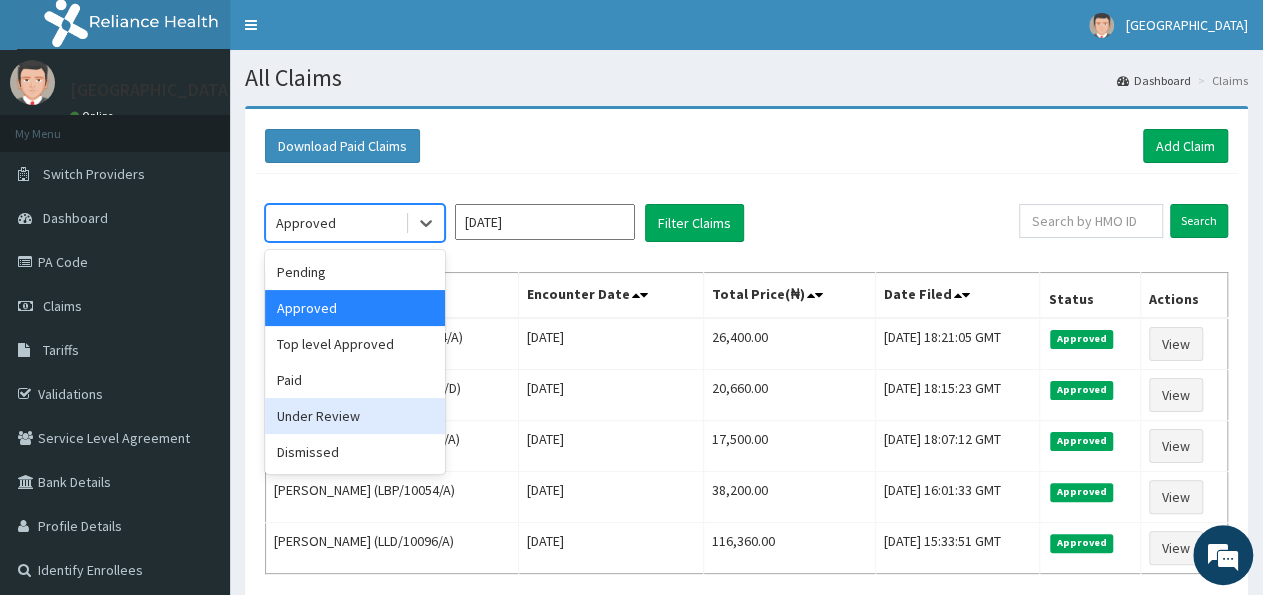 click on "Under Review" at bounding box center [355, 416] 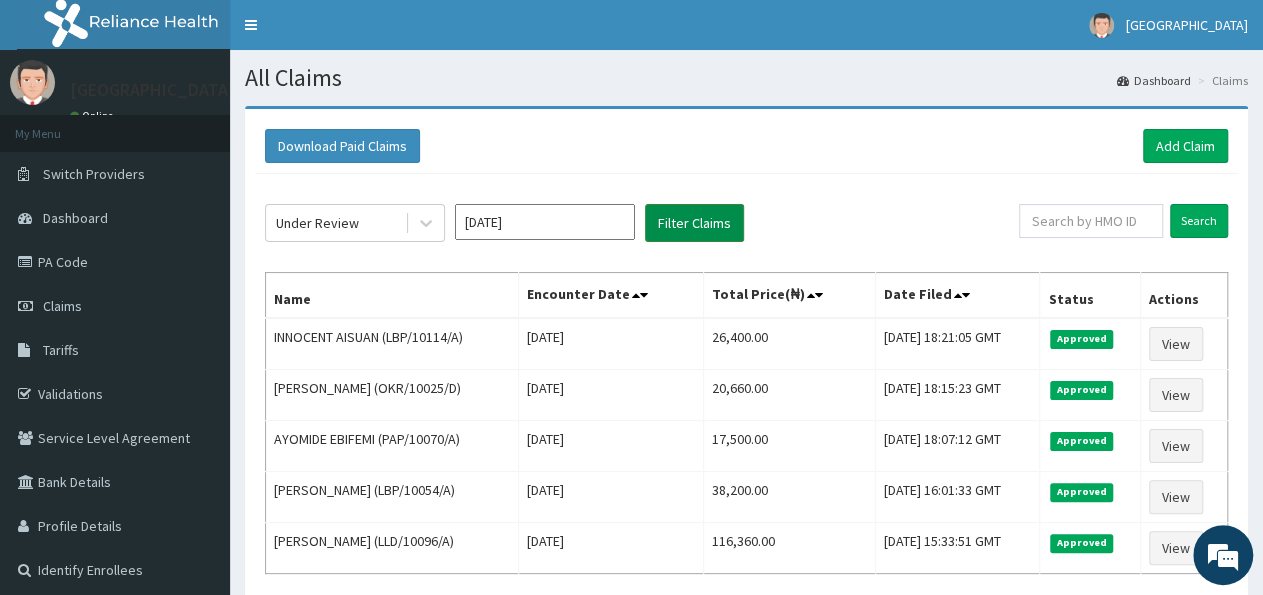click on "Filter Claims" at bounding box center (694, 223) 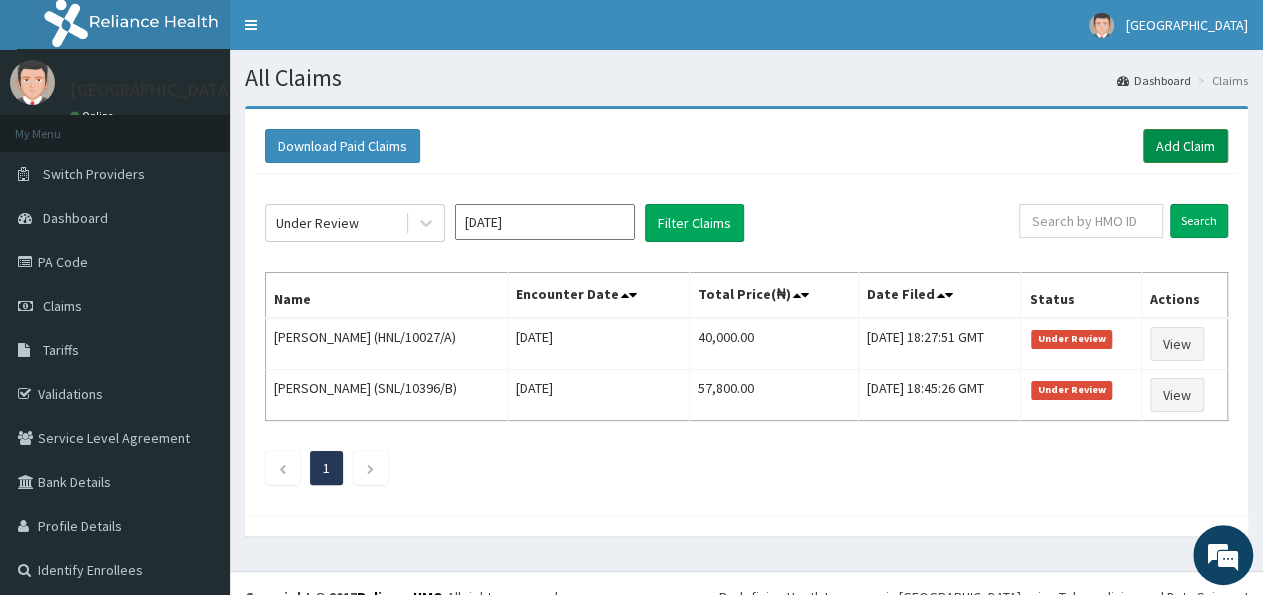 click on "Add Claim" at bounding box center (1185, 146) 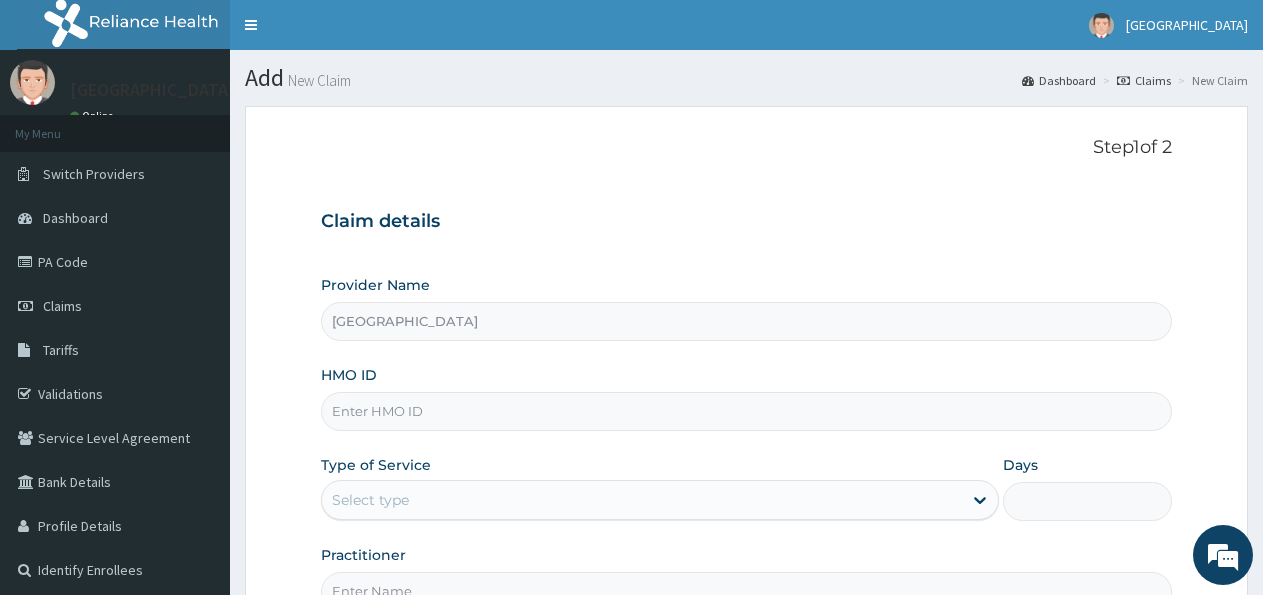 scroll, scrollTop: 0, scrollLeft: 0, axis: both 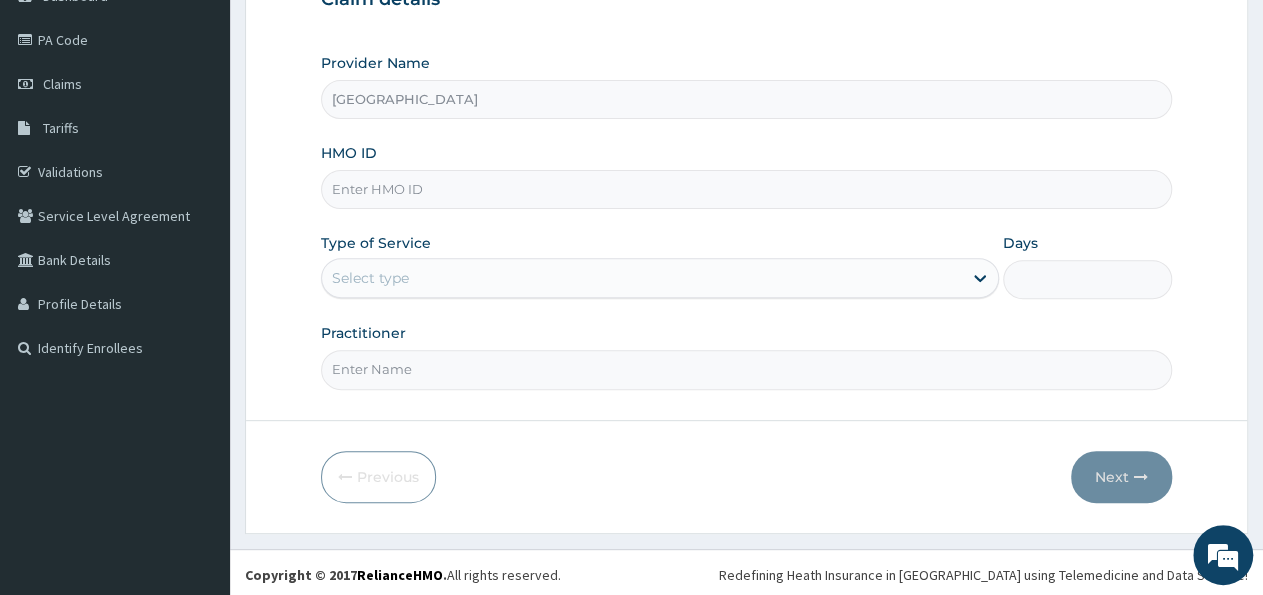 click on "HMO ID" at bounding box center (746, 189) 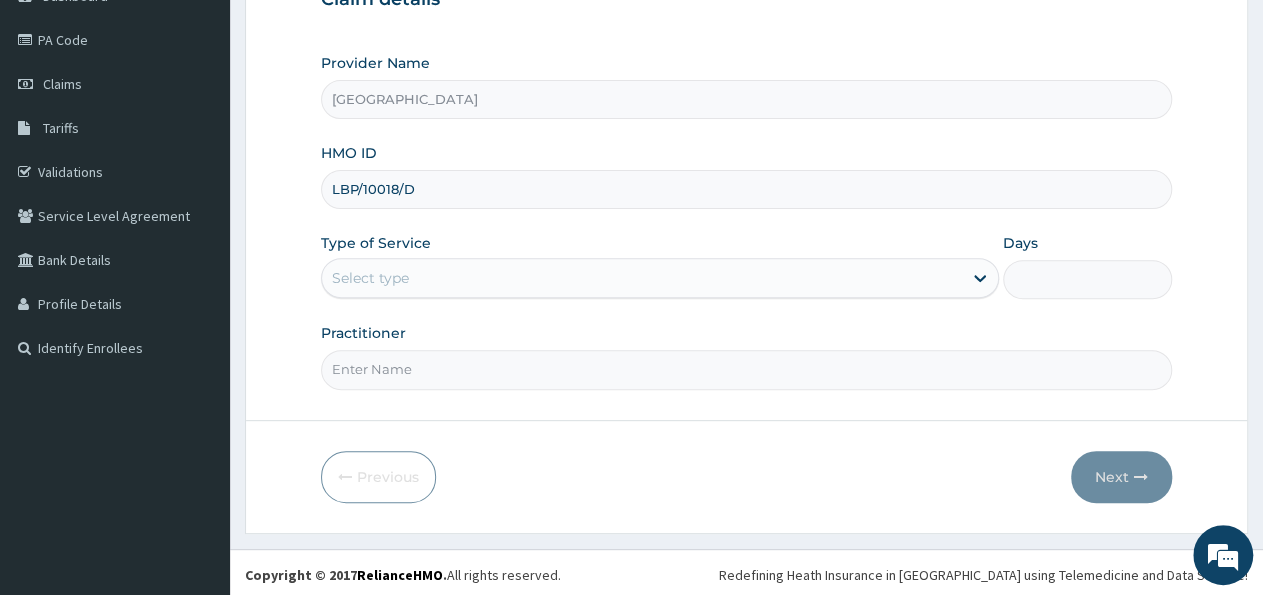 type on "LBP/10018/D" 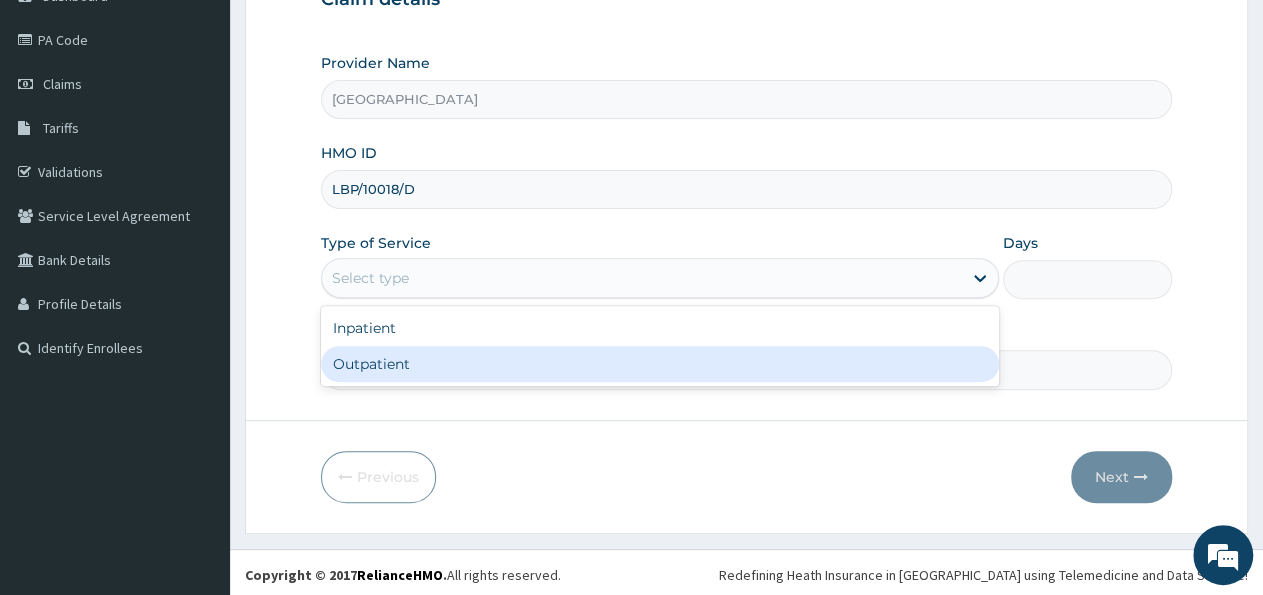 click on "Outpatient" at bounding box center (659, 364) 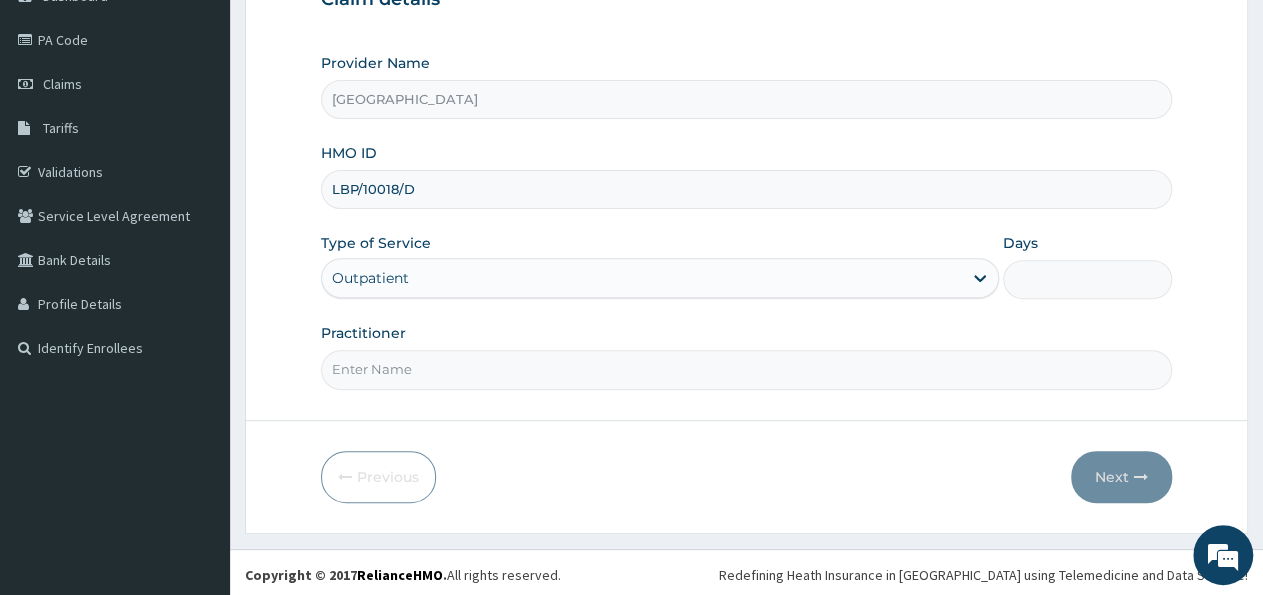 type on "1" 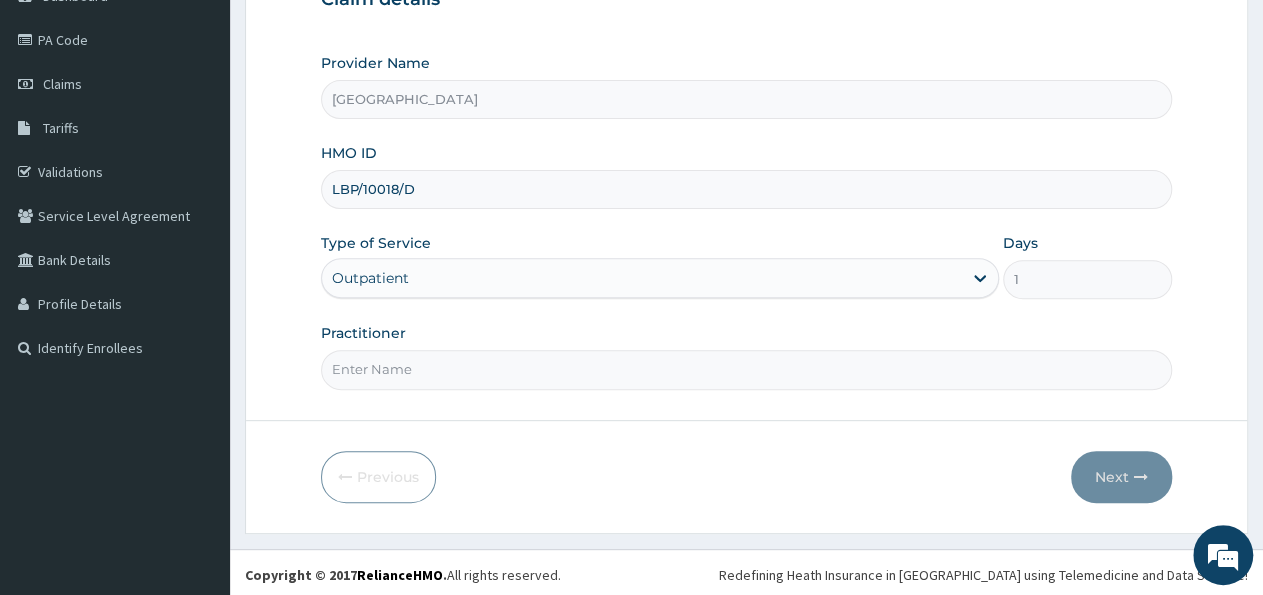 click on "Practitioner" at bounding box center (746, 369) 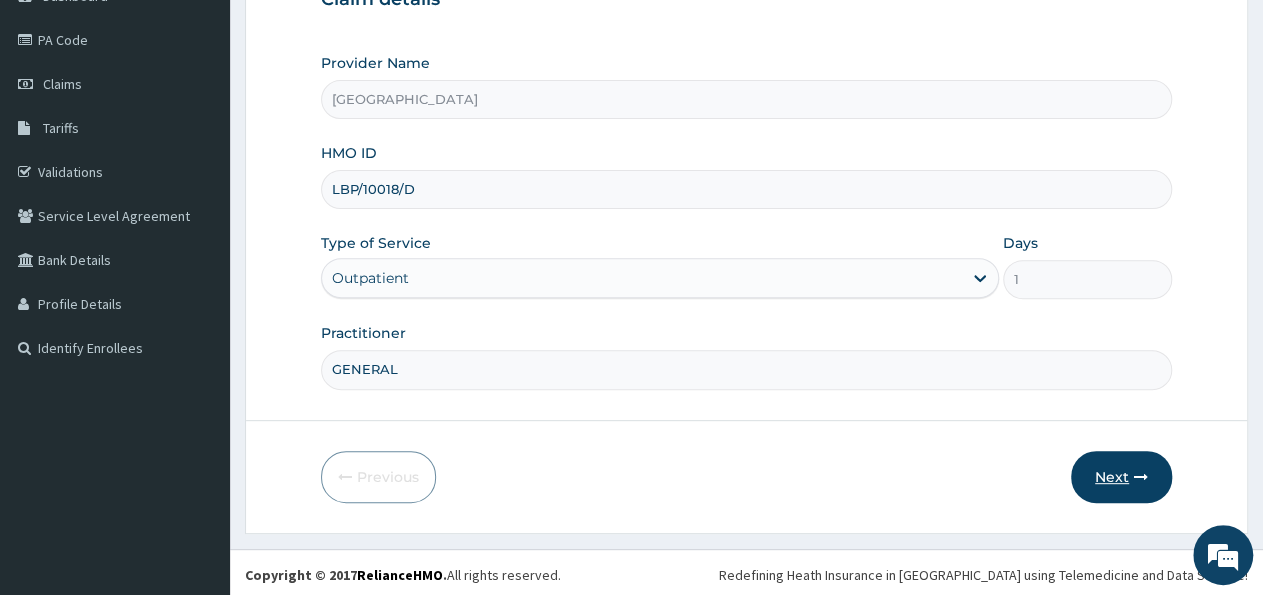 type on "GENERAL" 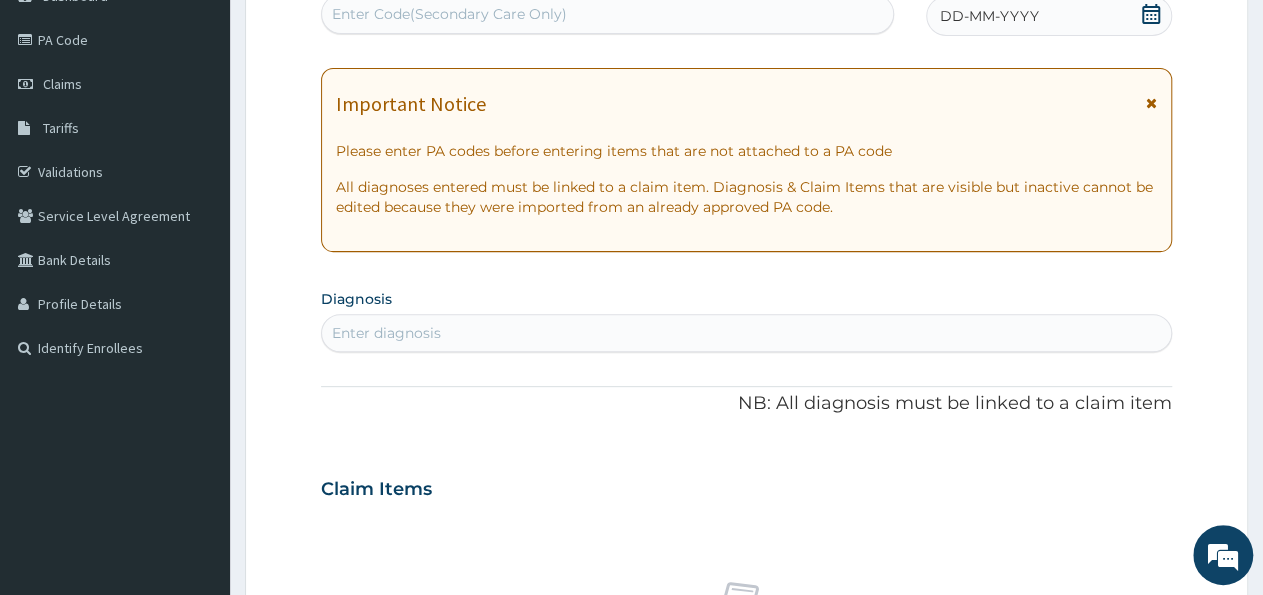 click on "Enter Code(Secondary Care Only)" at bounding box center (607, 14) 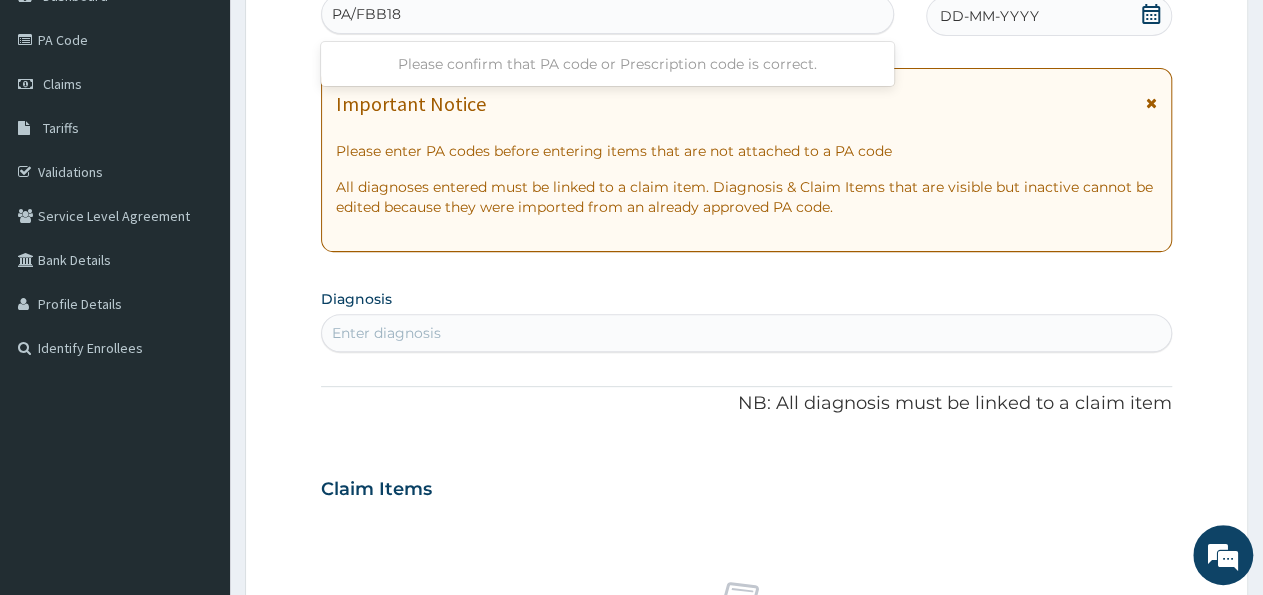 type on "PA/FBB187" 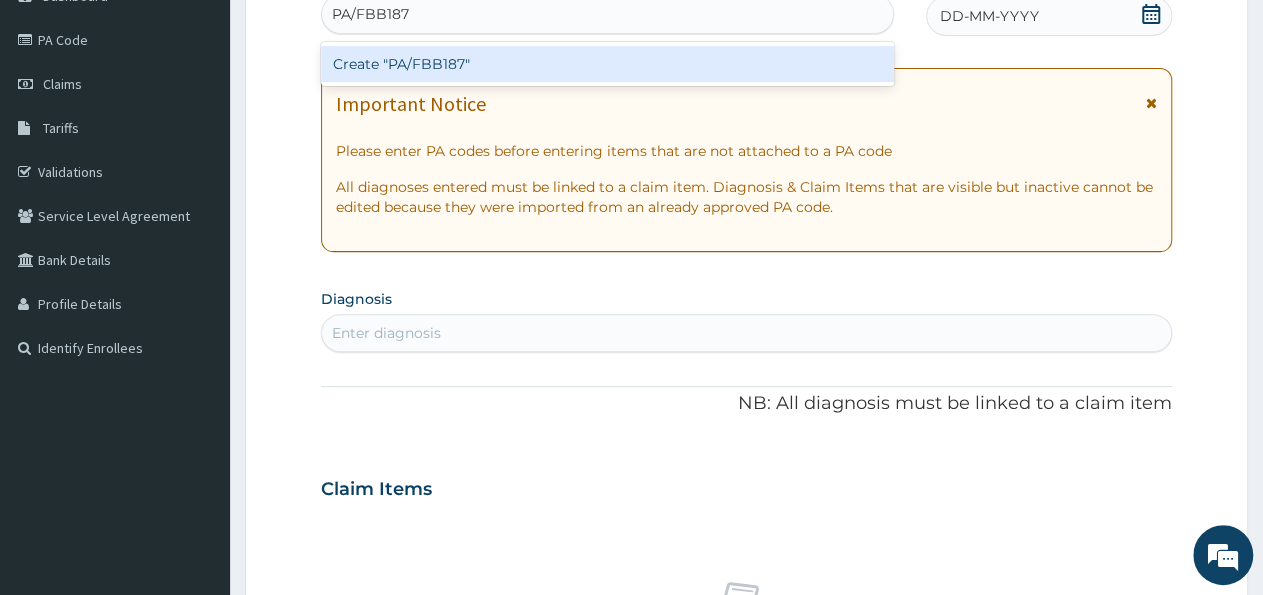 click on "Create "PA/FBB187"" at bounding box center (607, 64) 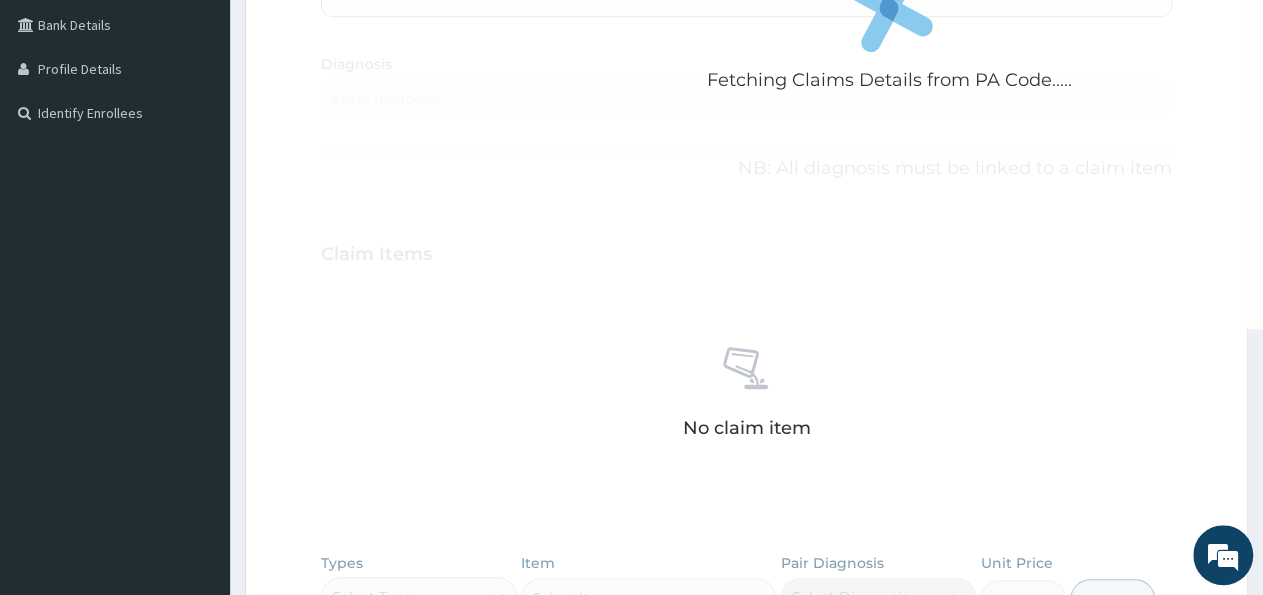 scroll, scrollTop: 638, scrollLeft: 0, axis: vertical 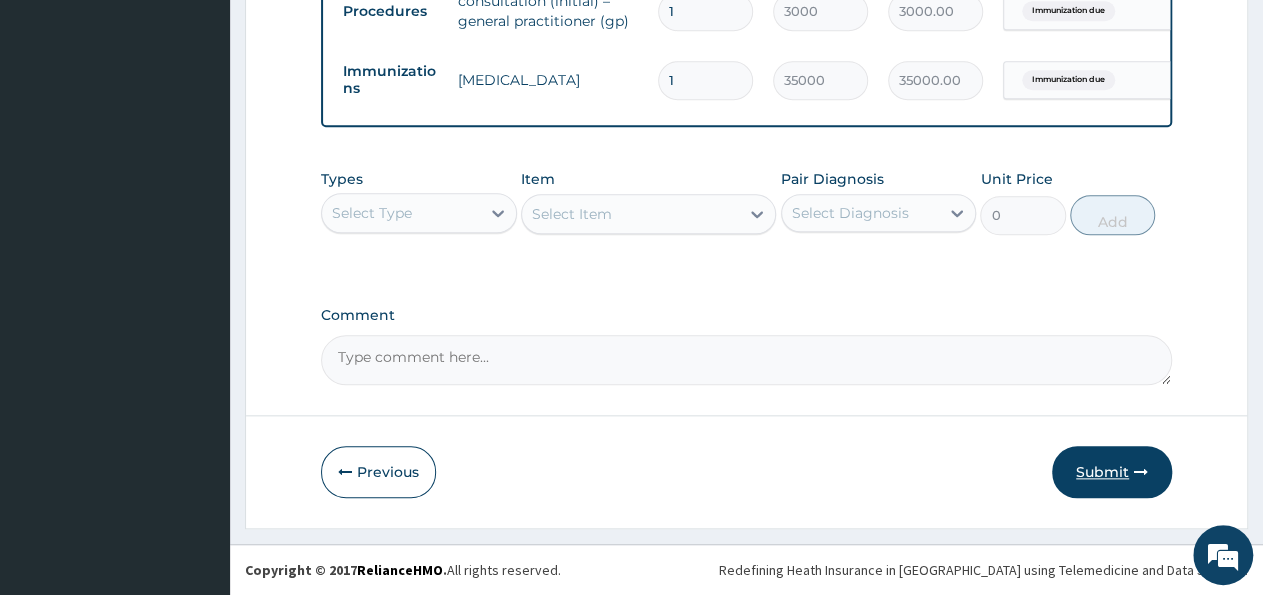 click on "Submit" at bounding box center (1112, 472) 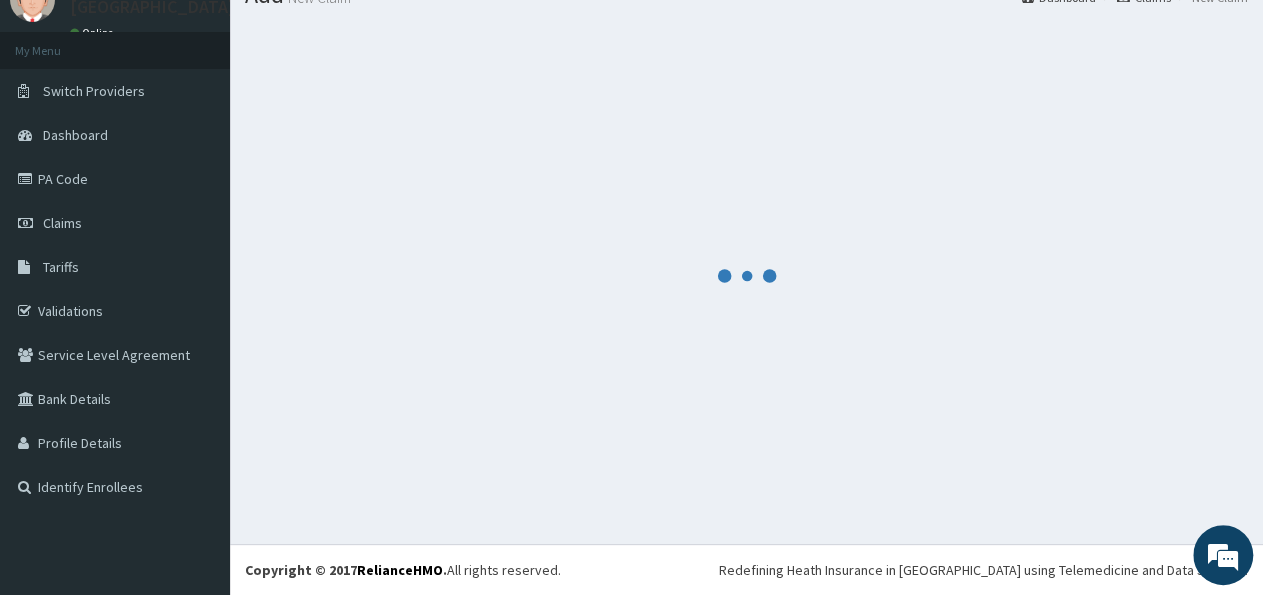 scroll, scrollTop: 82, scrollLeft: 0, axis: vertical 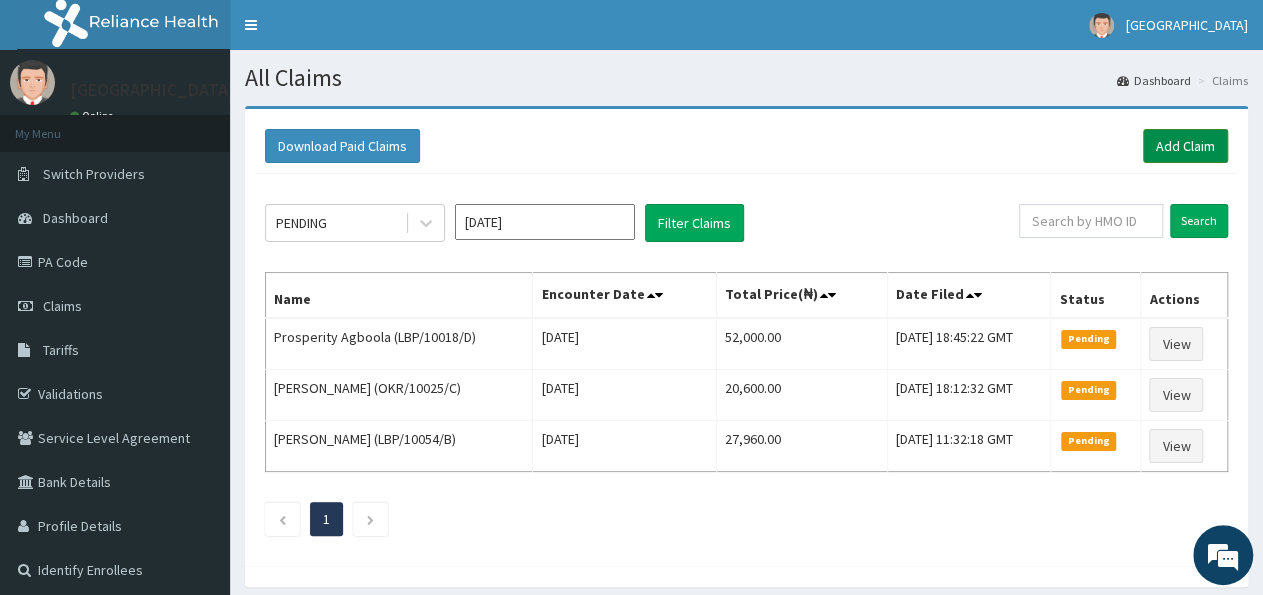 click on "Add Claim" at bounding box center (1185, 146) 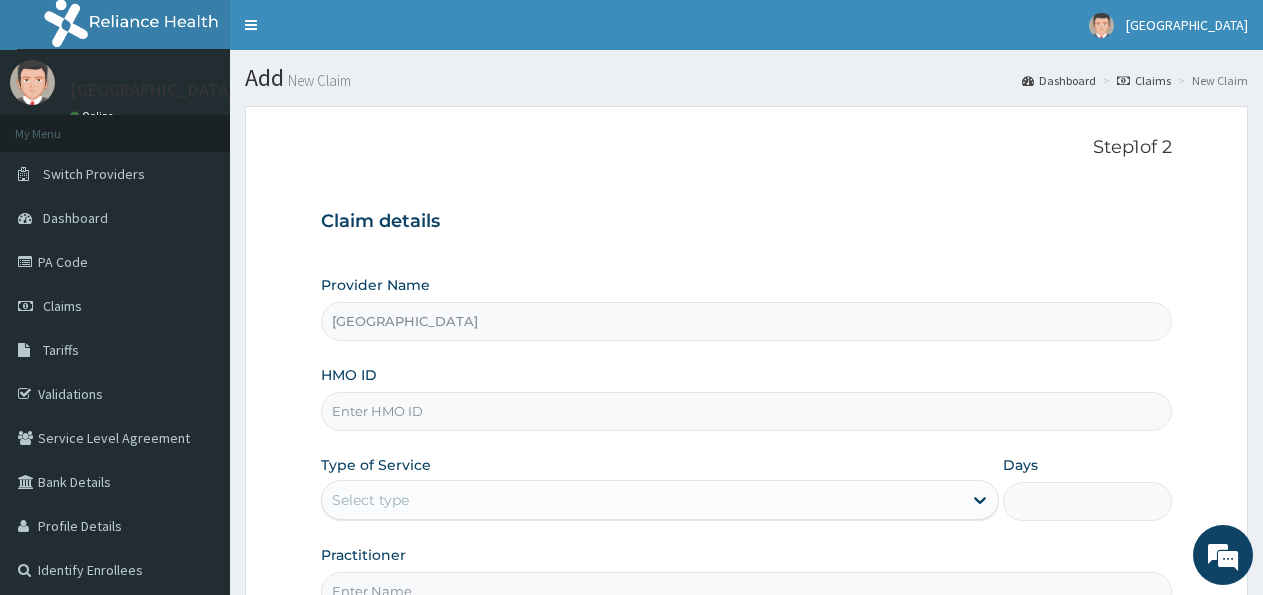 scroll, scrollTop: 0, scrollLeft: 0, axis: both 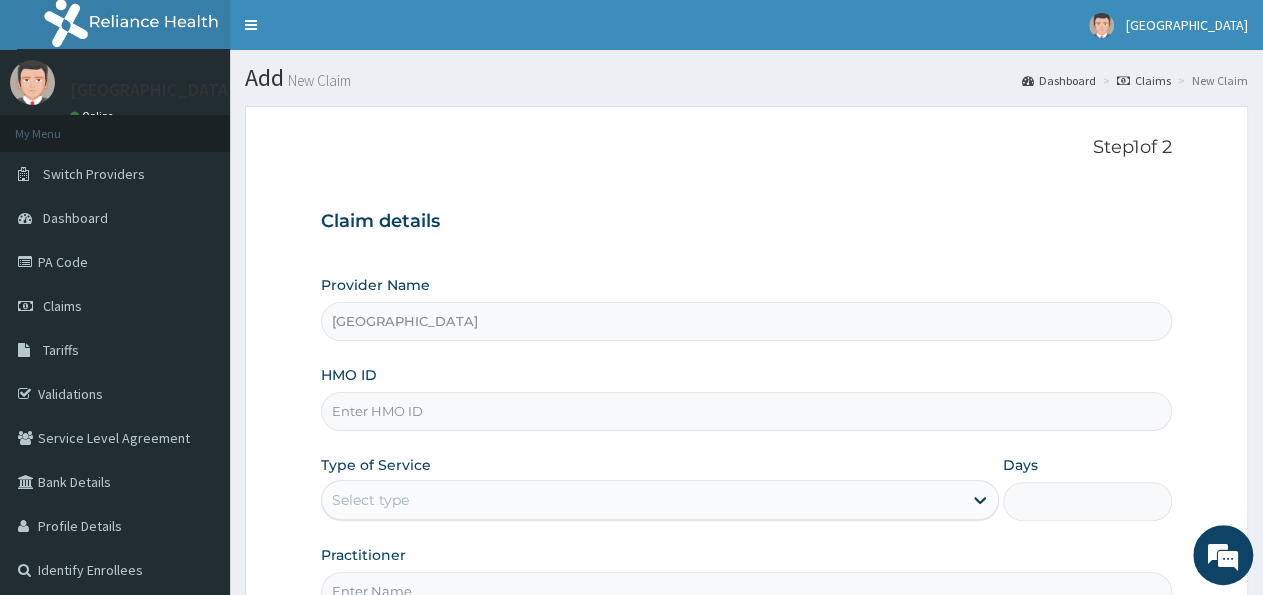 click on "HMO ID" at bounding box center [746, 398] 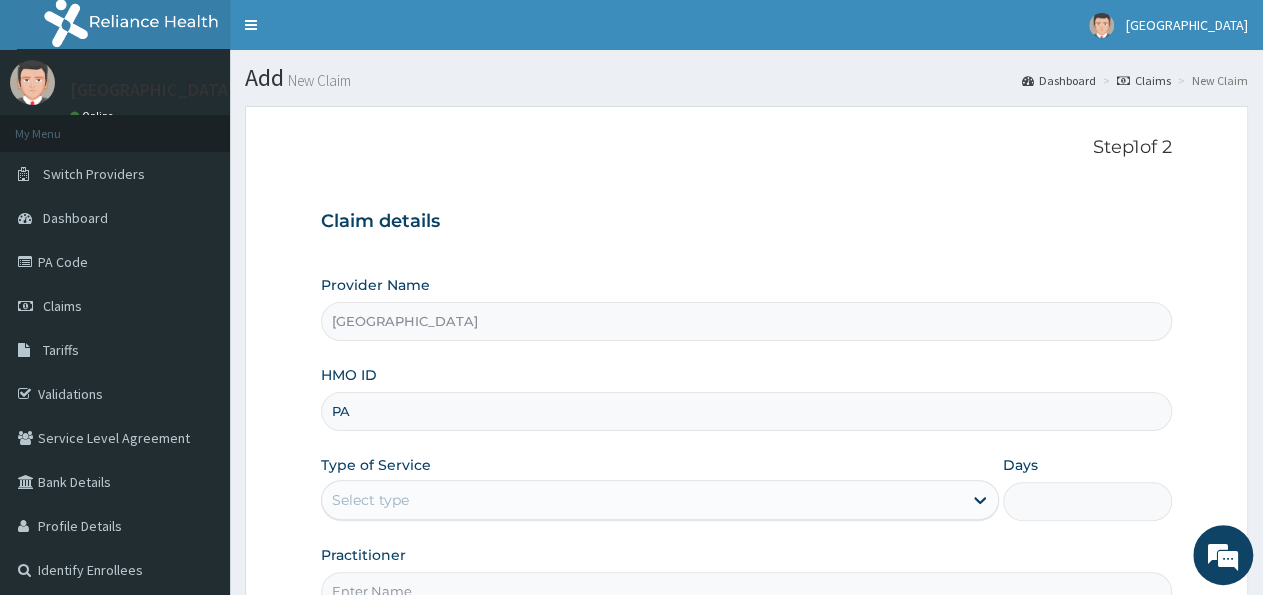 type on "P" 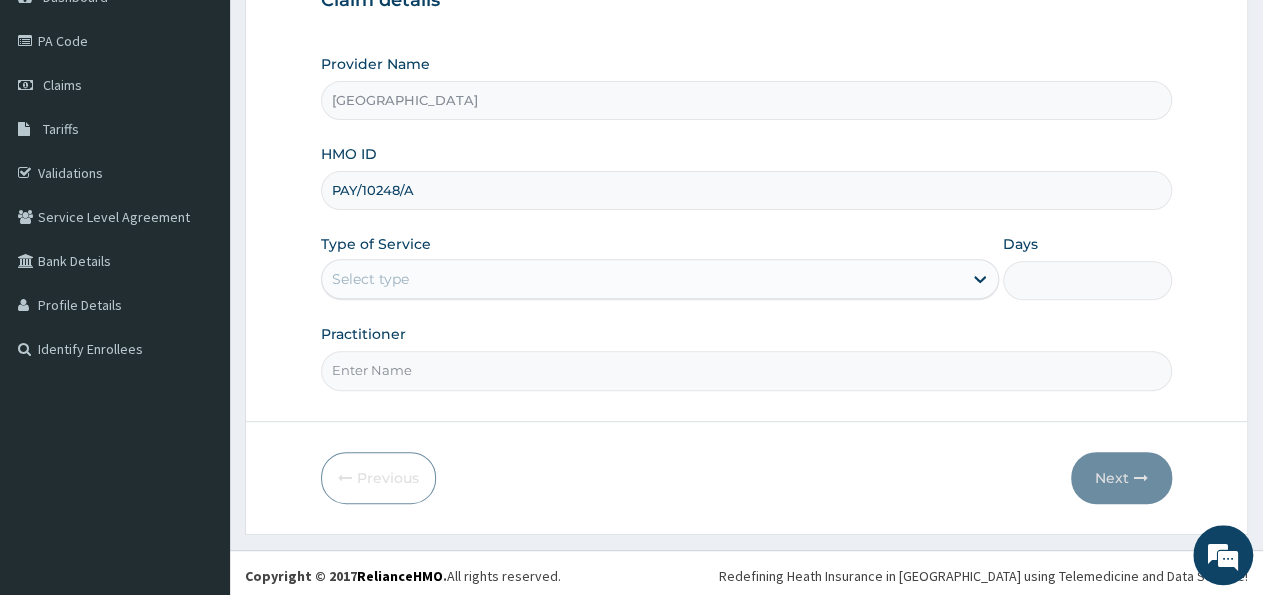 scroll, scrollTop: 222, scrollLeft: 0, axis: vertical 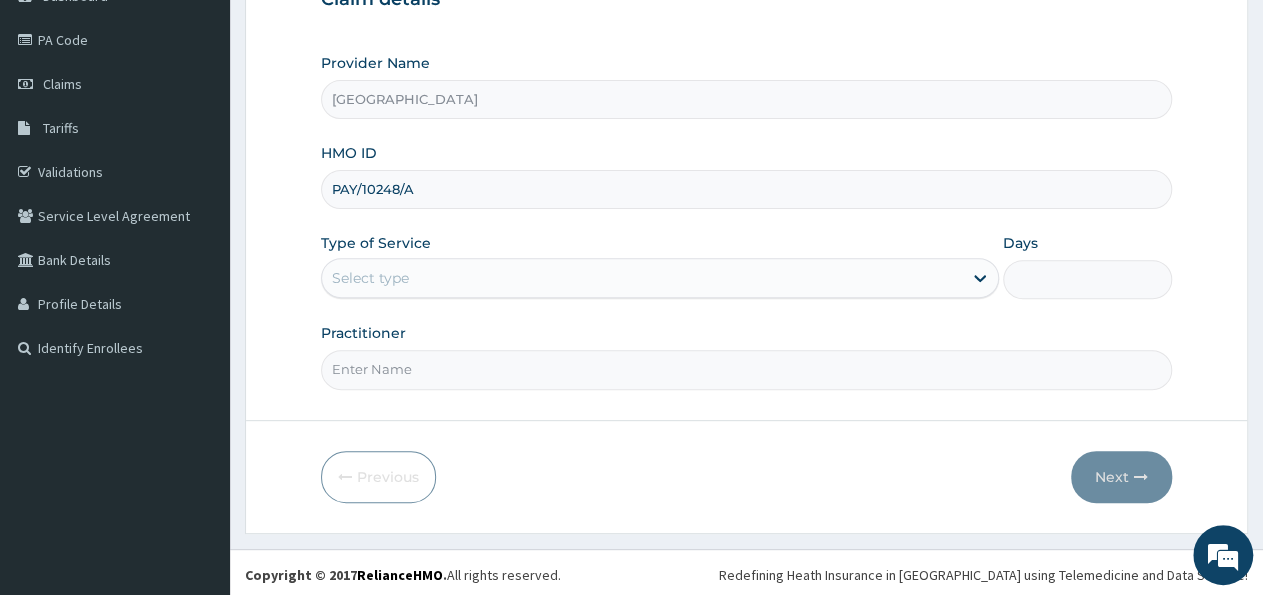type on "PAY/10248/A" 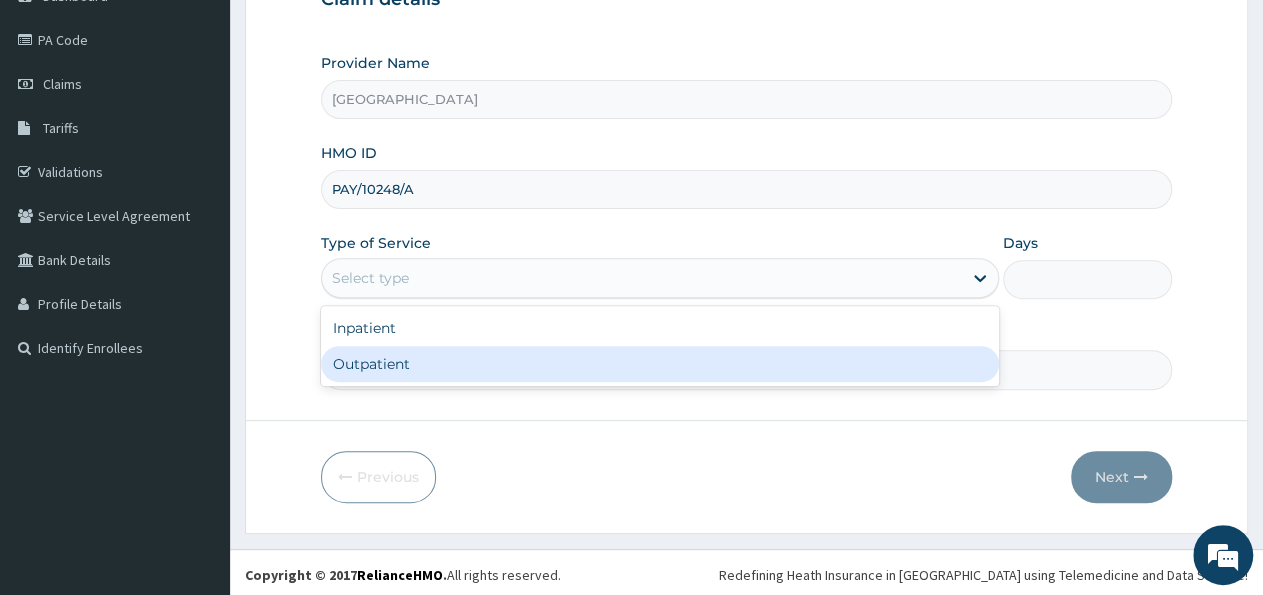 click on "Outpatient" at bounding box center [659, 364] 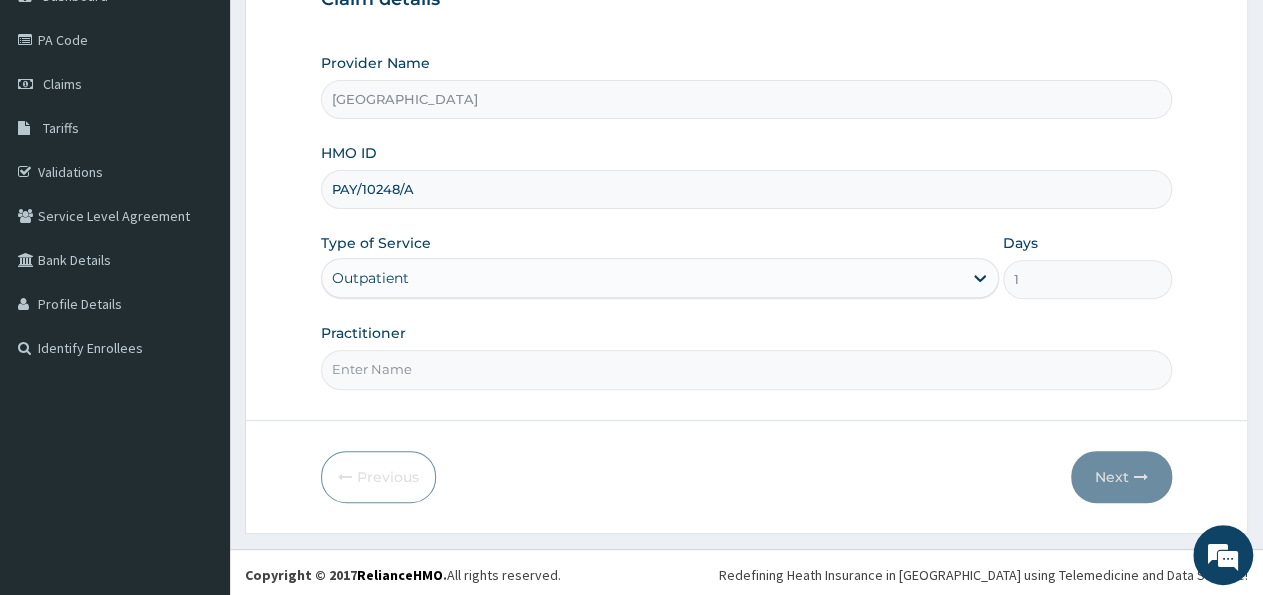 click on "Practitioner" at bounding box center (746, 369) 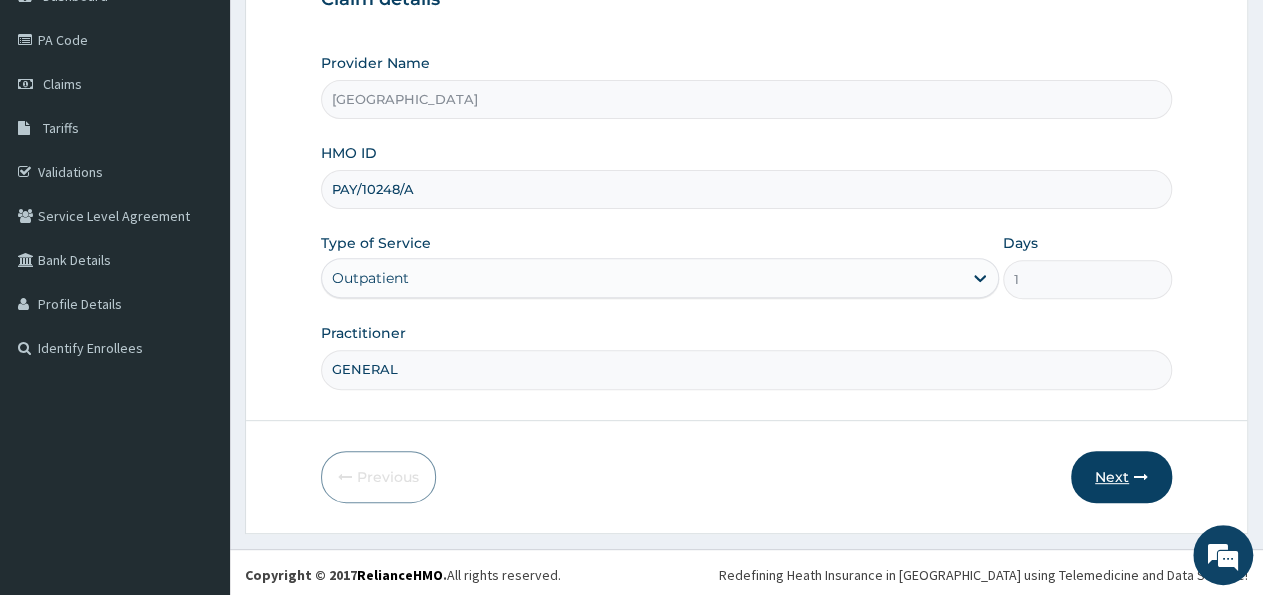 type on "GENERAL" 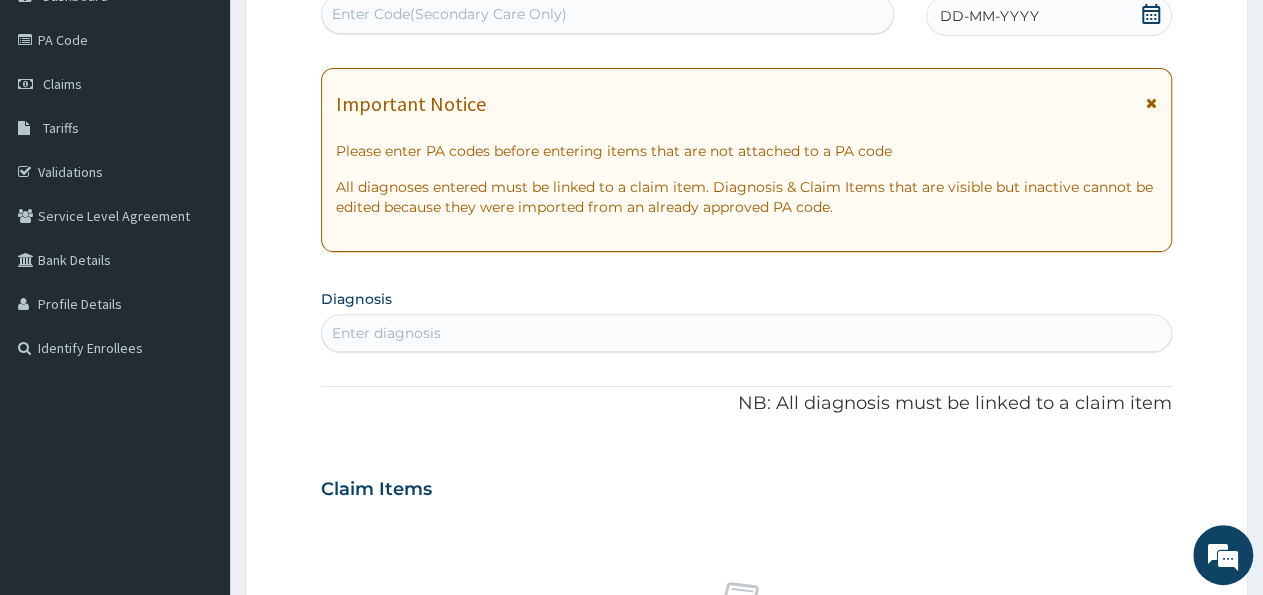 scroll, scrollTop: 14, scrollLeft: 0, axis: vertical 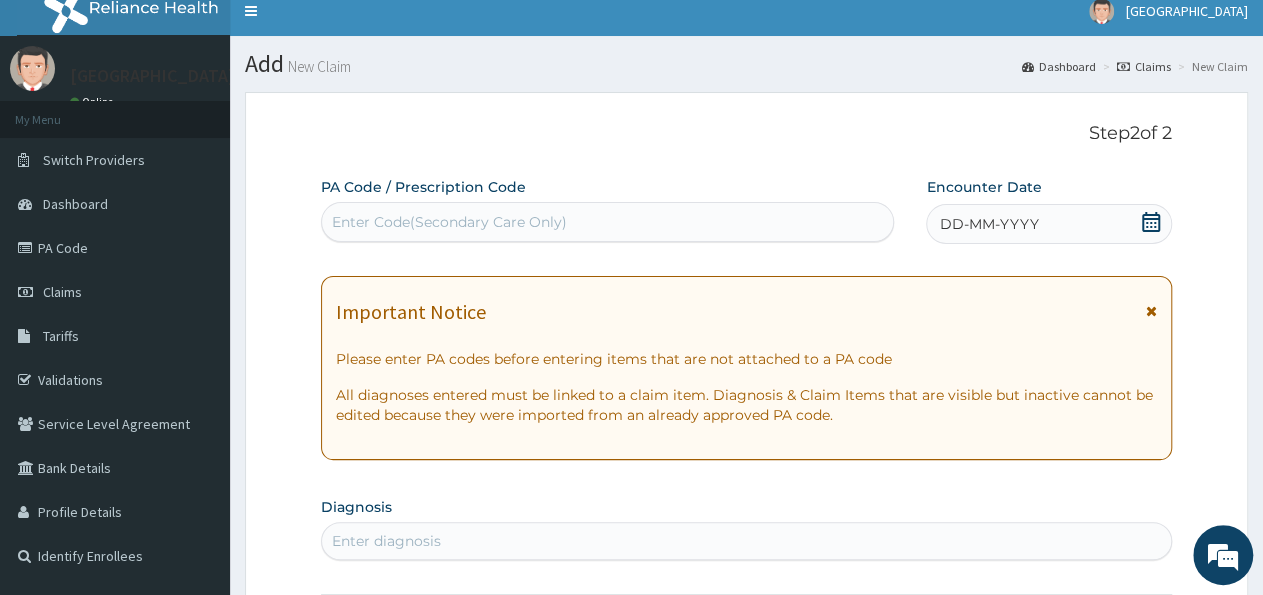 click on "PA Code / Prescription Code Enter Code(Secondary Care Only)" at bounding box center (607, 209) 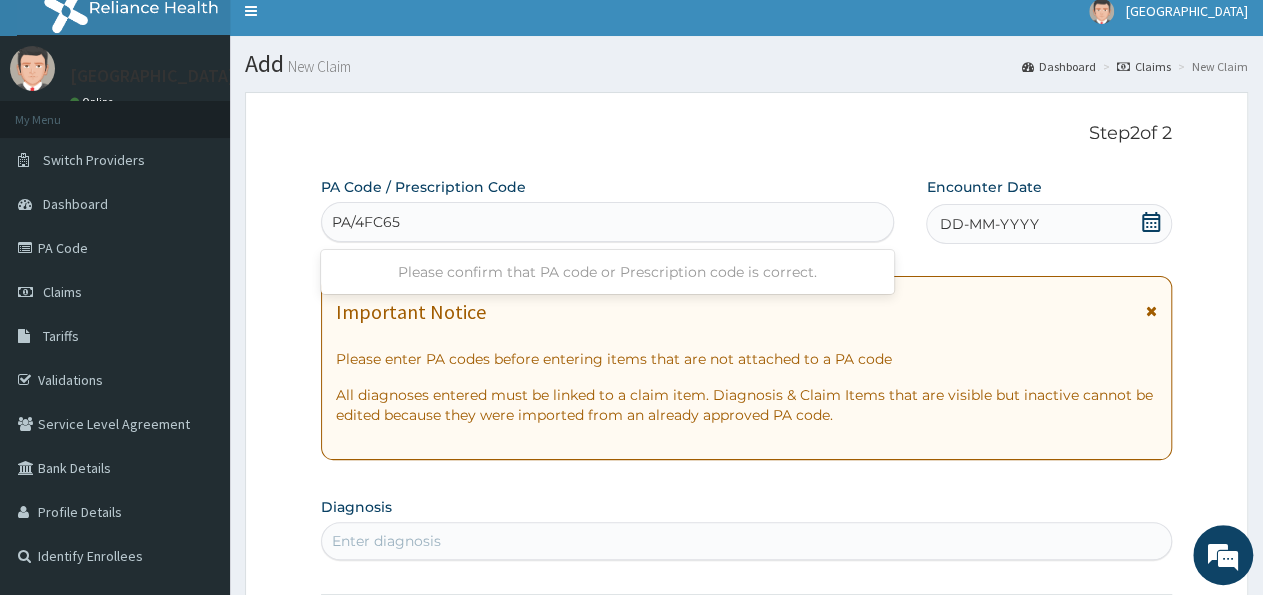 type on "PA/4FC650" 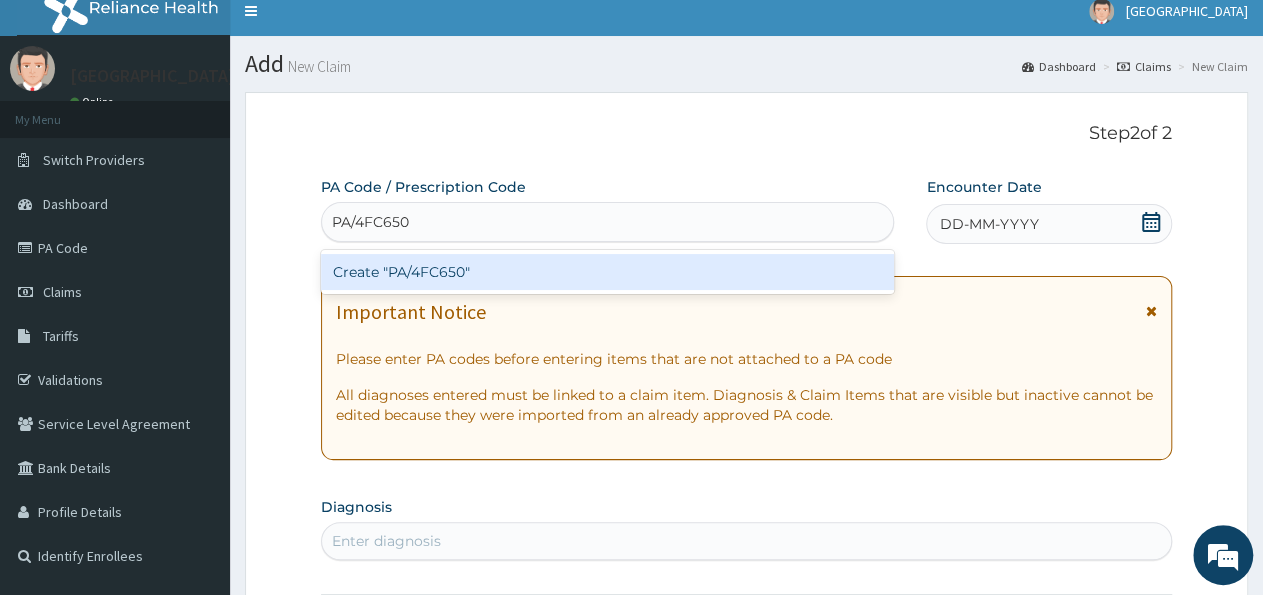 click on "Create "PA/4FC650"" at bounding box center (607, 272) 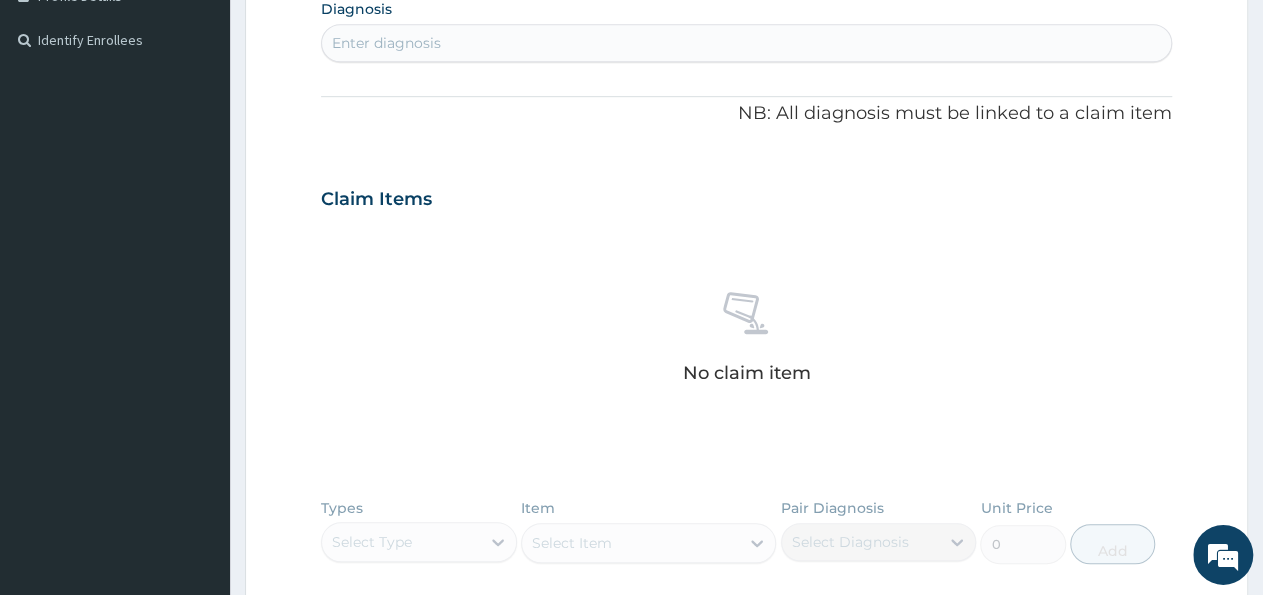 scroll, scrollTop: 856, scrollLeft: 0, axis: vertical 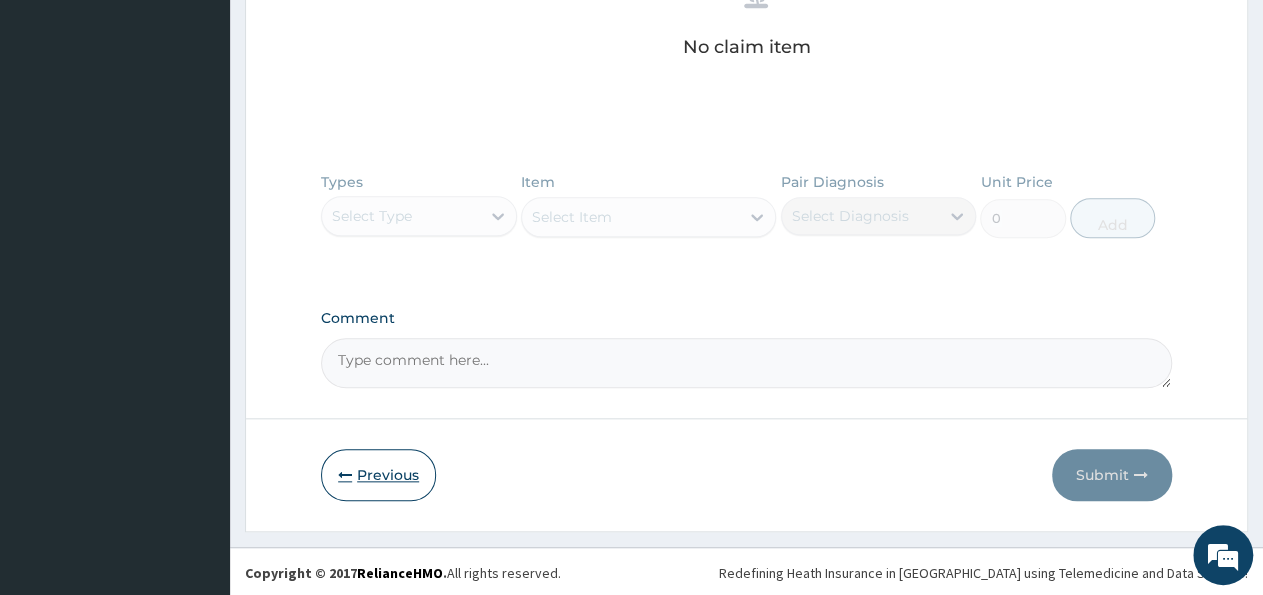 click at bounding box center [345, 475] 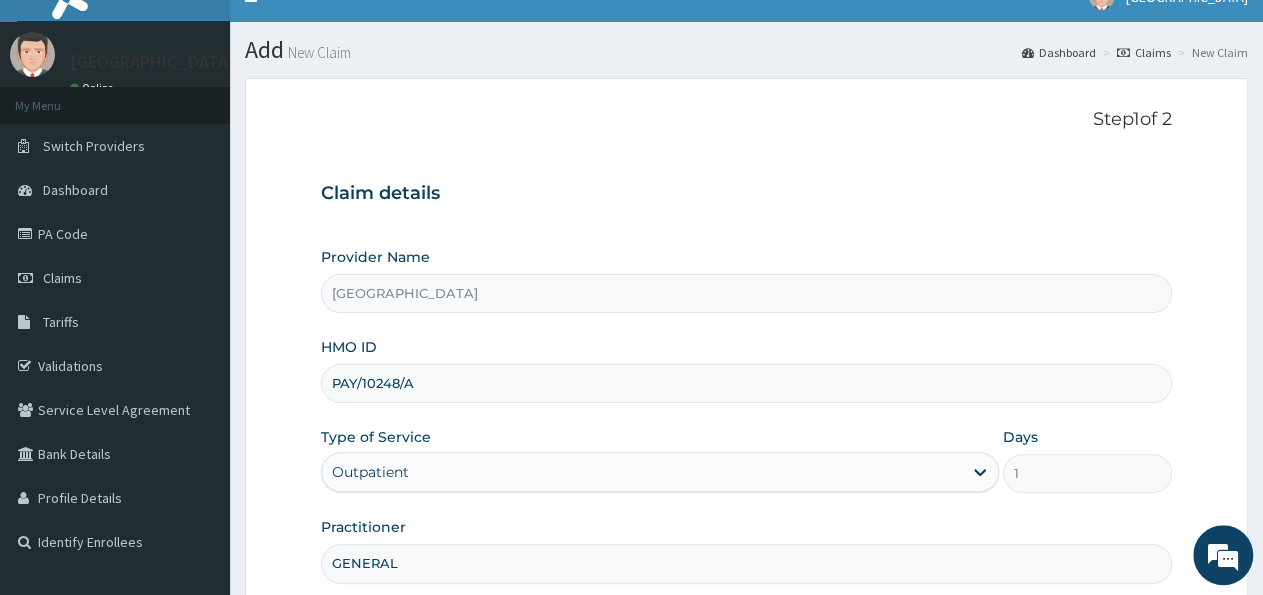 scroll, scrollTop: 0, scrollLeft: 0, axis: both 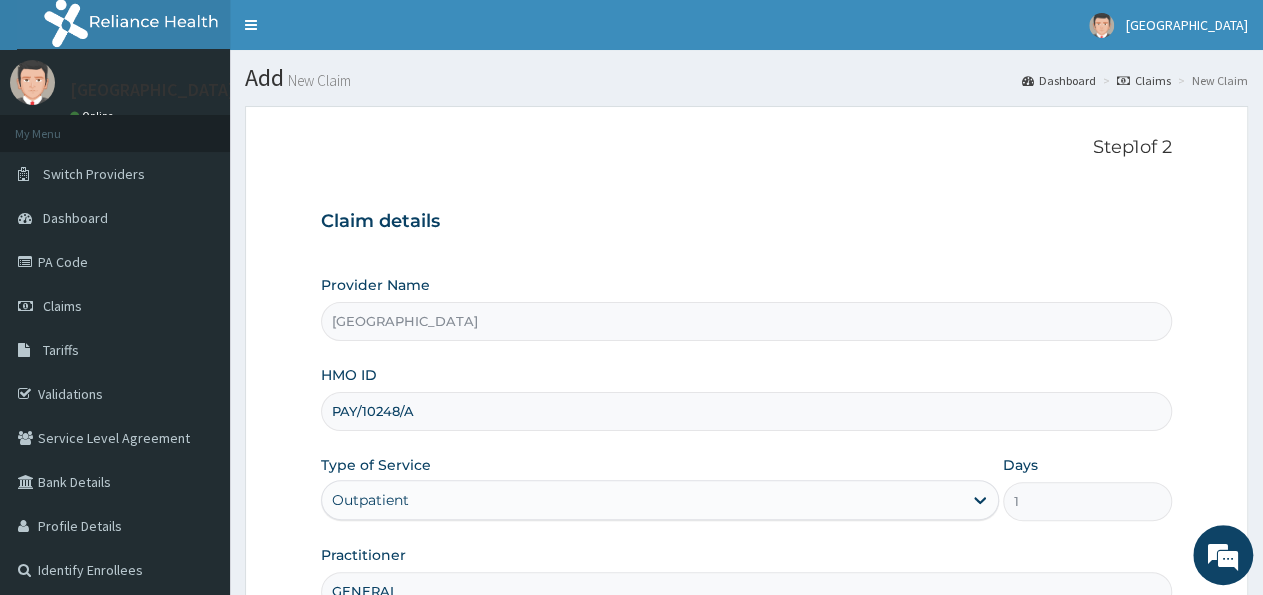 click on "PAY/10248/A" at bounding box center [746, 411] 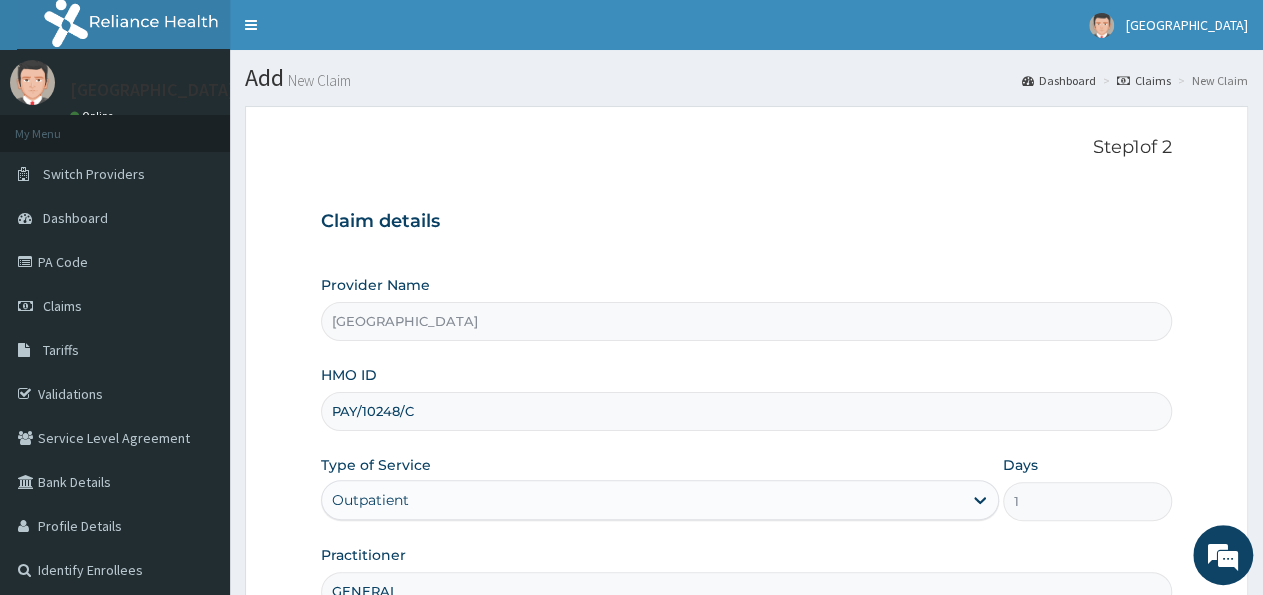 scroll, scrollTop: 222, scrollLeft: 0, axis: vertical 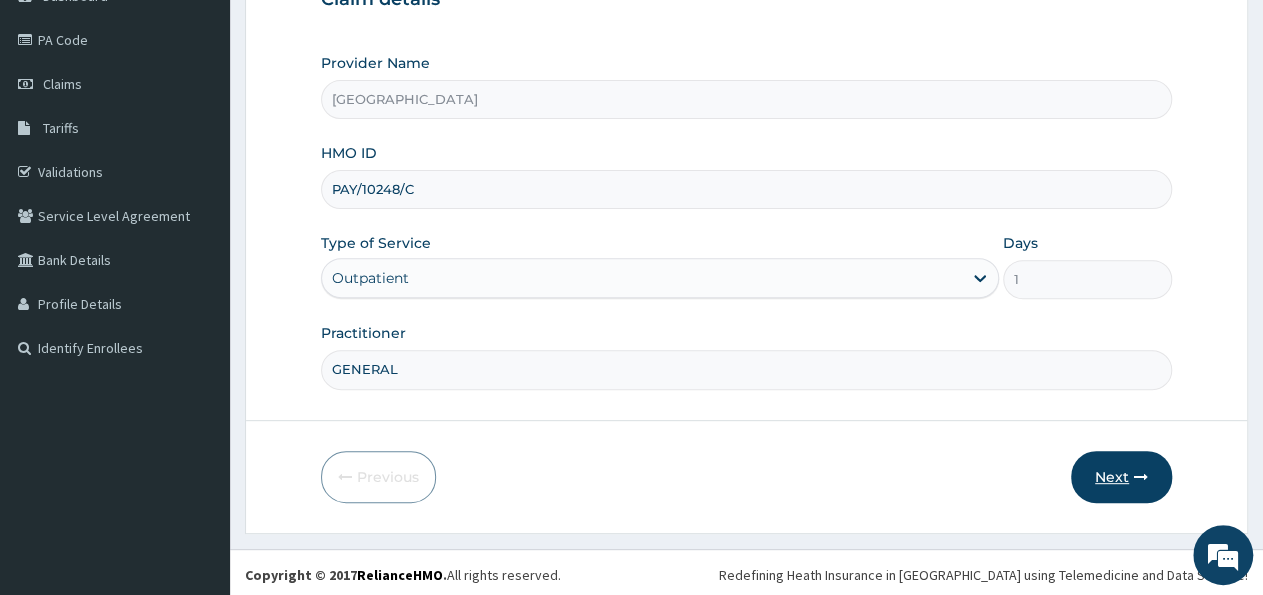 type on "PAY/10248/C" 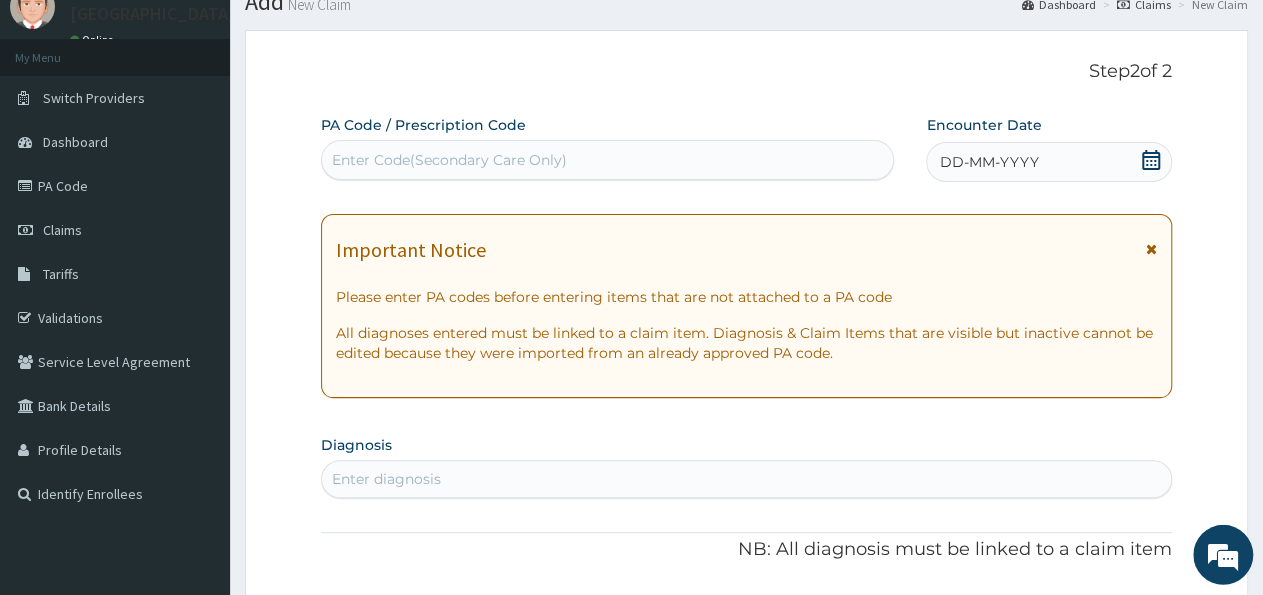 scroll, scrollTop: 14, scrollLeft: 0, axis: vertical 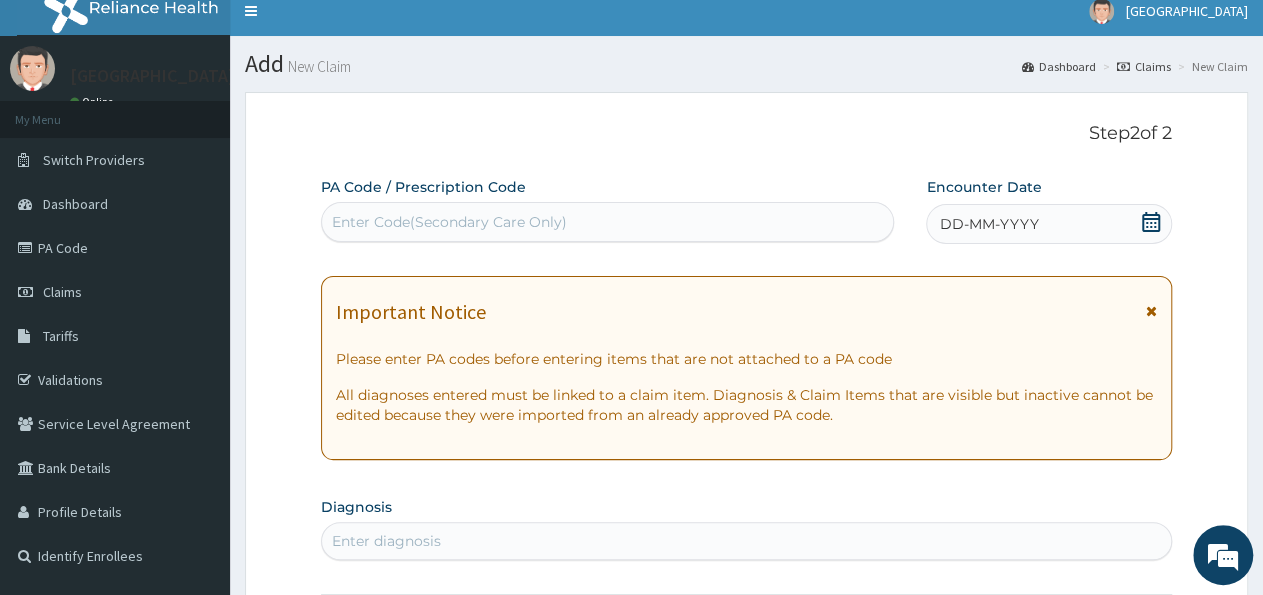 click on "Enter Code(Secondary Care Only)" at bounding box center [449, 222] 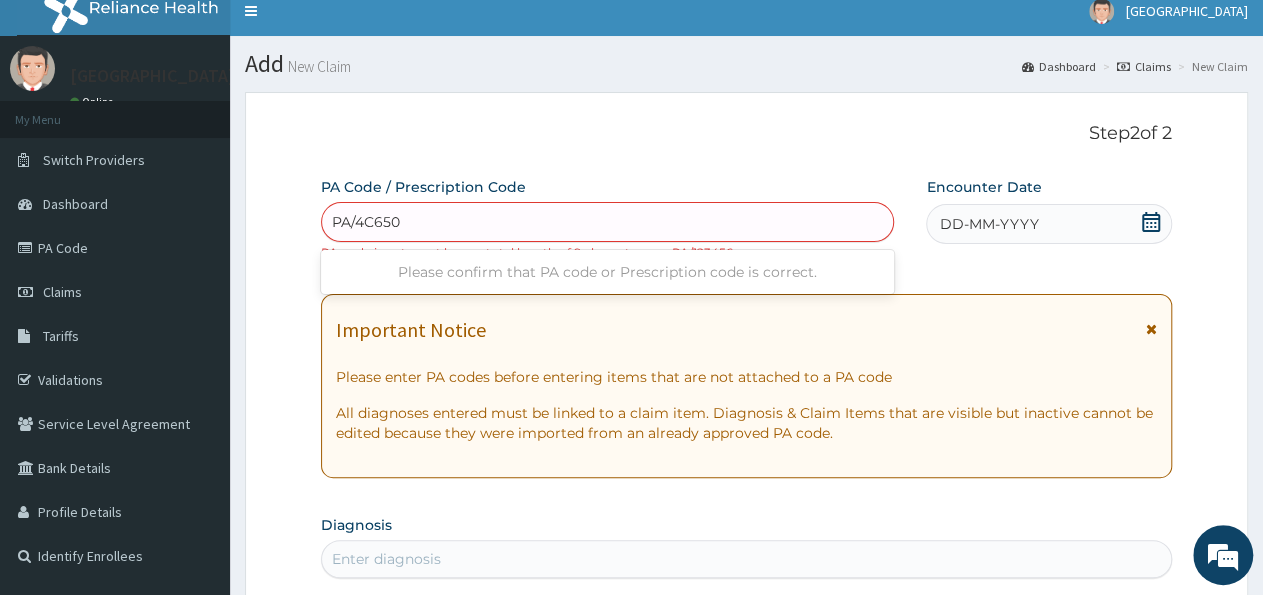 click on "PA/4C650" at bounding box center (367, 222) 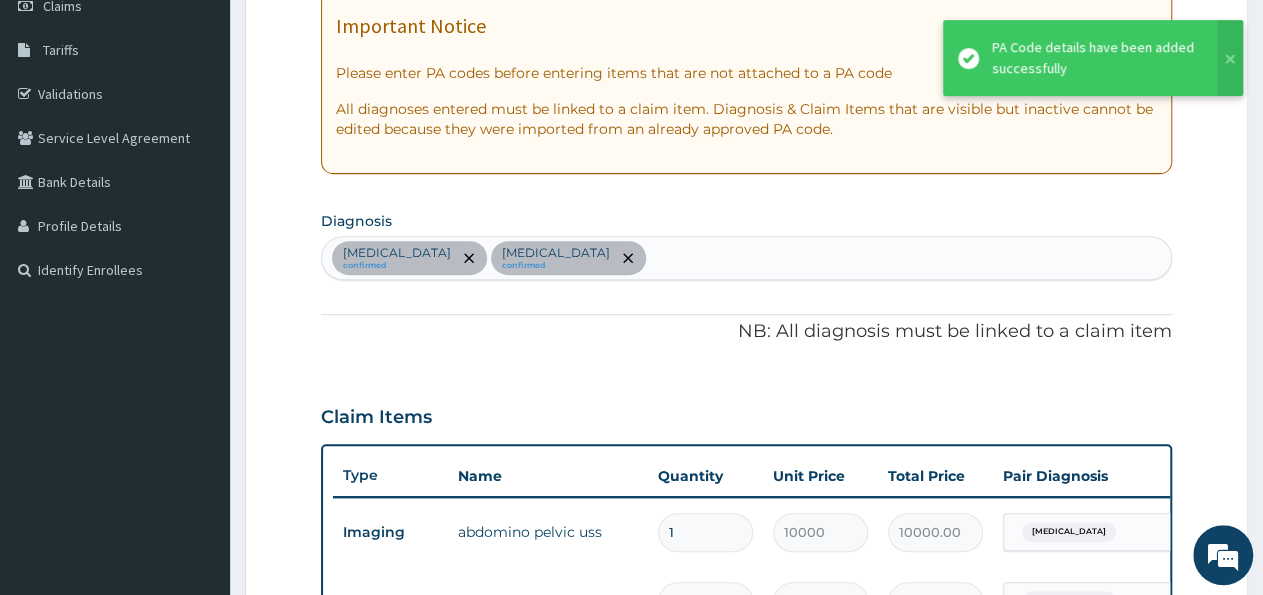 scroll, scrollTop: 0, scrollLeft: 0, axis: both 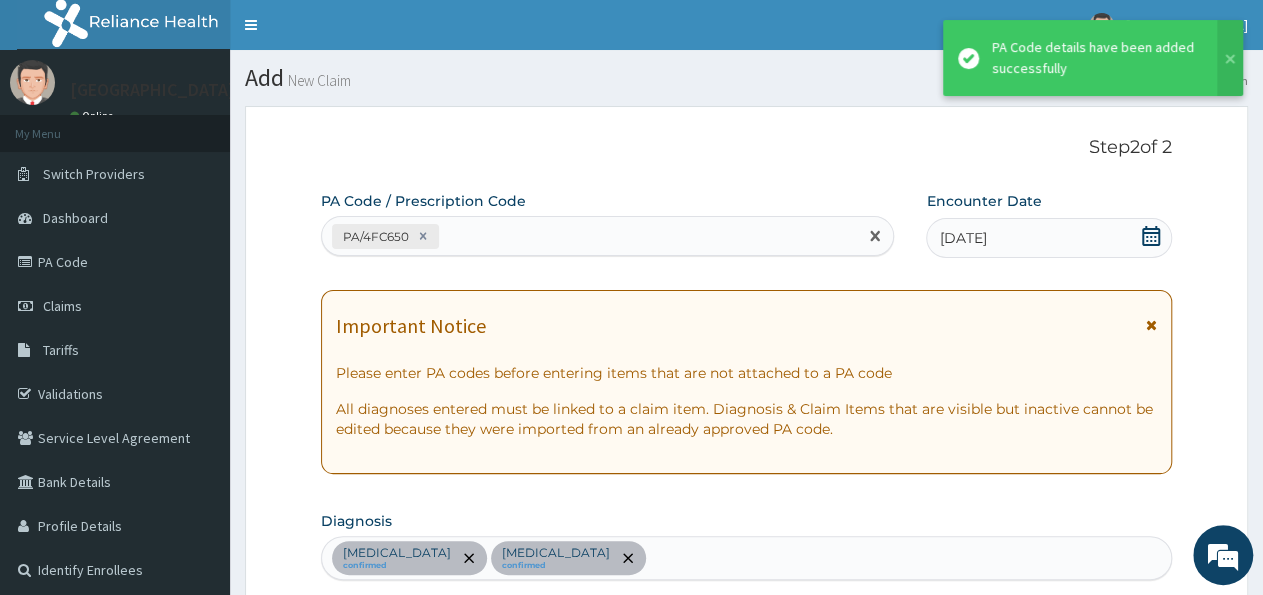 click on "PA/4FC650" at bounding box center [589, 236] 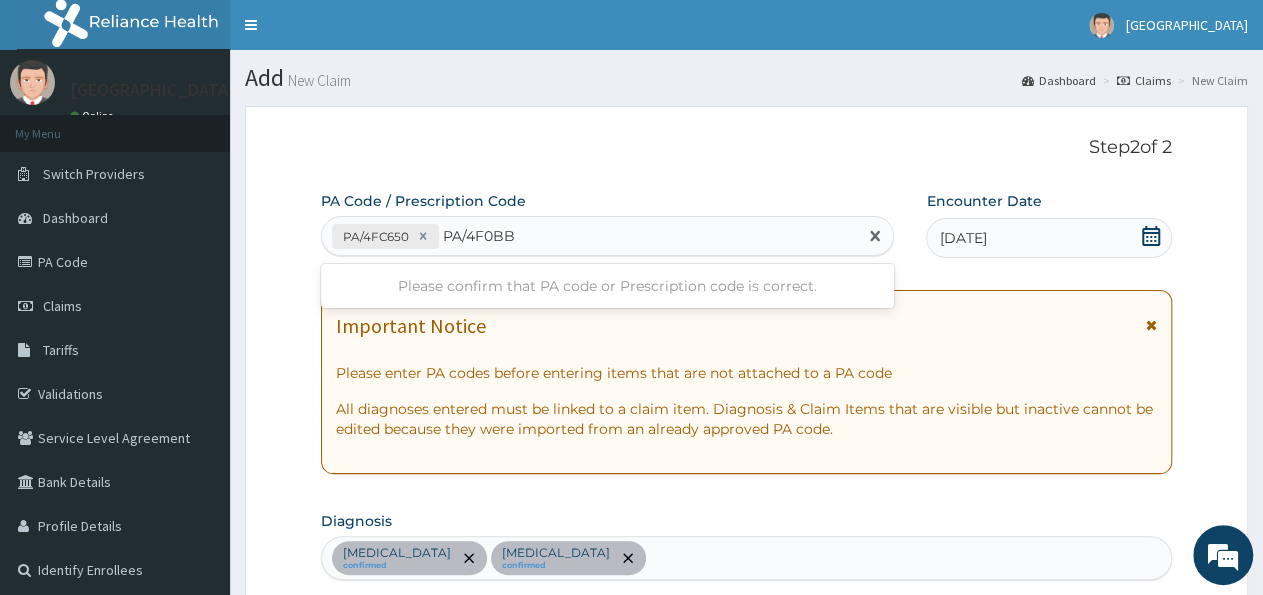 type on "PA/4F0BB2" 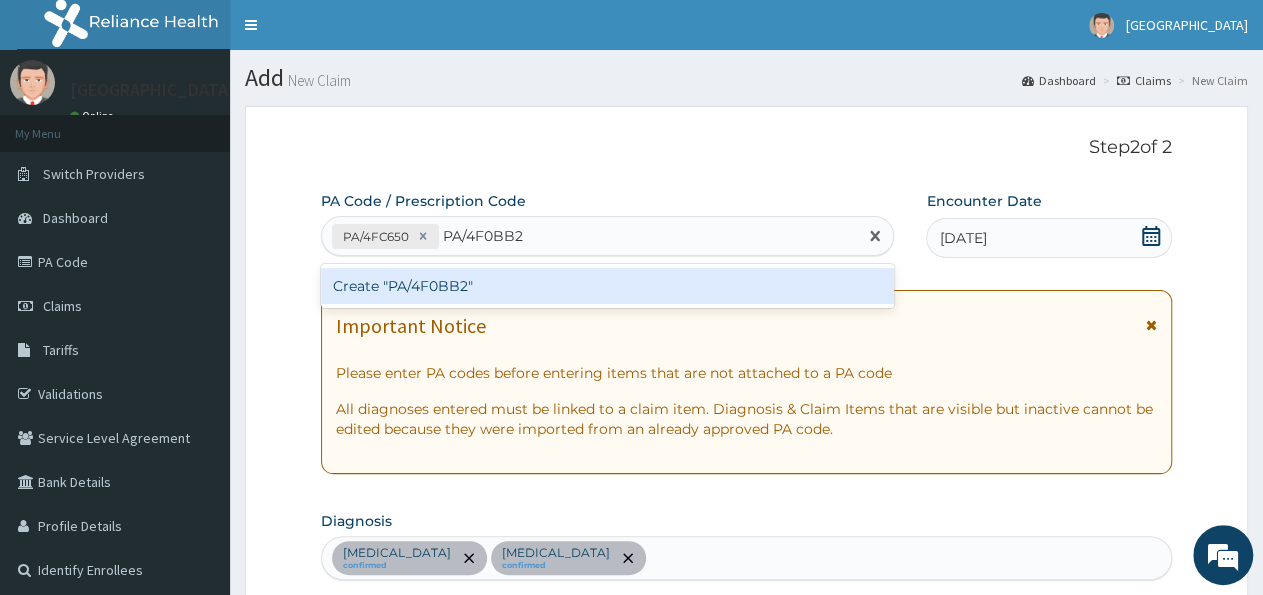 type 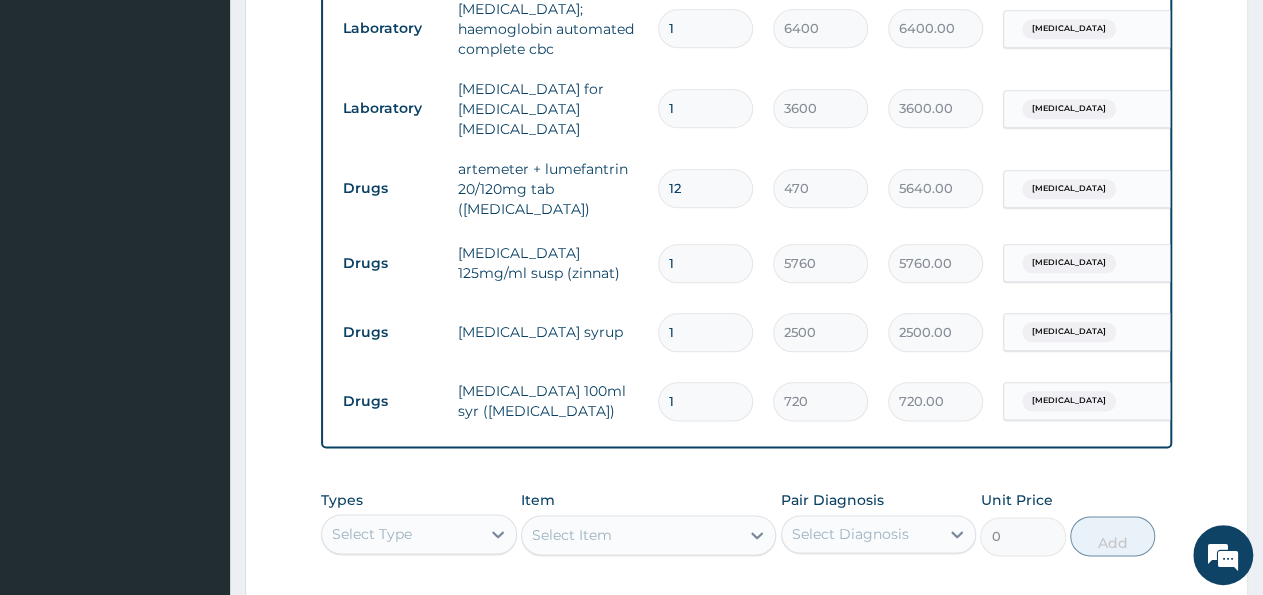 scroll, scrollTop: 1328, scrollLeft: 0, axis: vertical 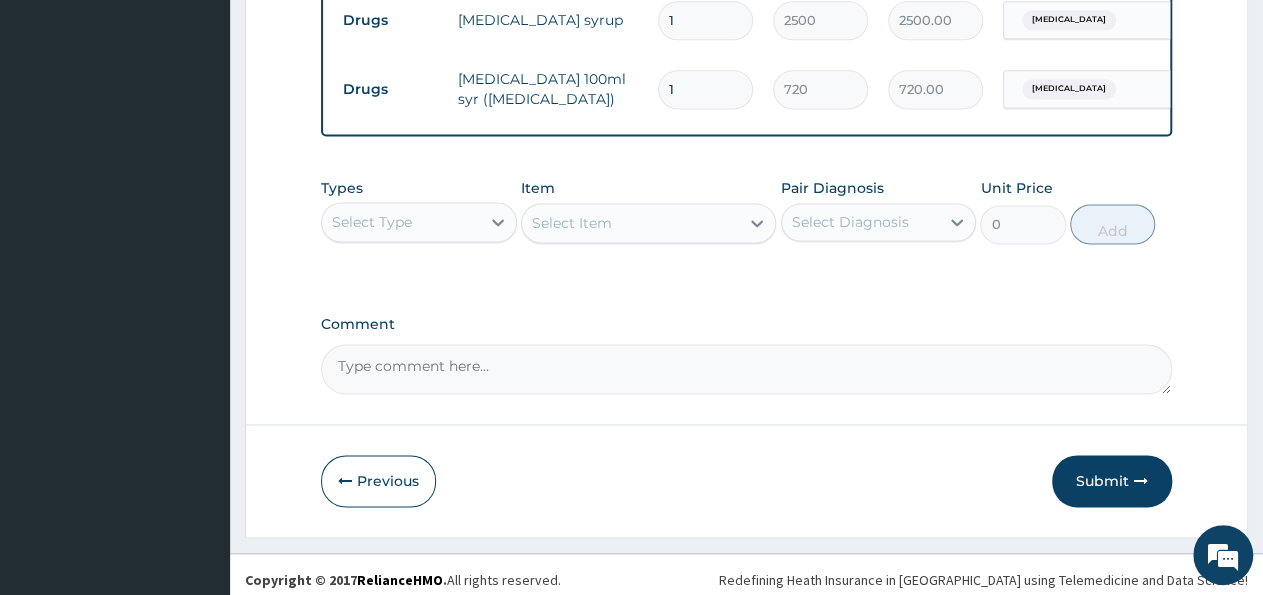 click on "Select Type" at bounding box center (419, 222) 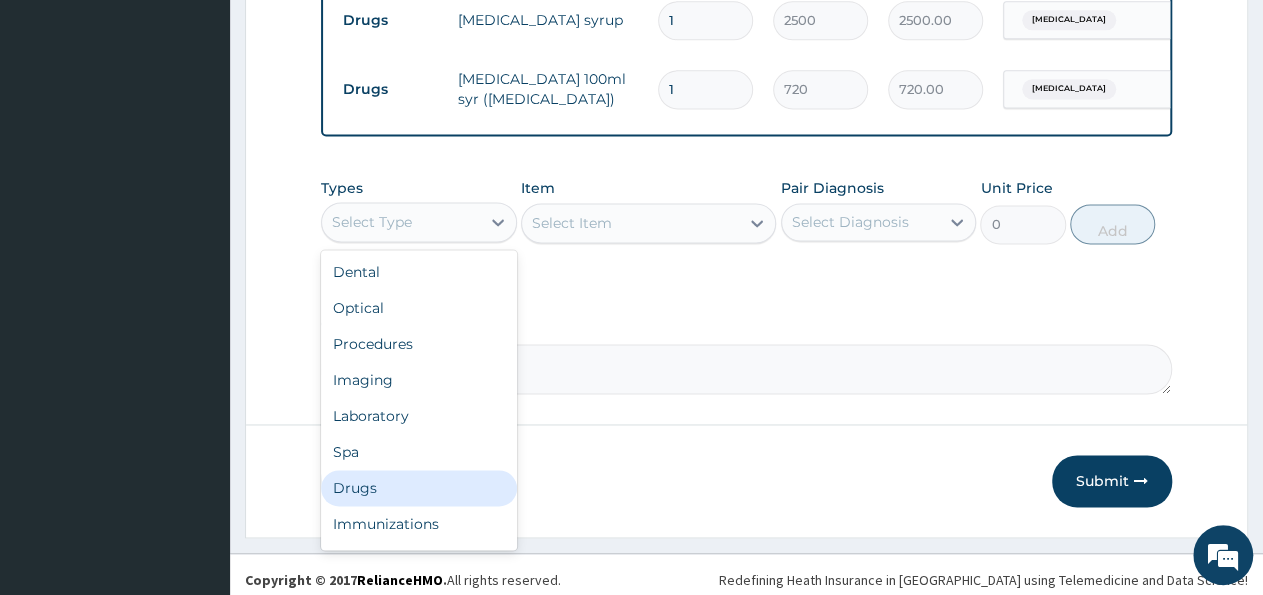 click on "Drugs" at bounding box center [419, 488] 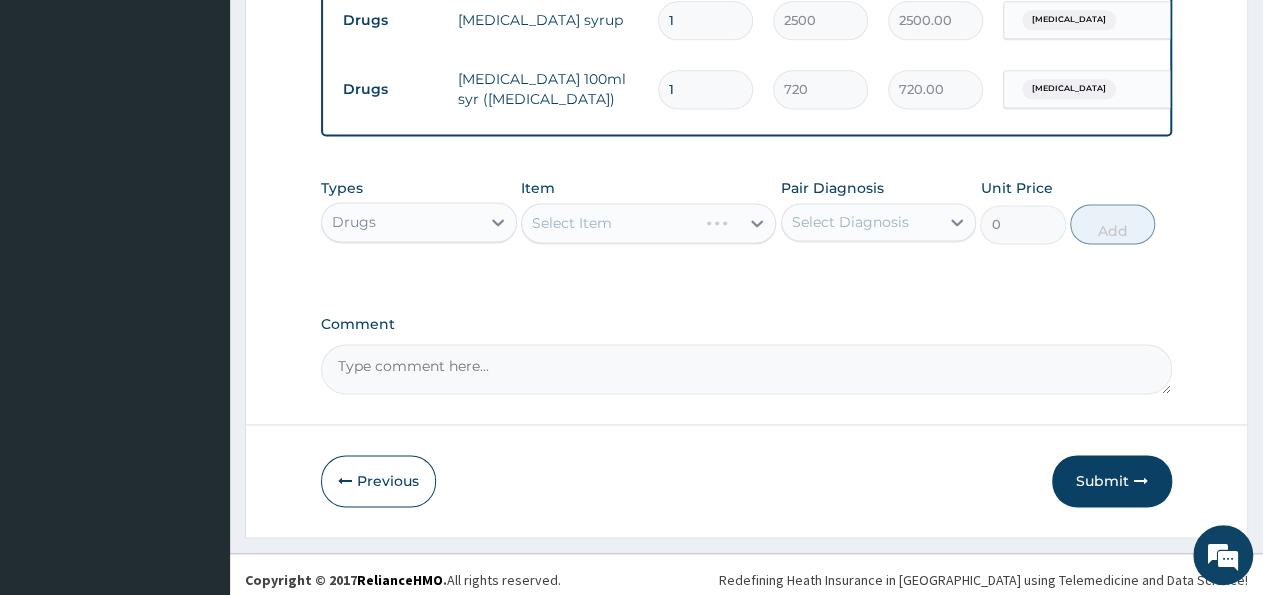 click on "Select Item" at bounding box center (648, 223) 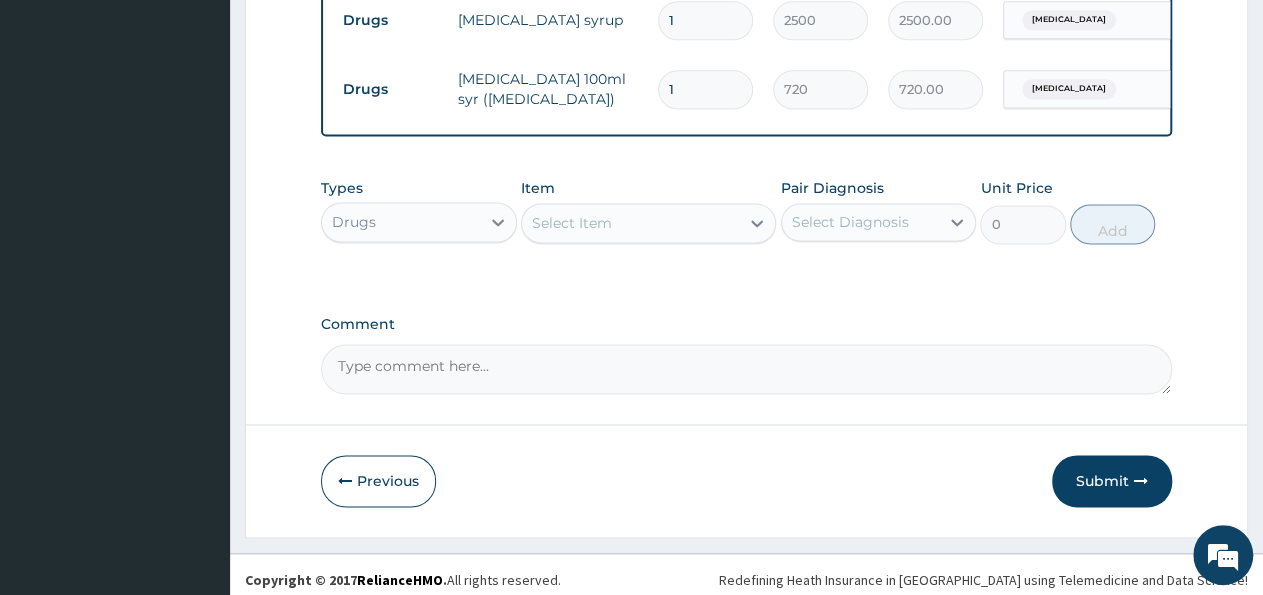 click on "Select Item" at bounding box center (630, 223) 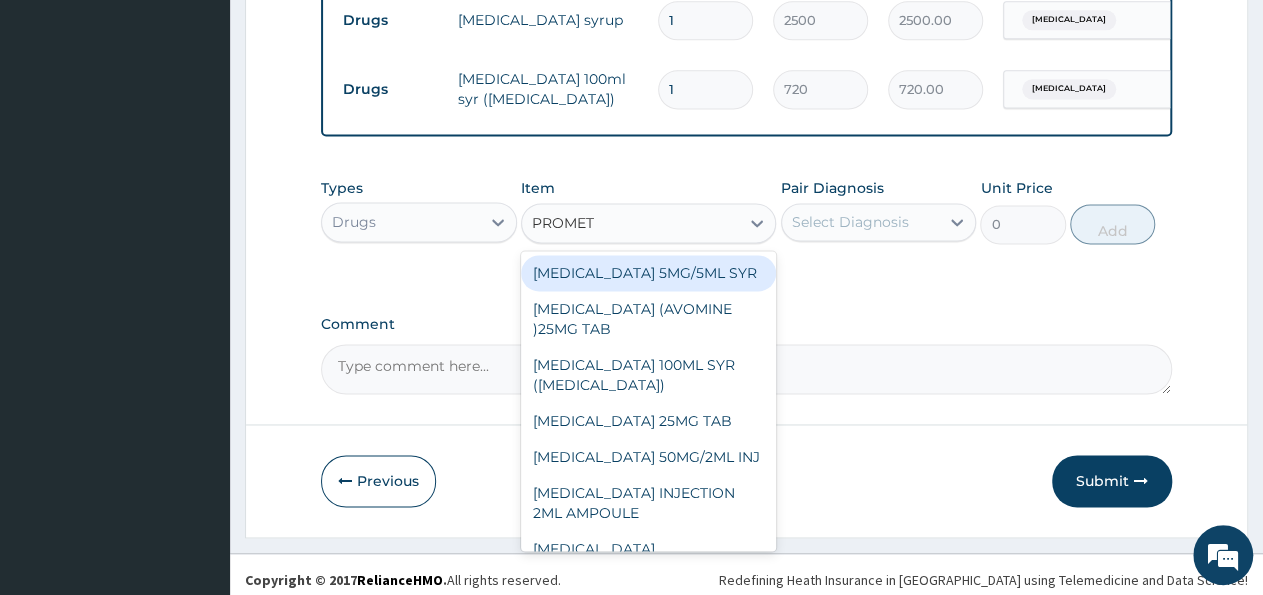 type on "PROMETH" 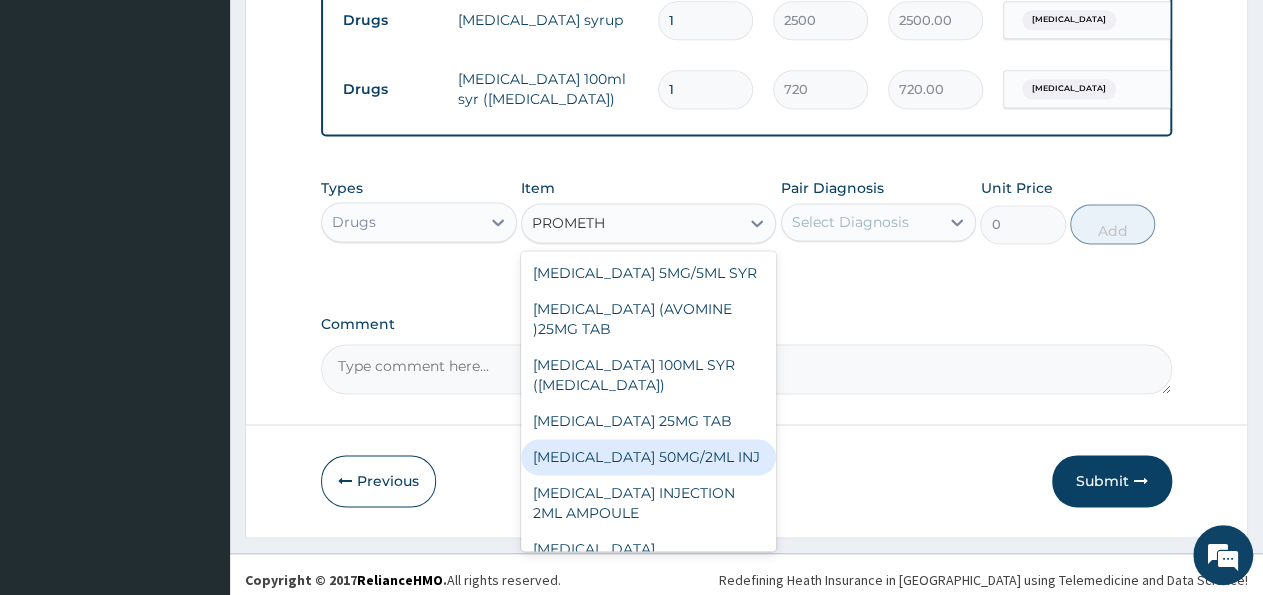 scroll, scrollTop: 80, scrollLeft: 0, axis: vertical 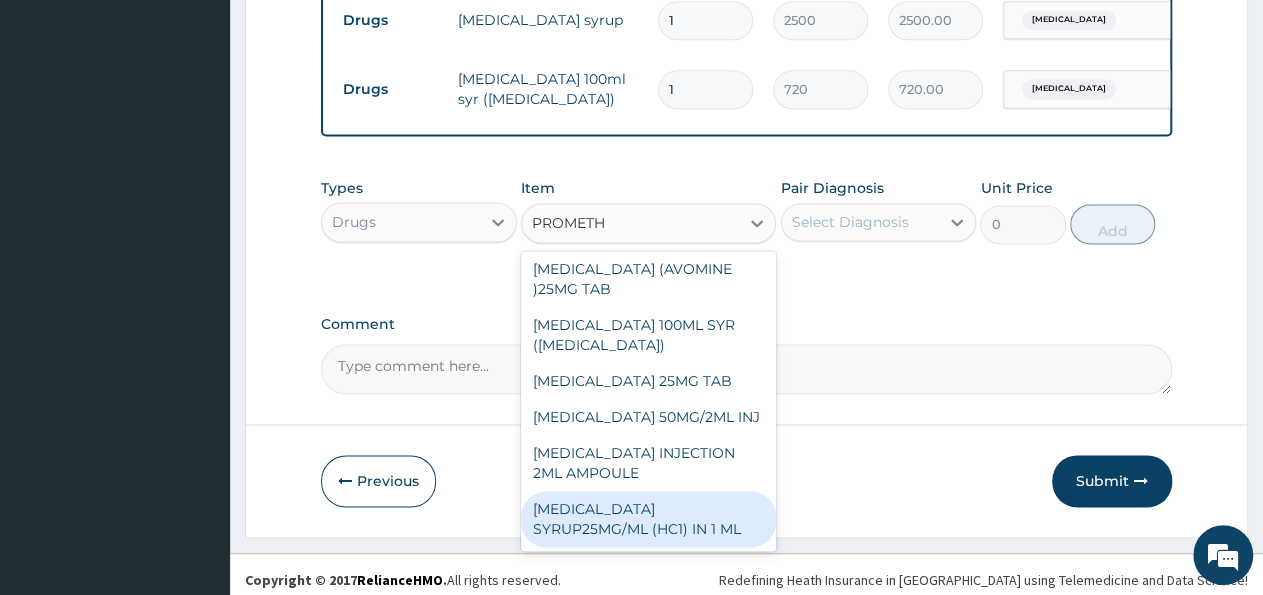click on "PROMETHAZINE SYRUP25MG/ML (HC1) IN 1 ML" at bounding box center [648, 519] 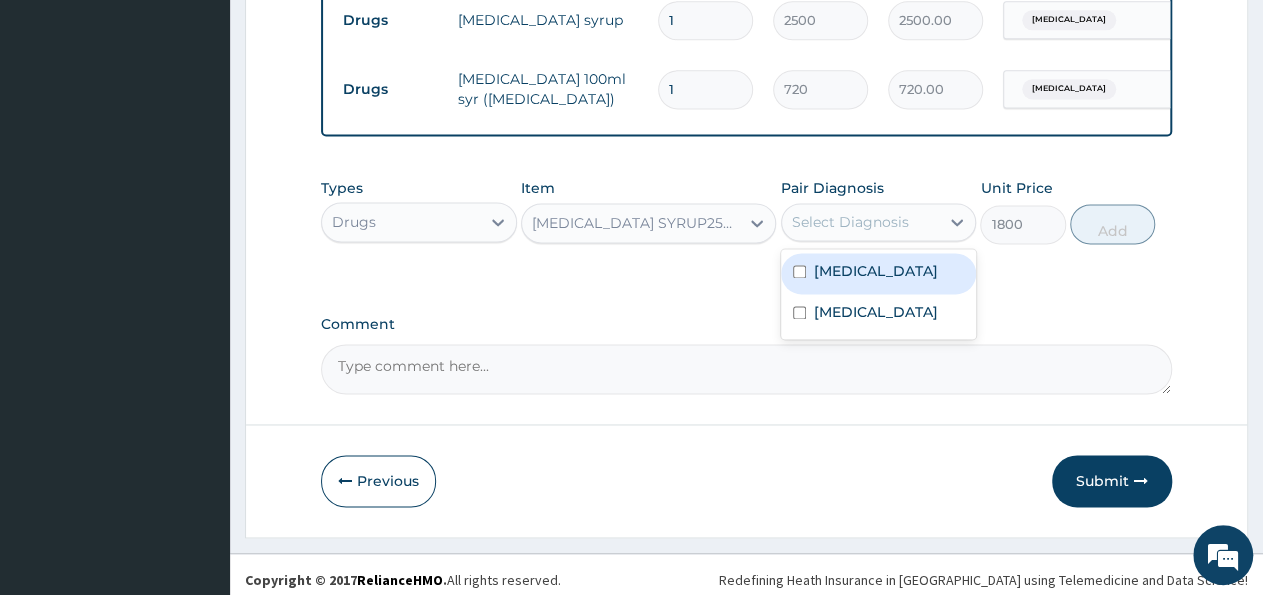 click on "Select Diagnosis" at bounding box center [861, 222] 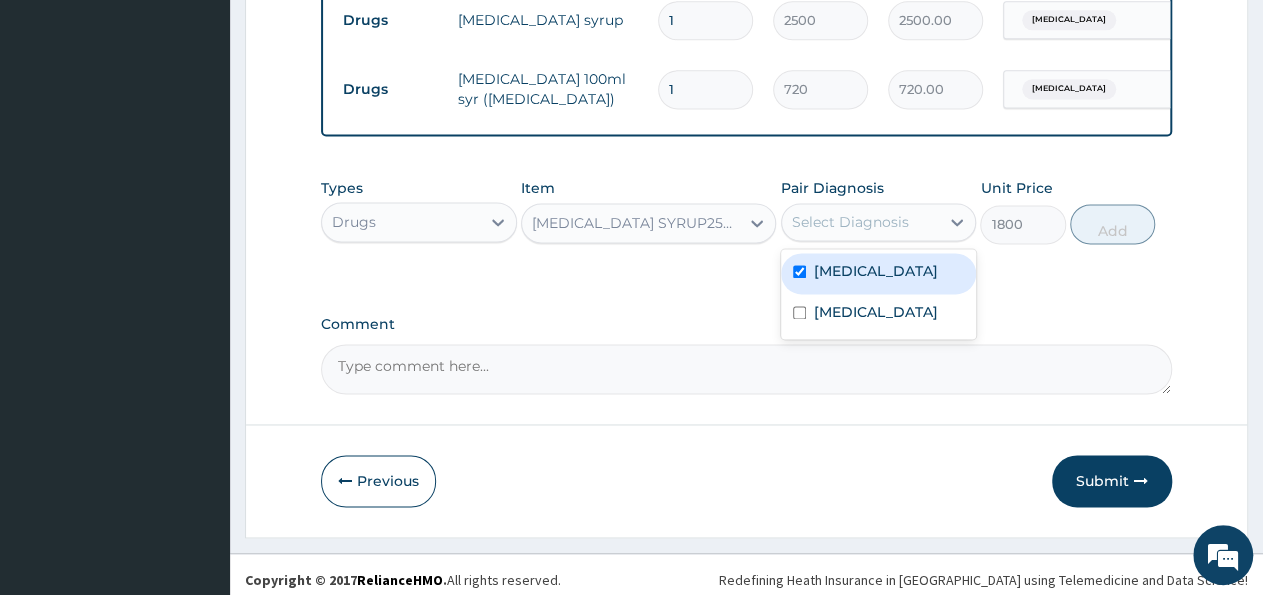 checkbox on "true" 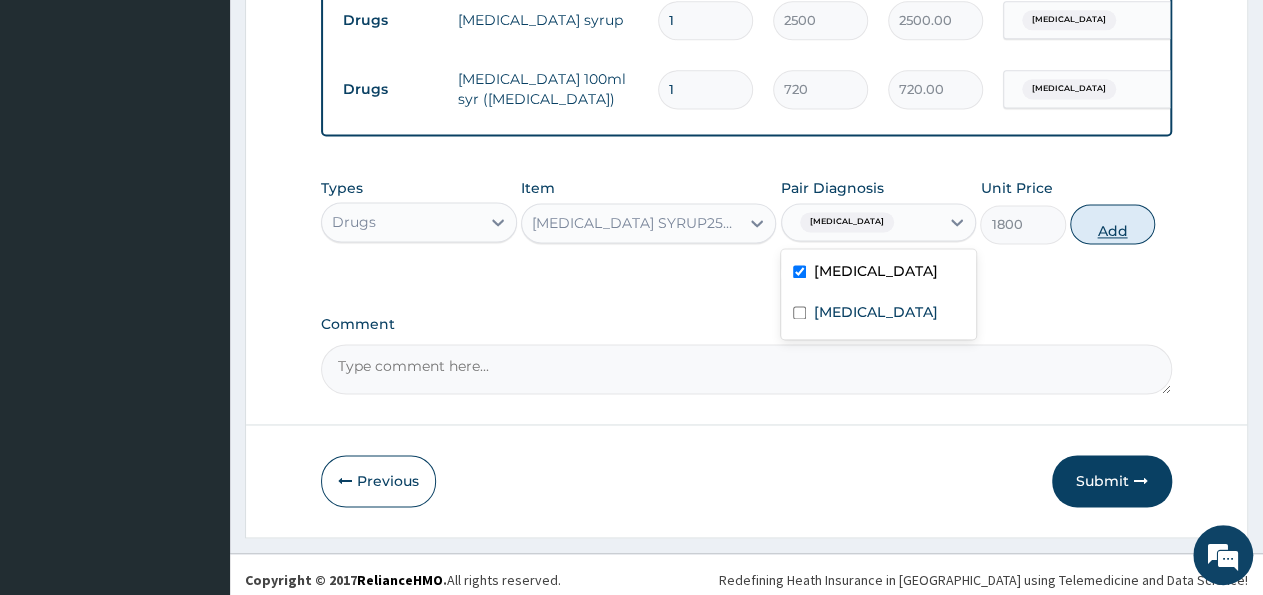 click on "Add" at bounding box center [1112, 224] 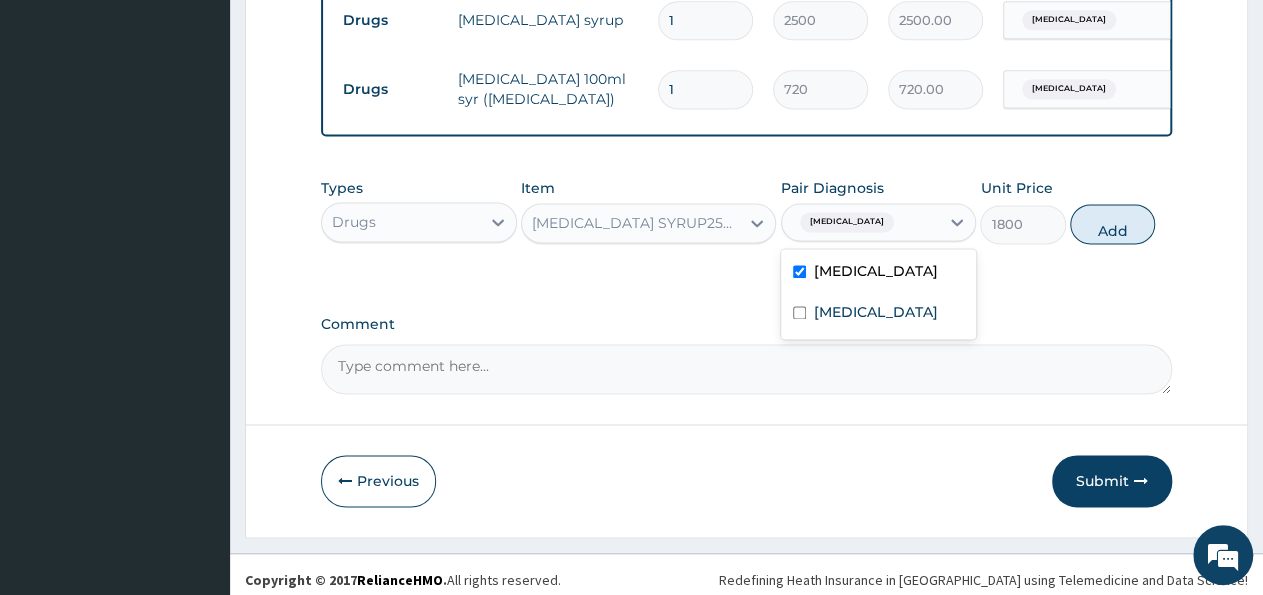 type on "0" 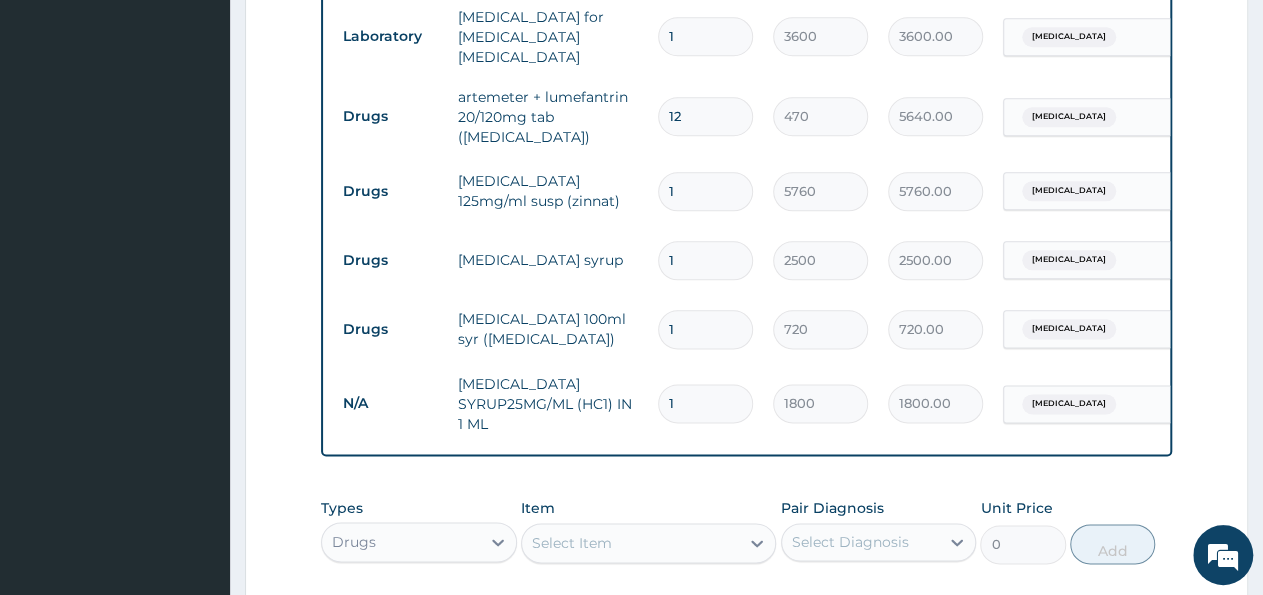 scroll, scrollTop: 1016, scrollLeft: 0, axis: vertical 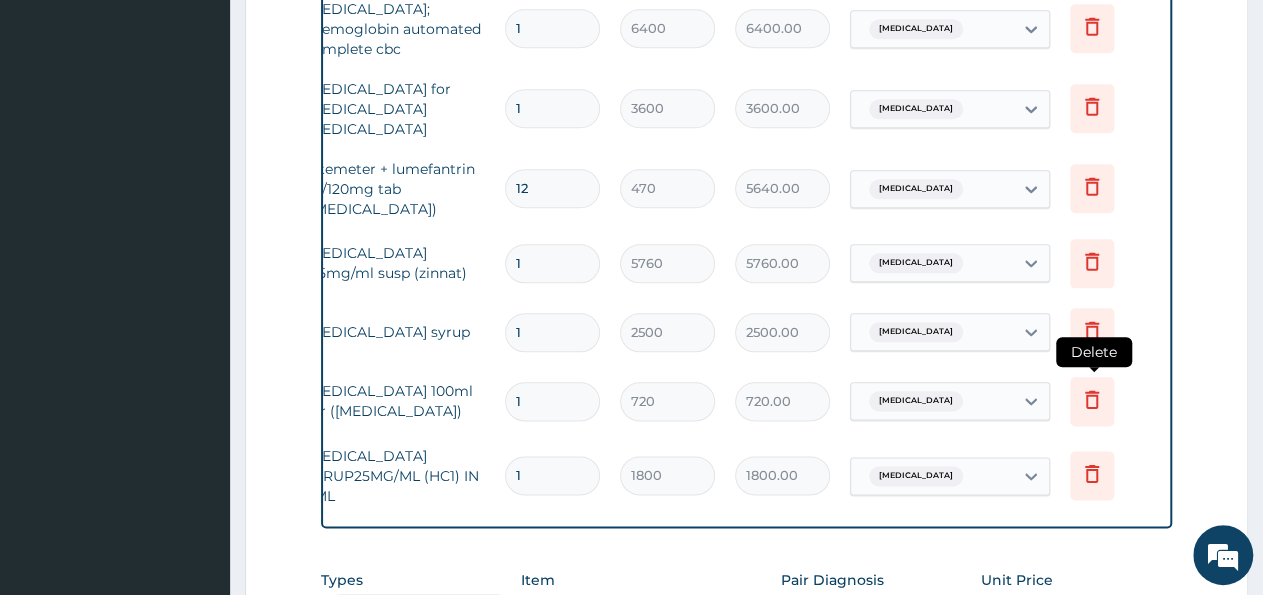 click 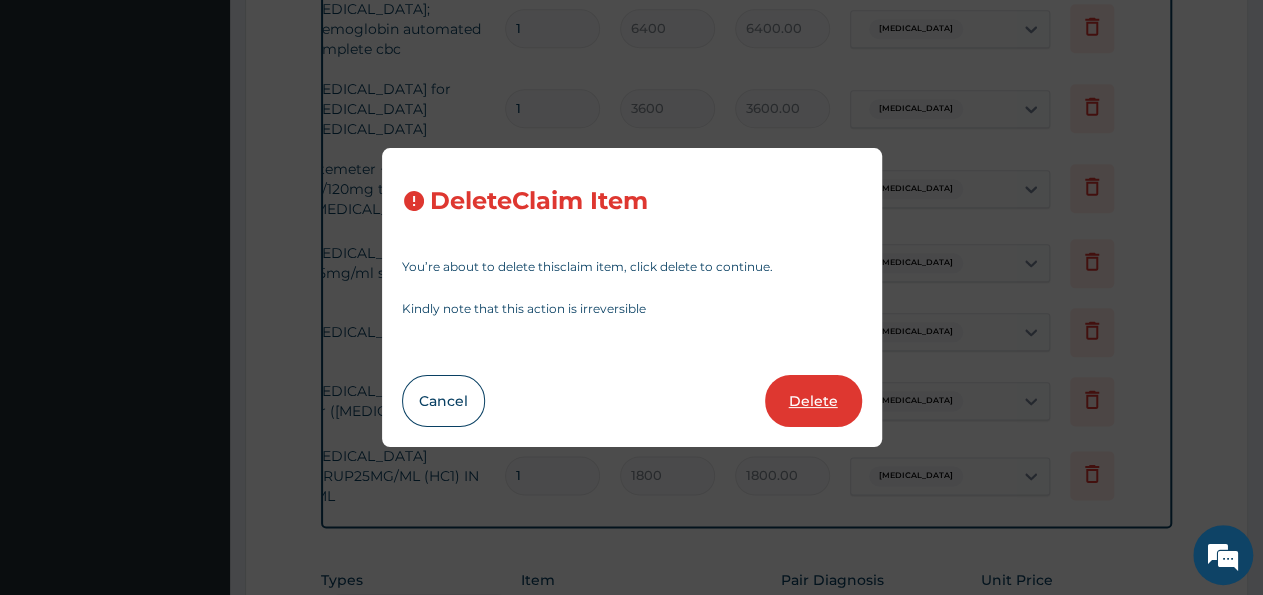 click on "Delete" at bounding box center (813, 401) 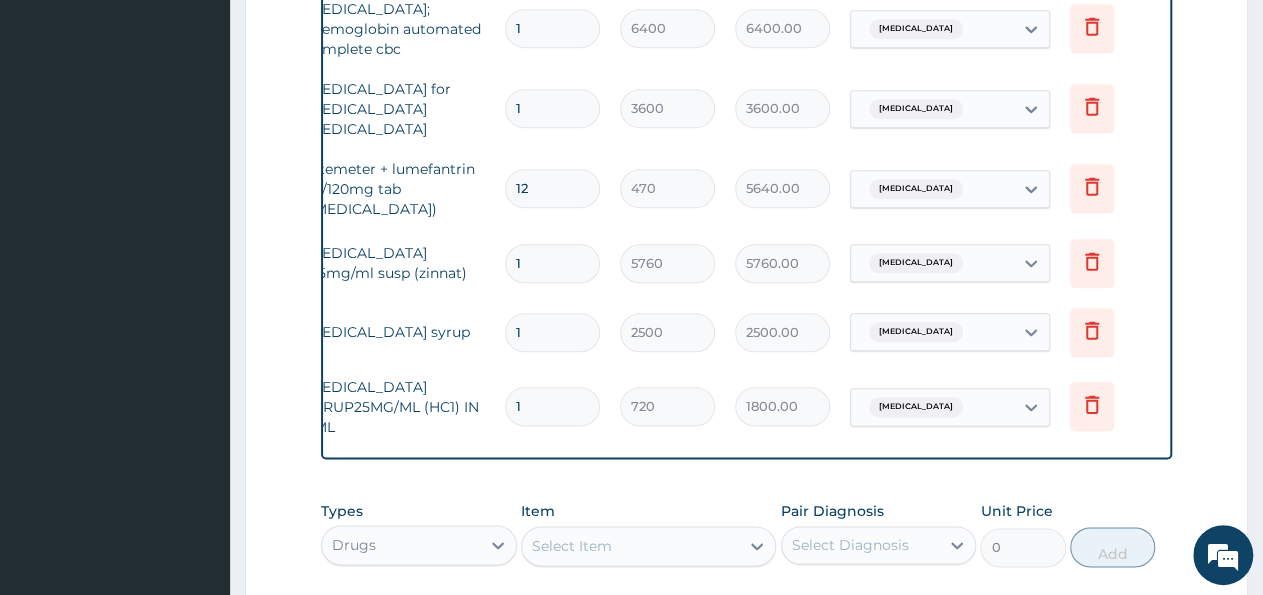 type on "1800" 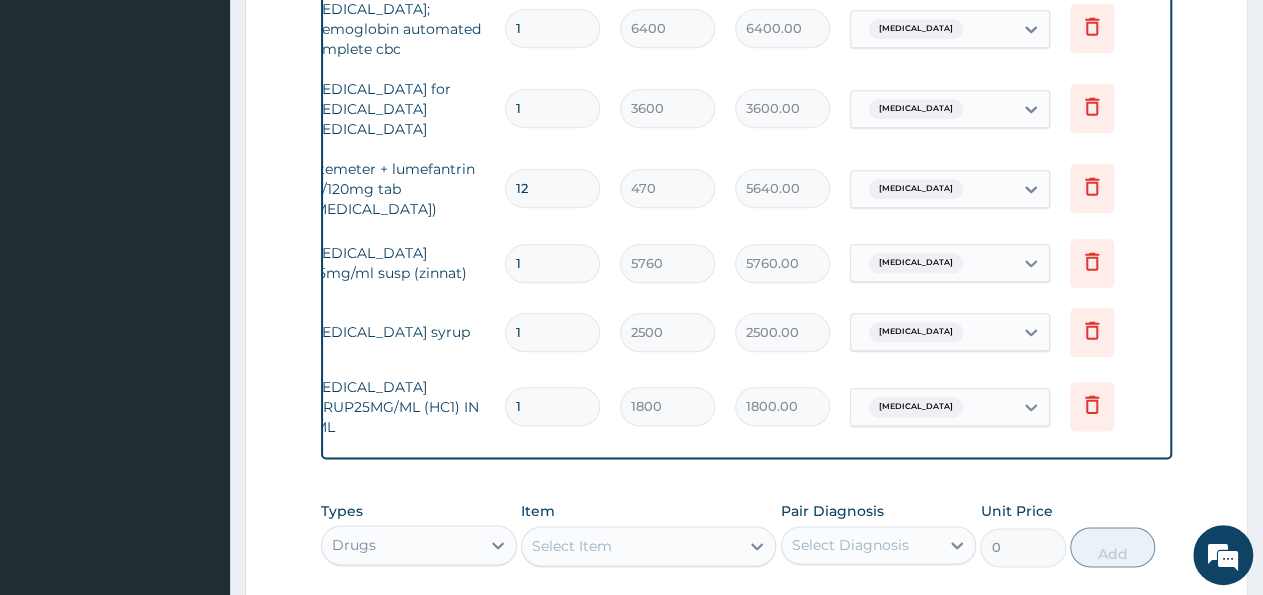 type on "1800.00" 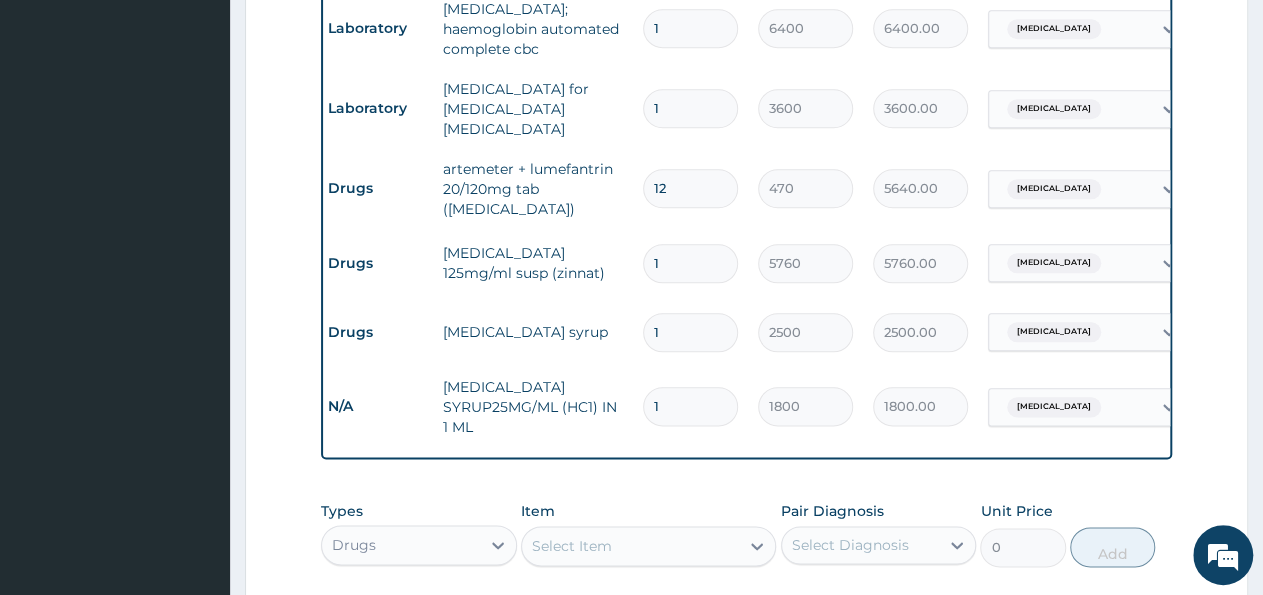 scroll, scrollTop: 0, scrollLeft: 0, axis: both 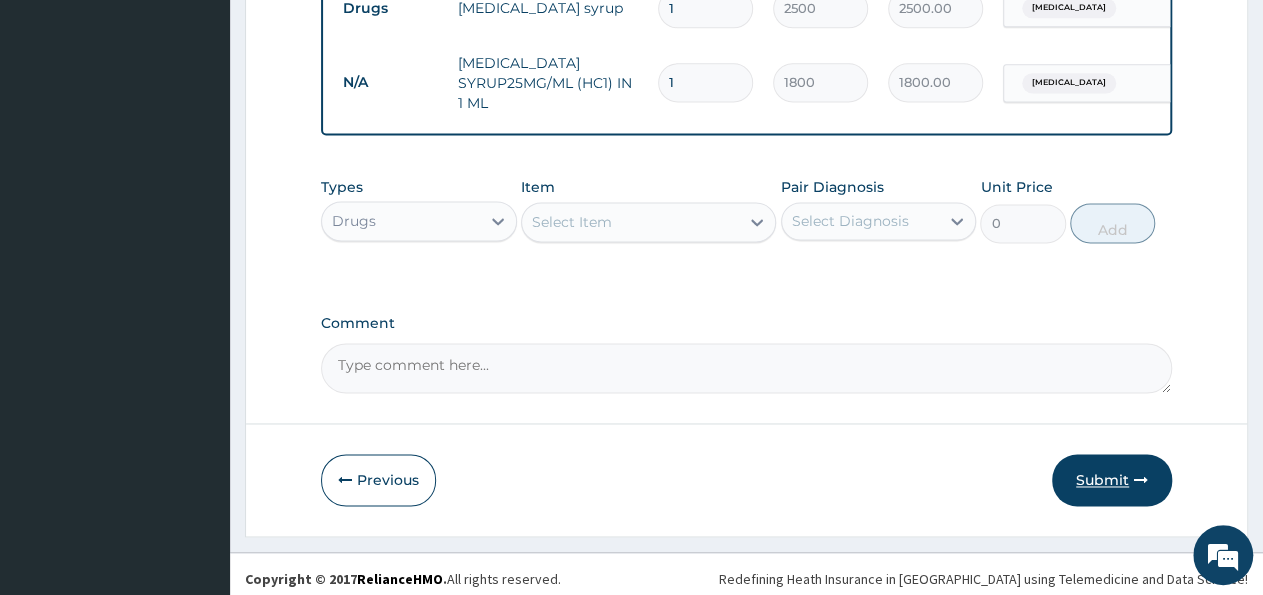click on "Submit" at bounding box center (1112, 480) 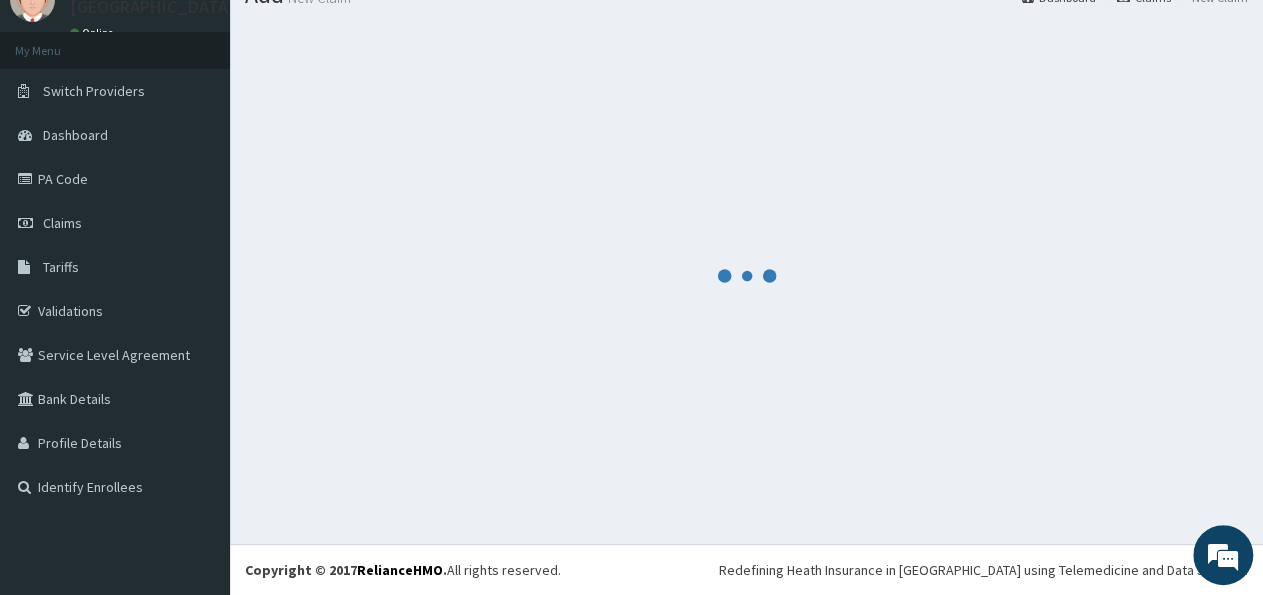 scroll, scrollTop: 82, scrollLeft: 0, axis: vertical 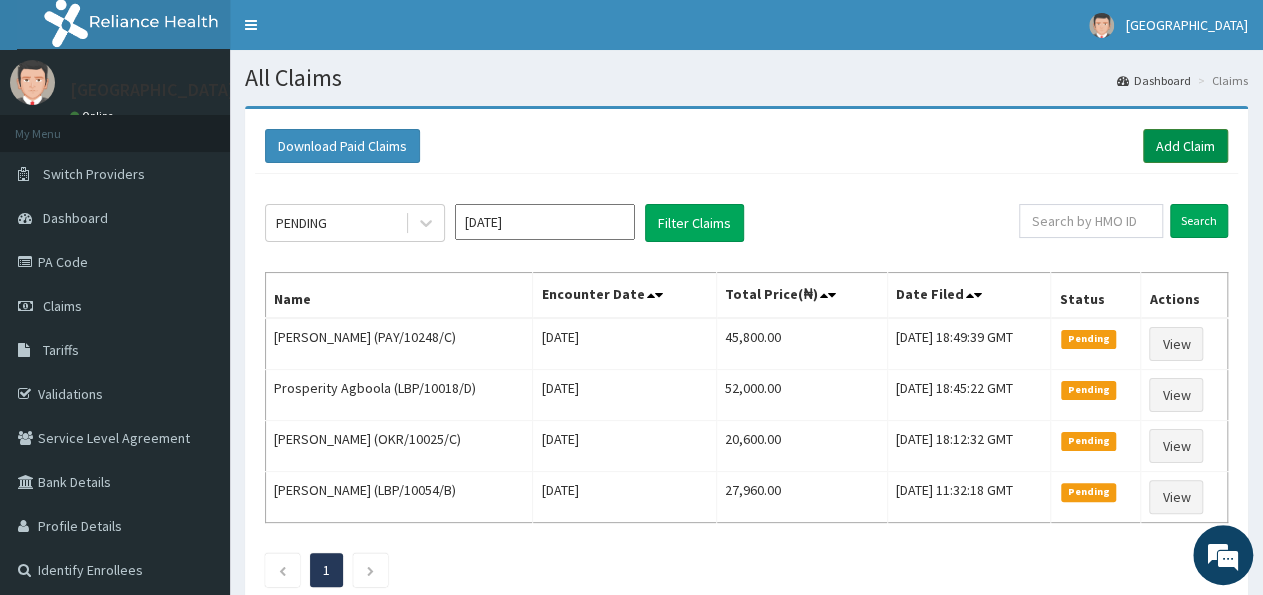 click on "Add Claim" at bounding box center (1185, 146) 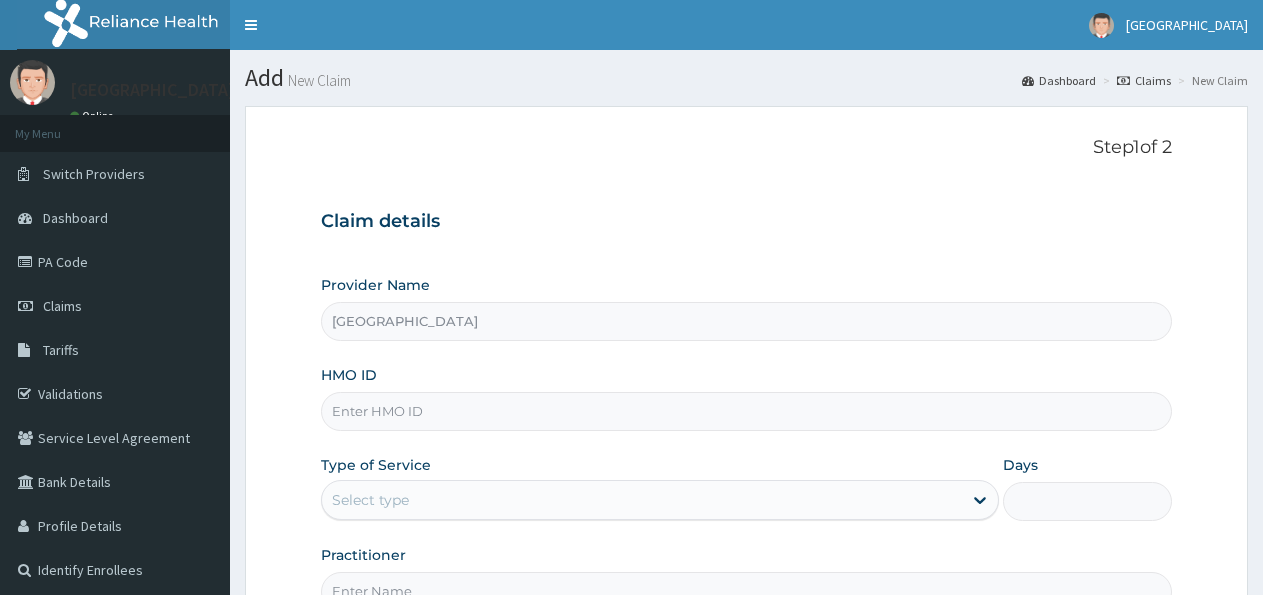 scroll, scrollTop: 0, scrollLeft: 0, axis: both 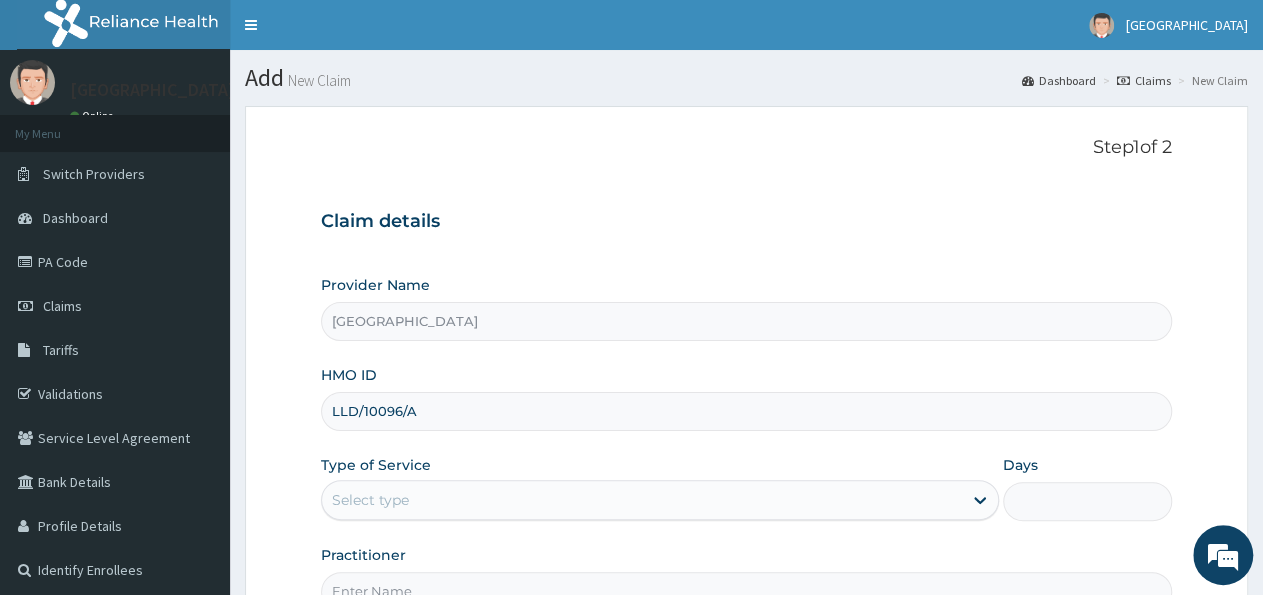 type on "LLD/10096/A" 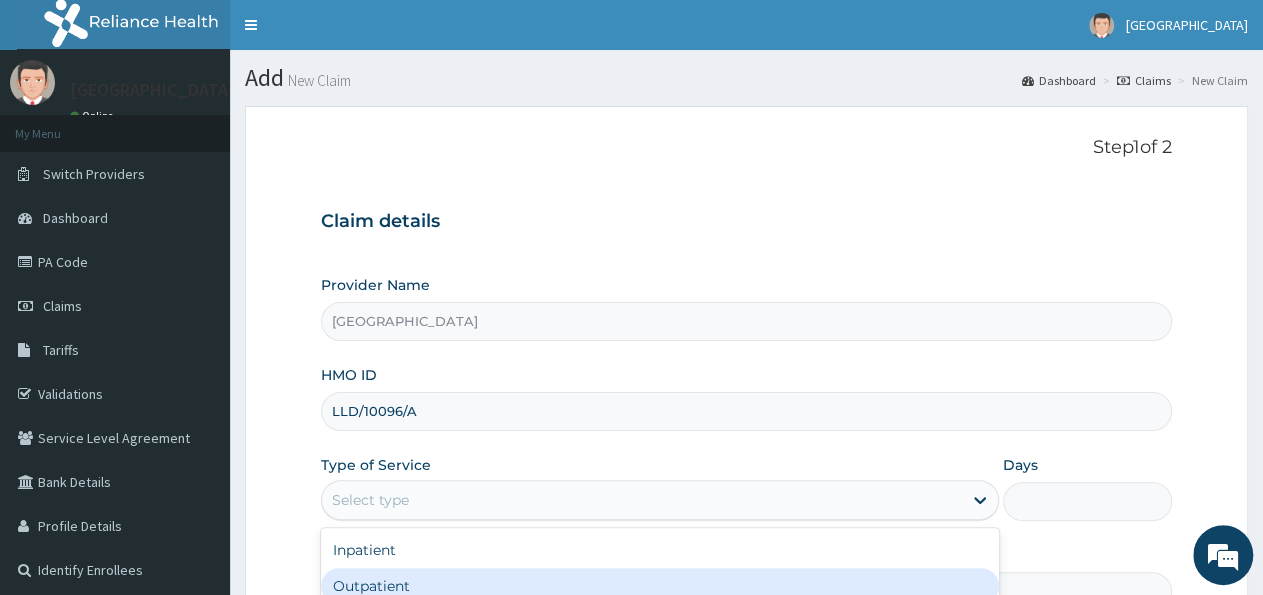 click on "Outpatient" at bounding box center [659, 586] 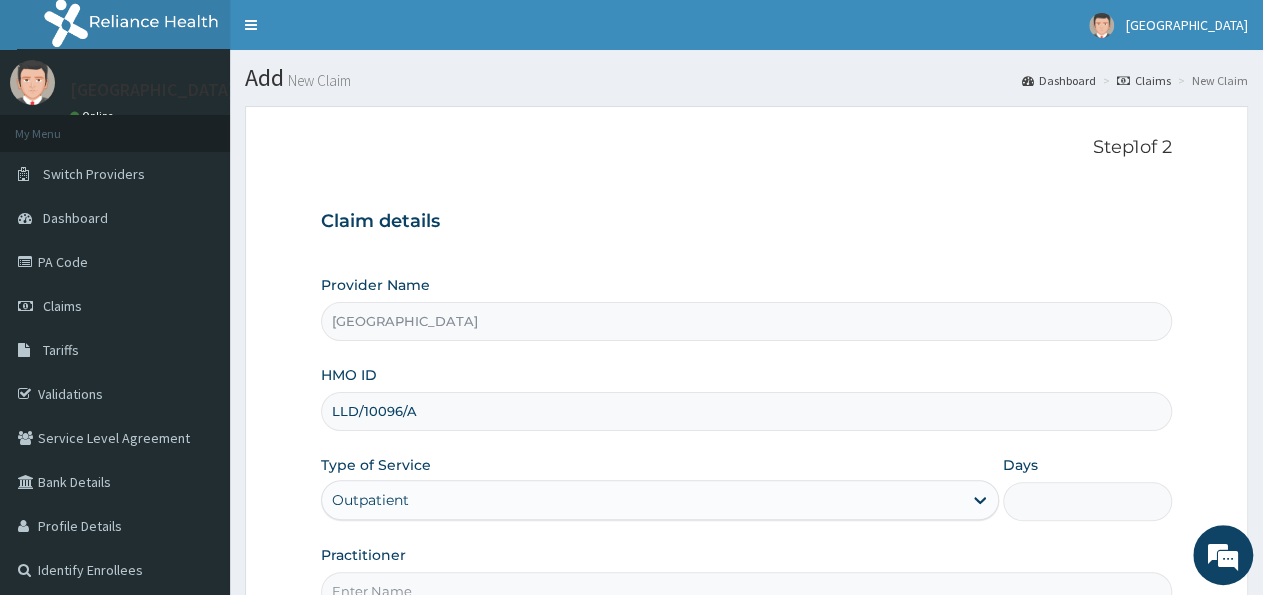 type on "1" 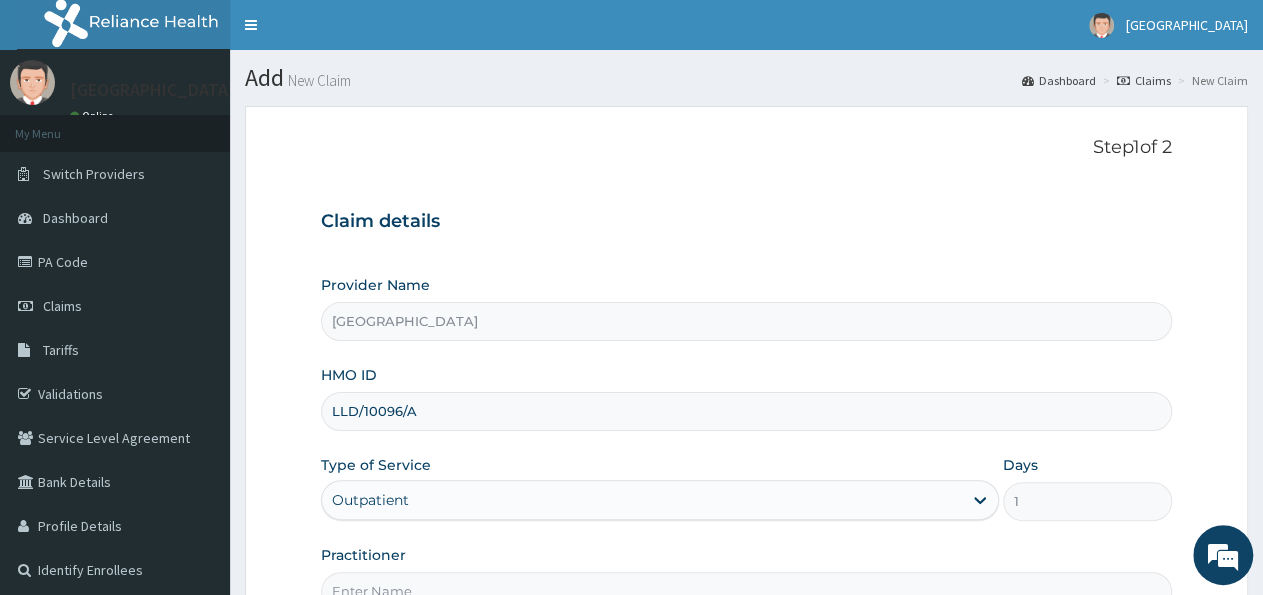 scroll, scrollTop: 222, scrollLeft: 0, axis: vertical 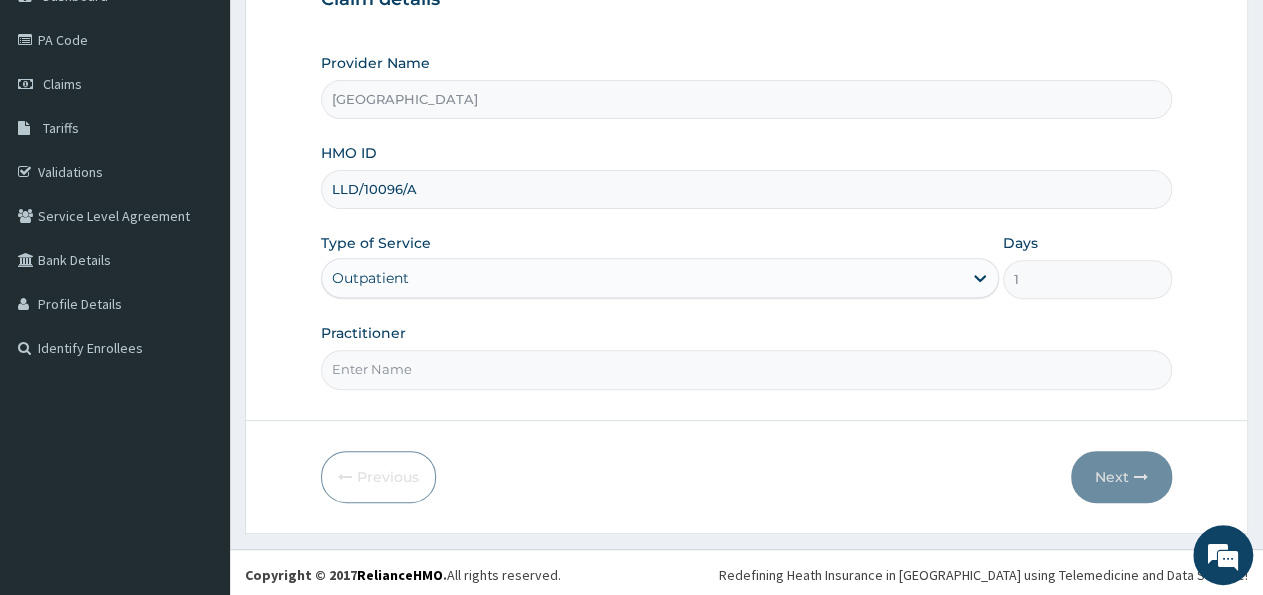 click on "Practitioner" at bounding box center [746, 369] 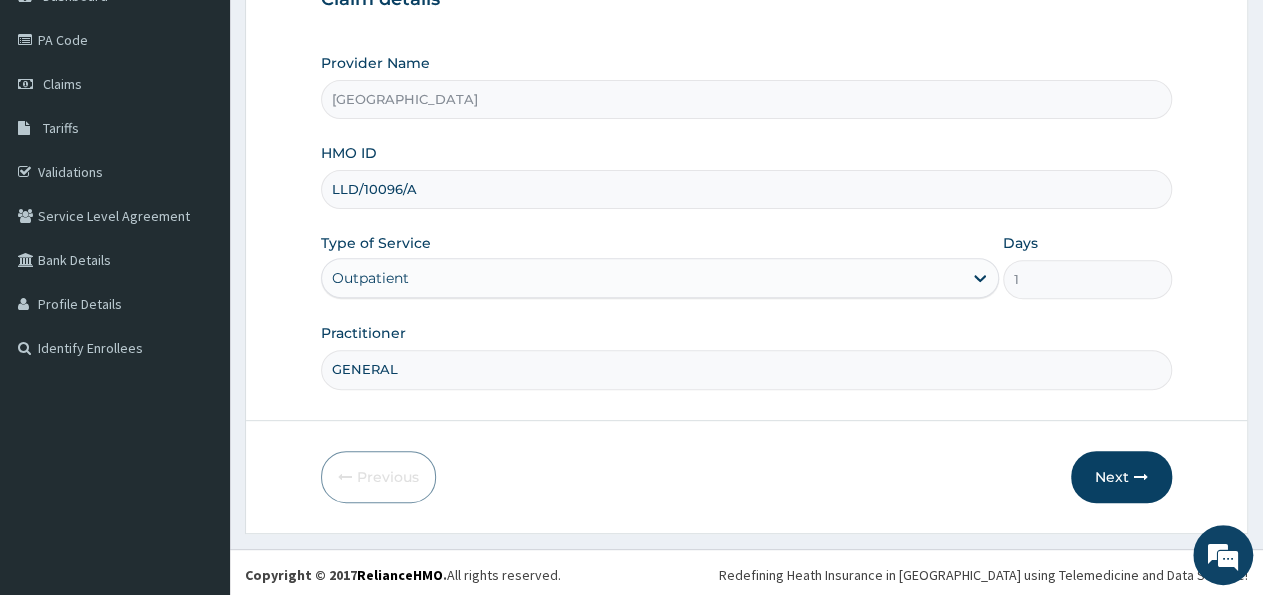 scroll, scrollTop: 0, scrollLeft: 0, axis: both 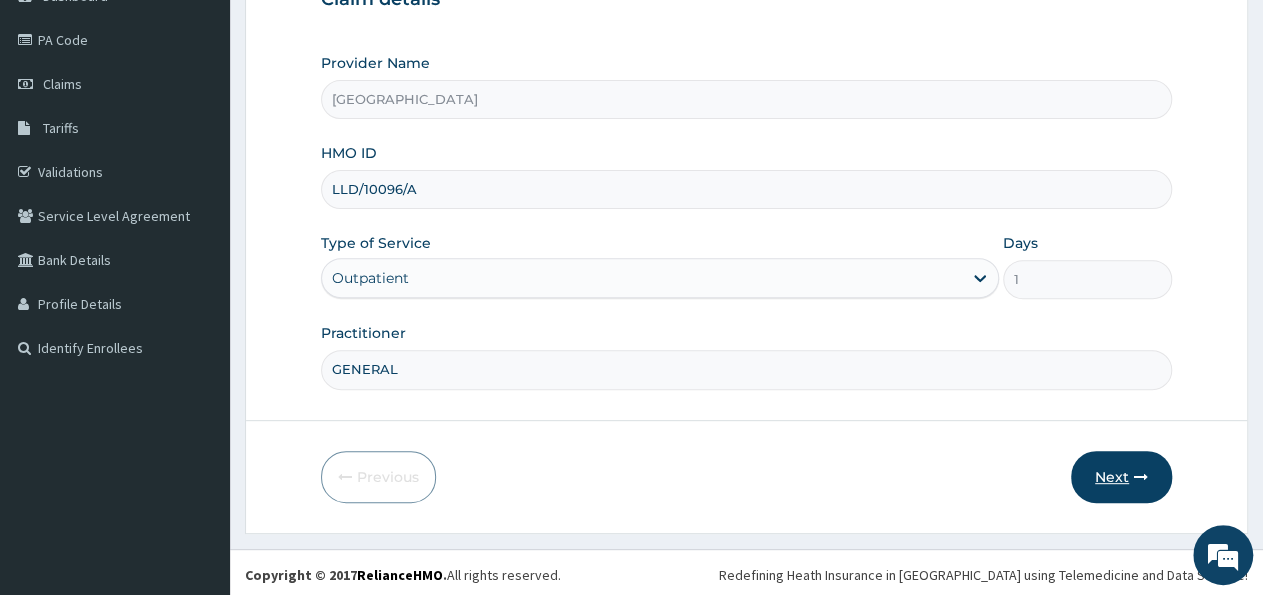 type on "GENERAL" 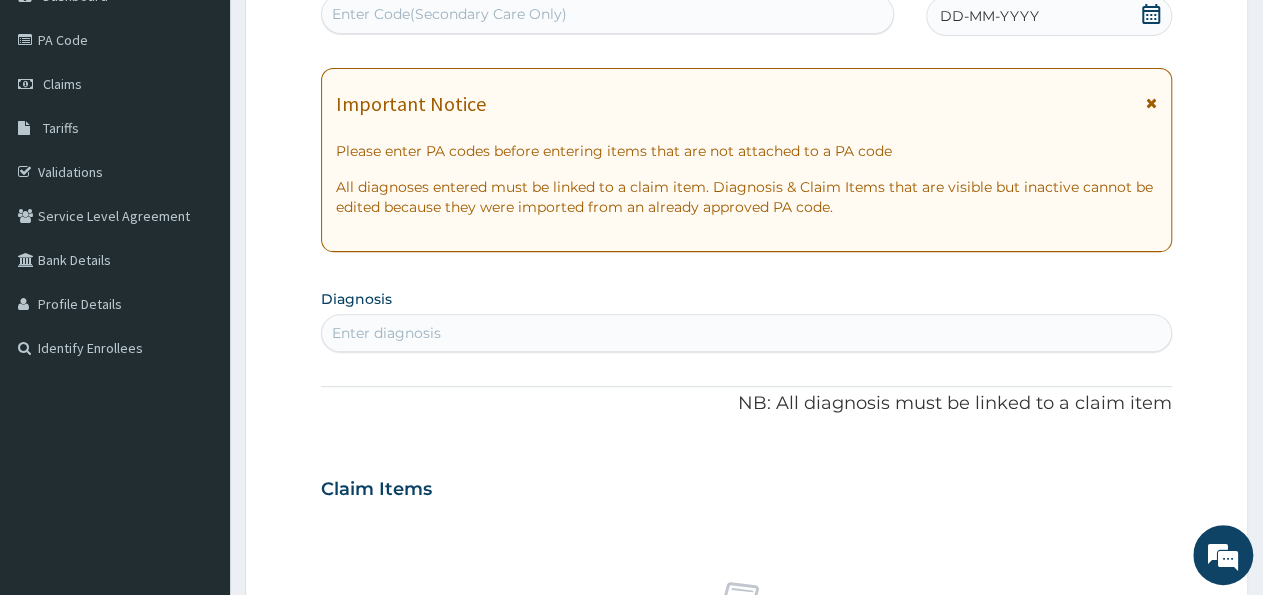 scroll, scrollTop: 0, scrollLeft: 0, axis: both 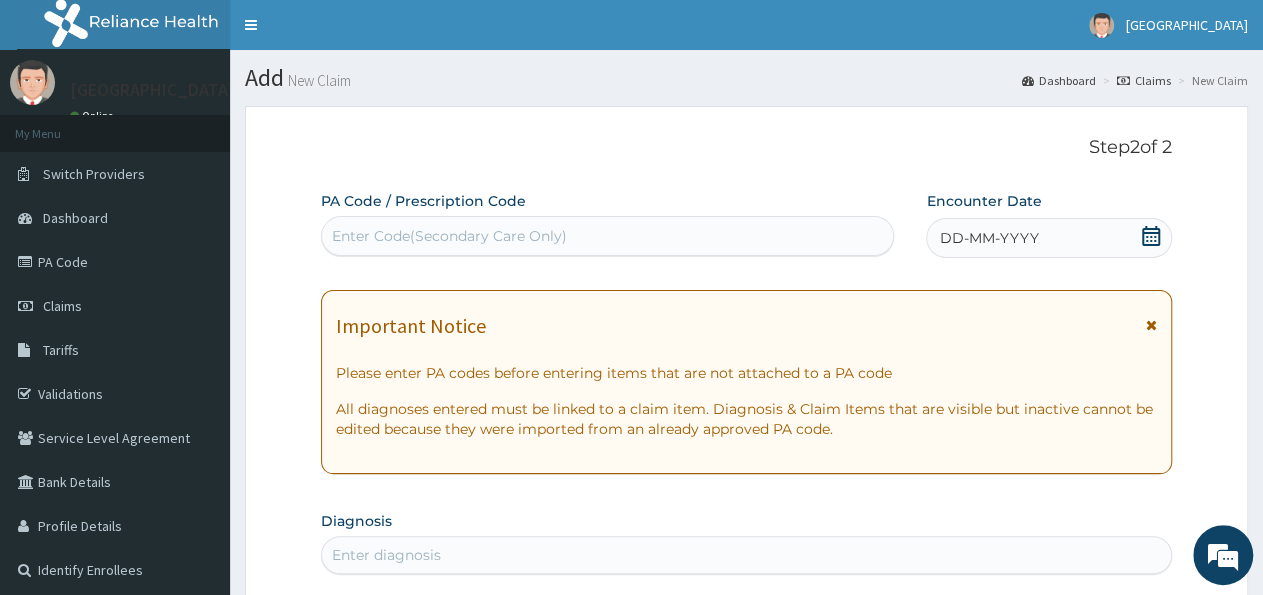 click on "Enter Code(Secondary Care Only)" at bounding box center (449, 236) 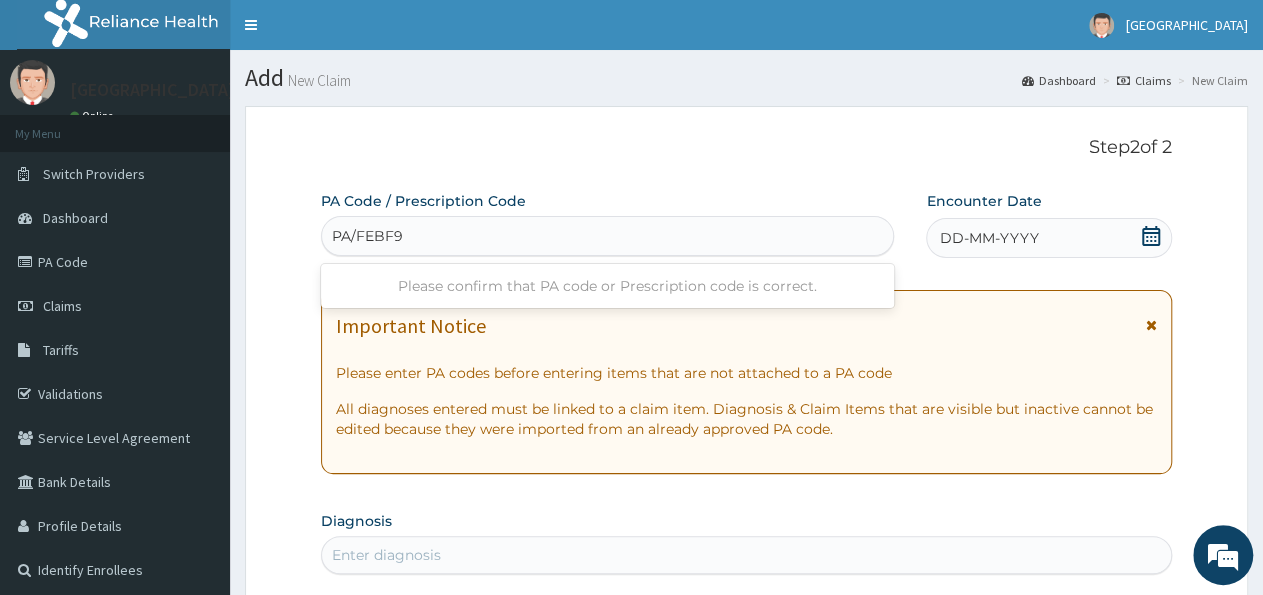 type on "PA/FEBF90" 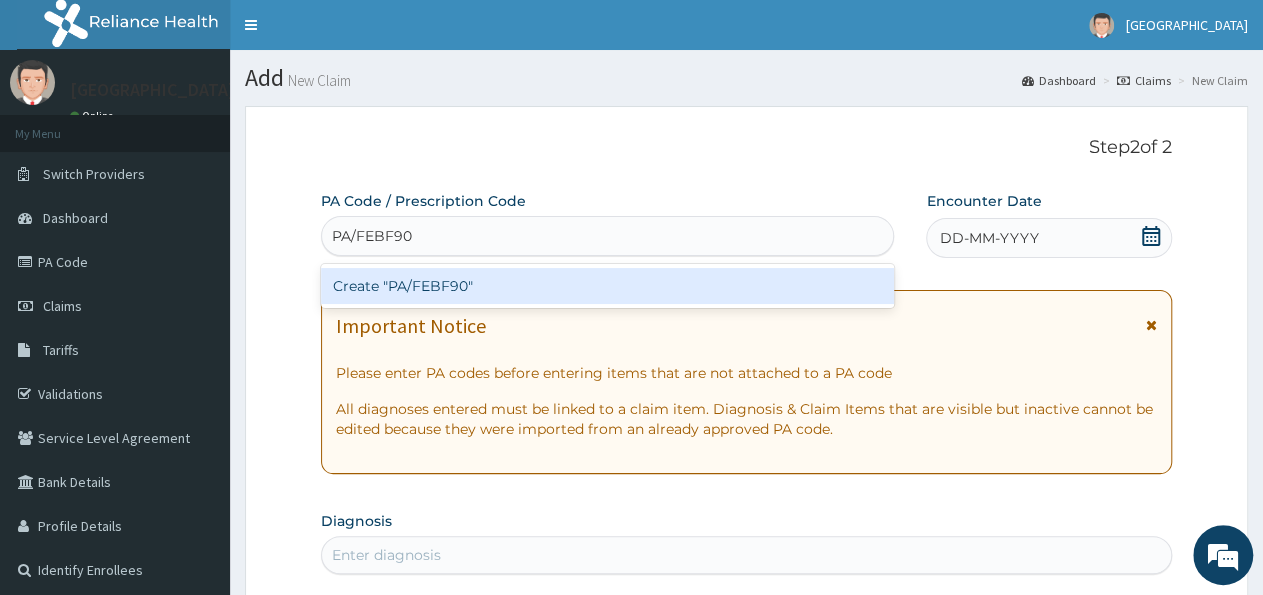 type 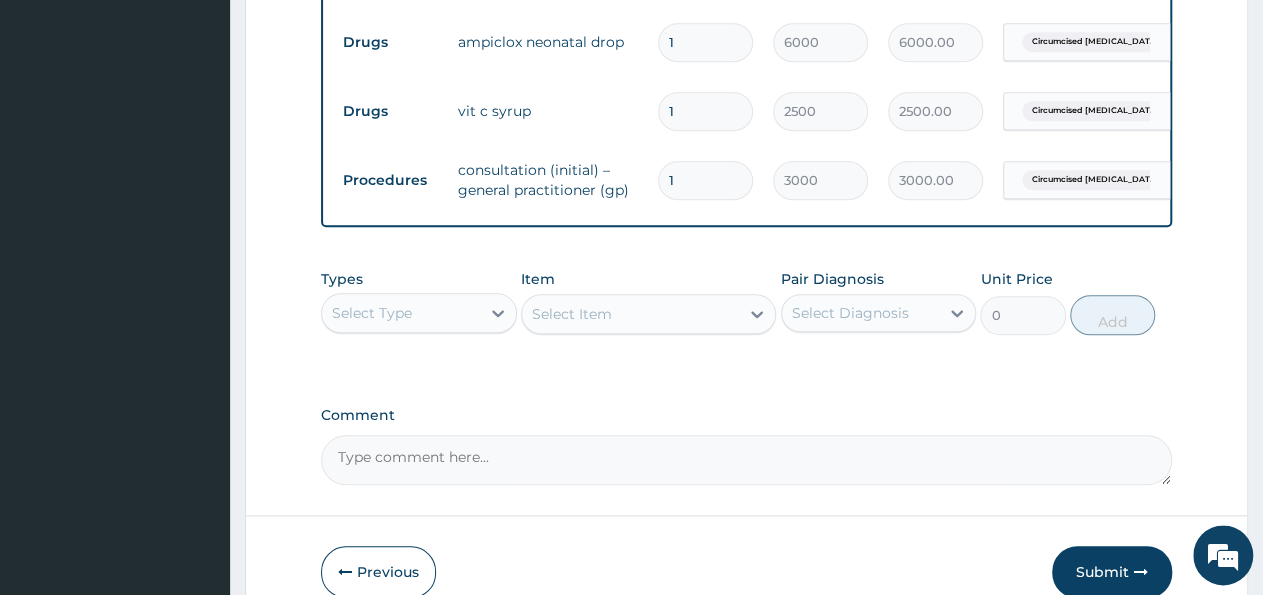 scroll, scrollTop: 972, scrollLeft: 0, axis: vertical 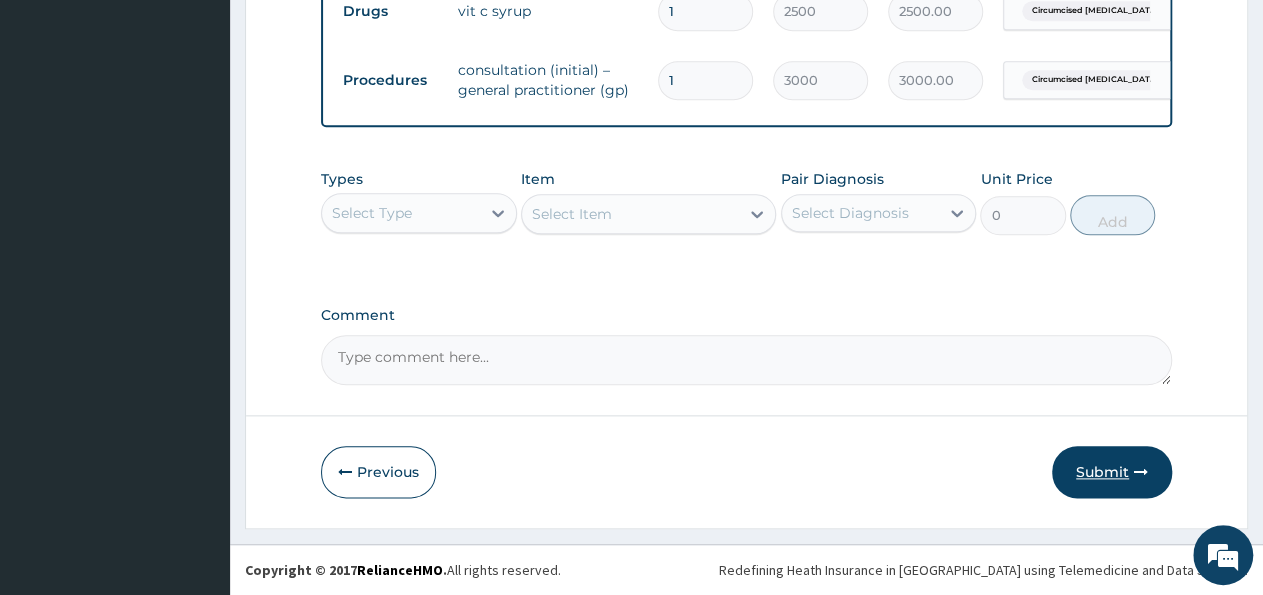 click on "Submit" at bounding box center (1112, 472) 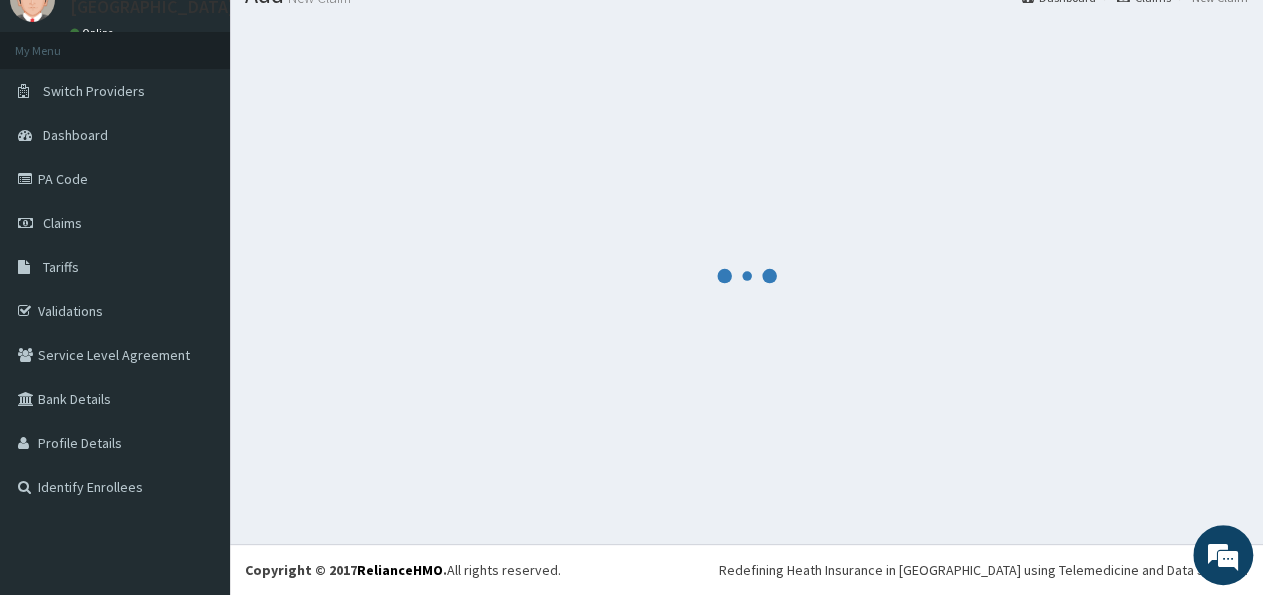 scroll, scrollTop: 82, scrollLeft: 0, axis: vertical 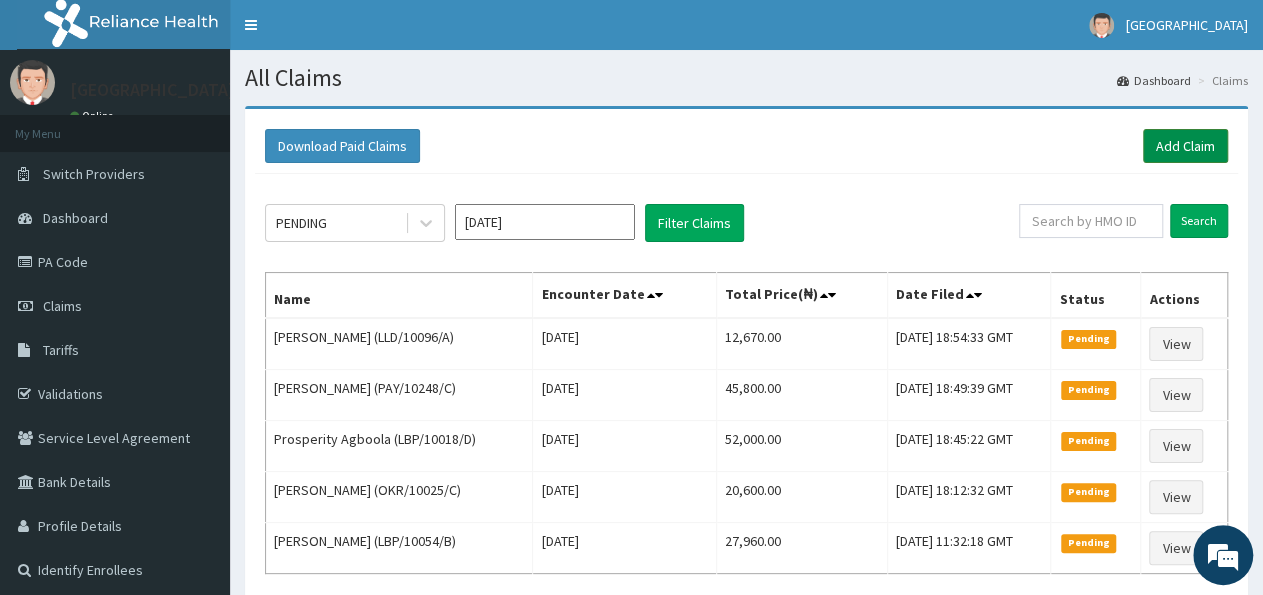 click on "Add Claim" at bounding box center (1185, 146) 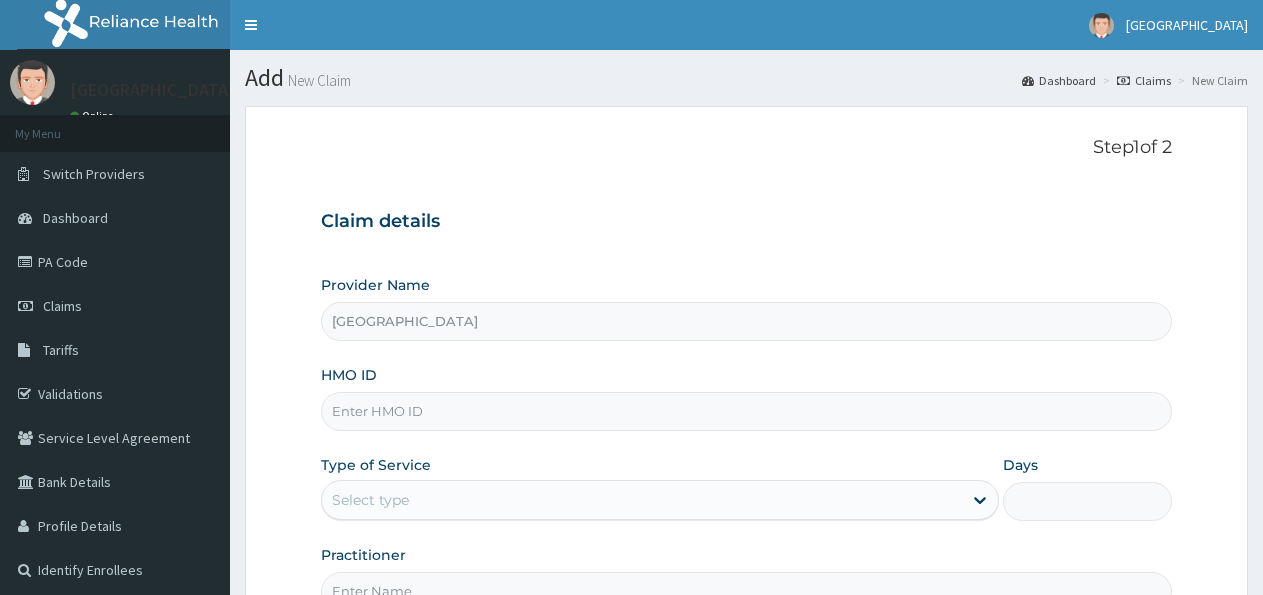 scroll, scrollTop: 0, scrollLeft: 0, axis: both 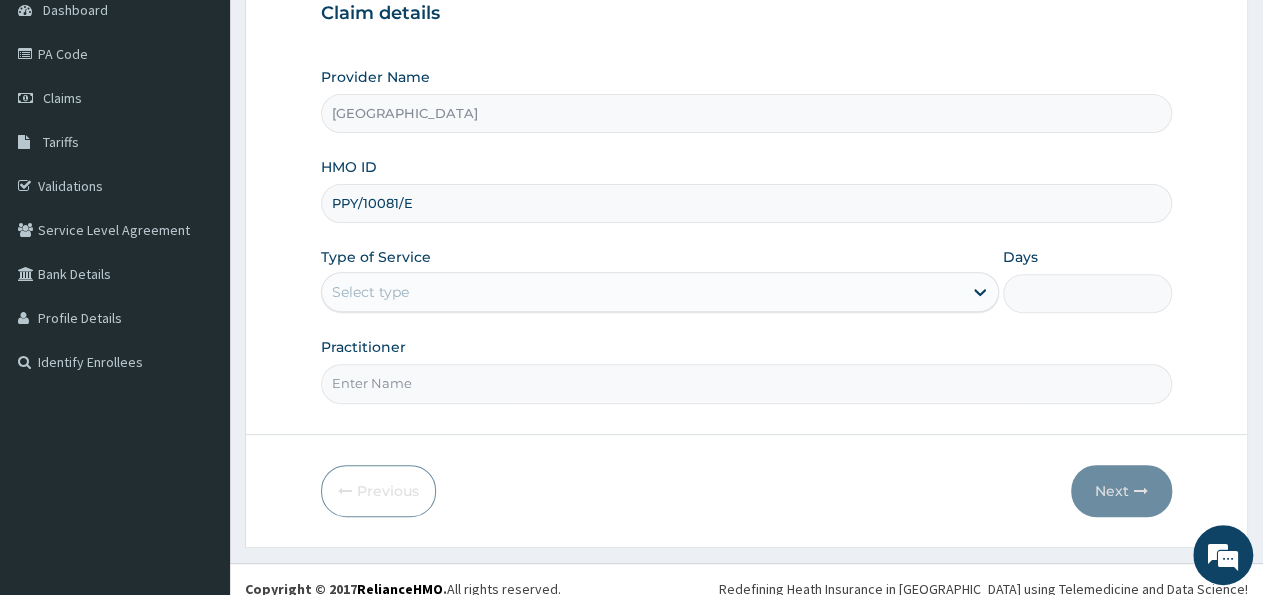 type on "PPY/10081/E" 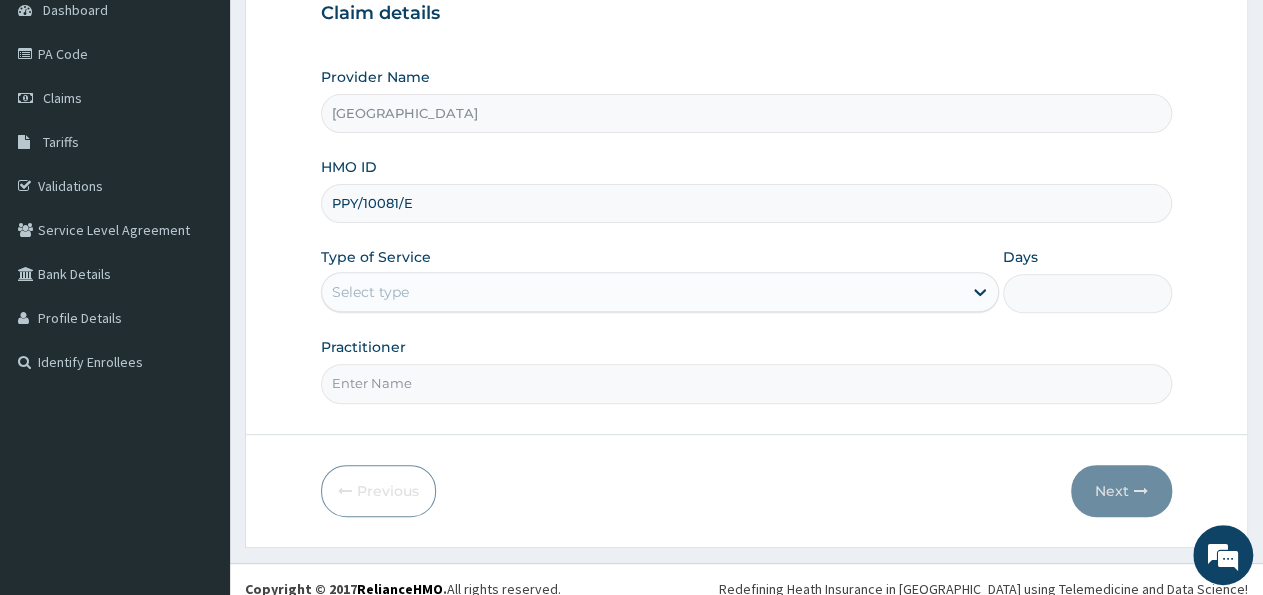 click on "Select type" at bounding box center (641, 292) 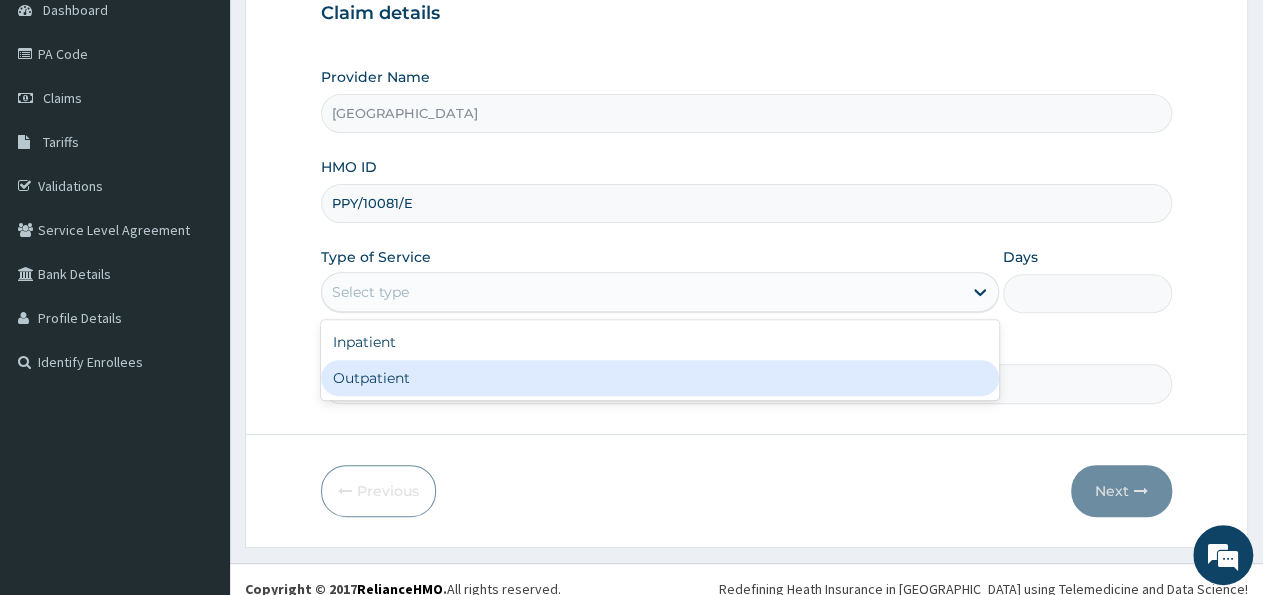 click on "Outpatient" at bounding box center (659, 378) 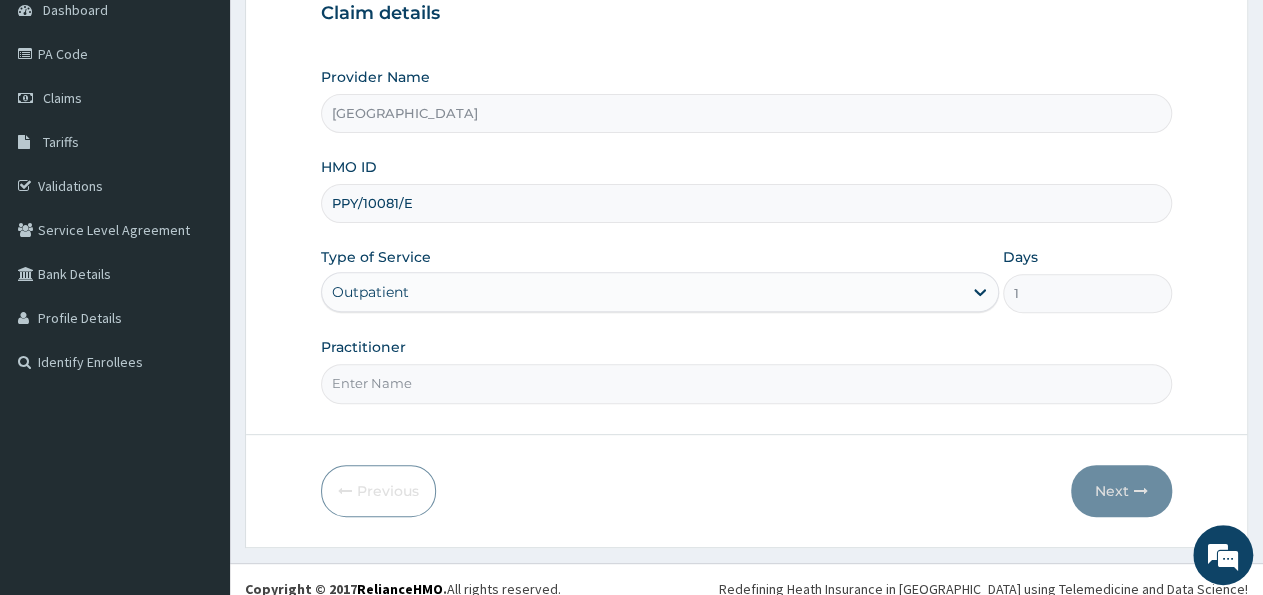 click on "Practitioner" at bounding box center (746, 383) 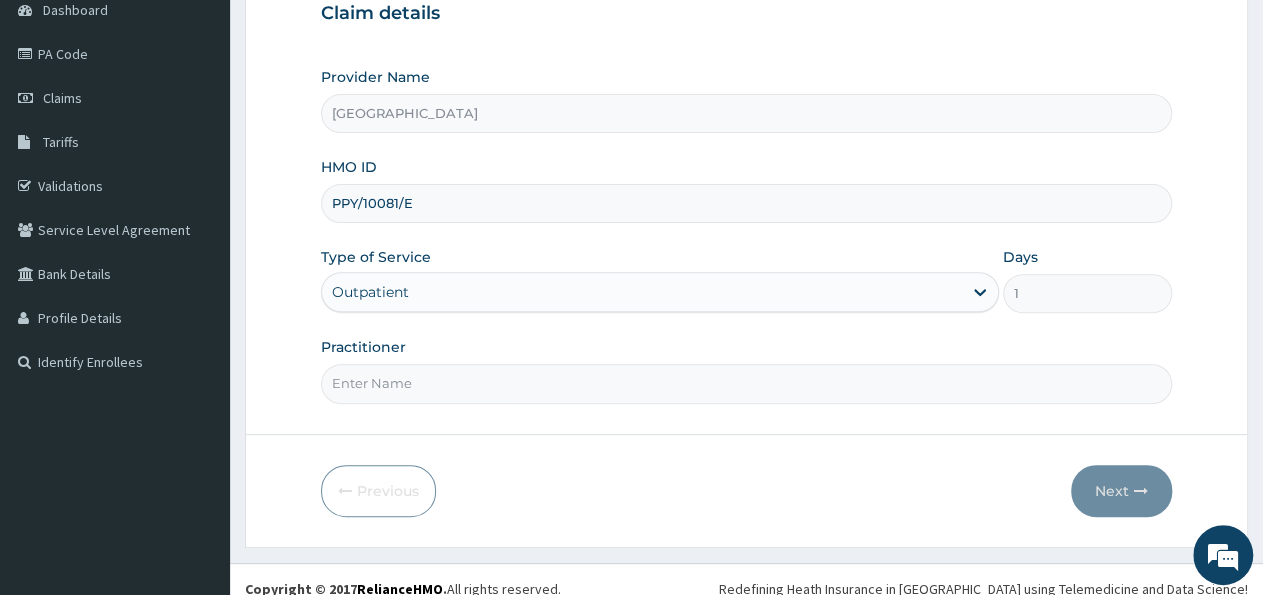 type on "G" 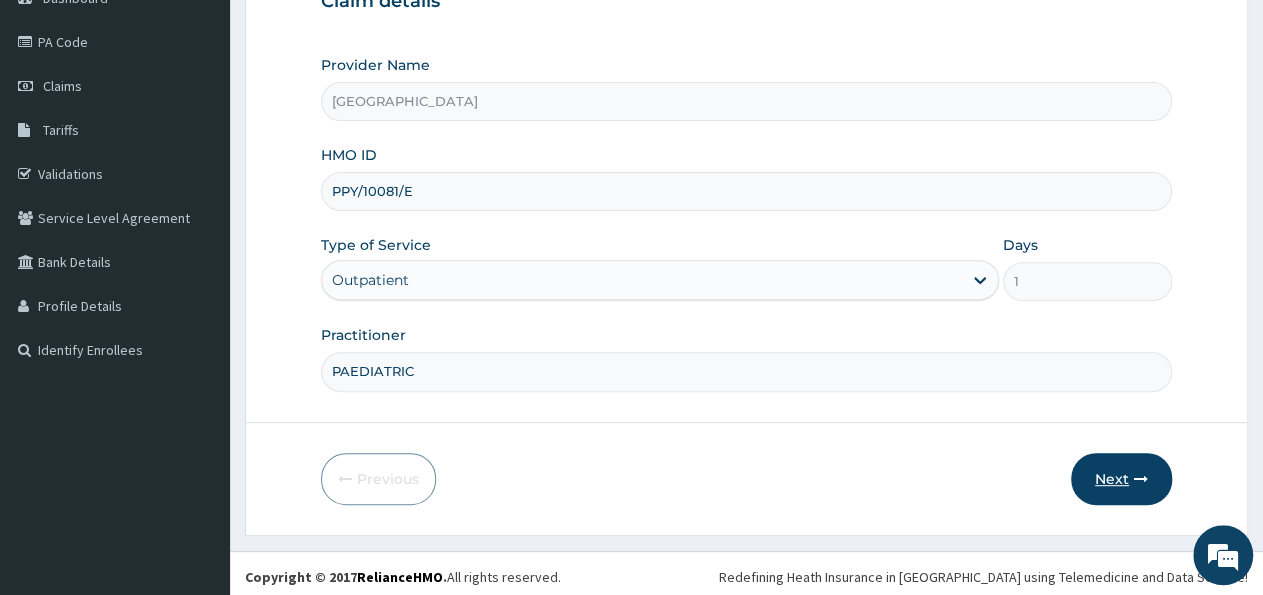 scroll, scrollTop: 222, scrollLeft: 0, axis: vertical 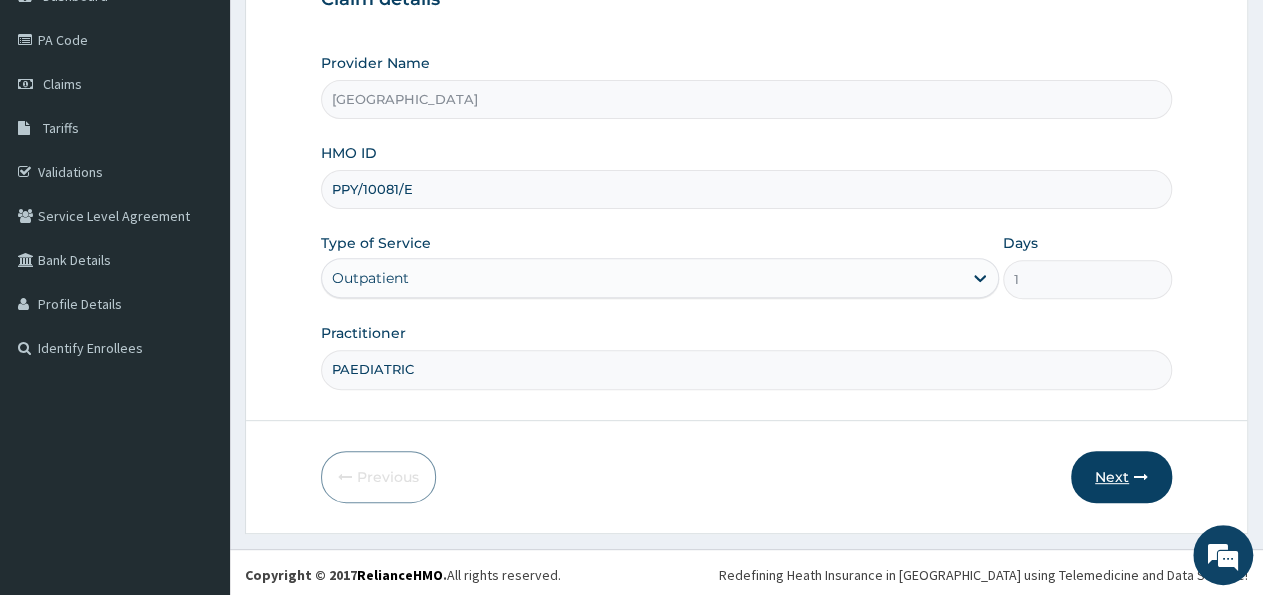 type on "PAEDIATRIC" 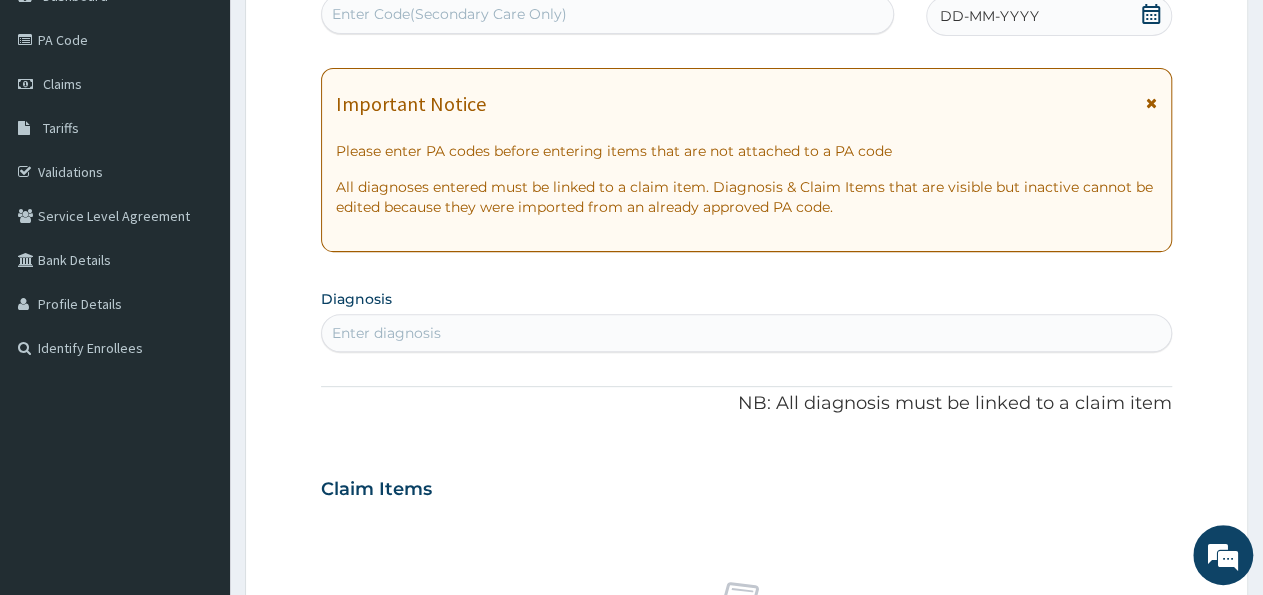 scroll, scrollTop: 0, scrollLeft: 0, axis: both 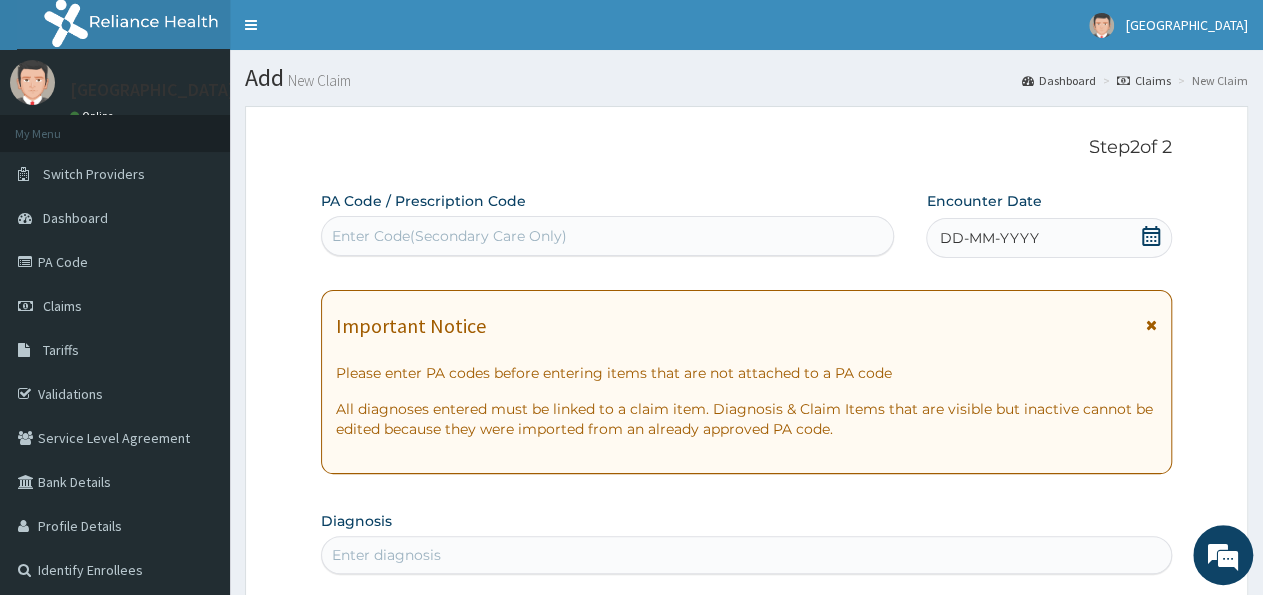 click on "Enter Code(Secondary Care Only)" at bounding box center [607, 236] 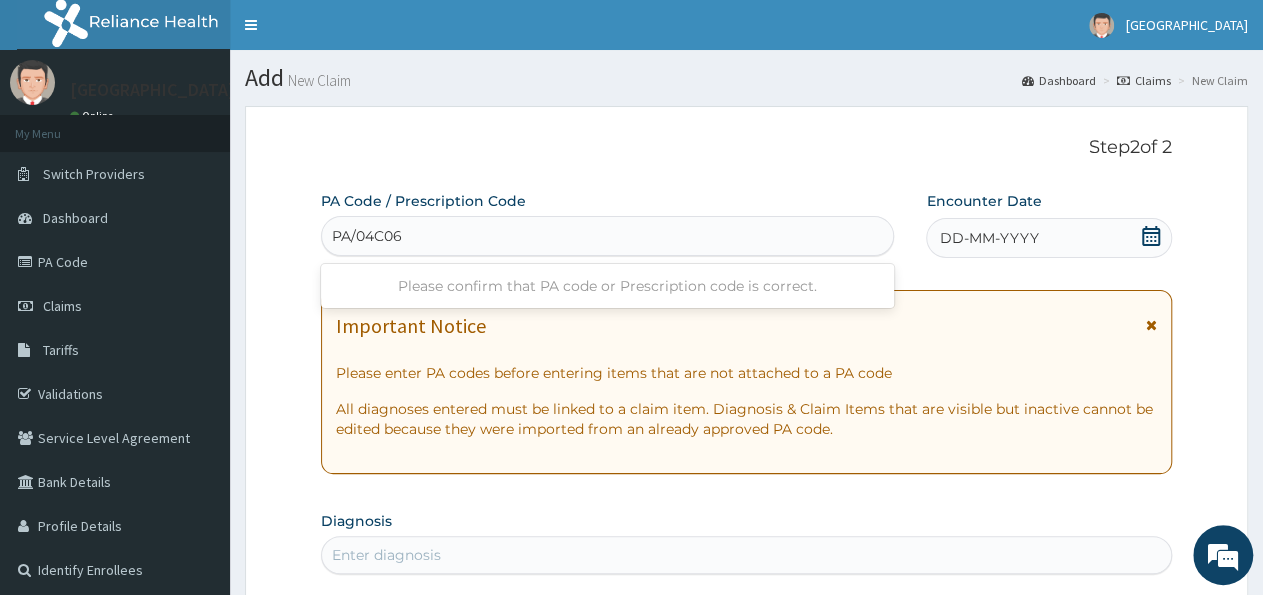 type on "PA/04C062" 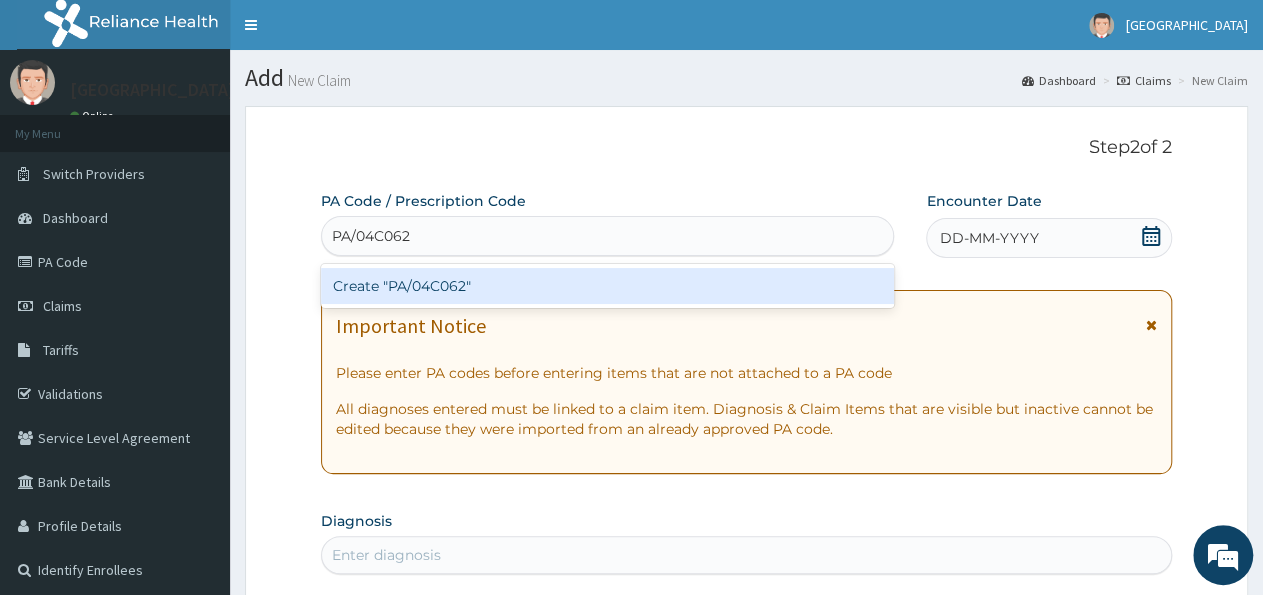 click on "Create "PA/04C062"" at bounding box center (607, 286) 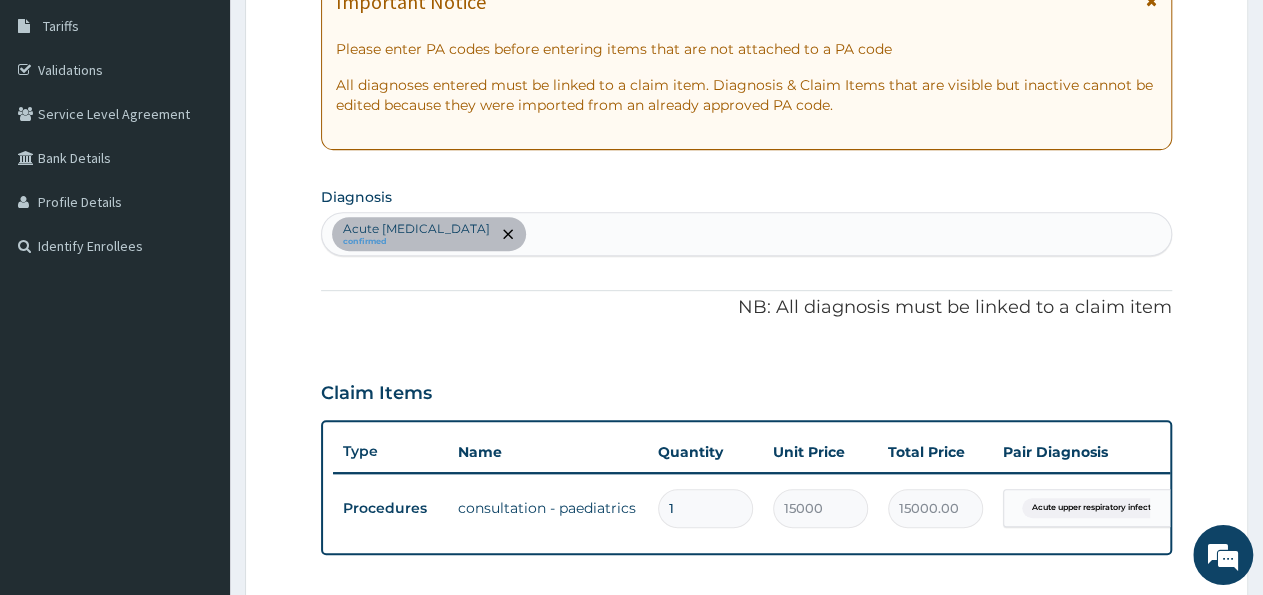 scroll, scrollTop: 740, scrollLeft: 0, axis: vertical 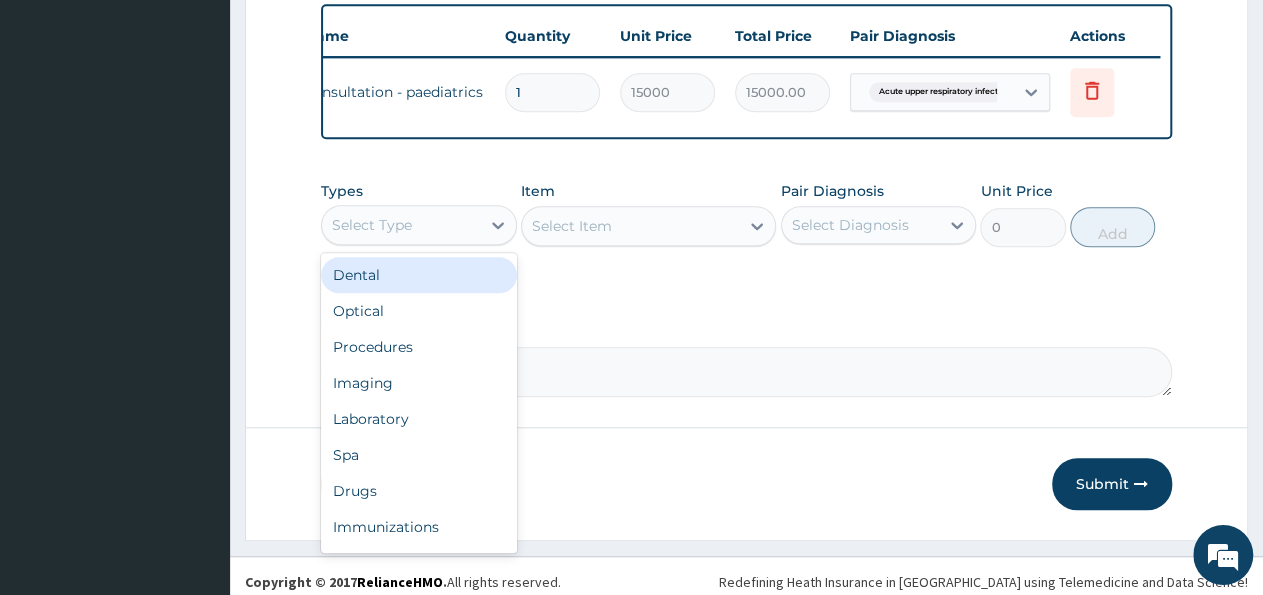 click on "Select Type" at bounding box center [401, 225] 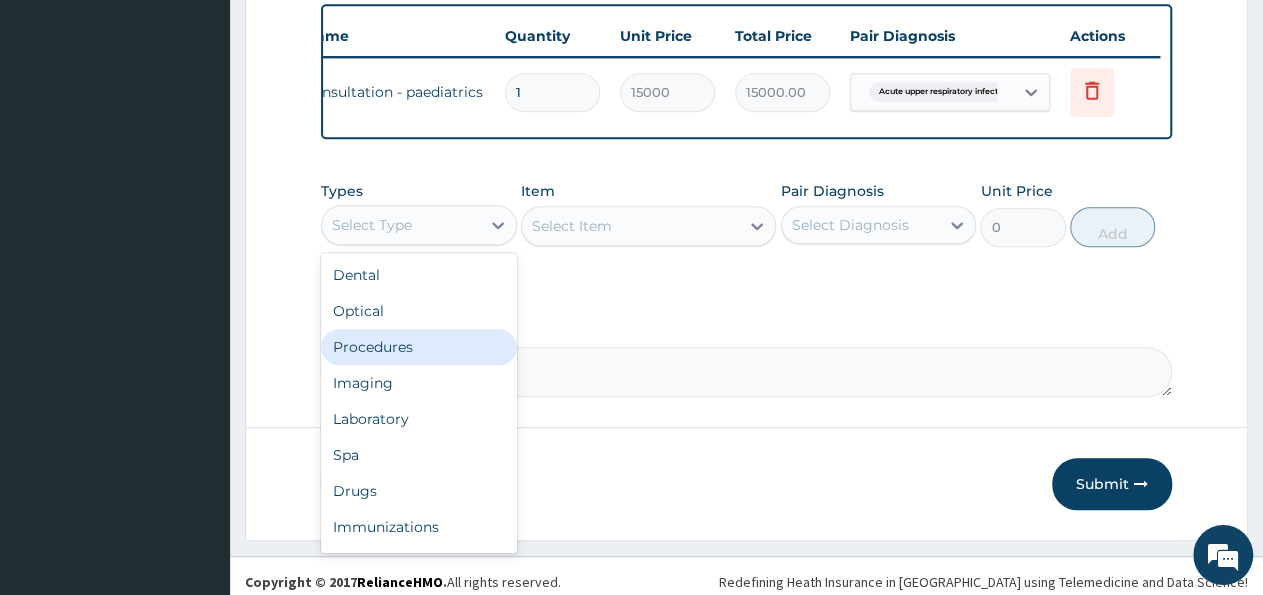 click on "Procedures" at bounding box center [419, 347] 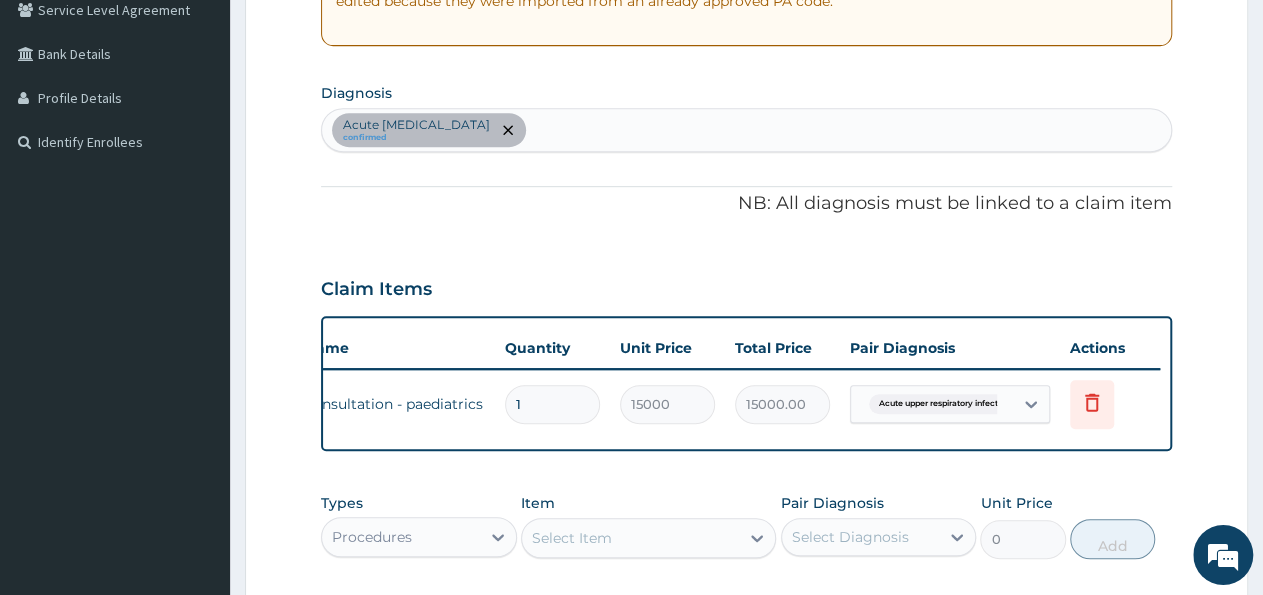 scroll, scrollTop: 12, scrollLeft: 0, axis: vertical 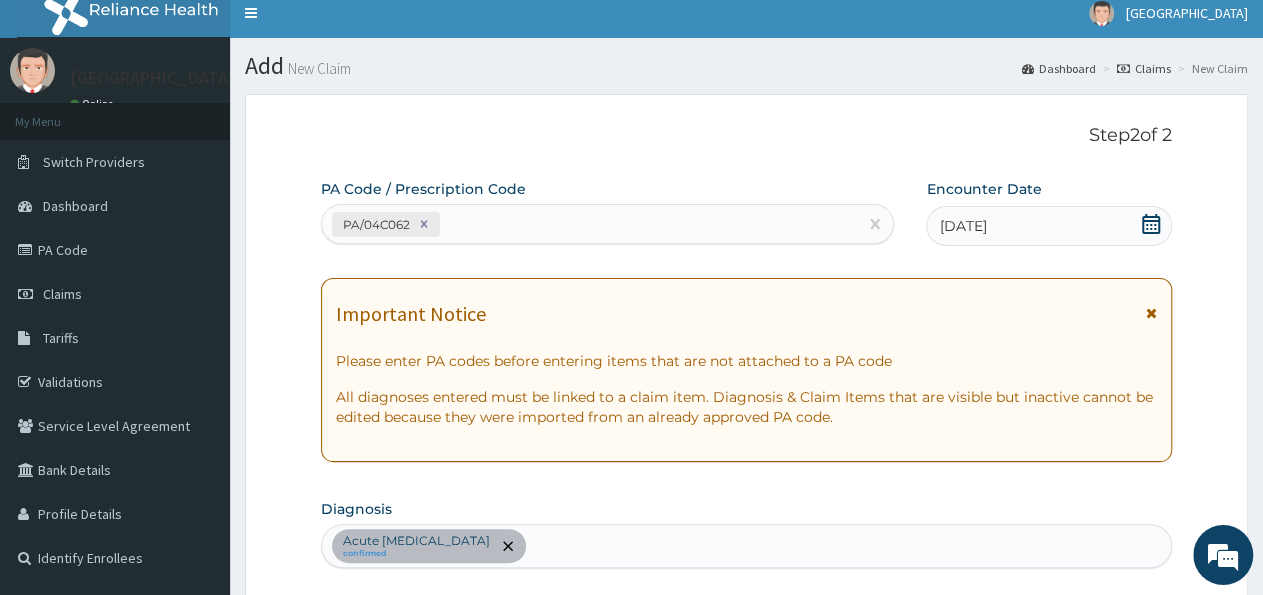 click on "PA/04C062" at bounding box center [589, 224] 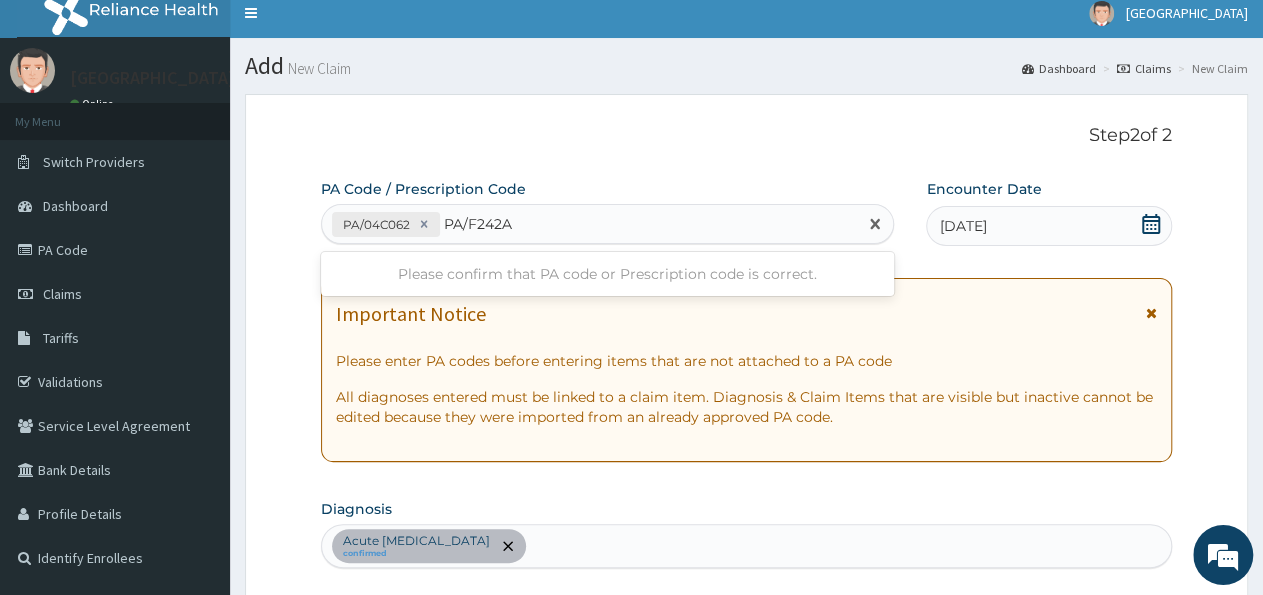 type on "PA/F242A7" 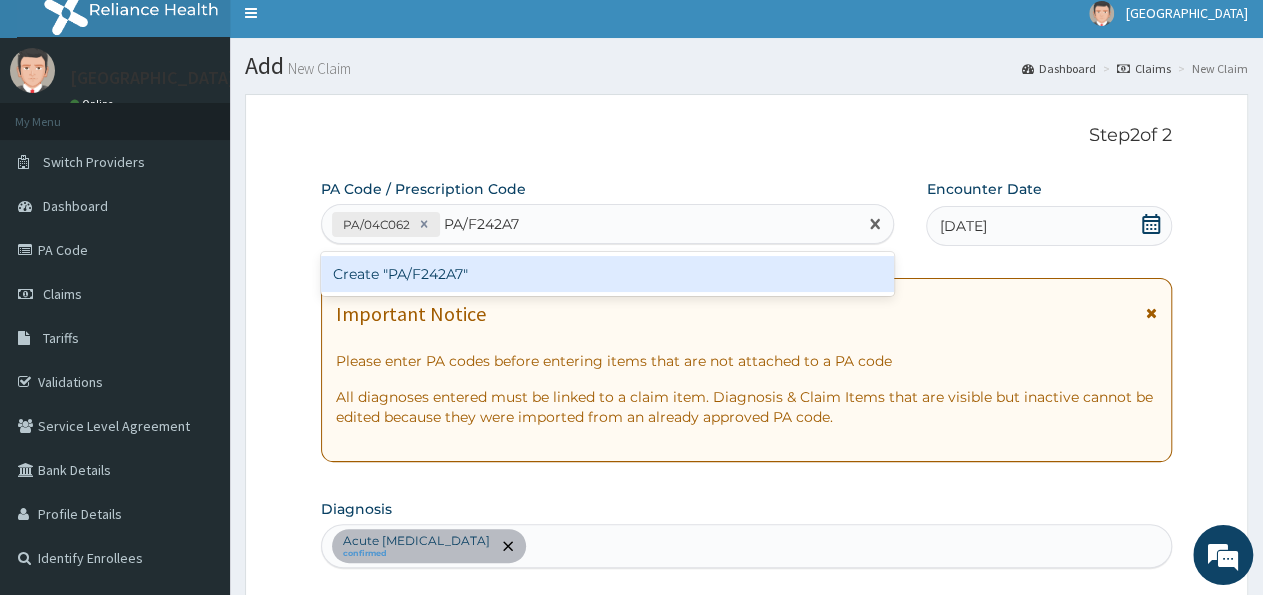 click on "Create "PA/F242A7"" at bounding box center (607, 274) 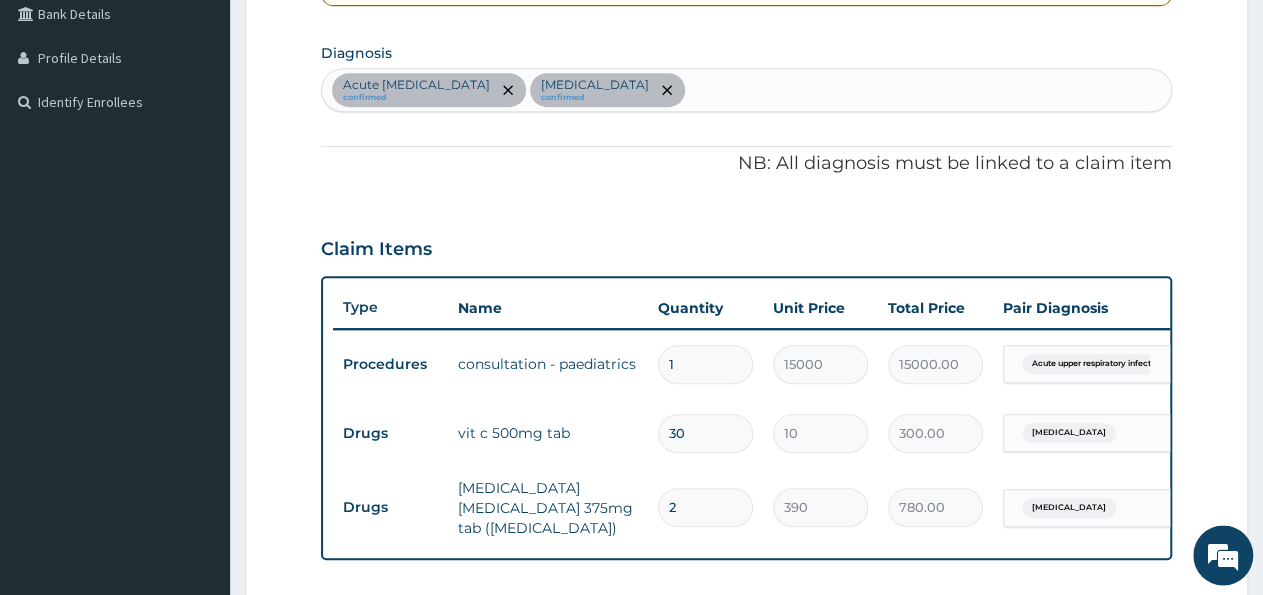 scroll, scrollTop: 780, scrollLeft: 0, axis: vertical 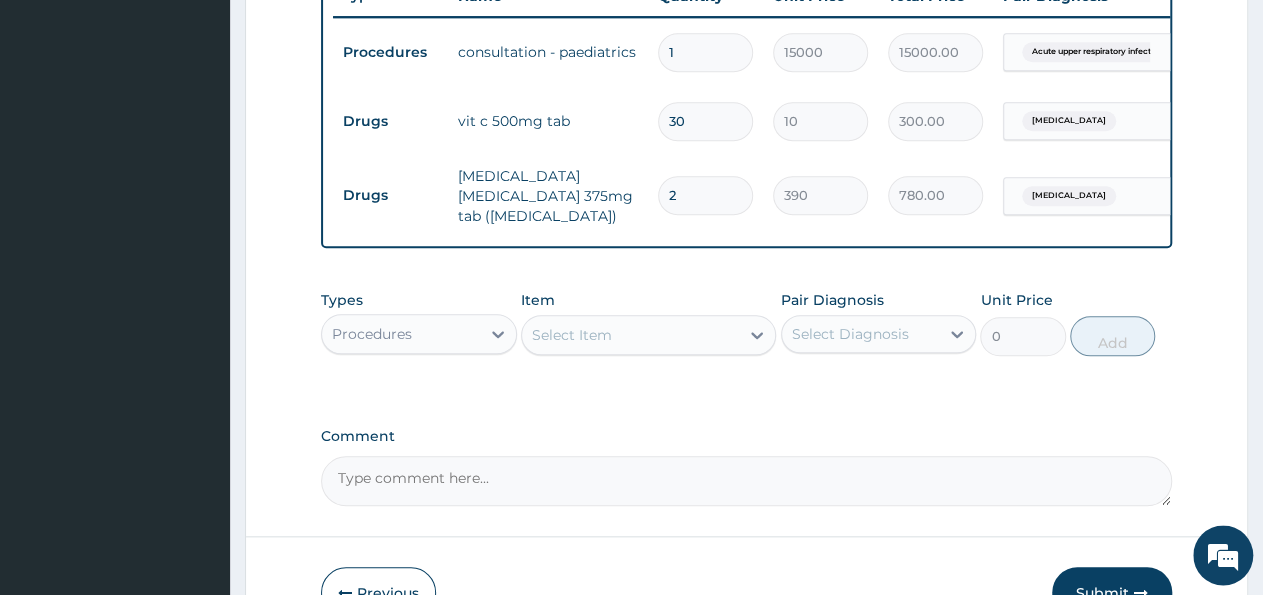 click on "Select Item" at bounding box center (630, 335) 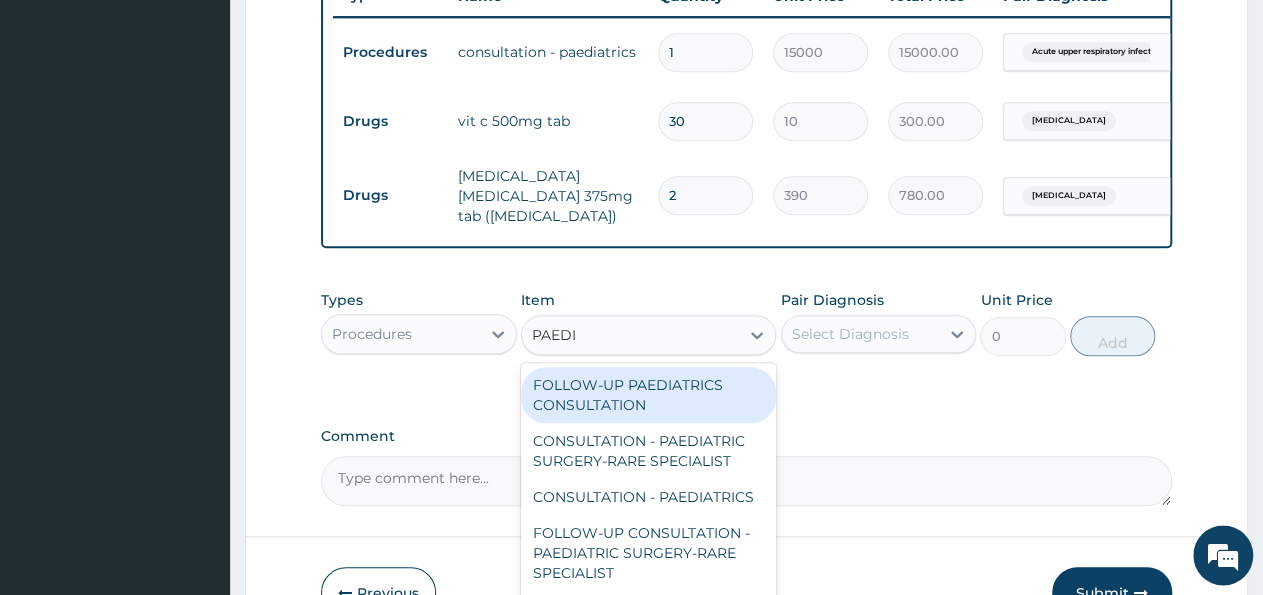 type on "PAEDIA" 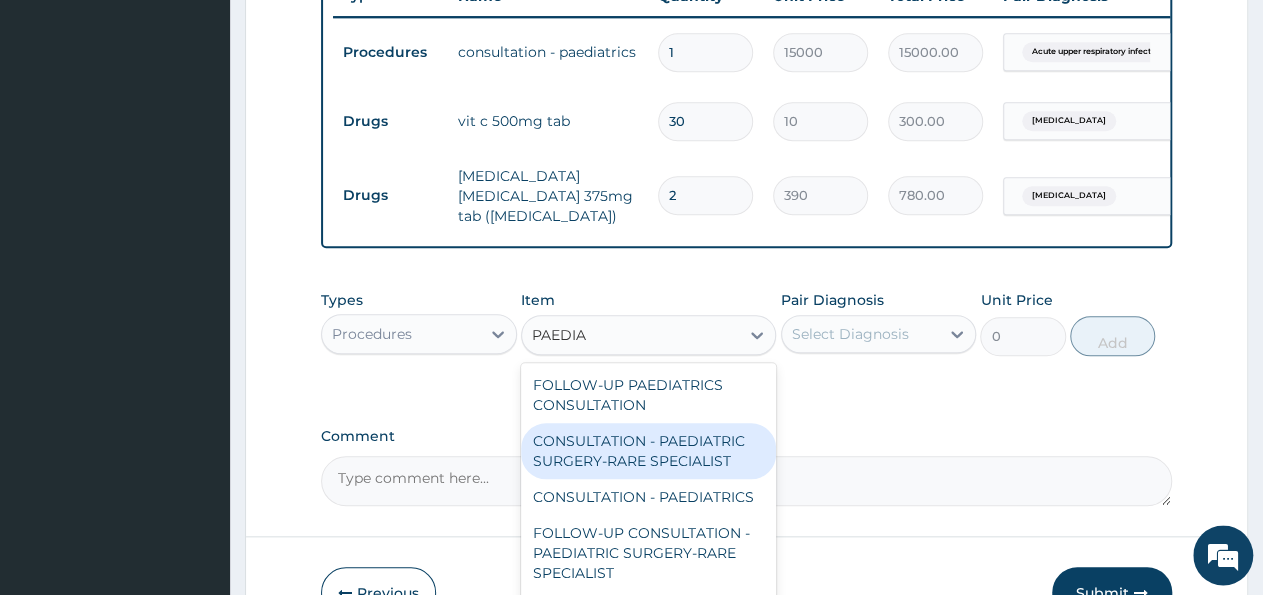 scroll, scrollTop: 64, scrollLeft: 0, axis: vertical 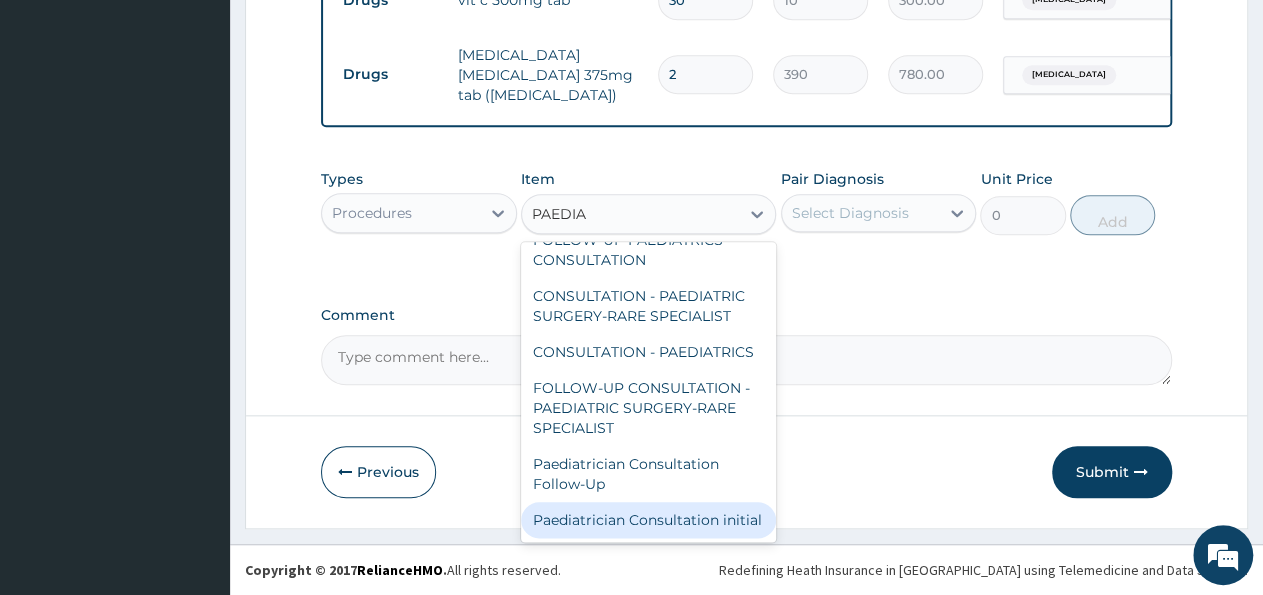 click on "Paediatrician Consultation initial" at bounding box center (648, 520) 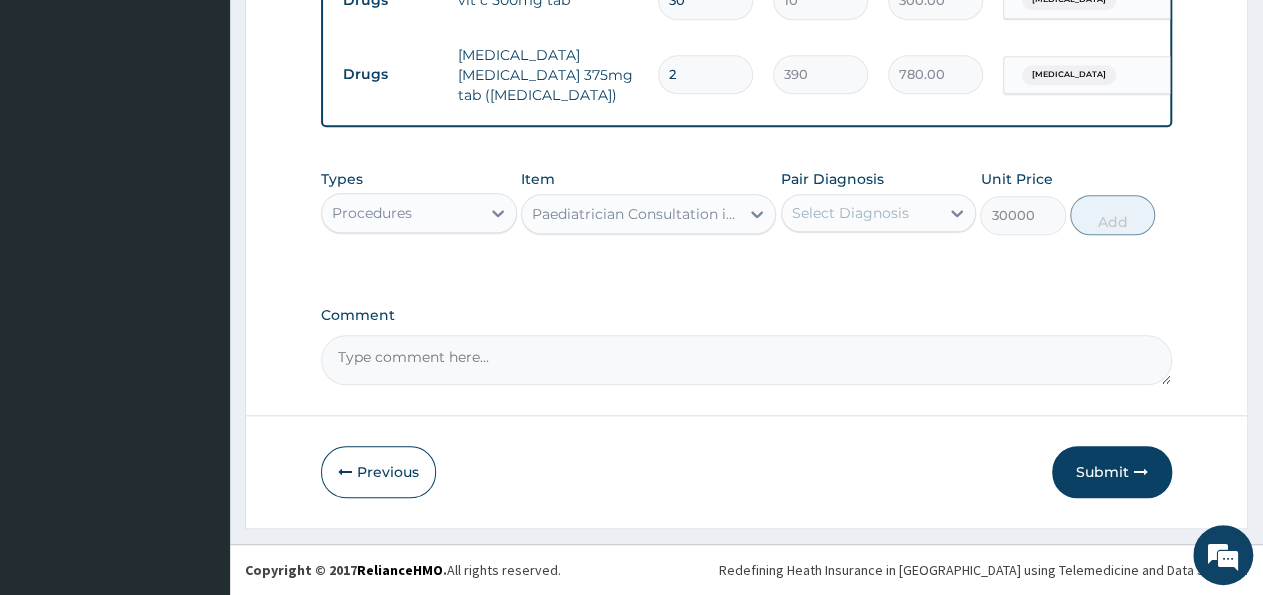 click on "Select Diagnosis" at bounding box center [850, 213] 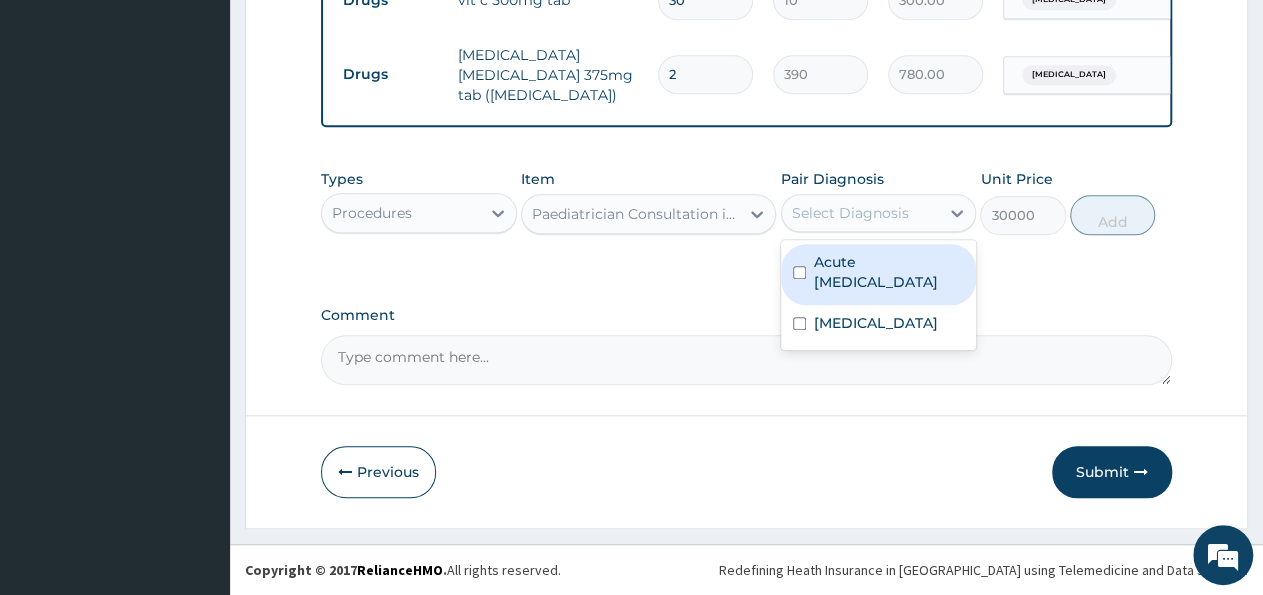 click on "Acute upper respiratory infection" at bounding box center (889, 272) 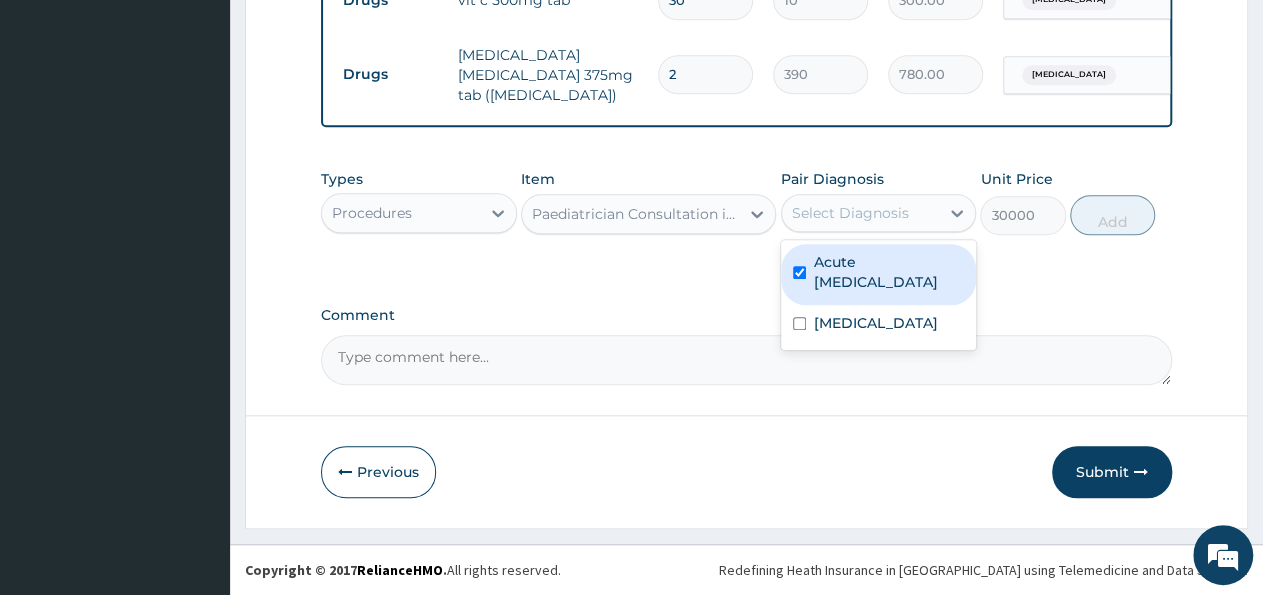 checkbox on "true" 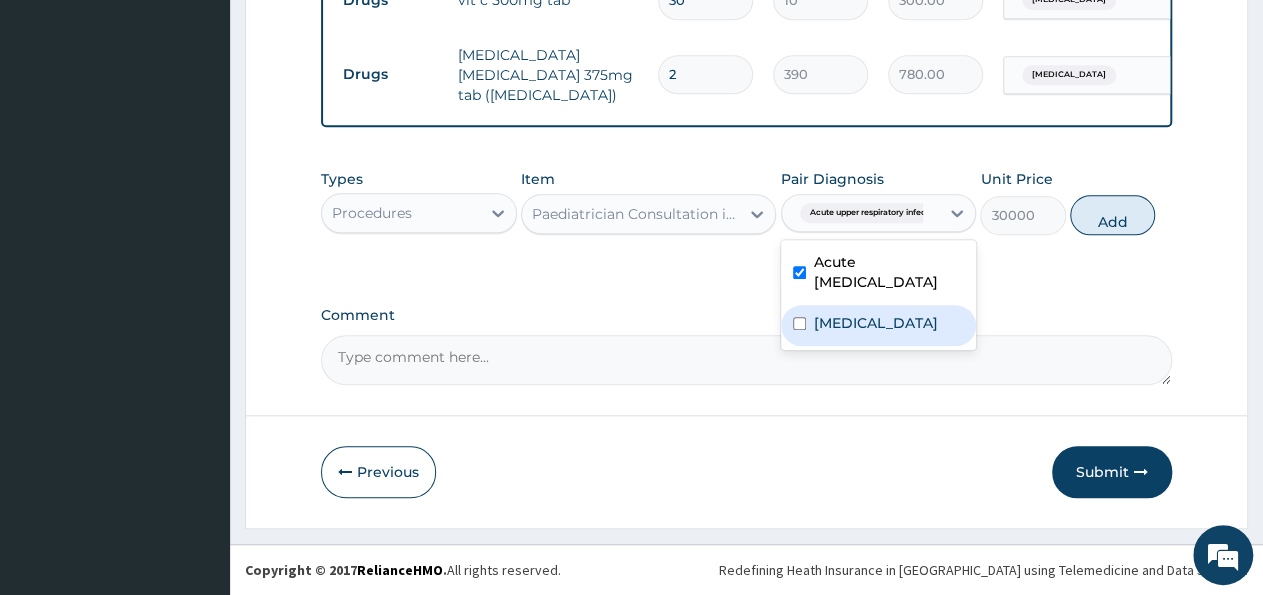 click on "Upper respiratory infection" at bounding box center [876, 323] 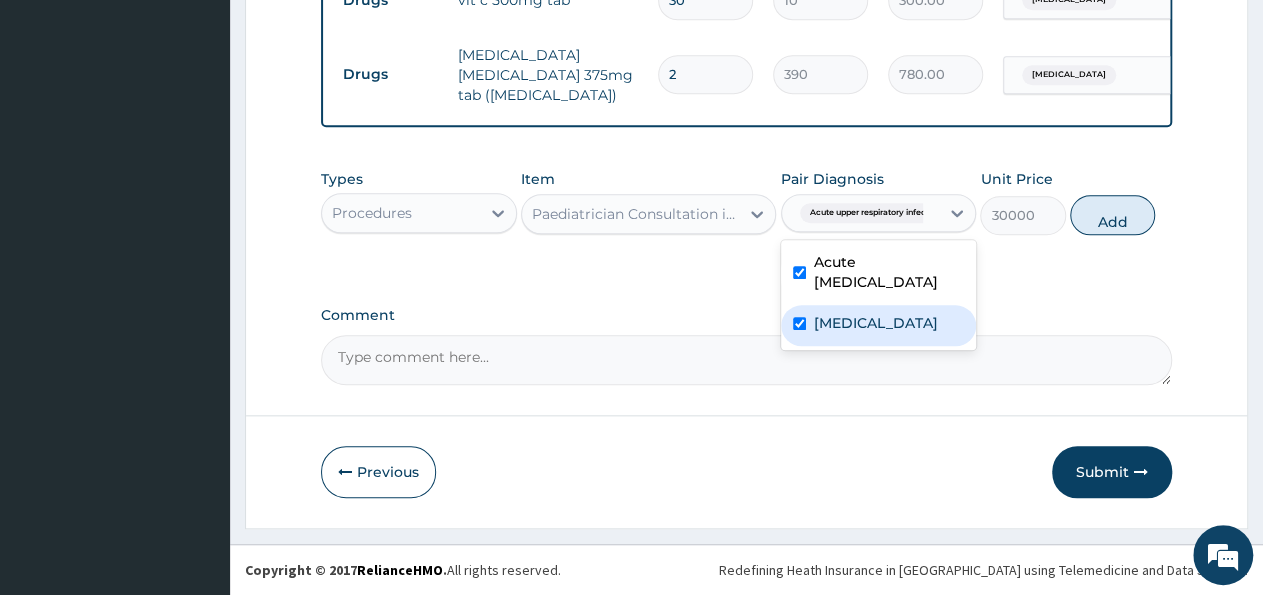 checkbox on "true" 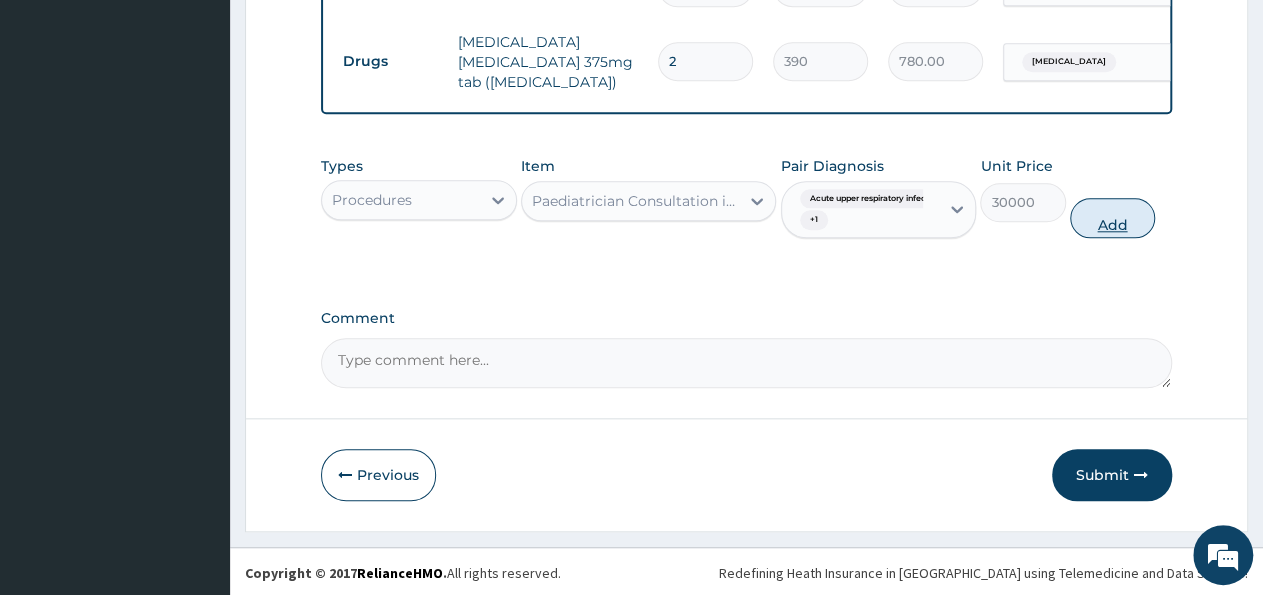 click on "Add" at bounding box center [1112, 218] 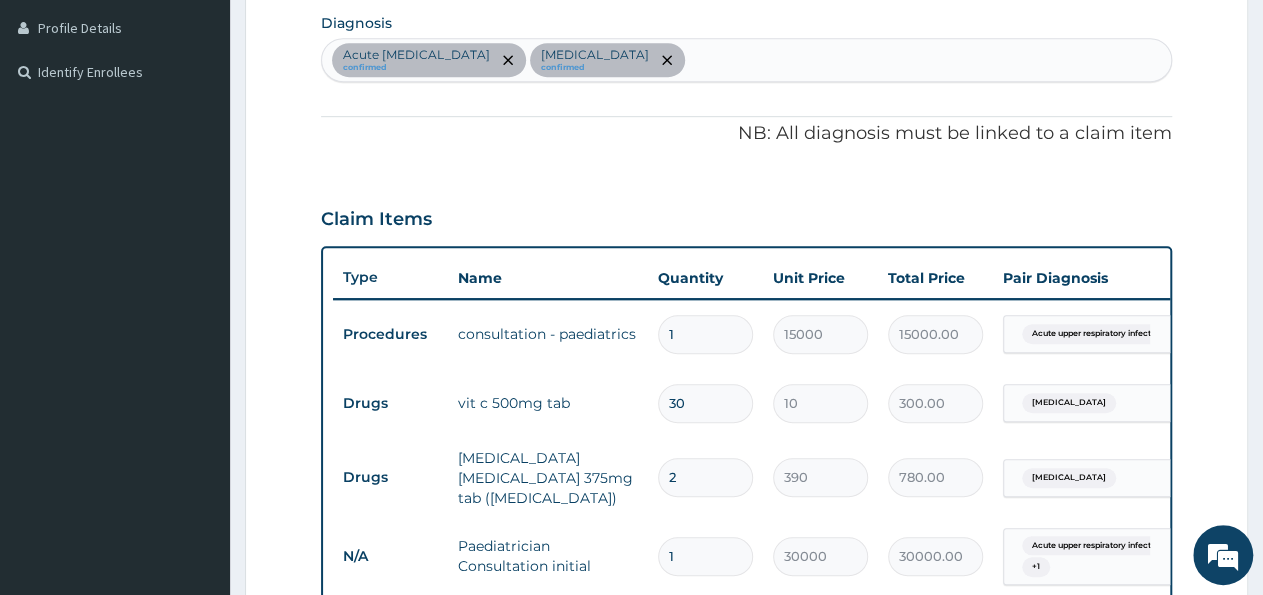 scroll, scrollTop: 914, scrollLeft: 0, axis: vertical 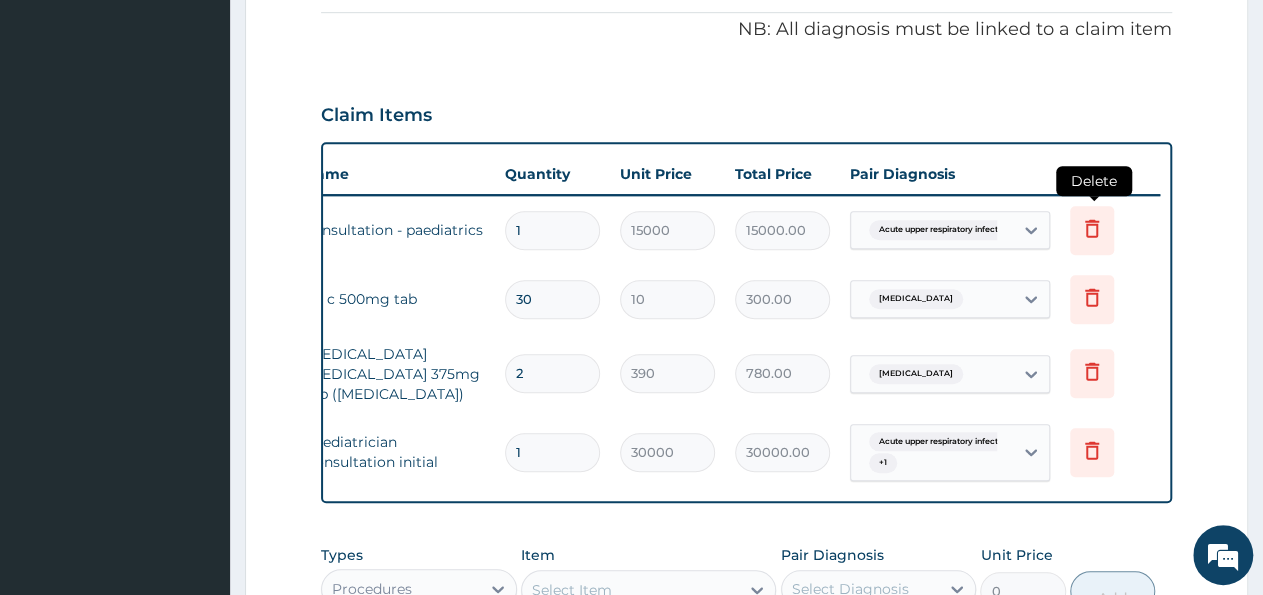click 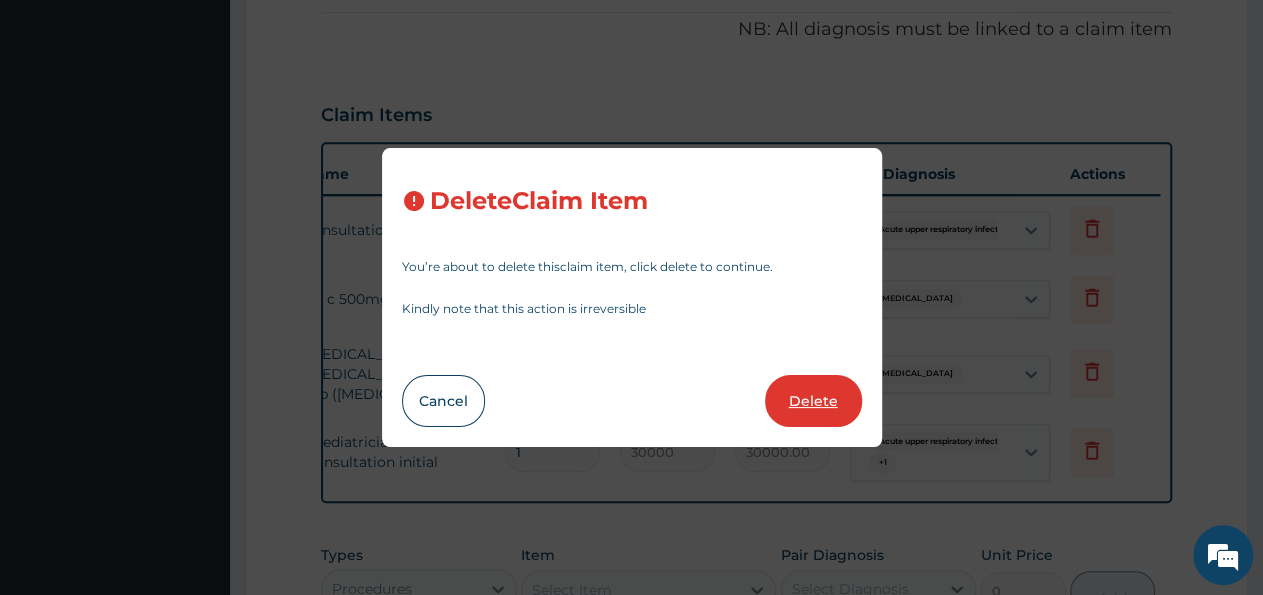 click on "Delete" at bounding box center (813, 401) 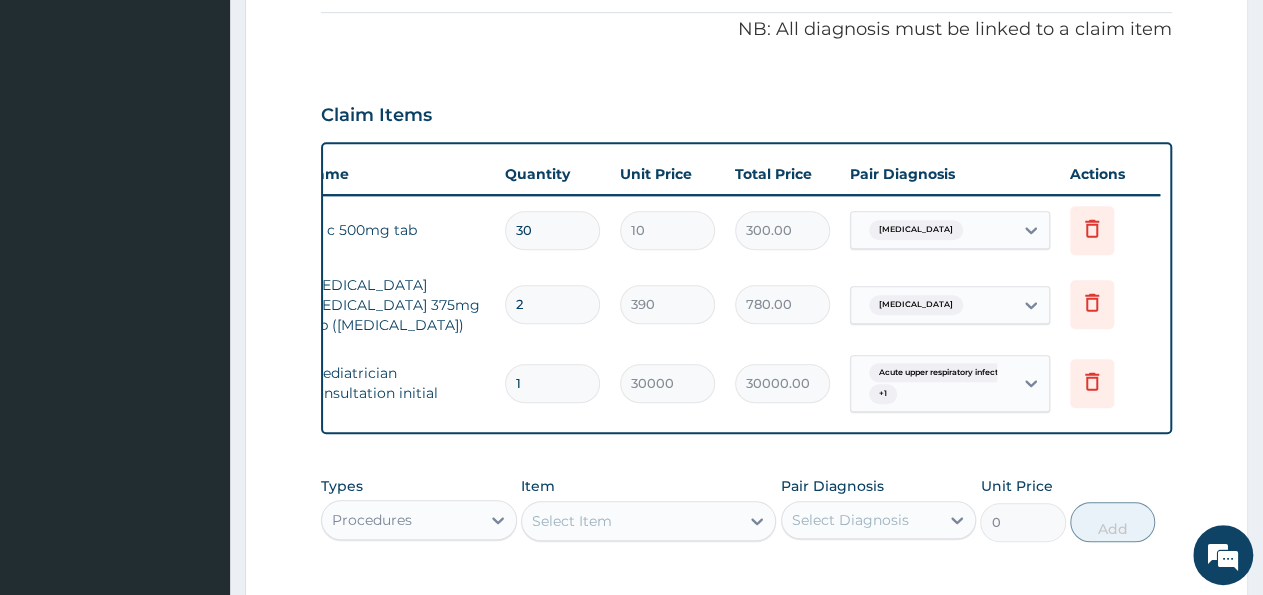 scroll, scrollTop: 922, scrollLeft: 0, axis: vertical 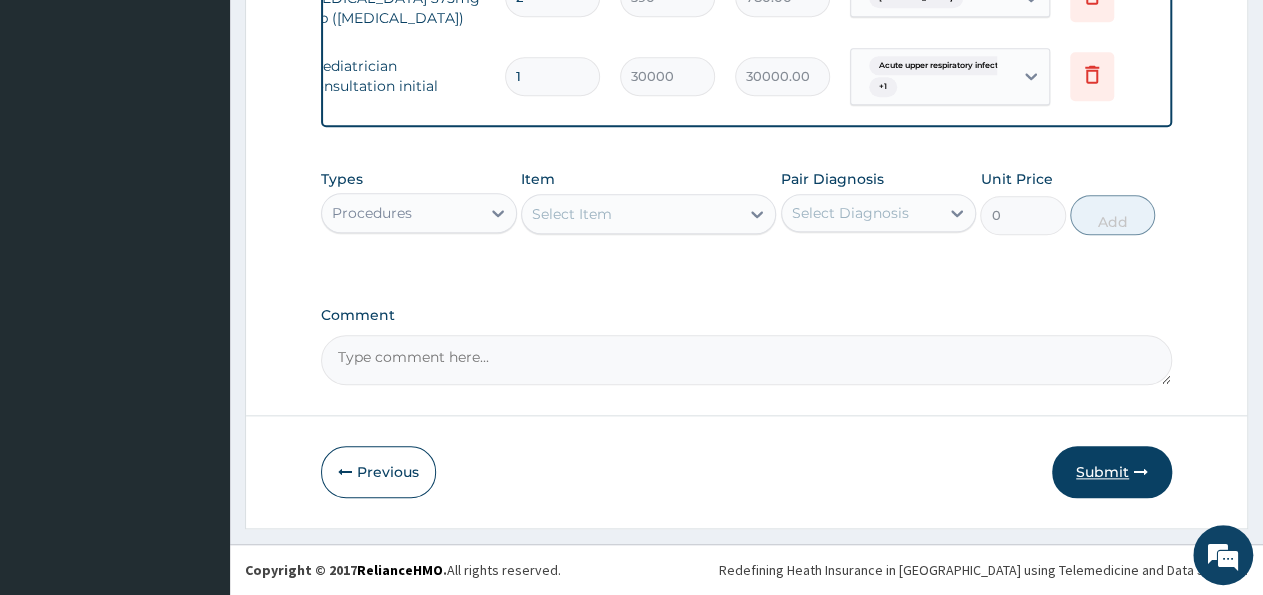 click on "Submit" at bounding box center [1112, 472] 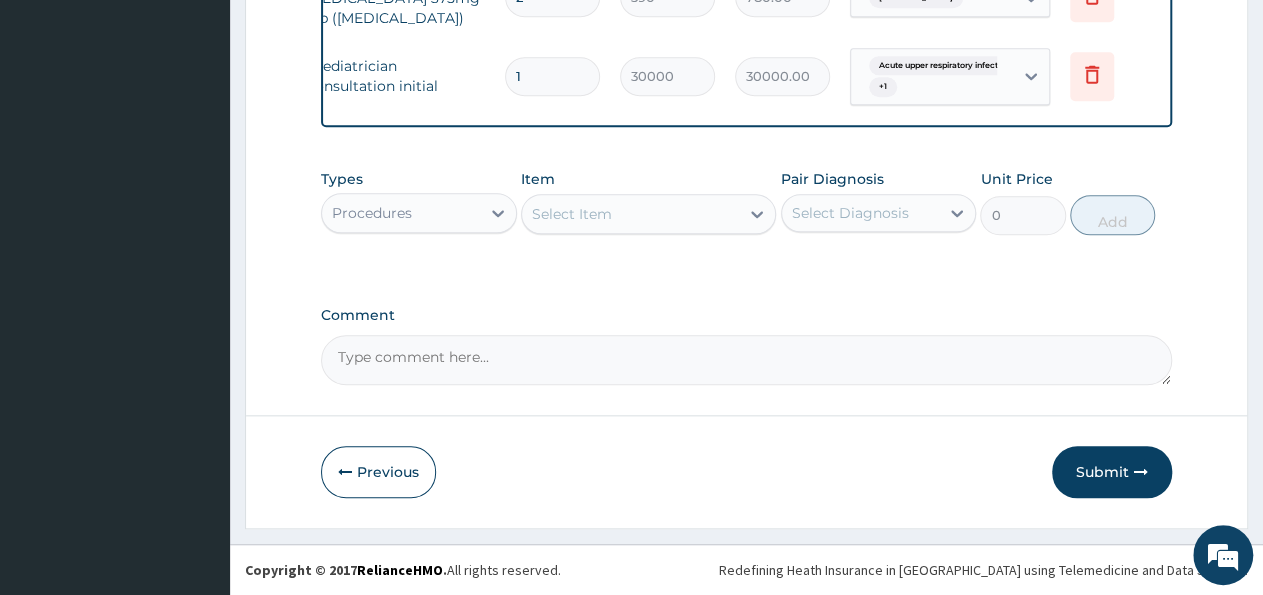 scroll, scrollTop: 82, scrollLeft: 0, axis: vertical 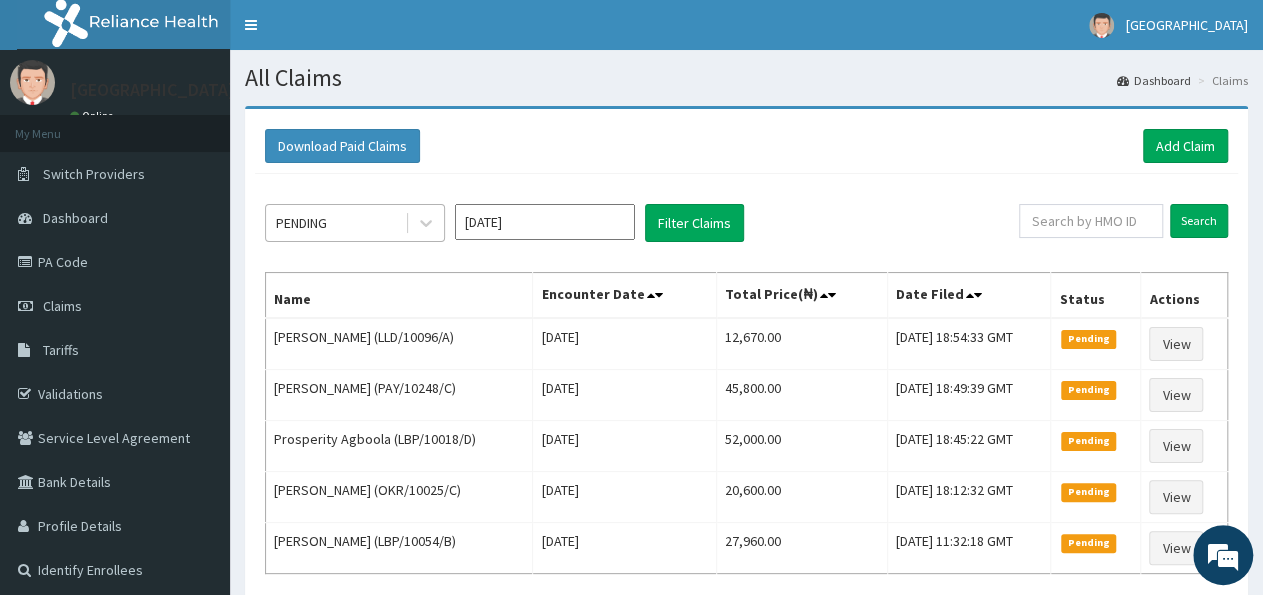 click on "PENDING" at bounding box center [335, 223] 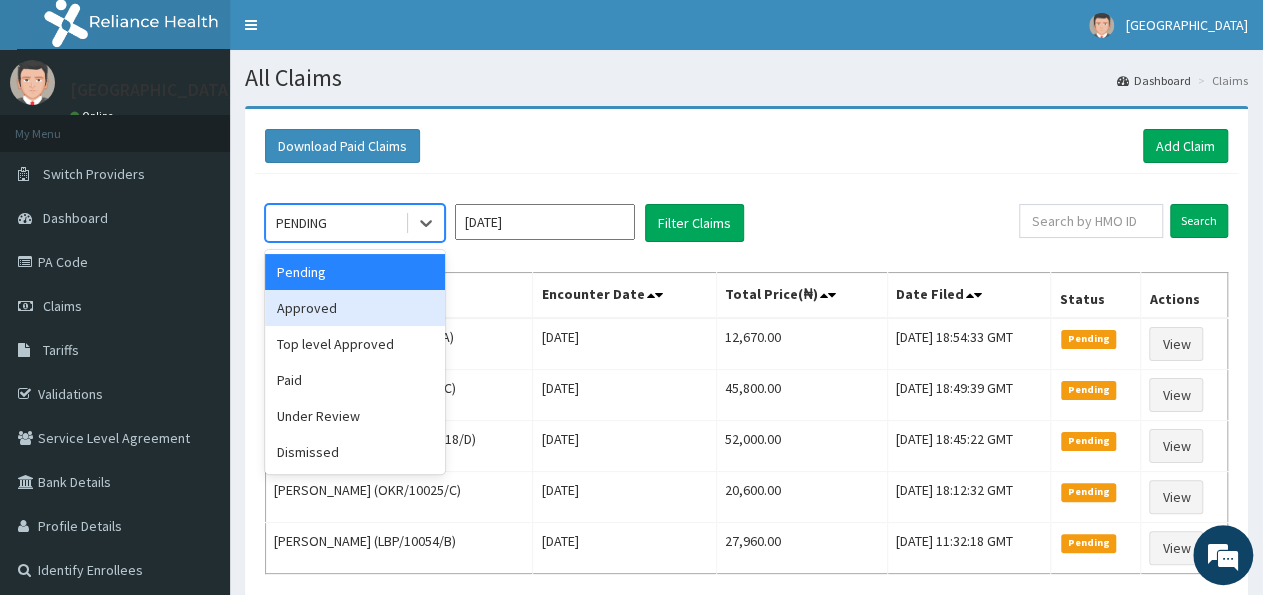 click on "Approved" at bounding box center [355, 308] 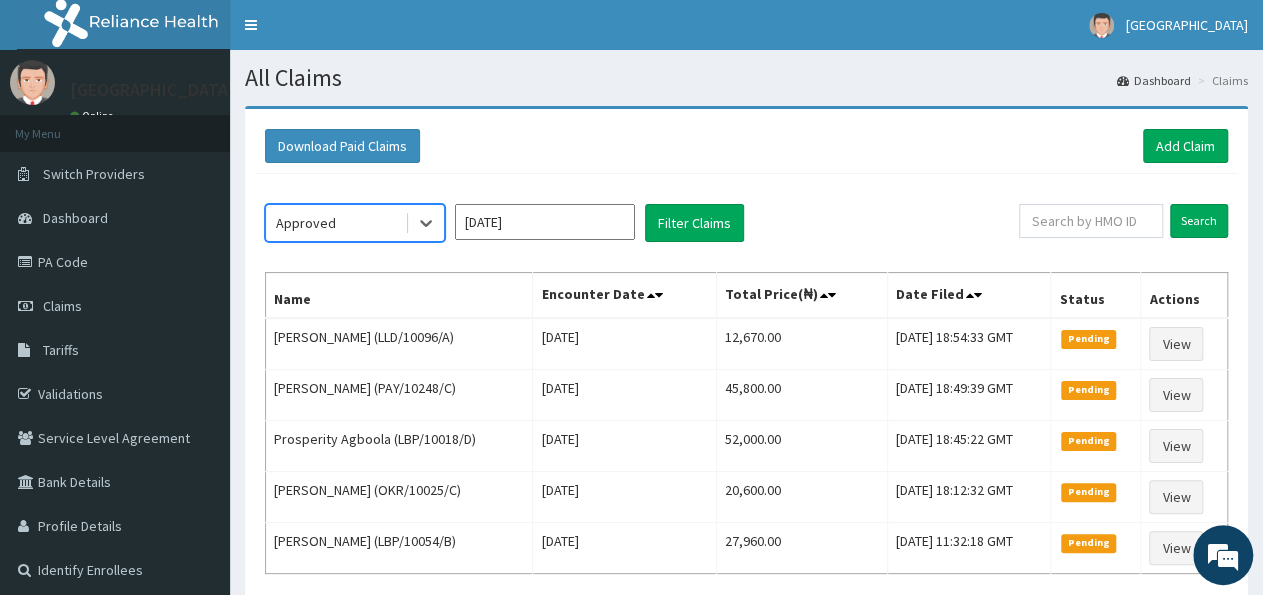 click on "option Approved, selected.   Select is focused ,type to refine list, press Down to open the menu,  Approved Jul 2025 Filter Claims Search Name Encounter Date Total Price(₦) Date Filed Status Actions Ramat Yahya (LLD/10096/A) Thu Jul 10 2025 12,670.00 Fri, 11 Jul 2025 18:54:33 GMT Pending View Tochukwu Onokwai (PAY/10248/C) Thu Jul 10 2025 45,800.00 Fri, 11 Jul 2025 18:49:39 GMT Pending View Prosperity Agboola (LBP/10018/D) Thu Jul 10 2025 52,000.00 Fri, 11 Jul 2025 18:45:22 GMT Pending View Racheal Zibiri (OKR/10025/C) Wed Jul 09 2025 20,600.00 Fri, 11 Jul 2025 18:12:32 GMT Pending View Emmanuel Kunnuji (LBP/10054/B) Sun Jul 06 2025 27,960.00 Tue, 08 Jul 2025 11:32:18 GMT Pending View 1" 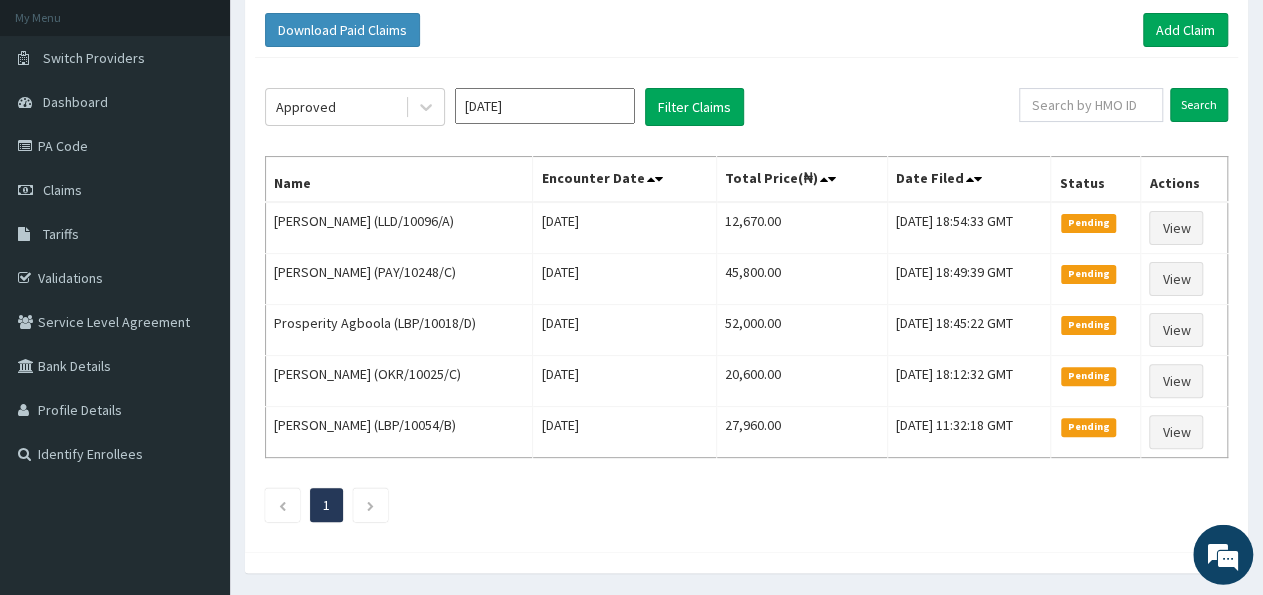 scroll, scrollTop: 173, scrollLeft: 0, axis: vertical 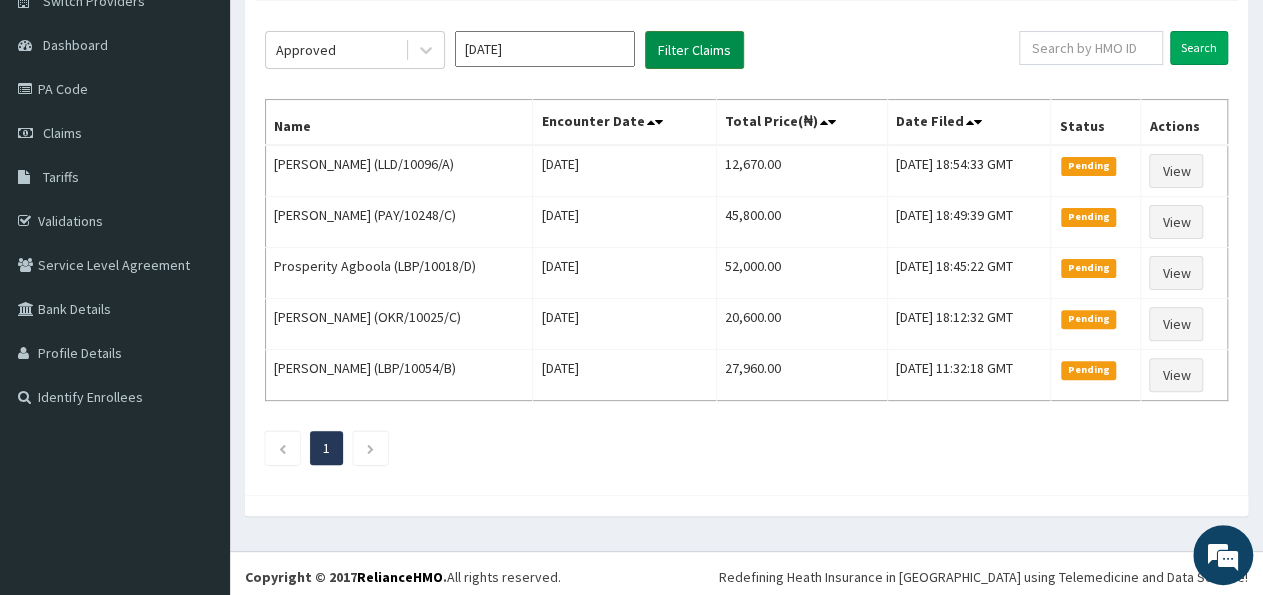 click on "Filter Claims" at bounding box center [694, 50] 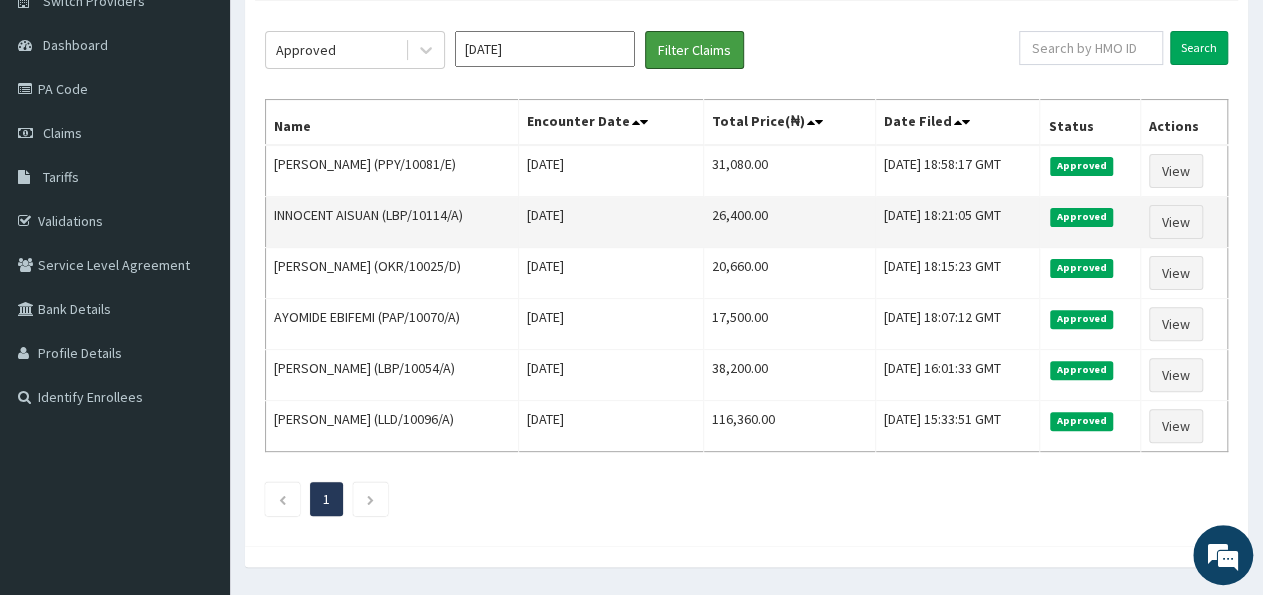 scroll, scrollTop: 0, scrollLeft: 0, axis: both 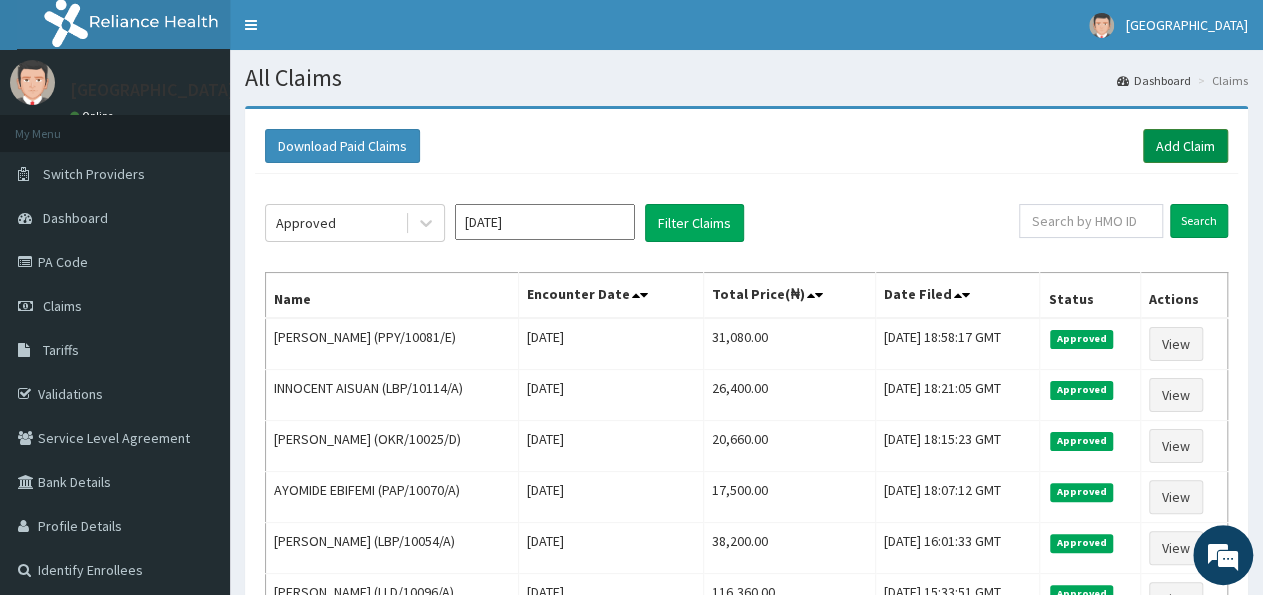 click on "Add Claim" at bounding box center [1185, 146] 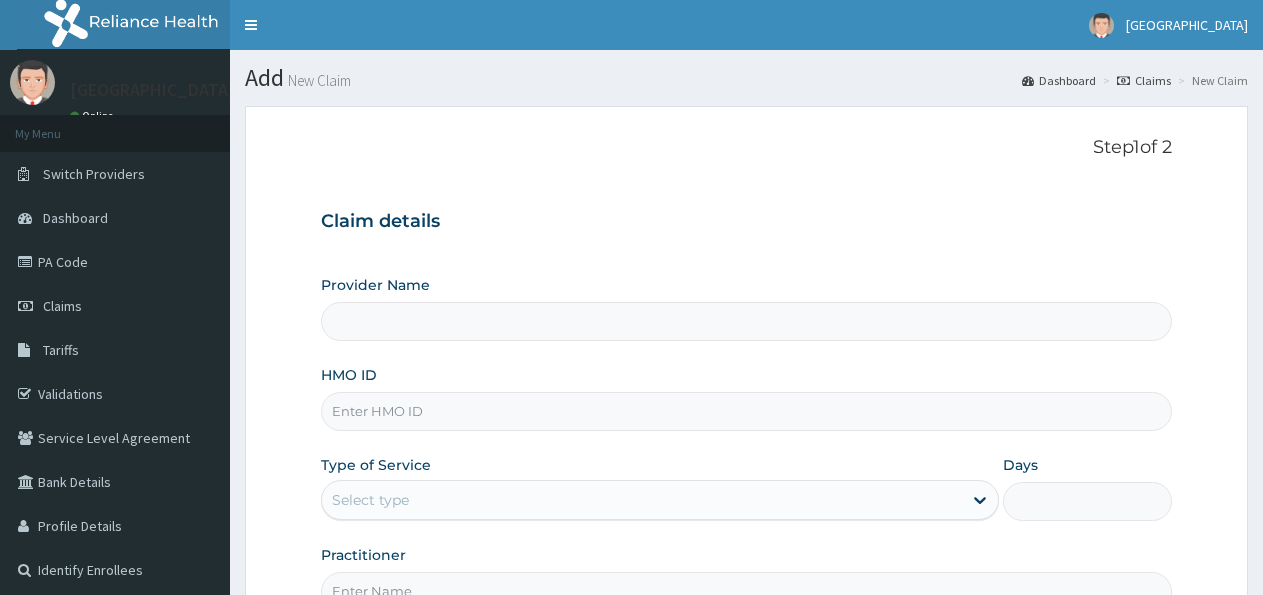 scroll, scrollTop: 0, scrollLeft: 0, axis: both 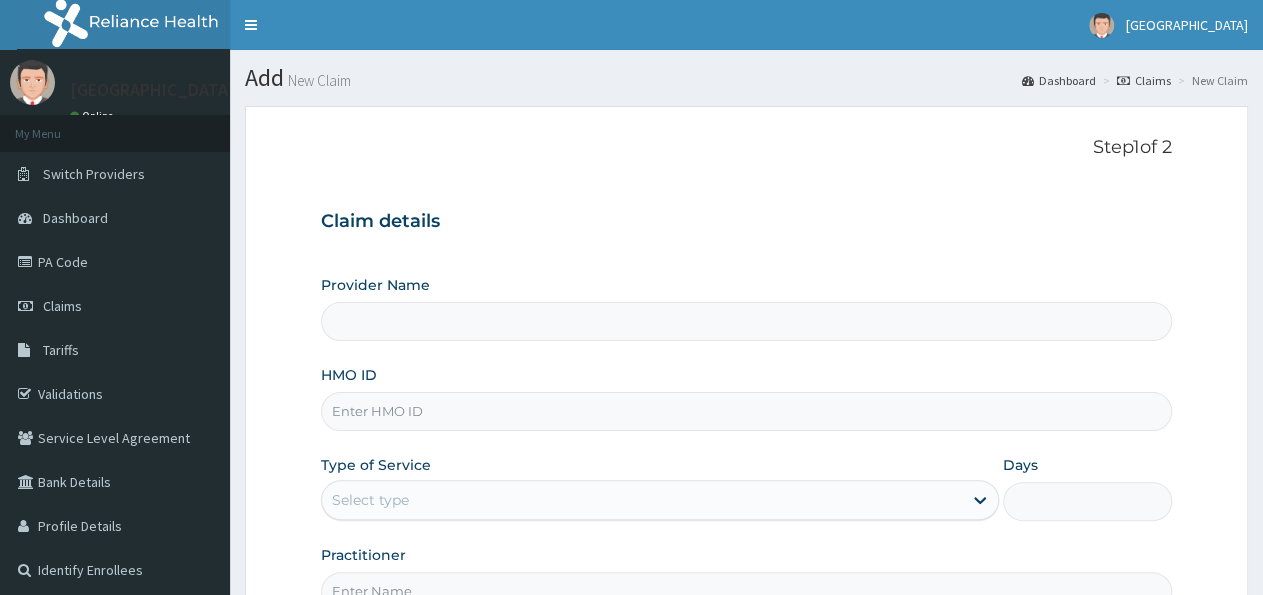 type on "[GEOGRAPHIC_DATA]" 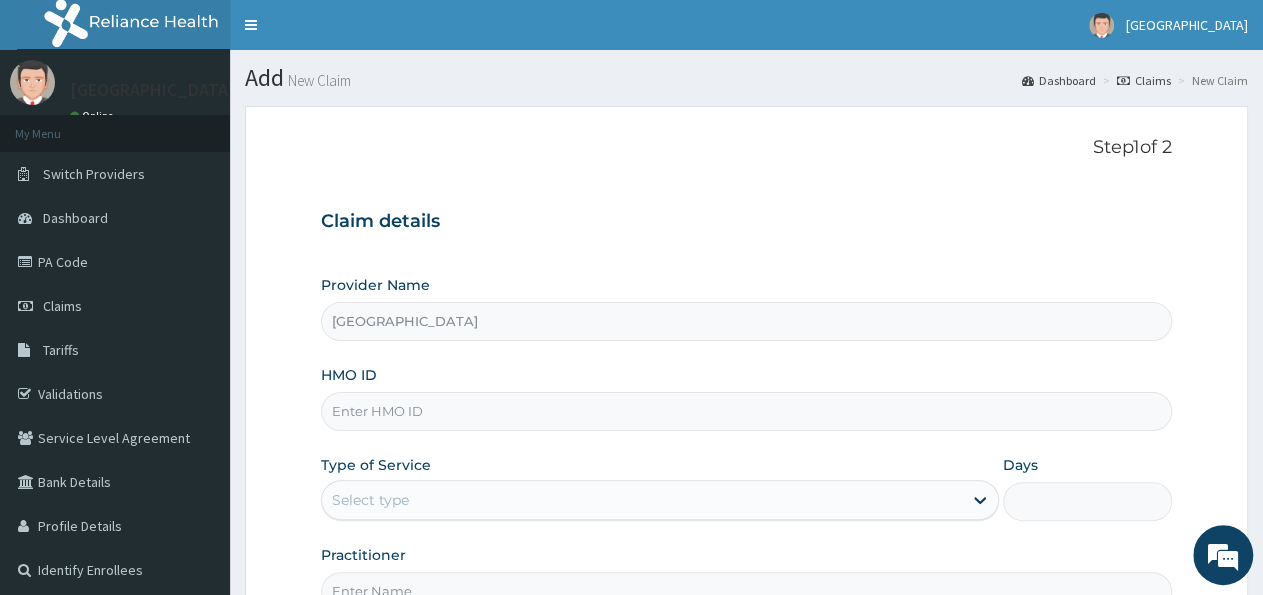 click on "HMO ID" at bounding box center (746, 411) 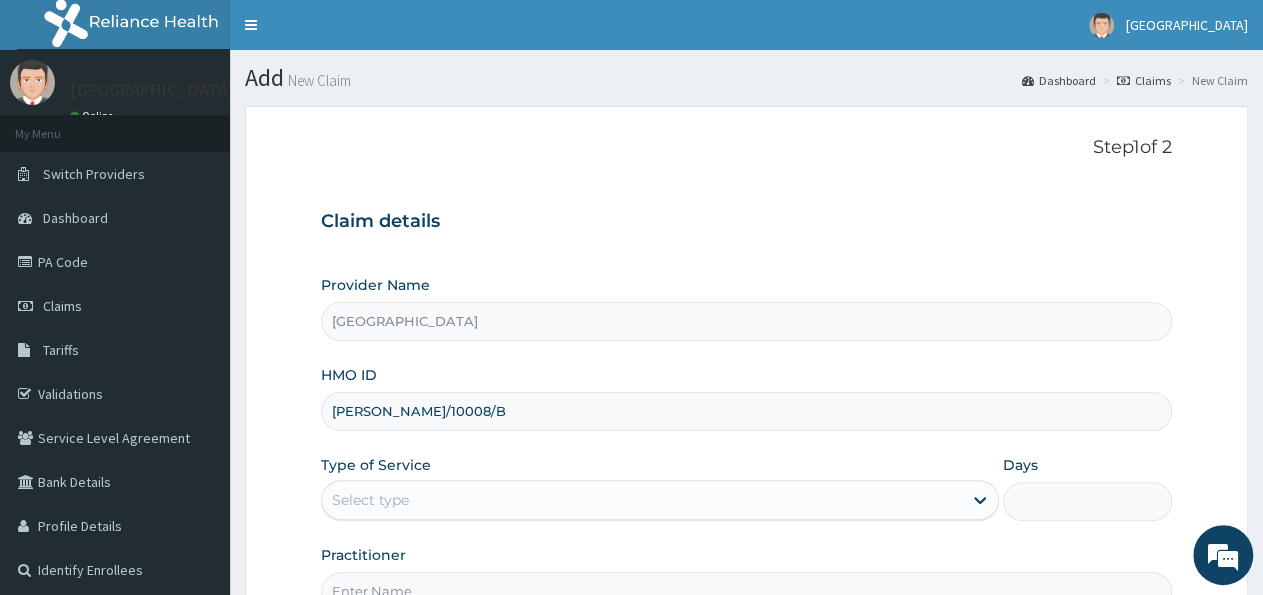 scroll, scrollTop: 222, scrollLeft: 0, axis: vertical 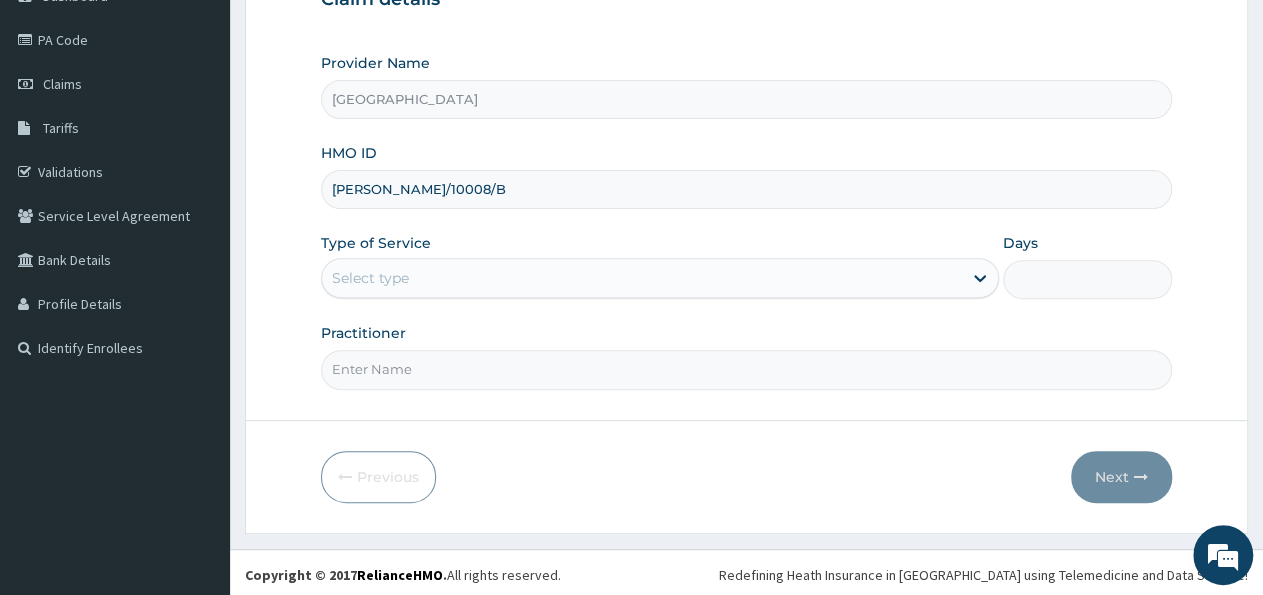 type on "[PERSON_NAME]/10008/B" 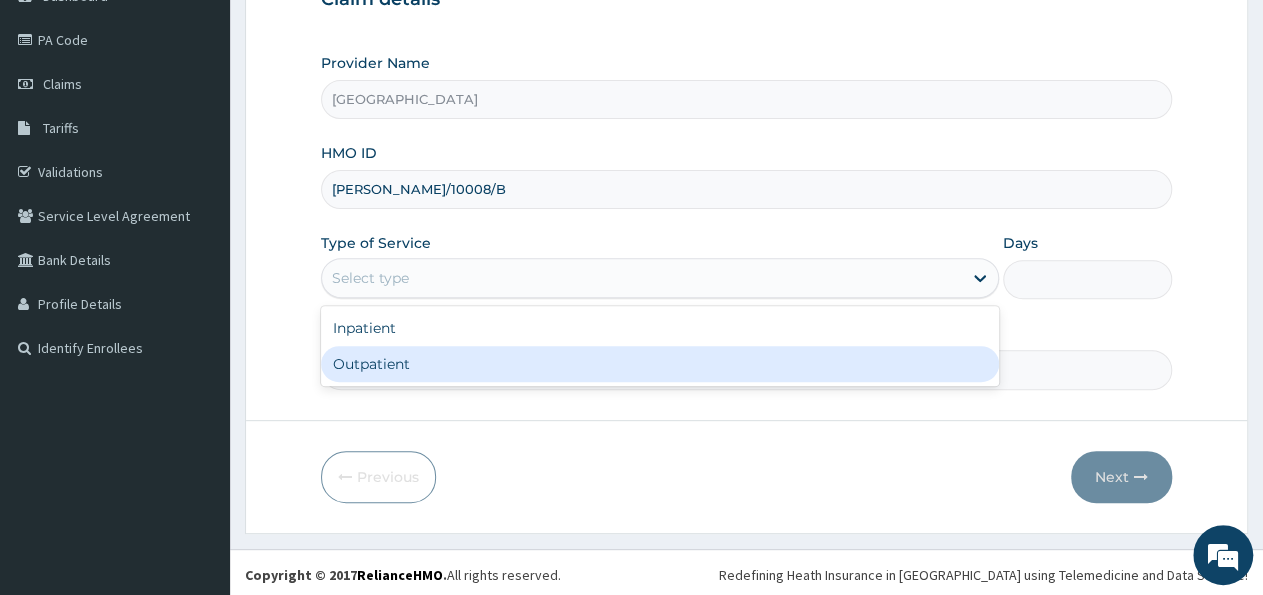 click on "Outpatient" at bounding box center (659, 364) 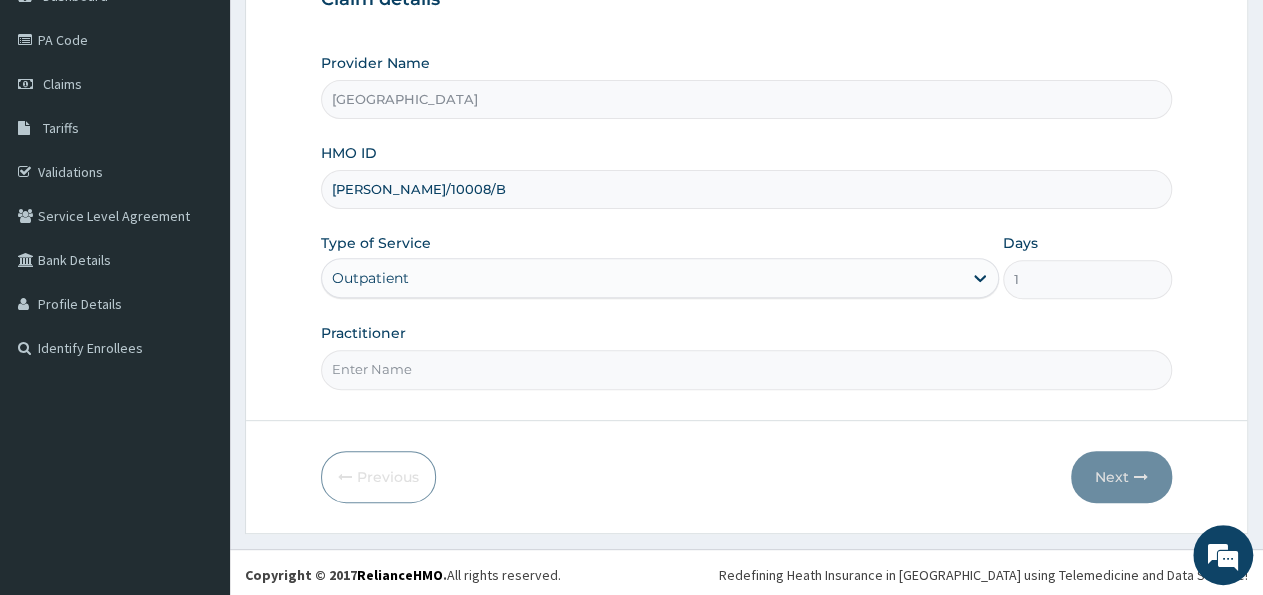 click on "Practitioner" at bounding box center (746, 369) 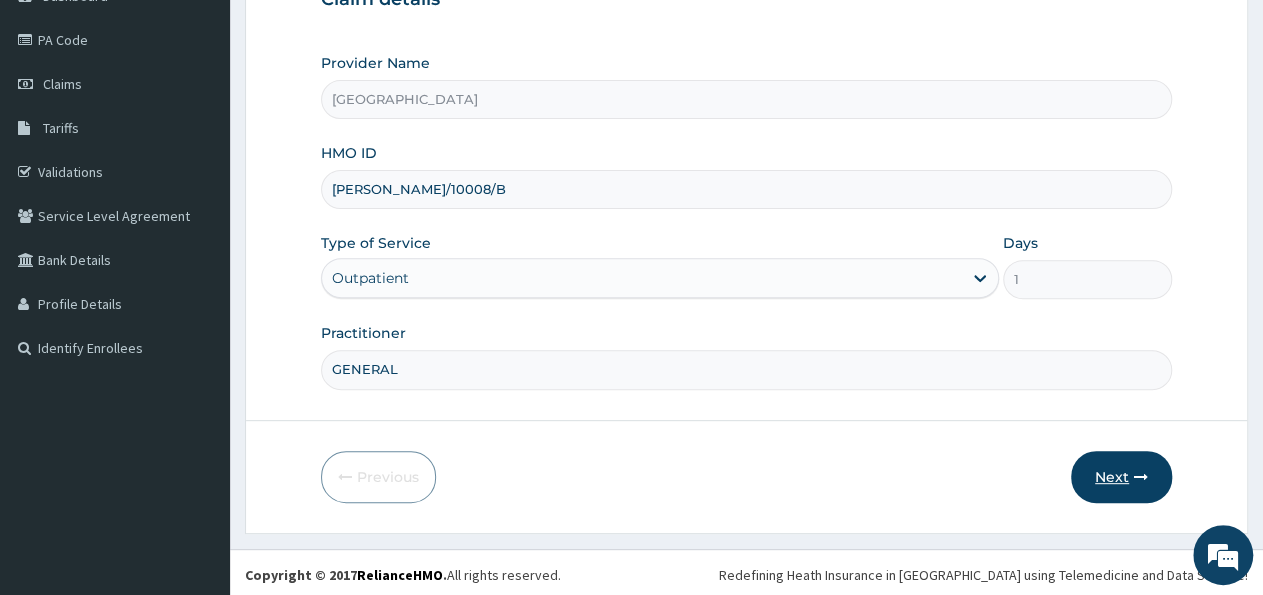 type on "GENERAL" 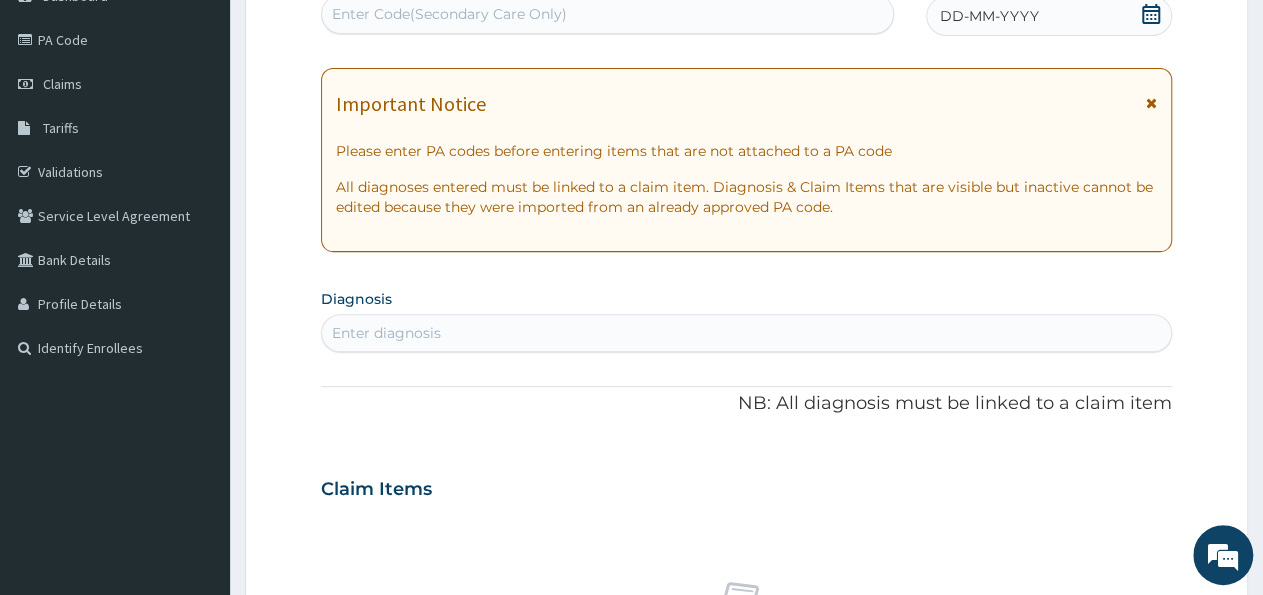 scroll, scrollTop: 0, scrollLeft: 0, axis: both 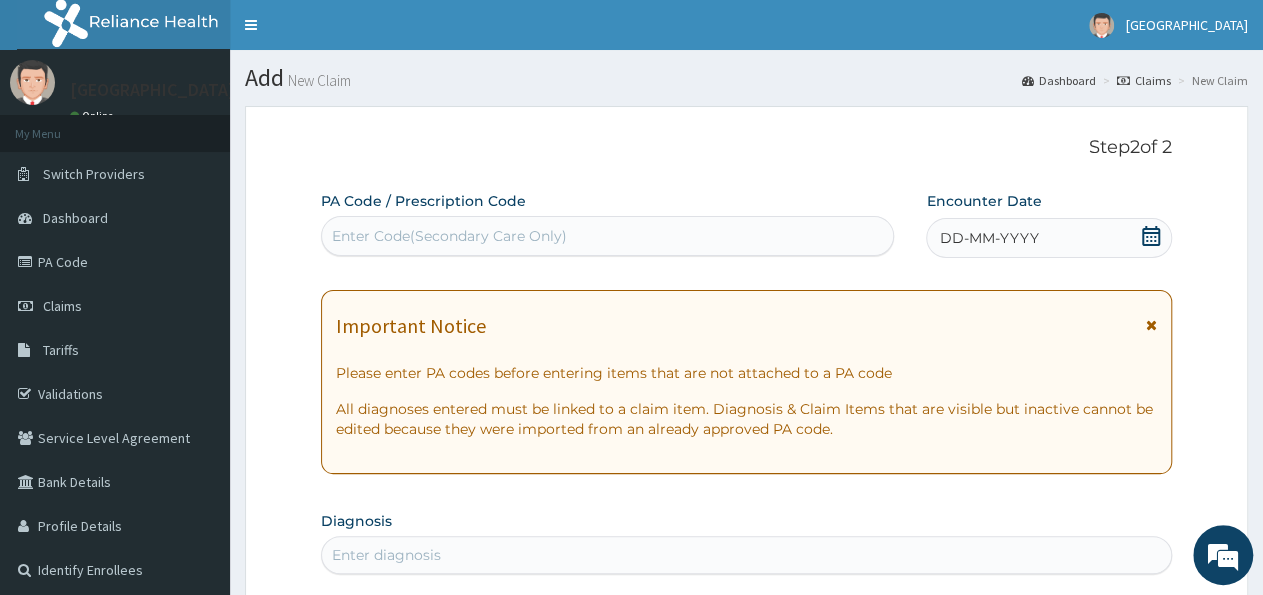 click on "Enter Code(Secondary Care Only)" at bounding box center (607, 236) 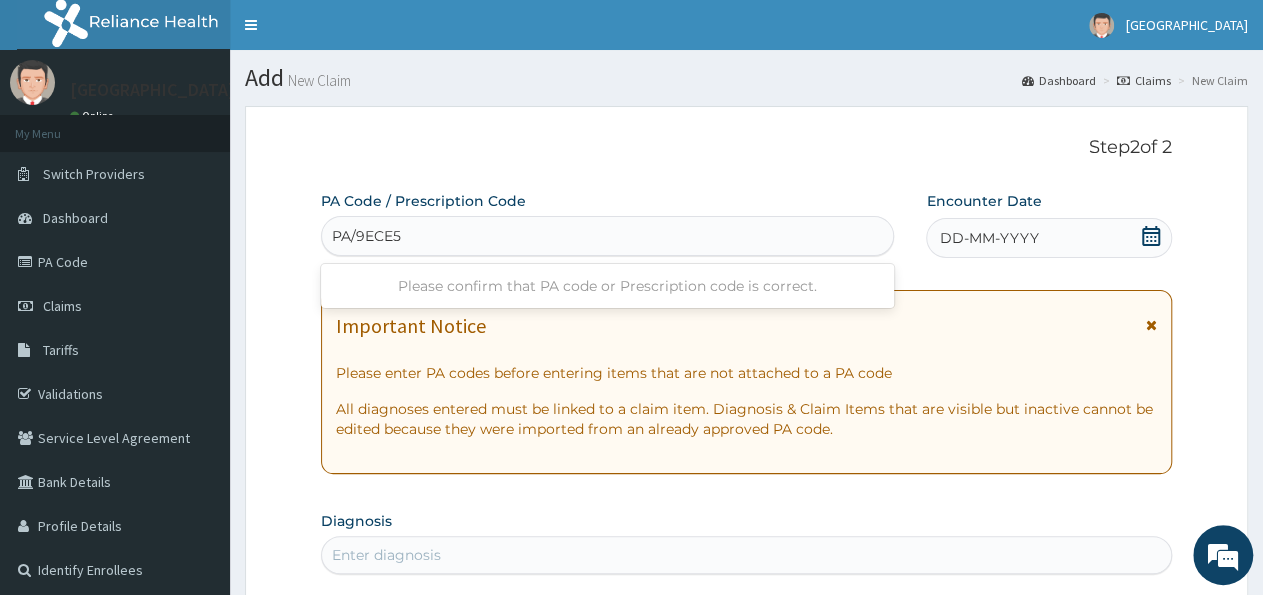 type on "PA/9ECE50" 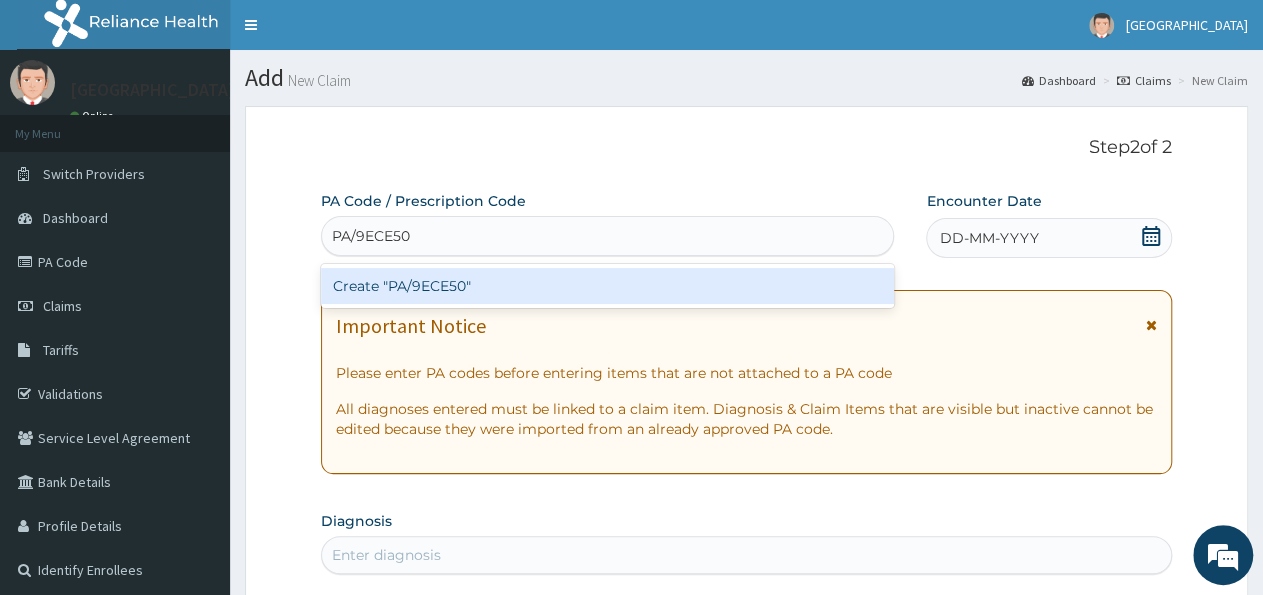 click on "Create "PA/9ECE50"" at bounding box center (607, 286) 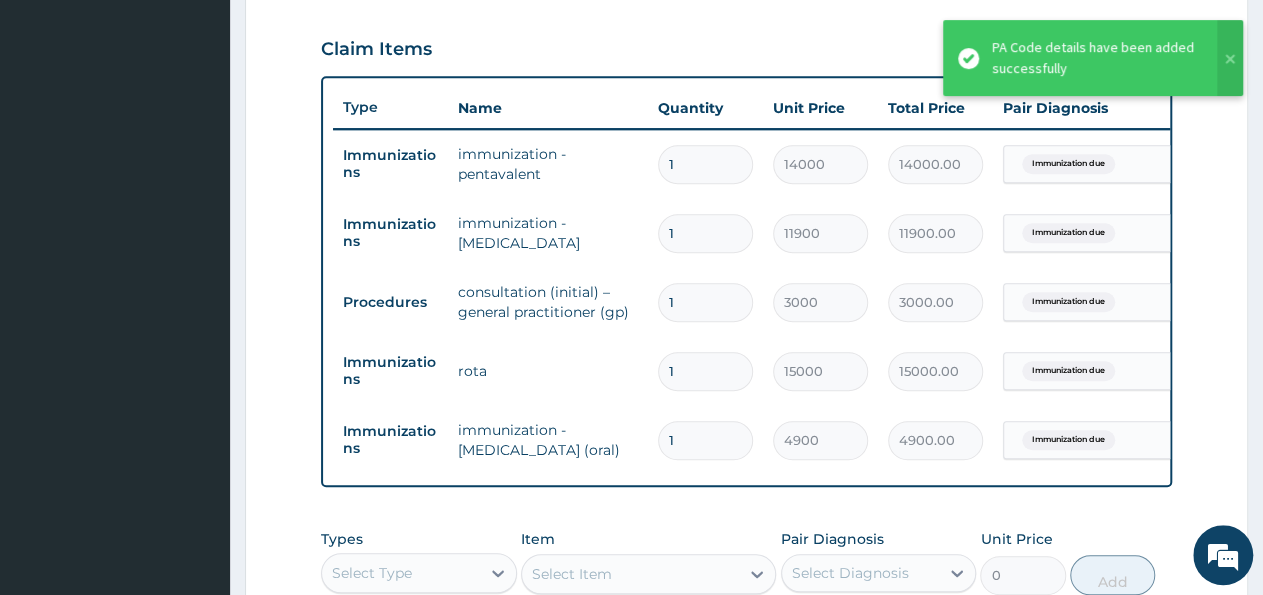 scroll, scrollTop: 704, scrollLeft: 0, axis: vertical 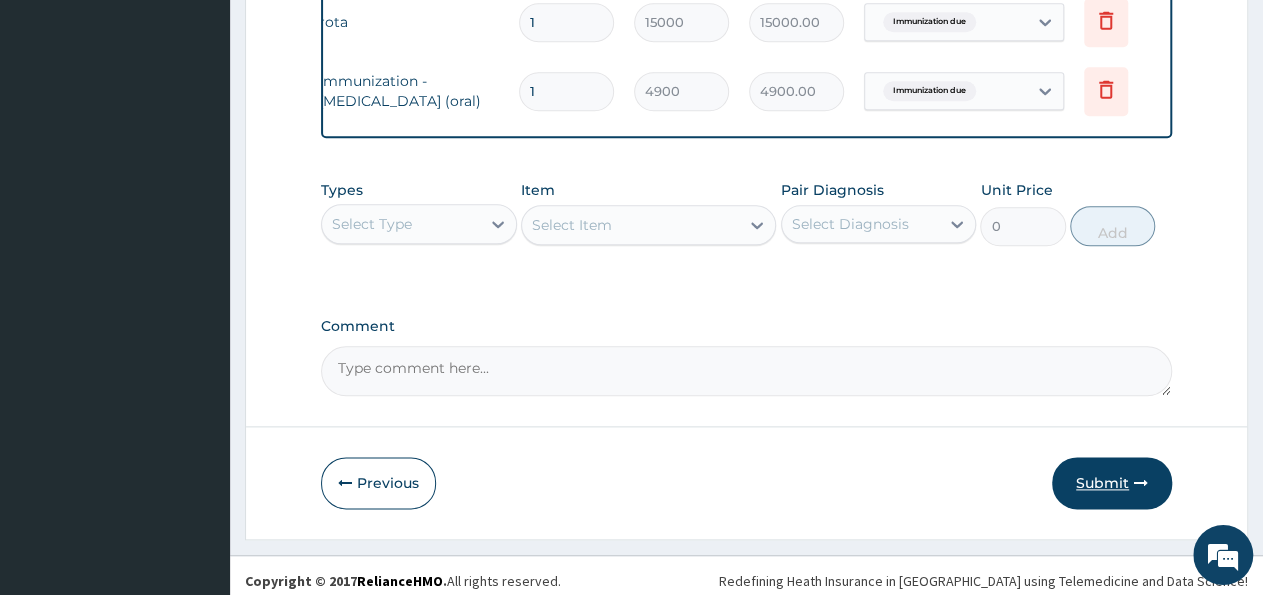 click on "Submit" at bounding box center [1112, 484] 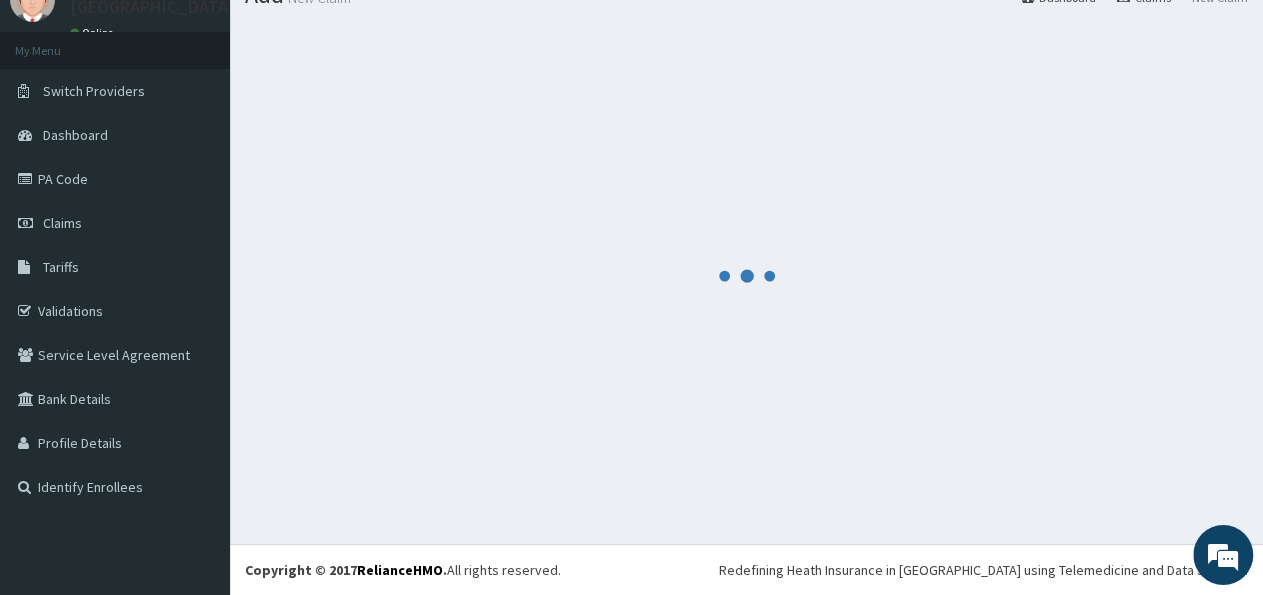 scroll, scrollTop: 82, scrollLeft: 0, axis: vertical 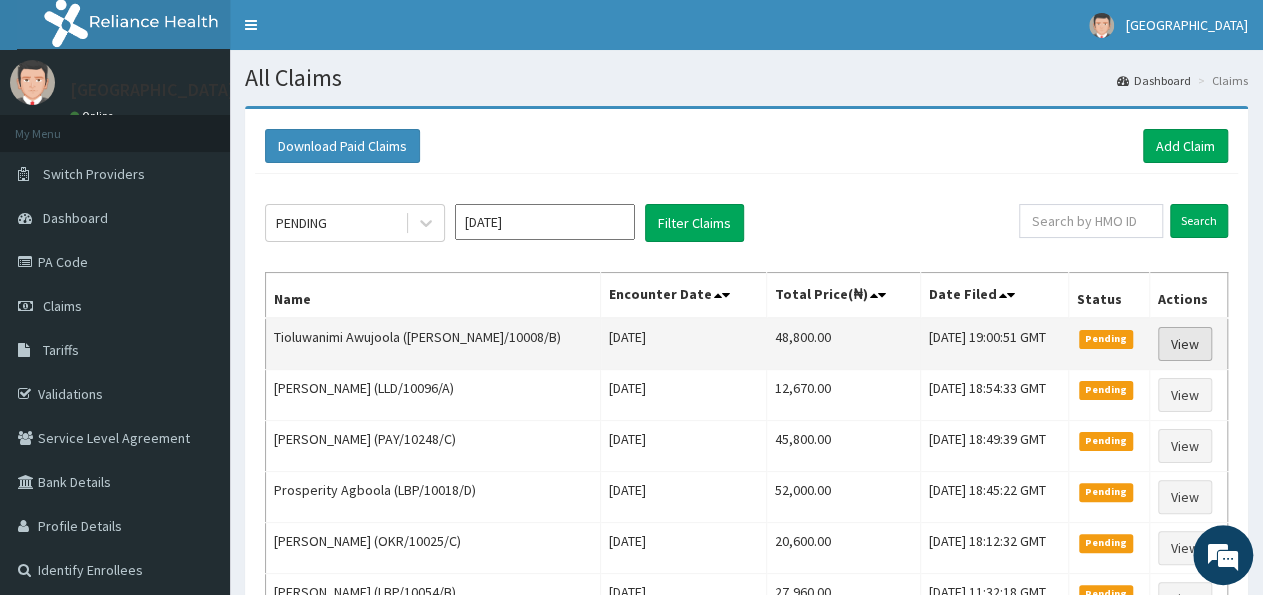 click on "View" at bounding box center [1185, 344] 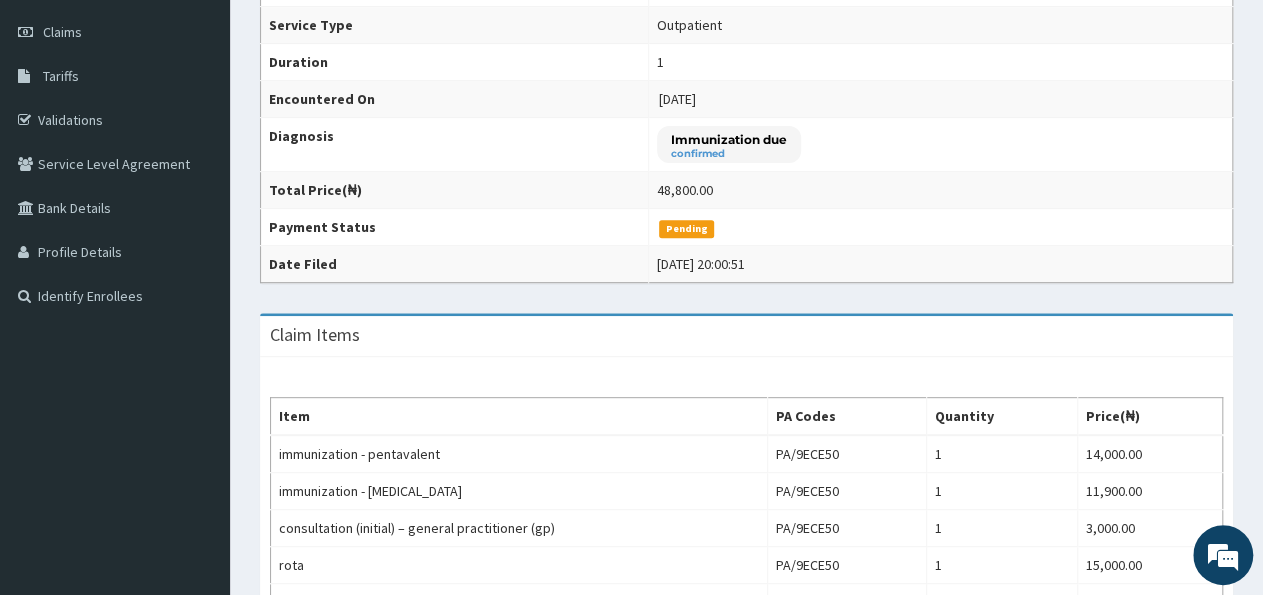 scroll, scrollTop: 0, scrollLeft: 0, axis: both 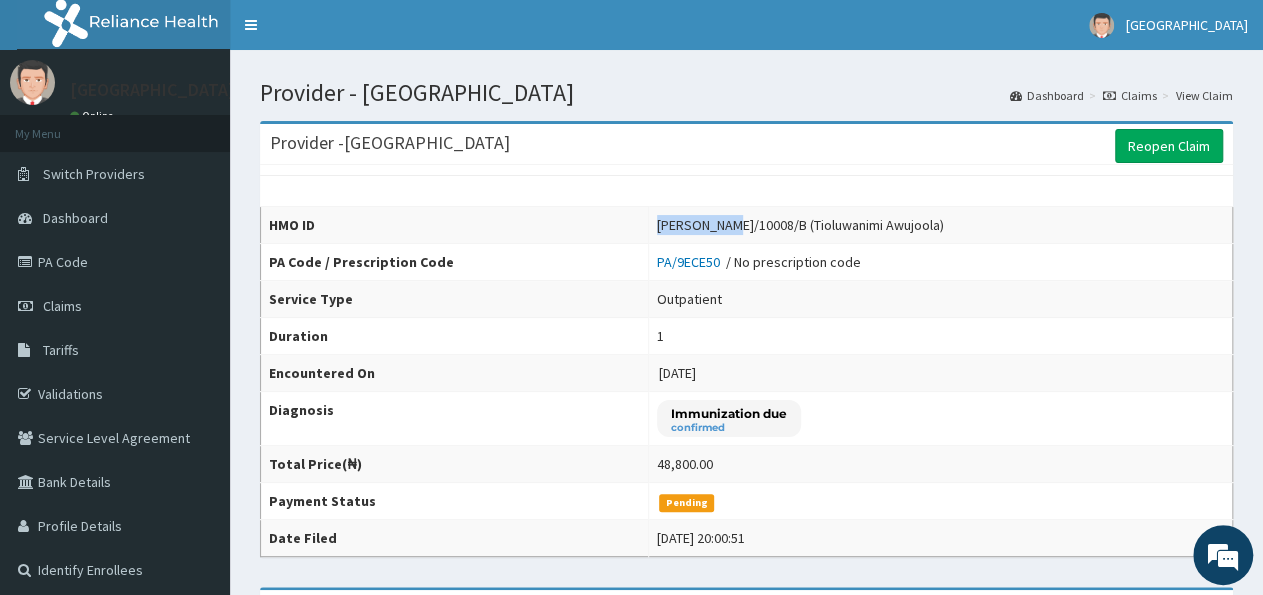 drag, startPoint x: 700, startPoint y: 221, endPoint x: 777, endPoint y: 223, distance: 77.02597 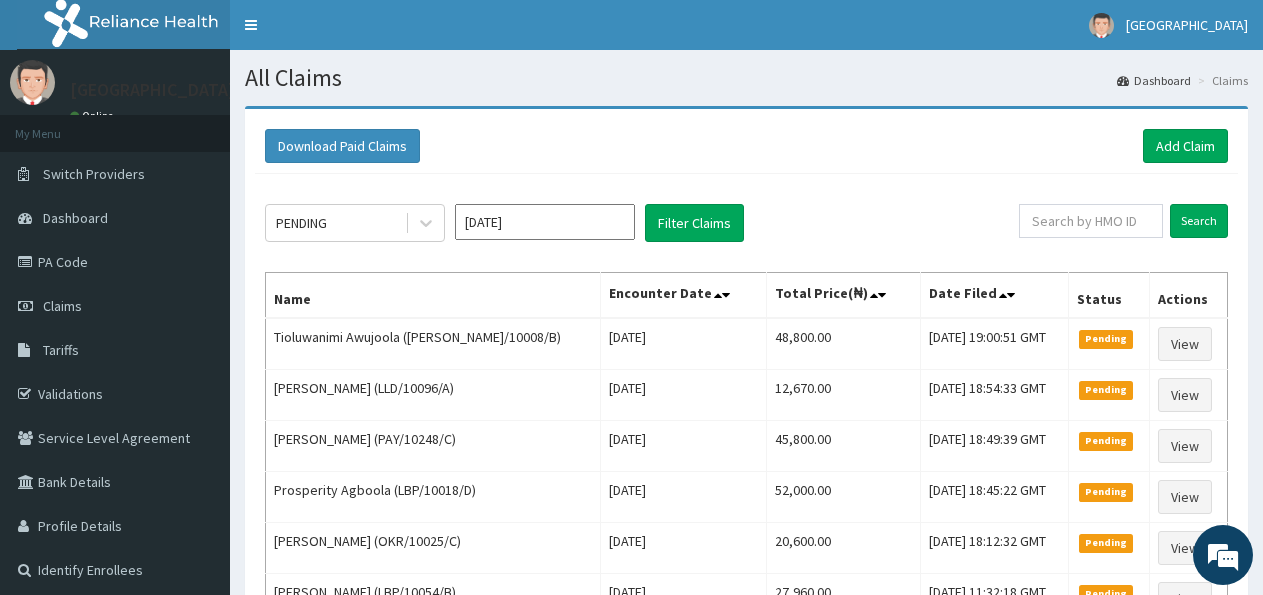 scroll, scrollTop: 0, scrollLeft: 0, axis: both 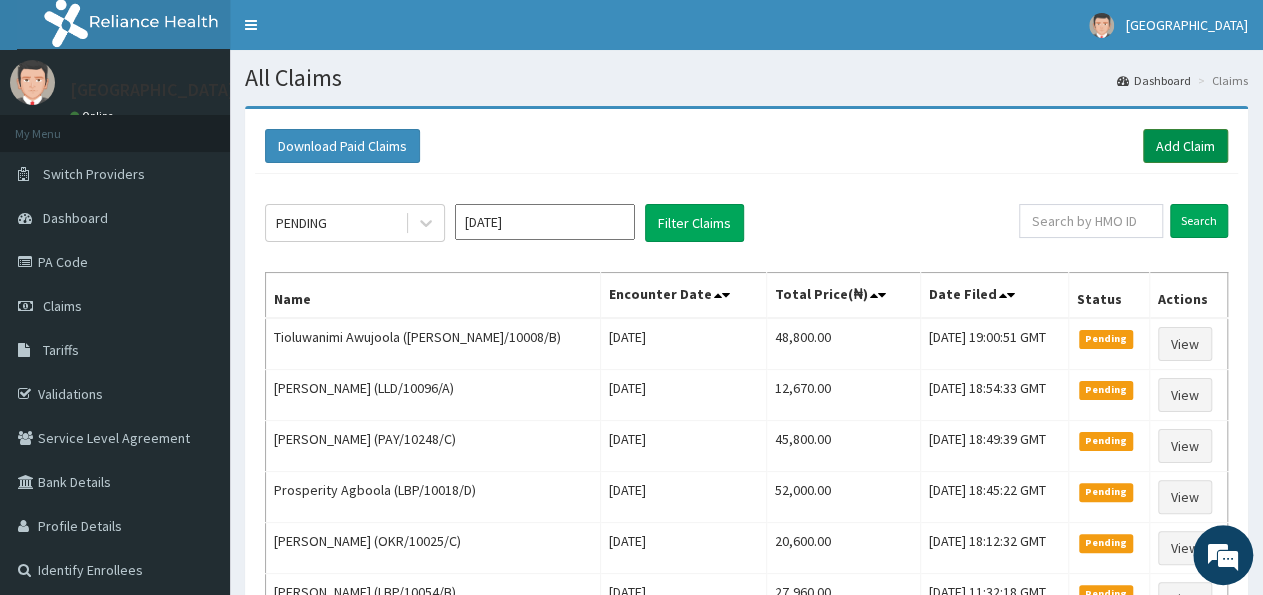 click on "Add Claim" at bounding box center [1185, 146] 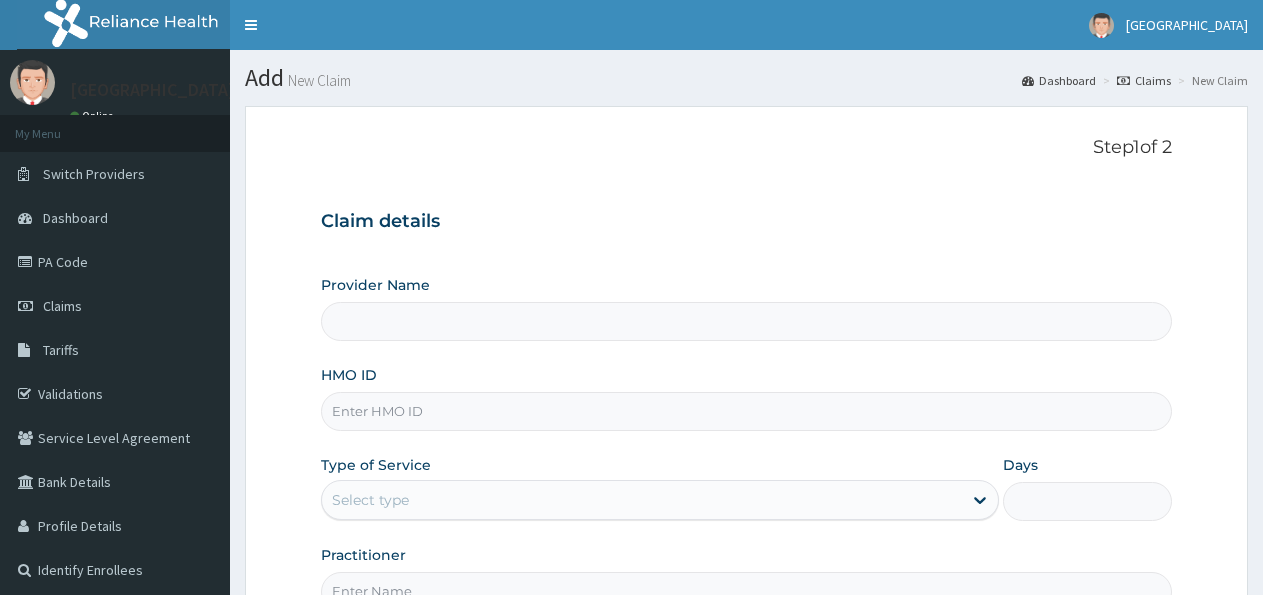 type on "[GEOGRAPHIC_DATA]" 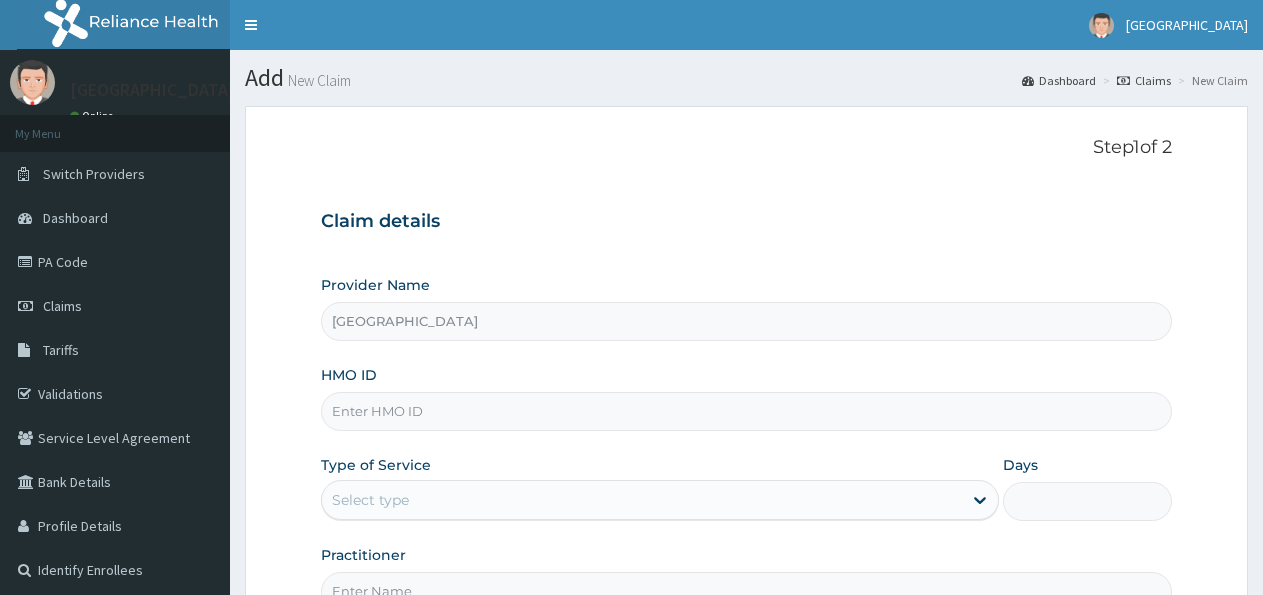 scroll, scrollTop: 0, scrollLeft: 0, axis: both 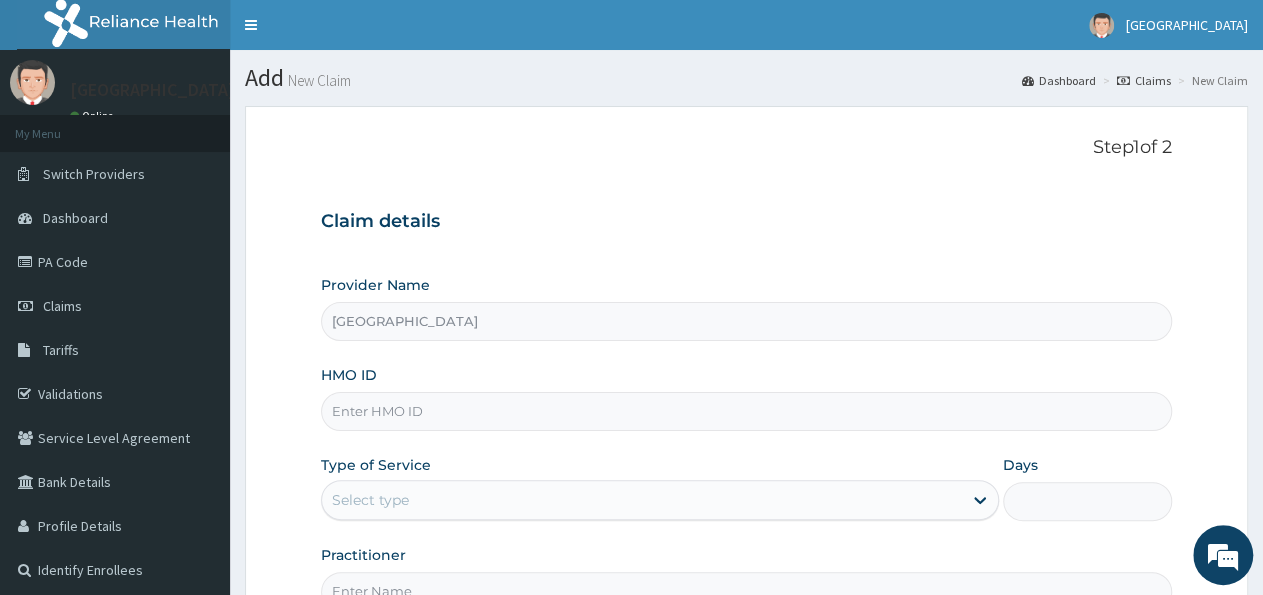 drag, startPoint x: 474, startPoint y: 388, endPoint x: 465, endPoint y: 411, distance: 24.698177 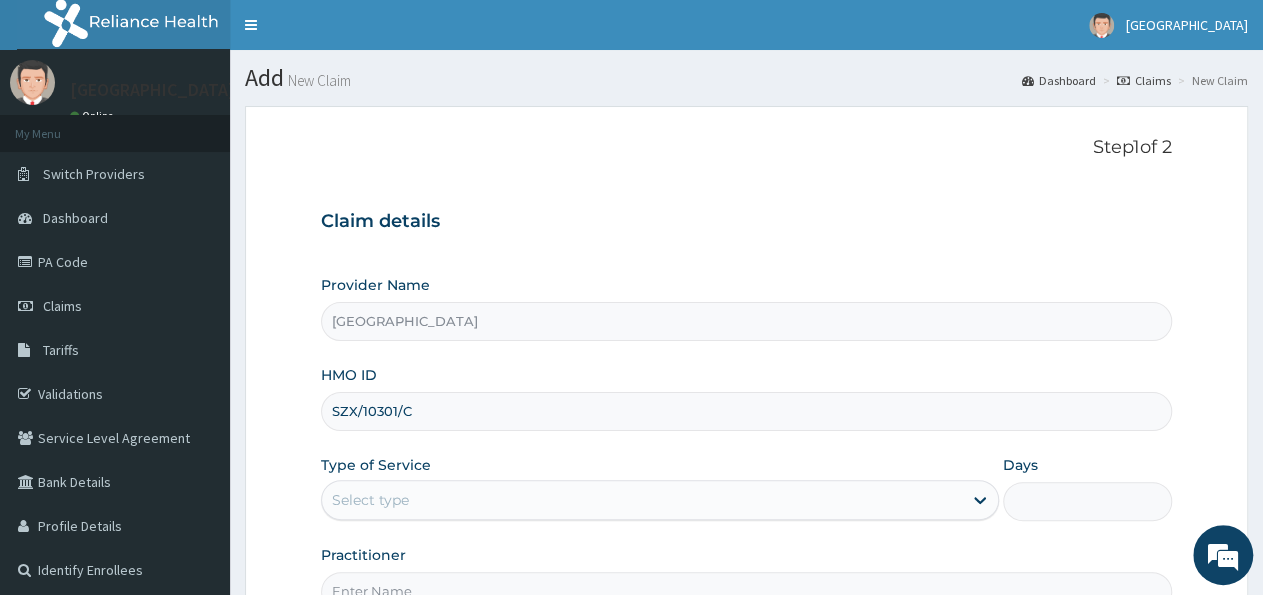 type on "SZX/10301/C" 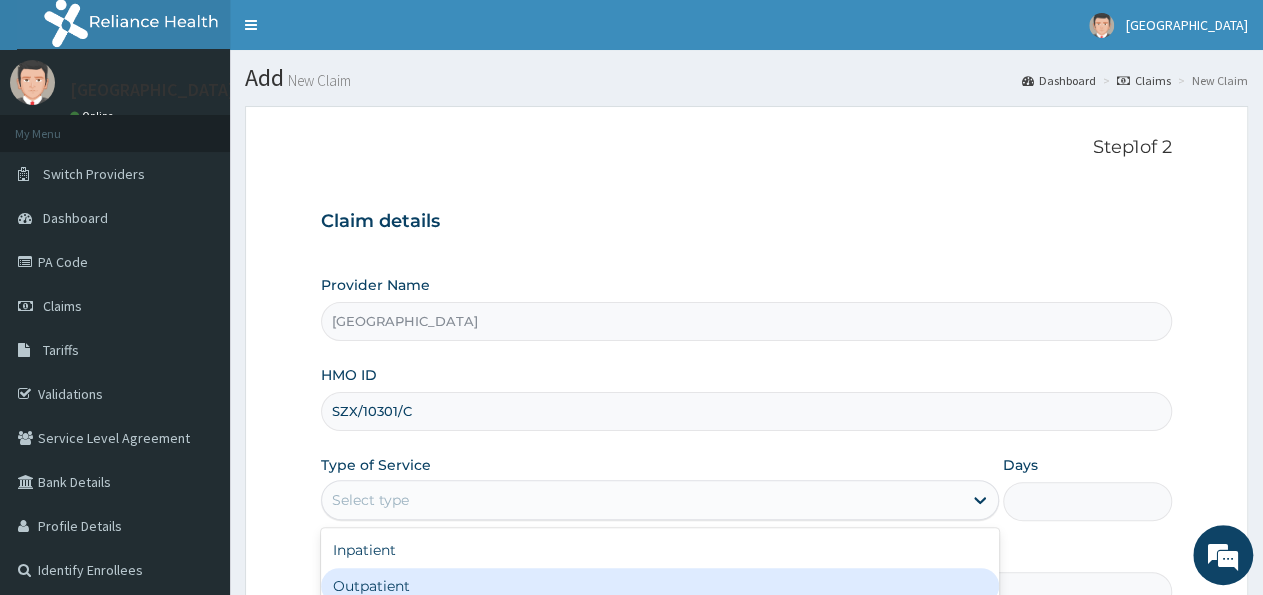 click on "Outpatient" at bounding box center [659, 586] 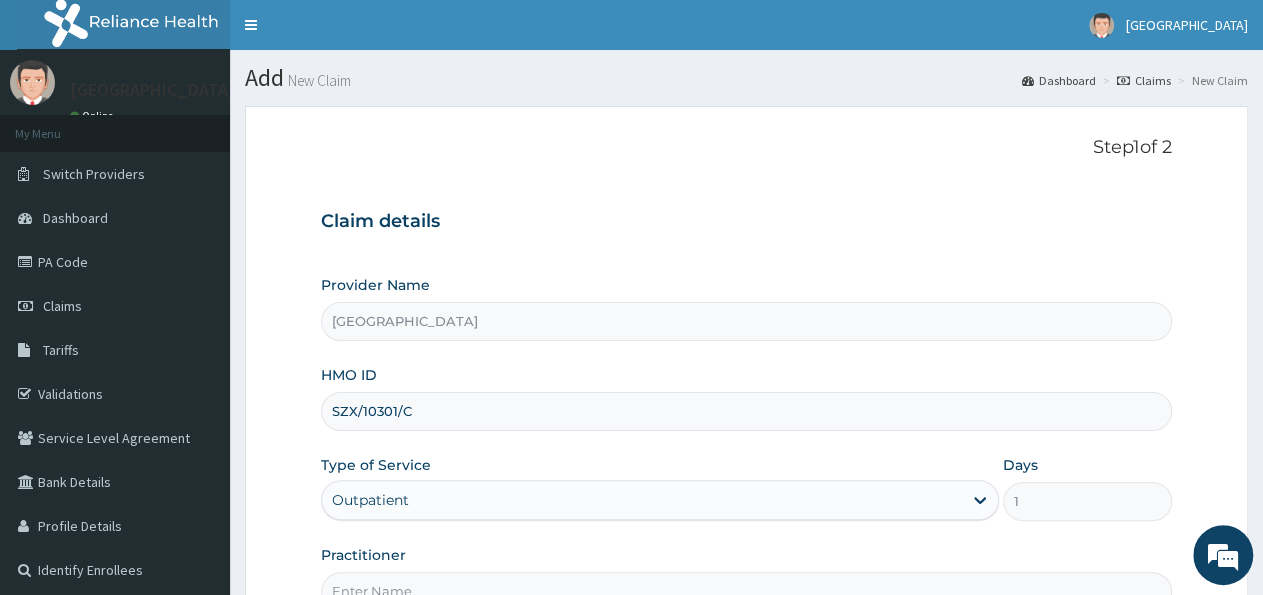 scroll, scrollTop: 222, scrollLeft: 0, axis: vertical 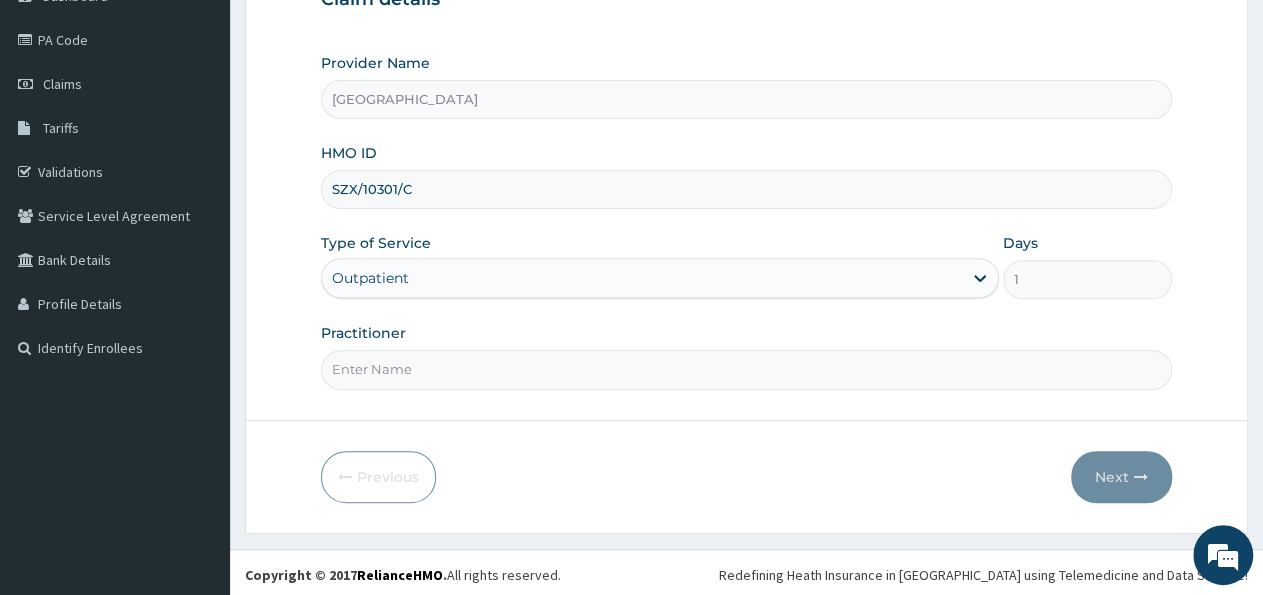 click on "Practitioner" at bounding box center [746, 369] 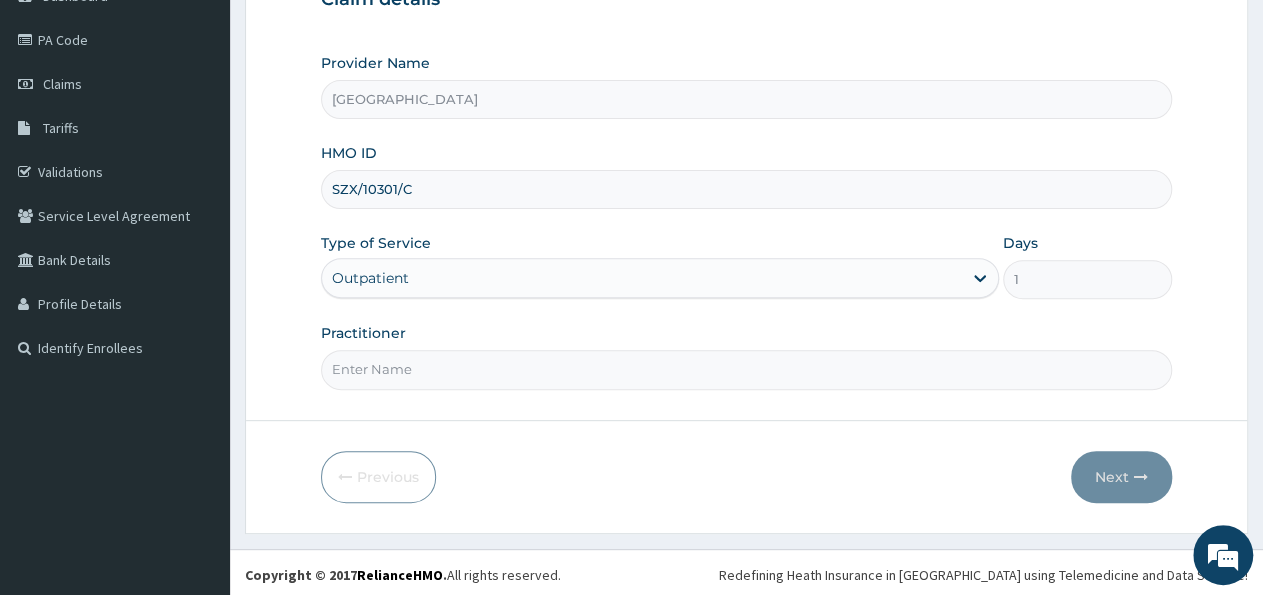 scroll, scrollTop: 0, scrollLeft: 0, axis: both 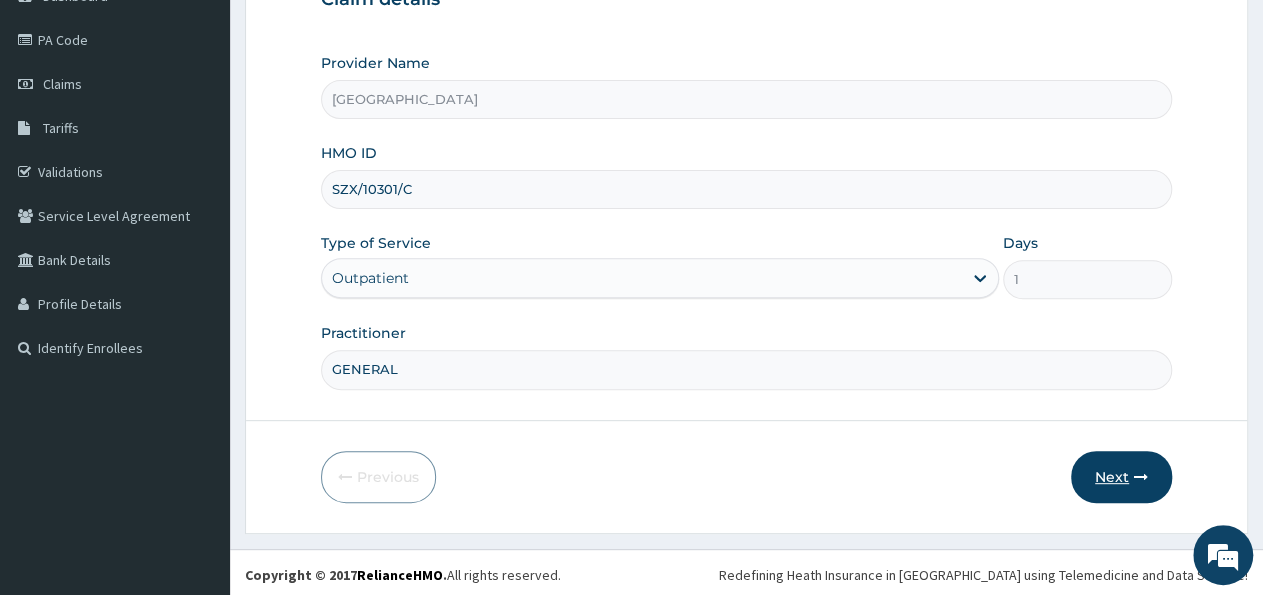 type on "GENERAL" 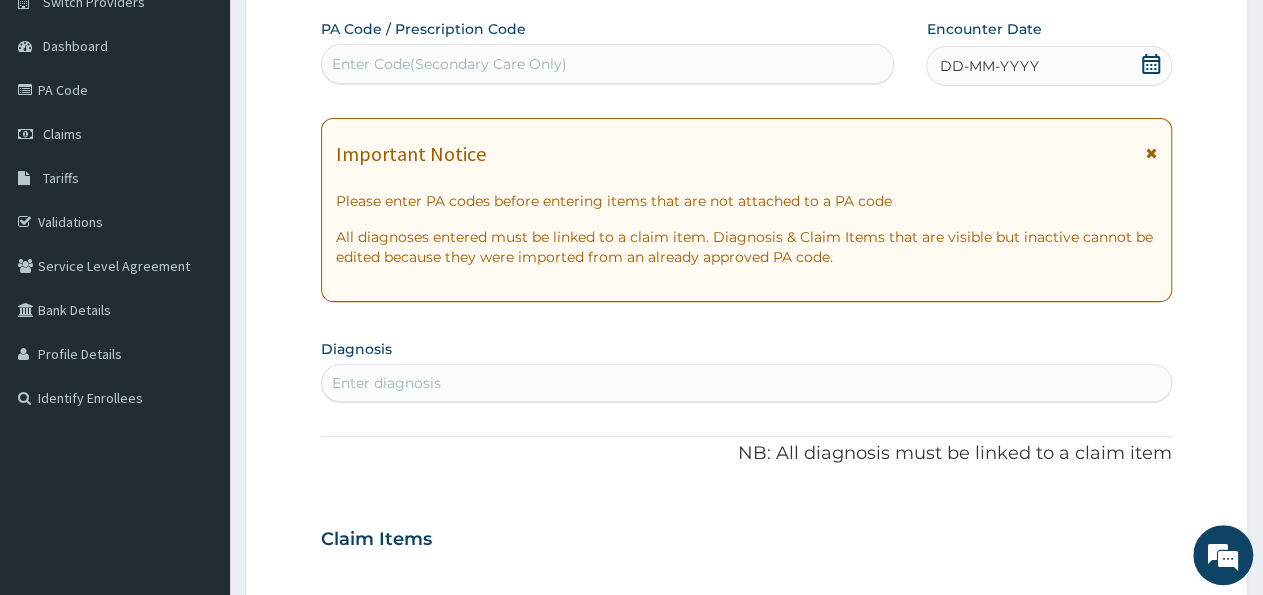 scroll, scrollTop: 118, scrollLeft: 0, axis: vertical 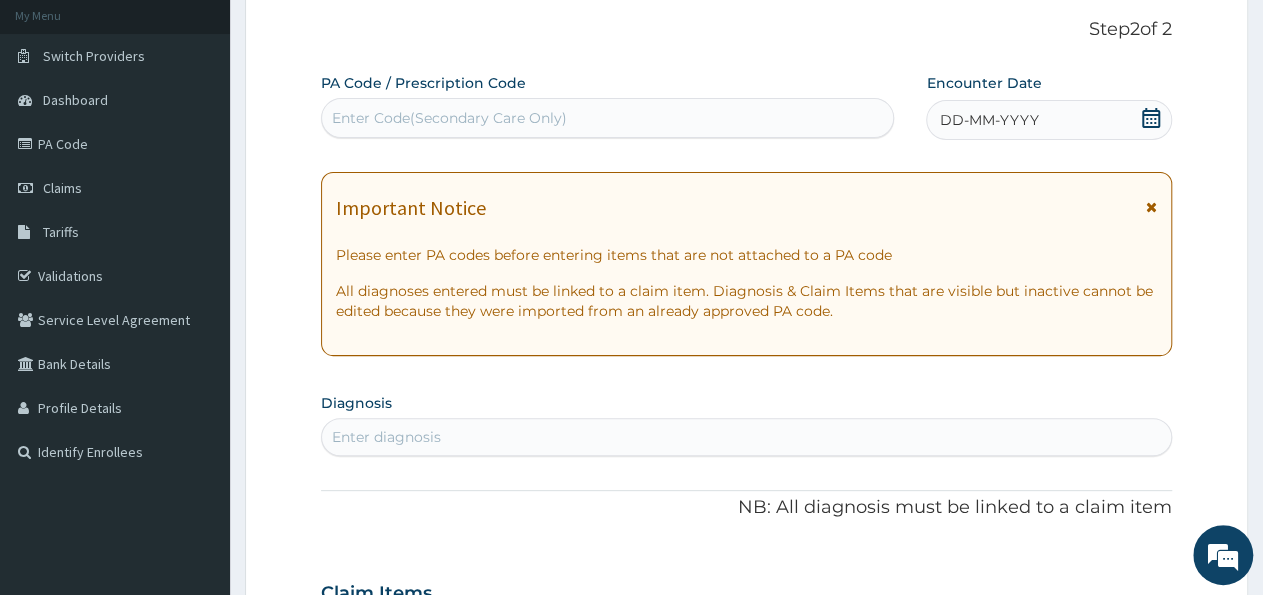click on "Enter Code(Secondary Care Only)" at bounding box center [607, 118] 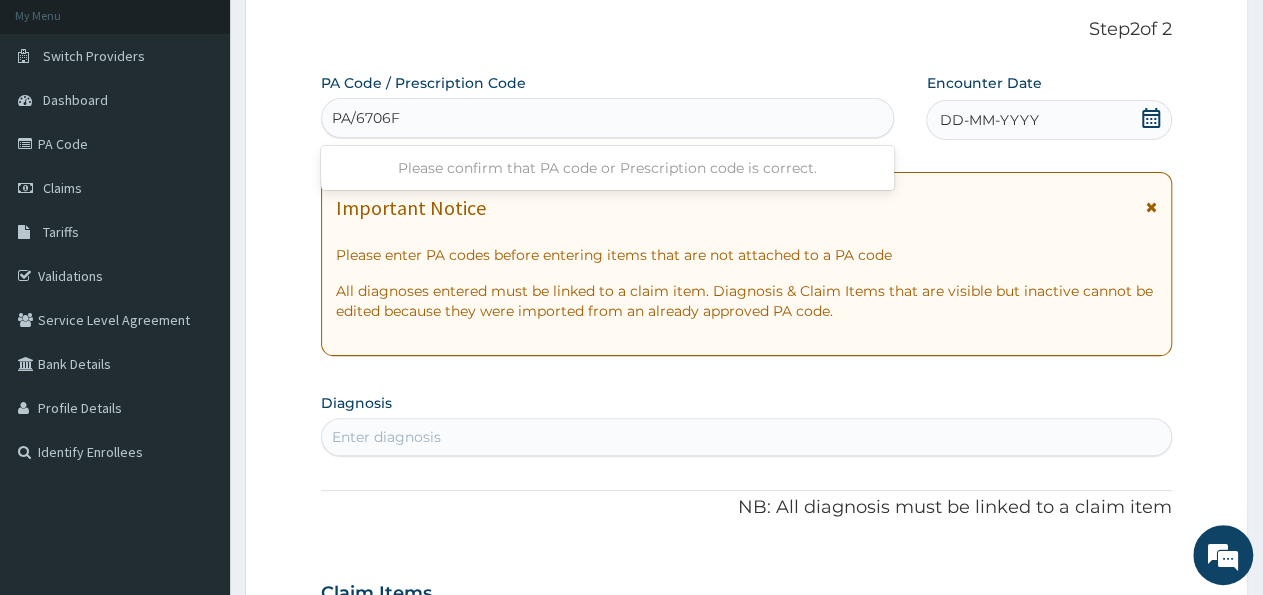 type on "PA/6706FA" 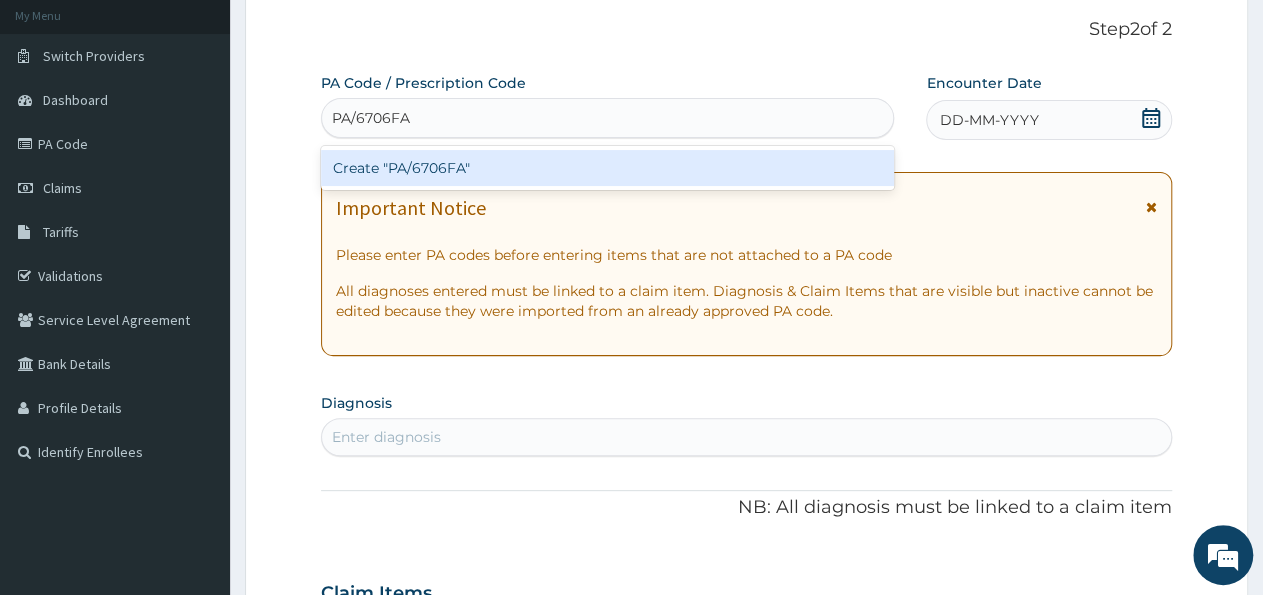 click on "Create "PA/6706FA"" at bounding box center (607, 168) 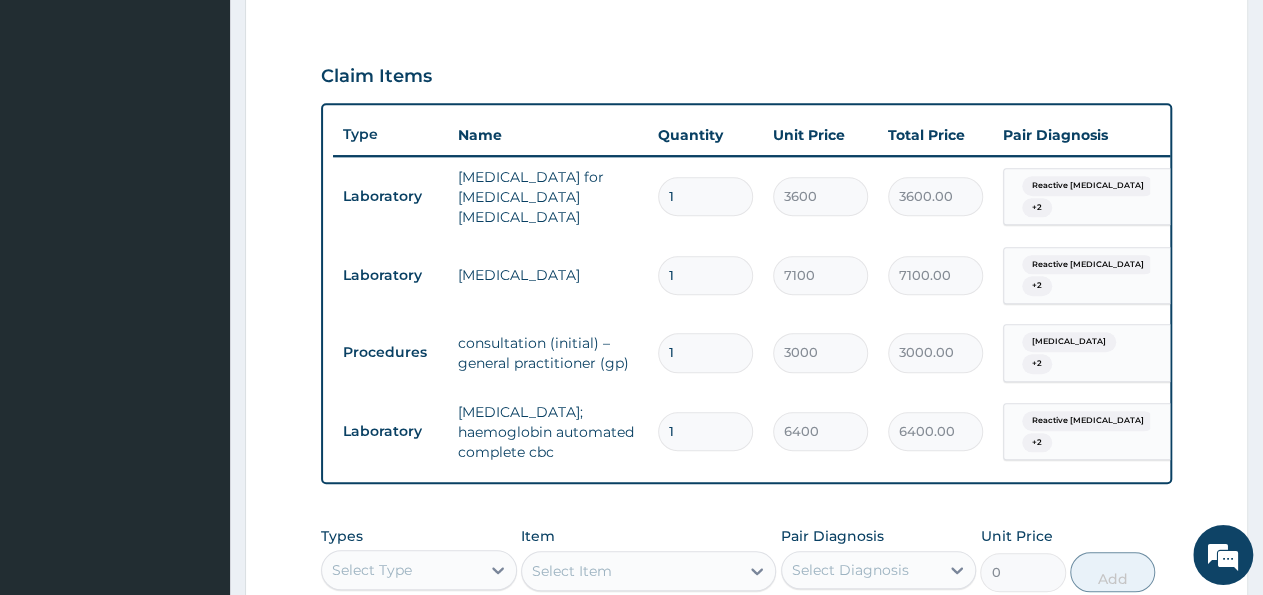scroll, scrollTop: 984, scrollLeft: 0, axis: vertical 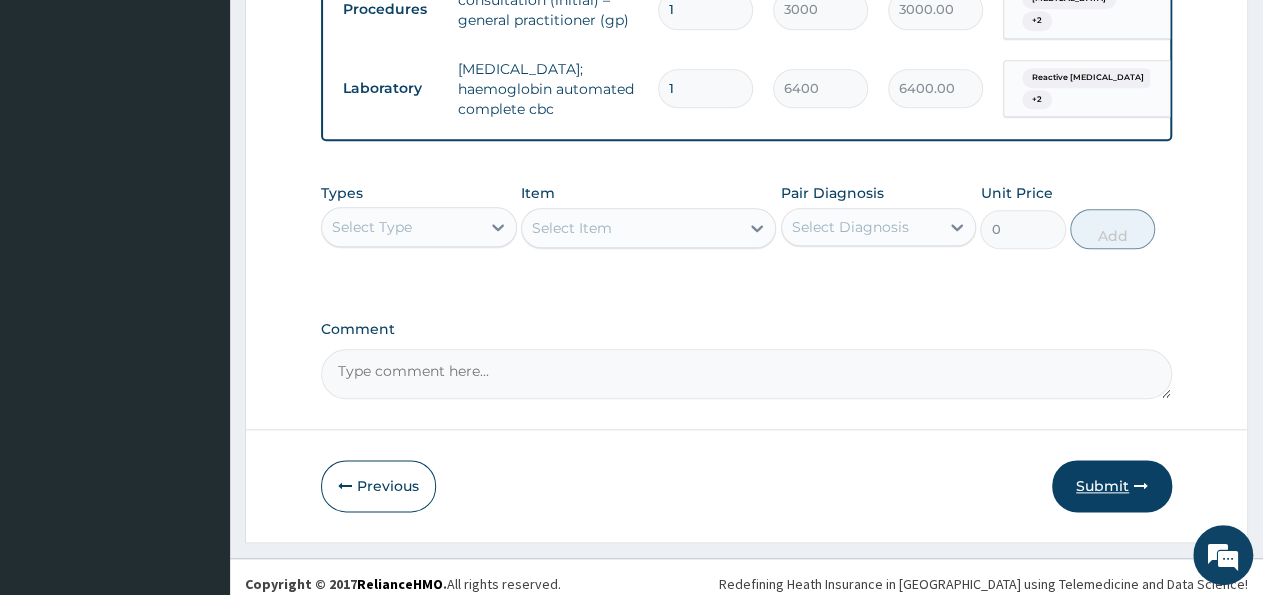 click on "Submit" at bounding box center (1112, 486) 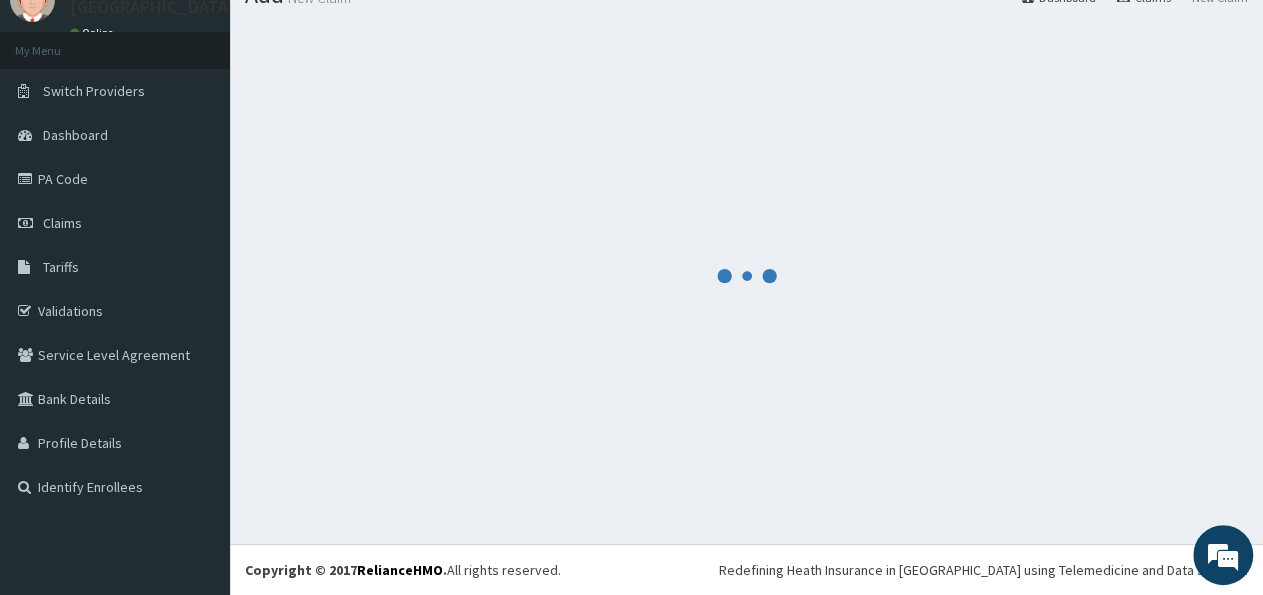 scroll, scrollTop: 82, scrollLeft: 0, axis: vertical 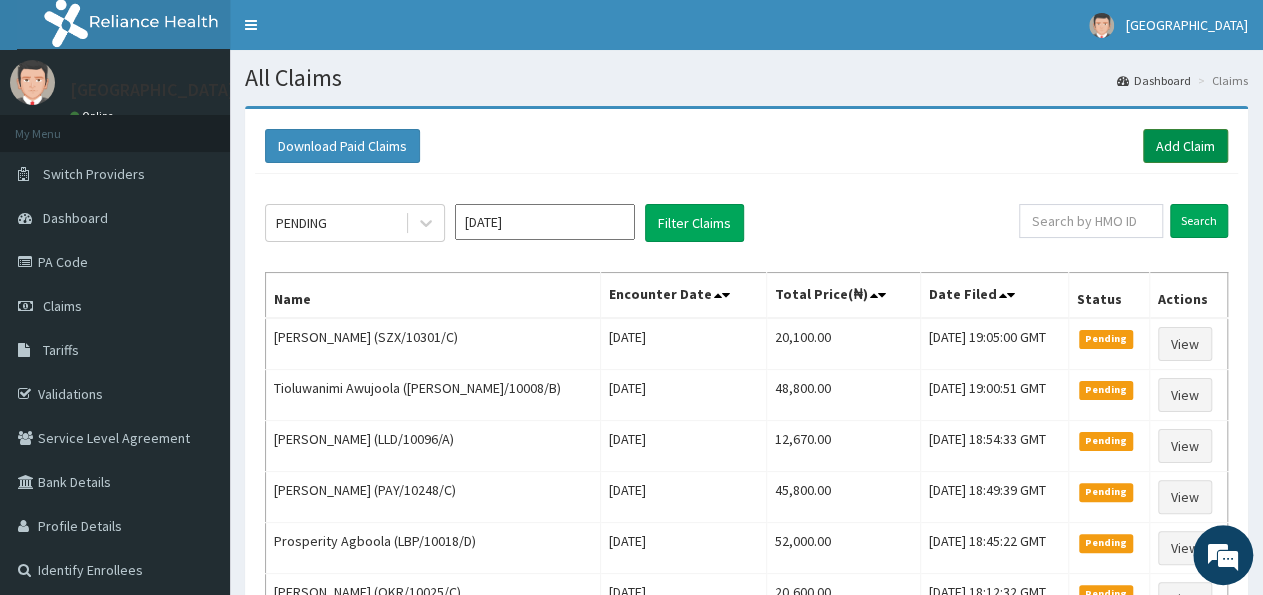 click on "Add Claim" at bounding box center [1185, 146] 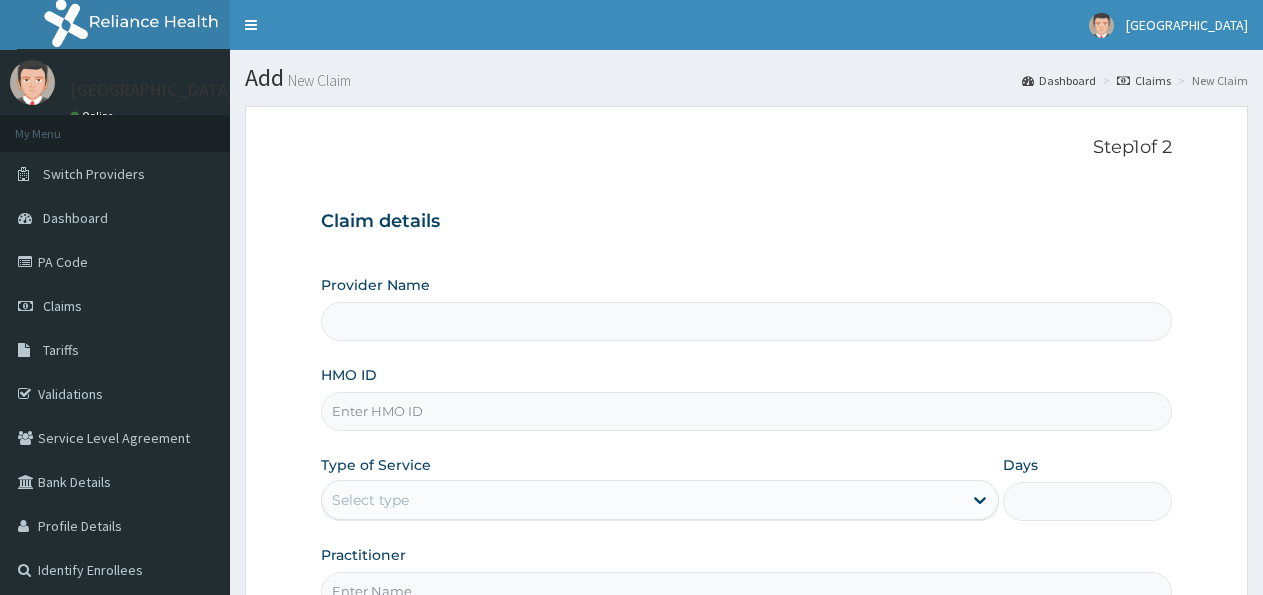scroll, scrollTop: 0, scrollLeft: 0, axis: both 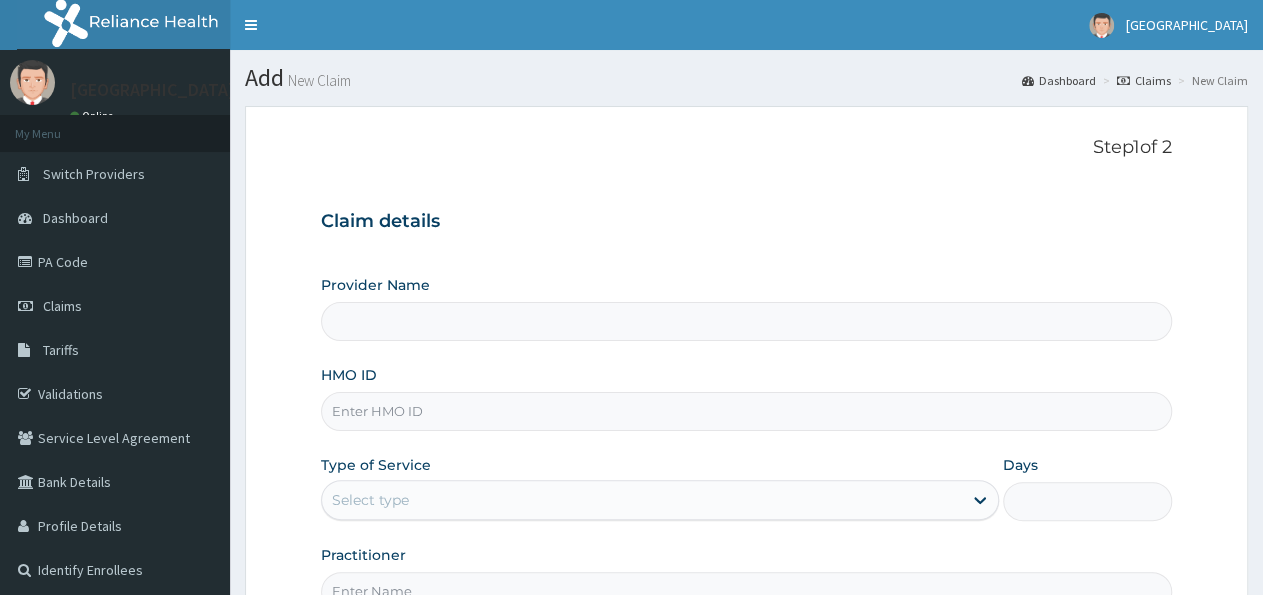 type on "[GEOGRAPHIC_DATA]" 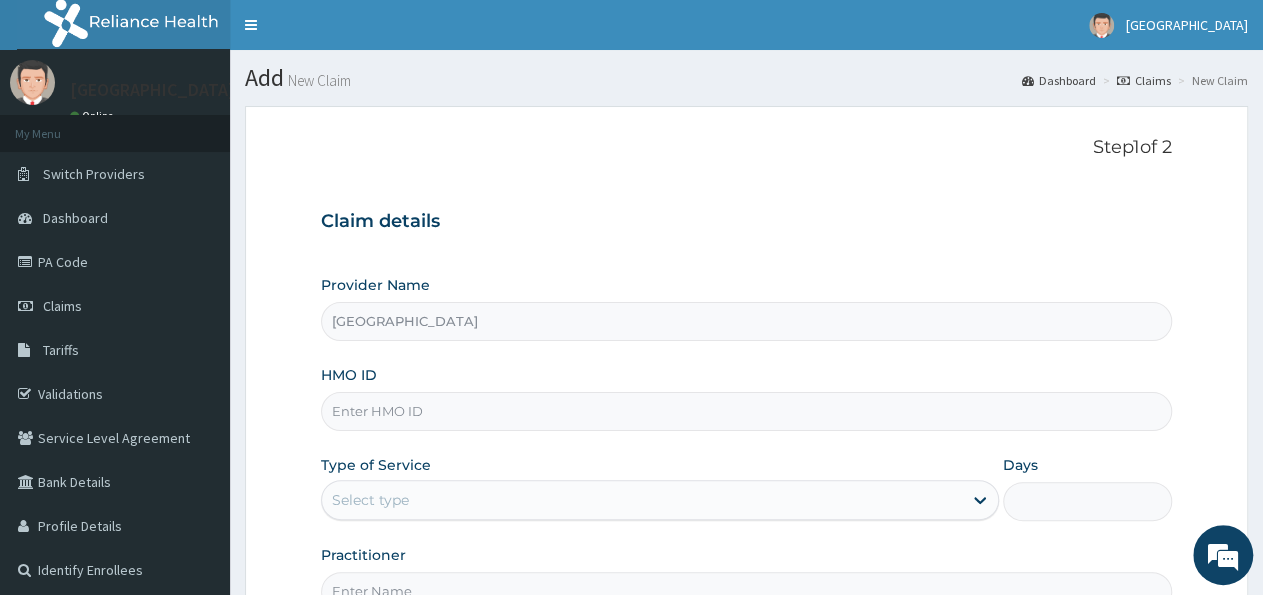 scroll, scrollTop: 0, scrollLeft: 0, axis: both 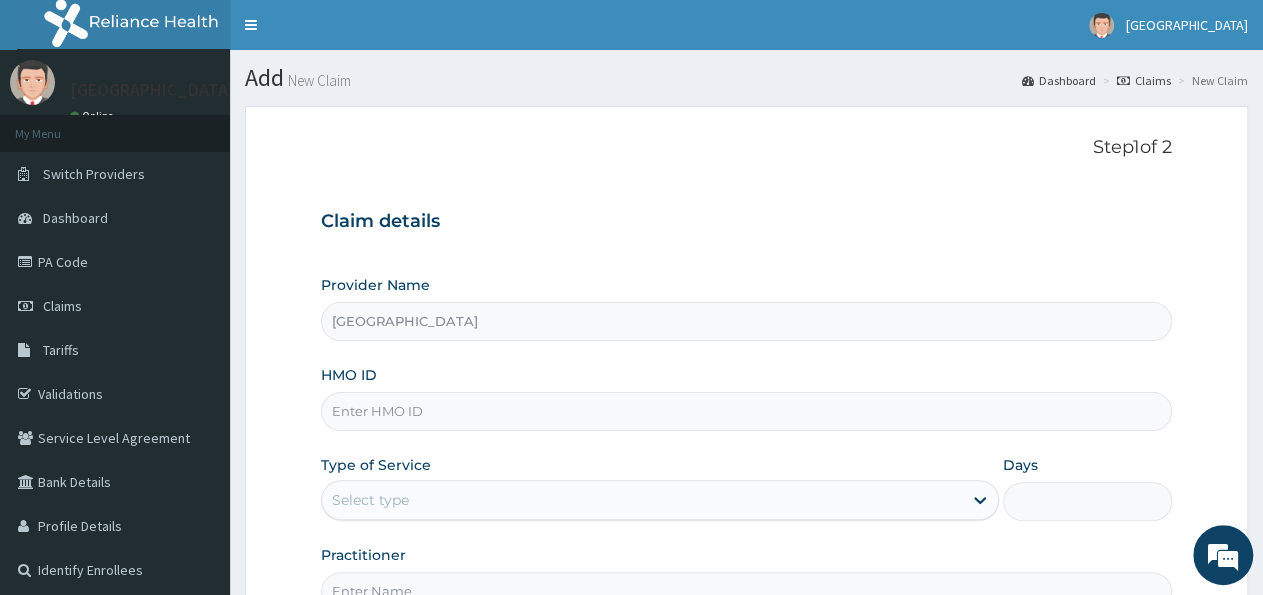 click on "HMO ID" at bounding box center (746, 411) 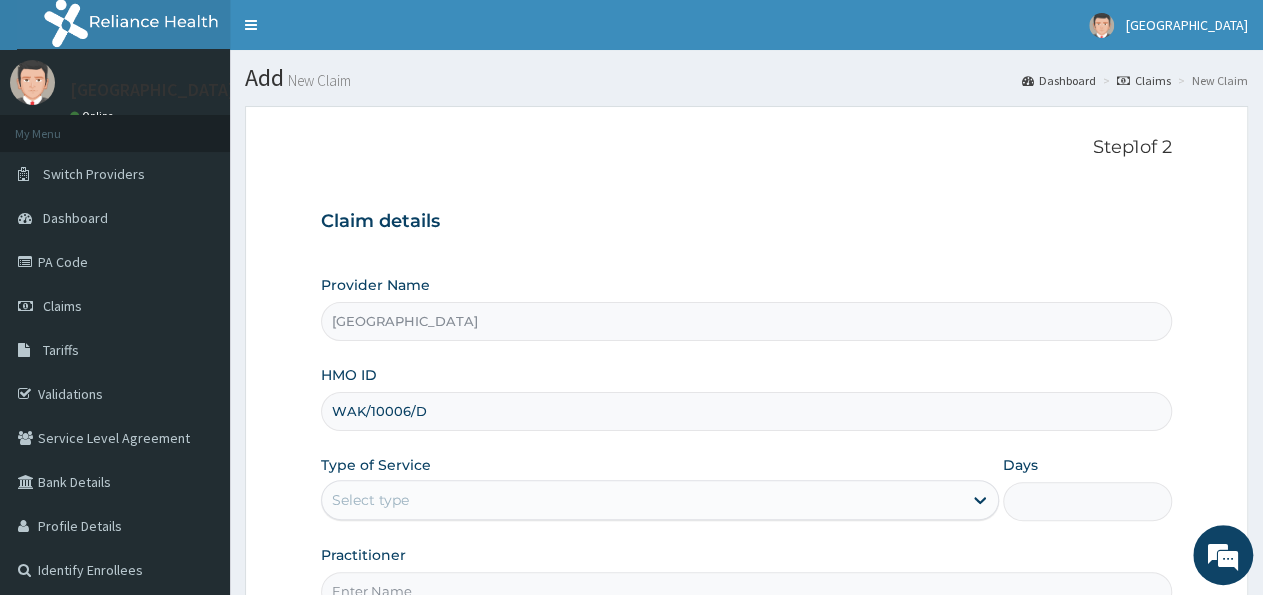 type on "WAK/10006/D" 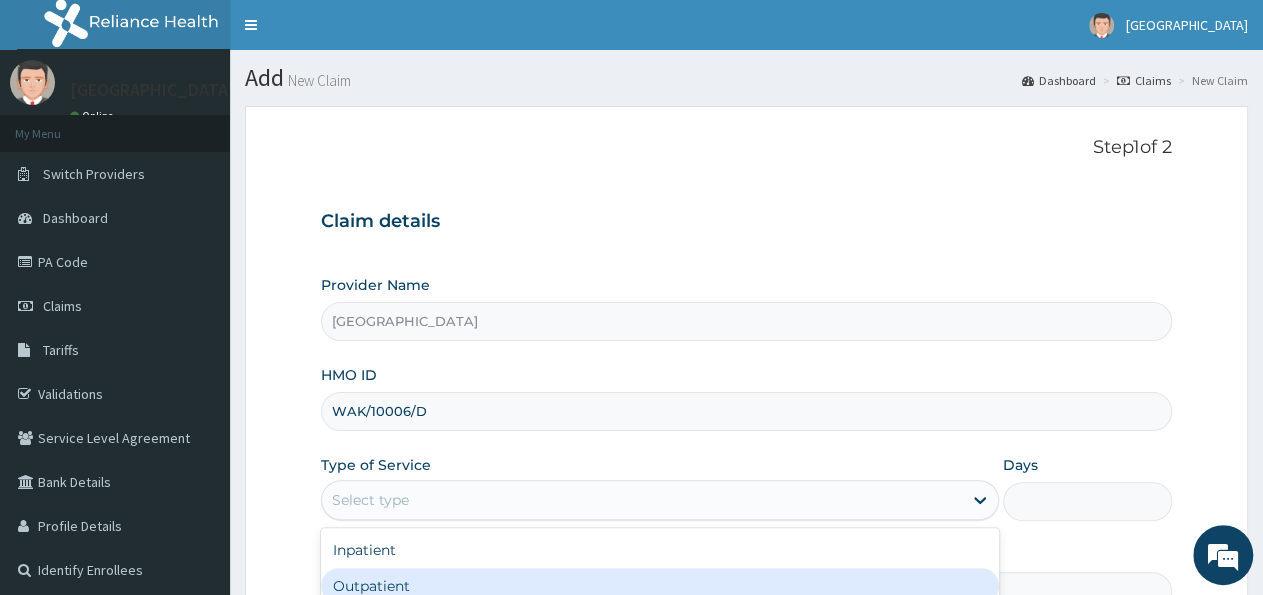 click on "Outpatient" at bounding box center [659, 586] 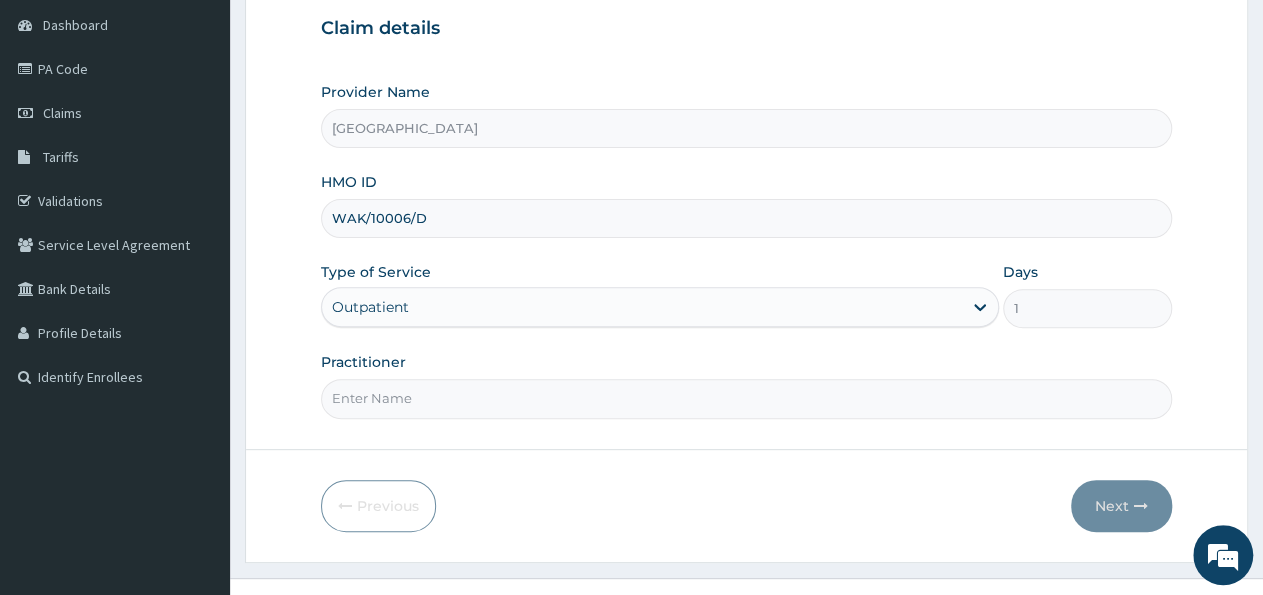 scroll, scrollTop: 222, scrollLeft: 0, axis: vertical 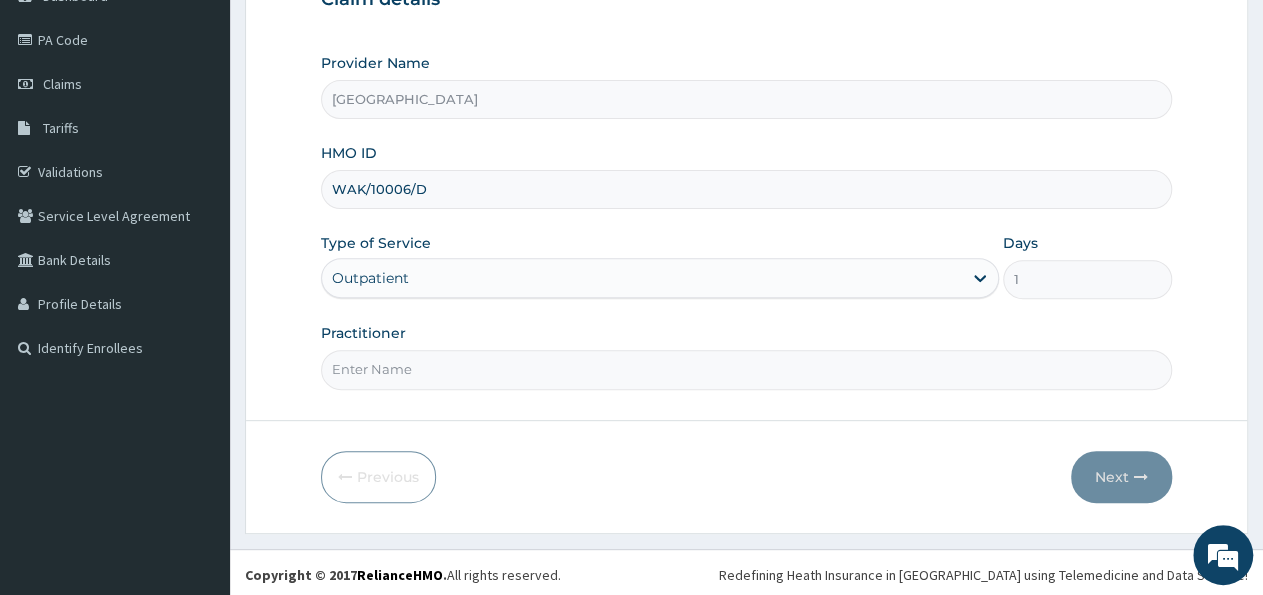 click on "Practitioner" at bounding box center (746, 369) 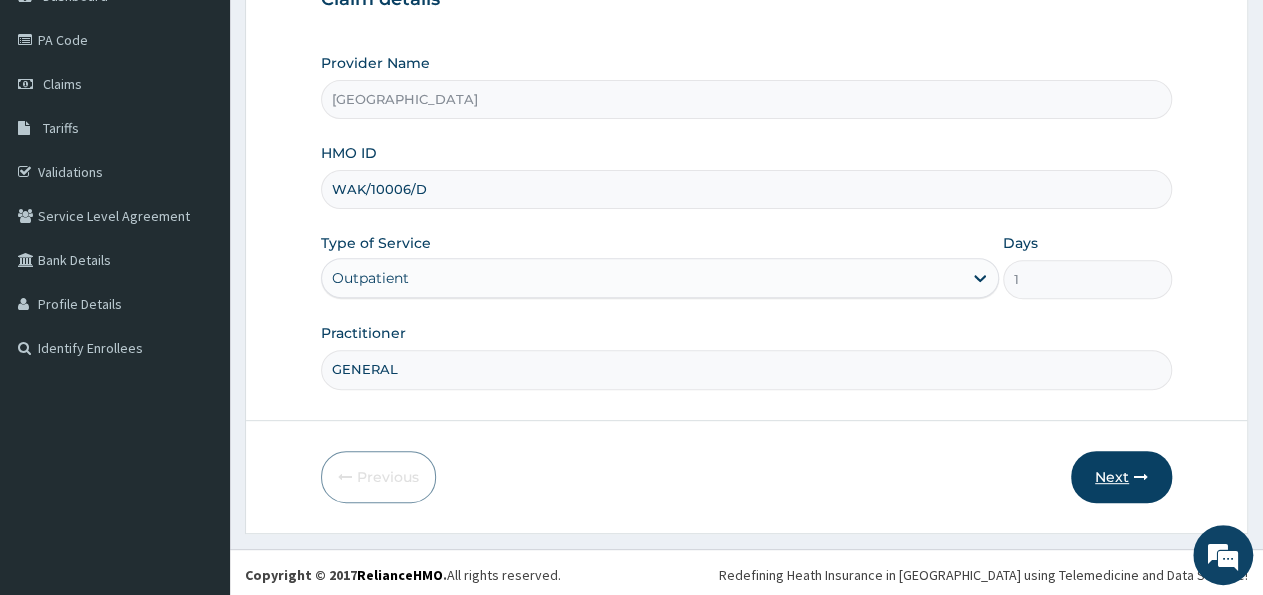 type on "GENERAL" 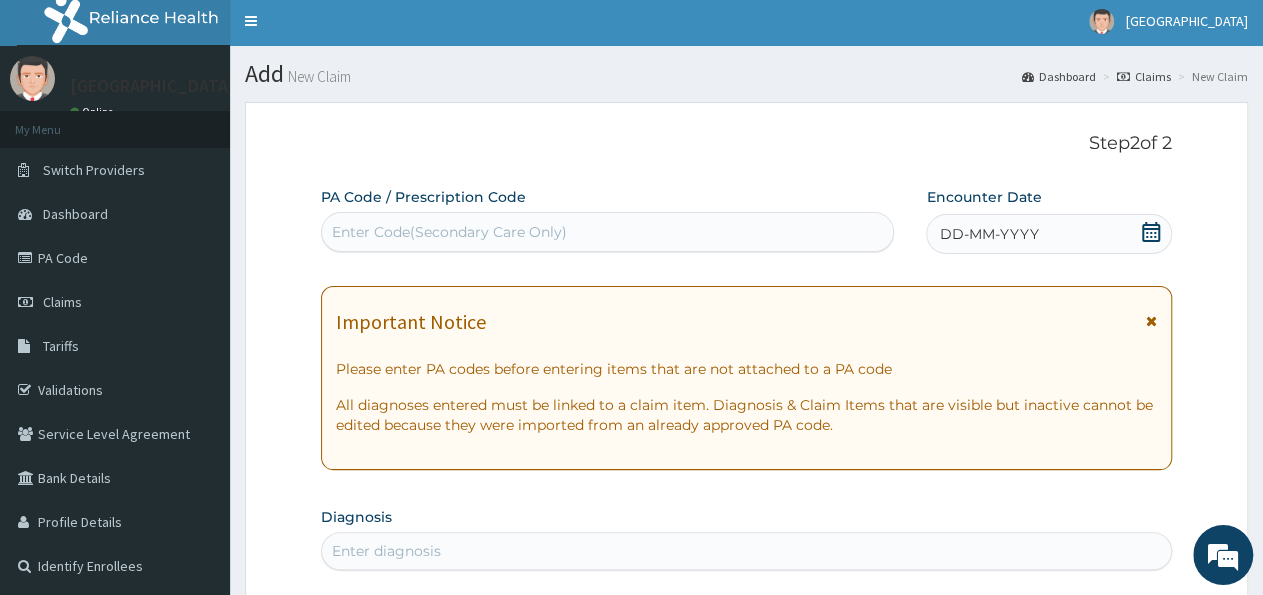 scroll, scrollTop: 0, scrollLeft: 0, axis: both 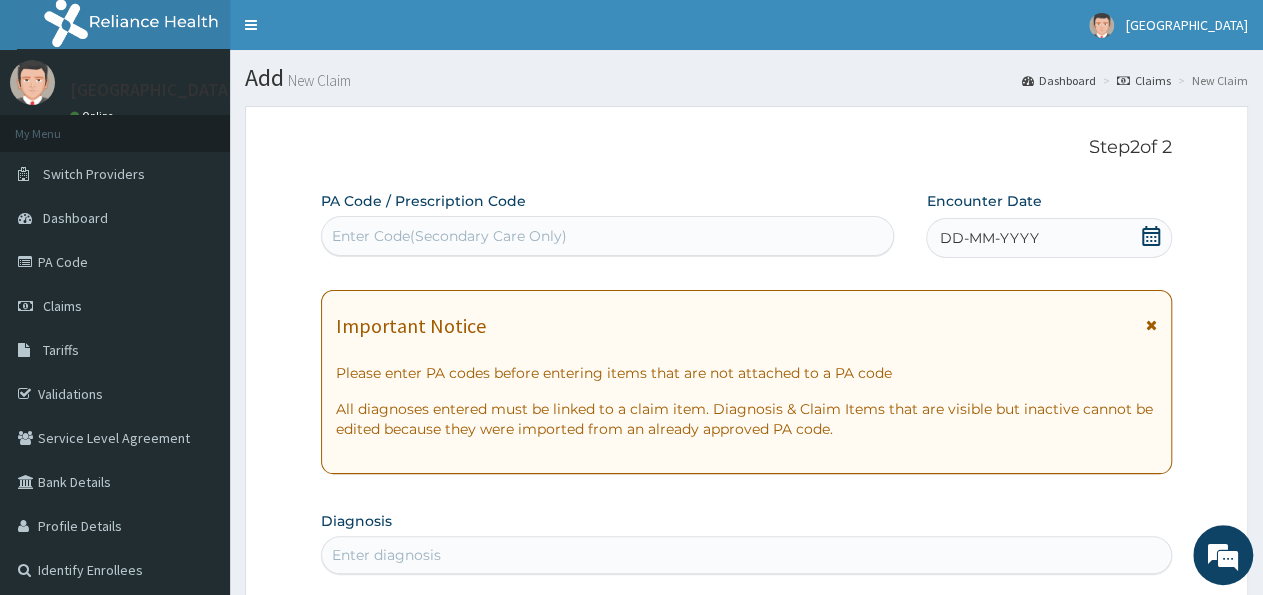 click on "Enter Code(Secondary Care Only)" at bounding box center [607, 236] 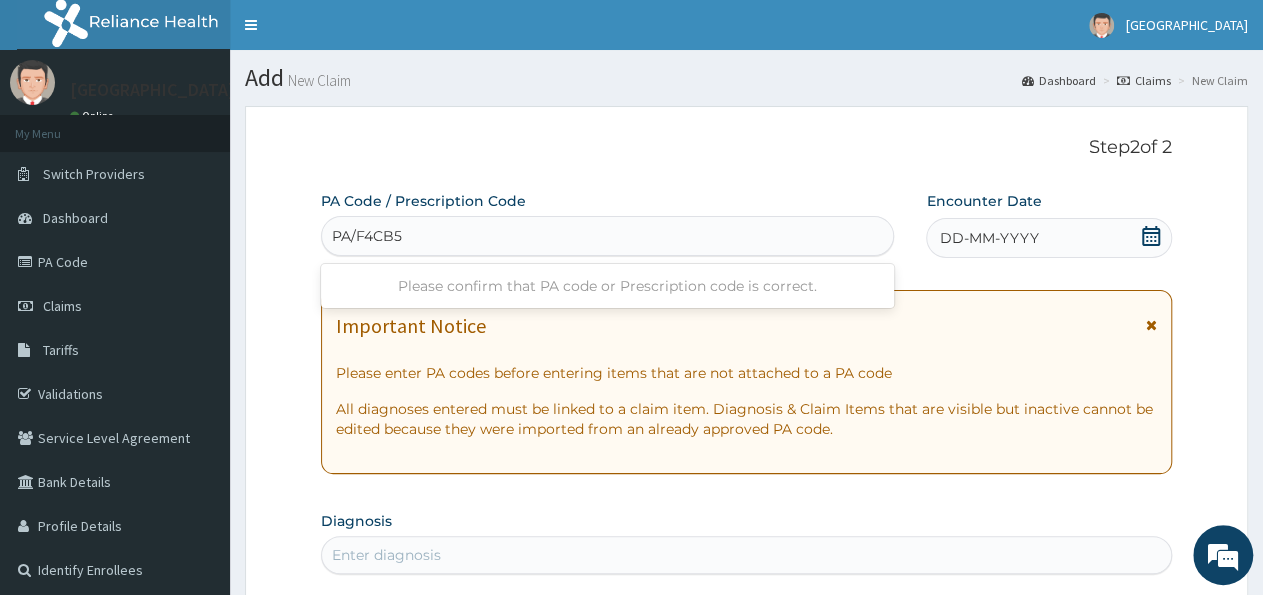 type on "PA/F4CB51" 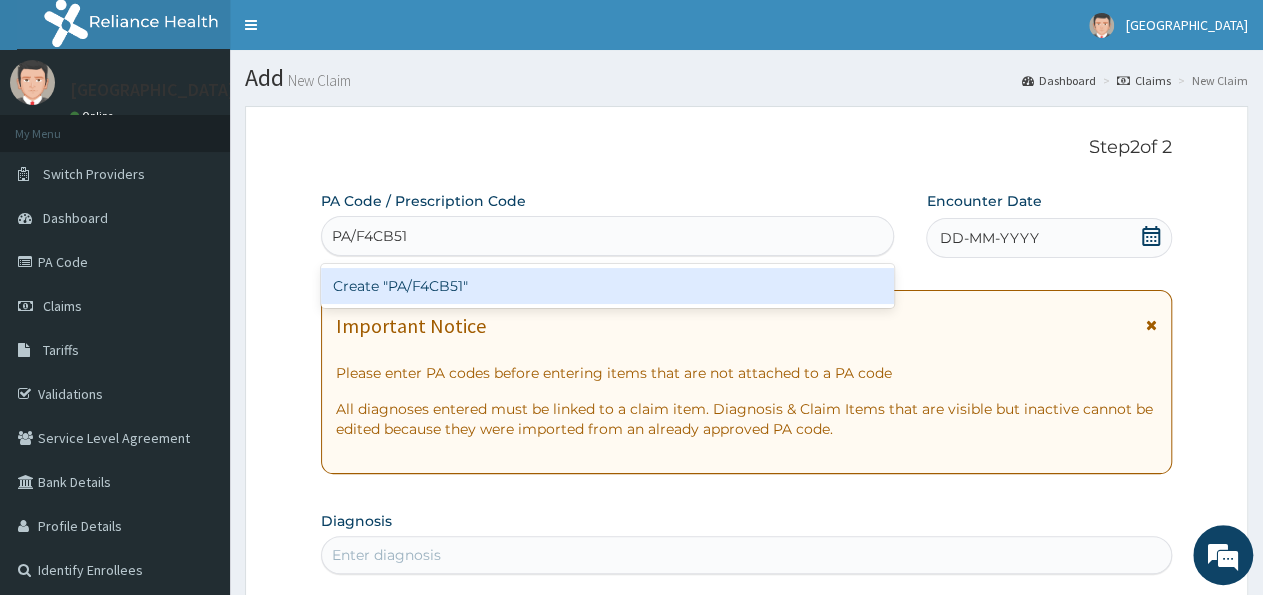 type 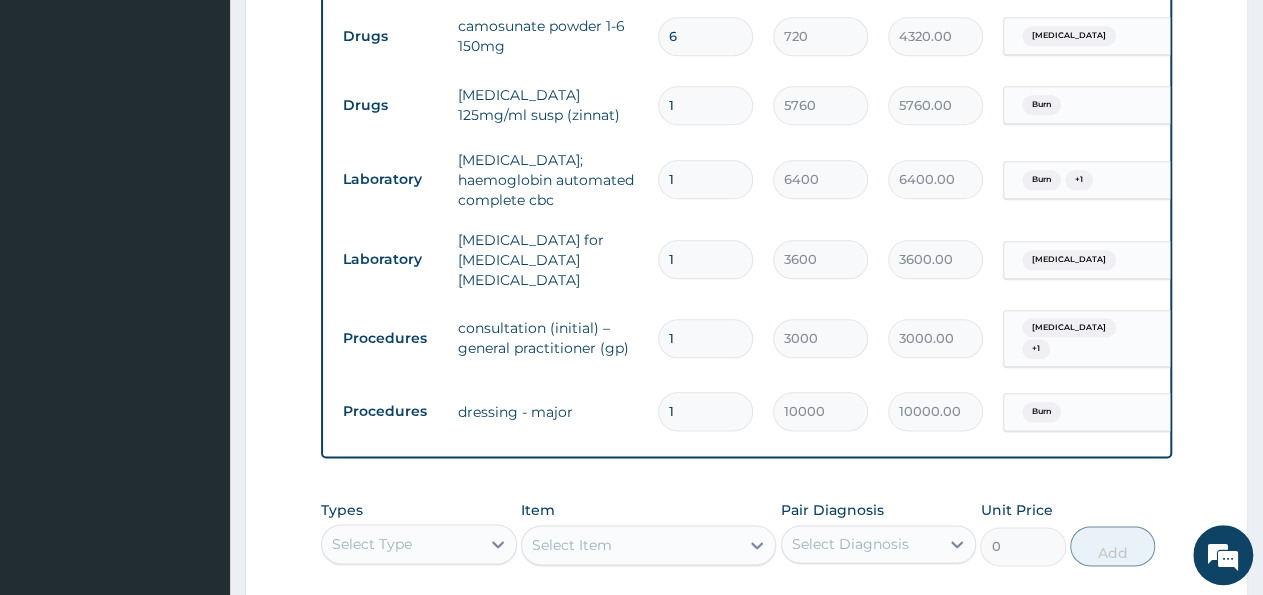 scroll, scrollTop: 1096, scrollLeft: 0, axis: vertical 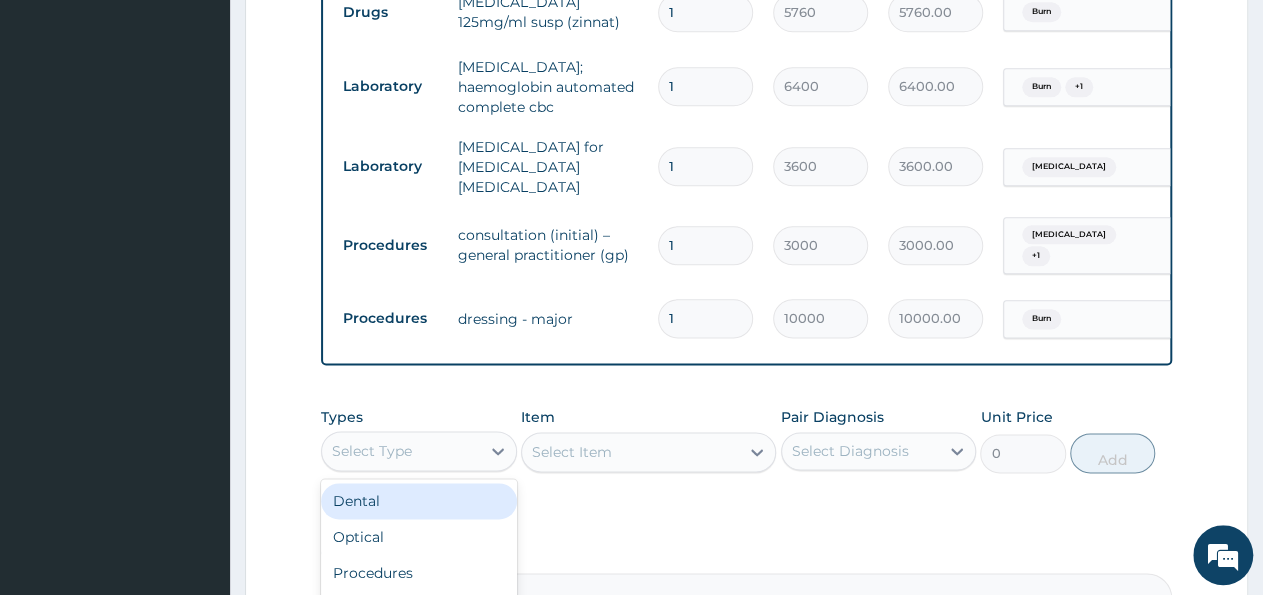 drag, startPoint x: 455, startPoint y: 445, endPoint x: 383, endPoint y: 502, distance: 91.83137 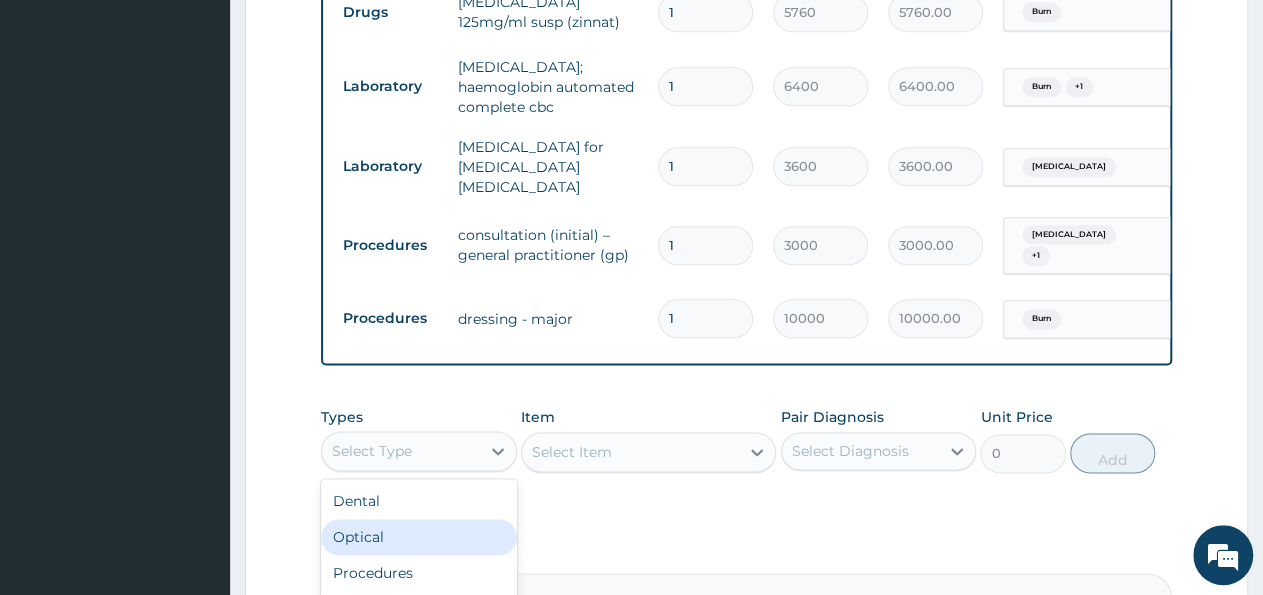scroll, scrollTop: 68, scrollLeft: 0, axis: vertical 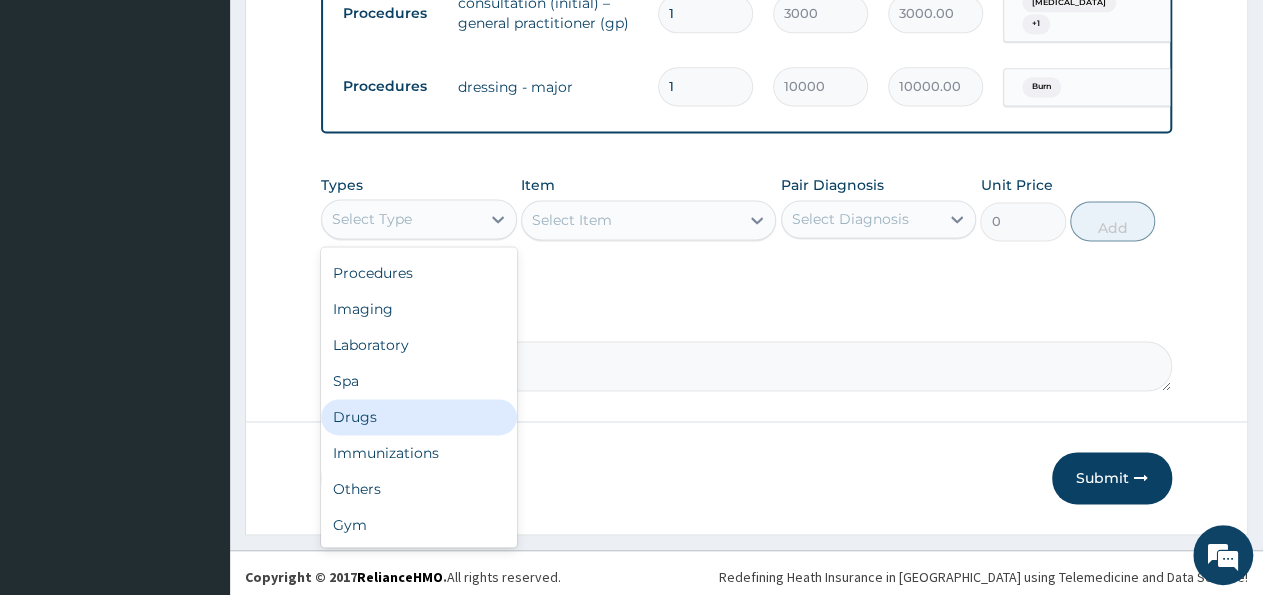 click on "Drugs" at bounding box center [419, 417] 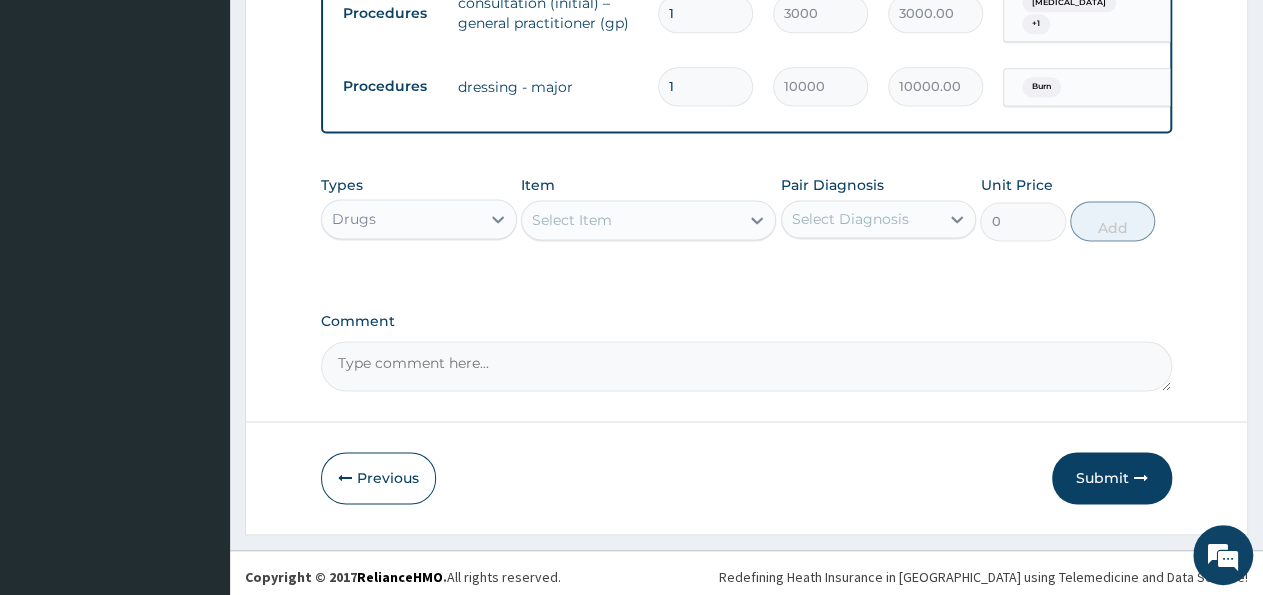 click on "Select Item" at bounding box center [630, 220] 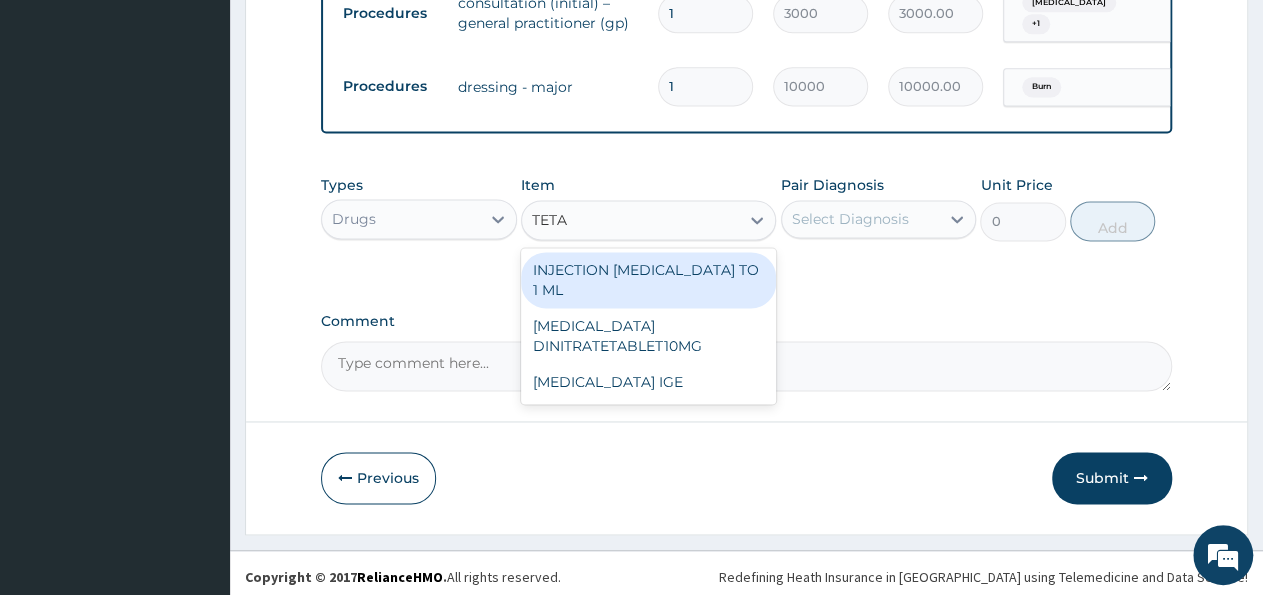 type on "TETA" 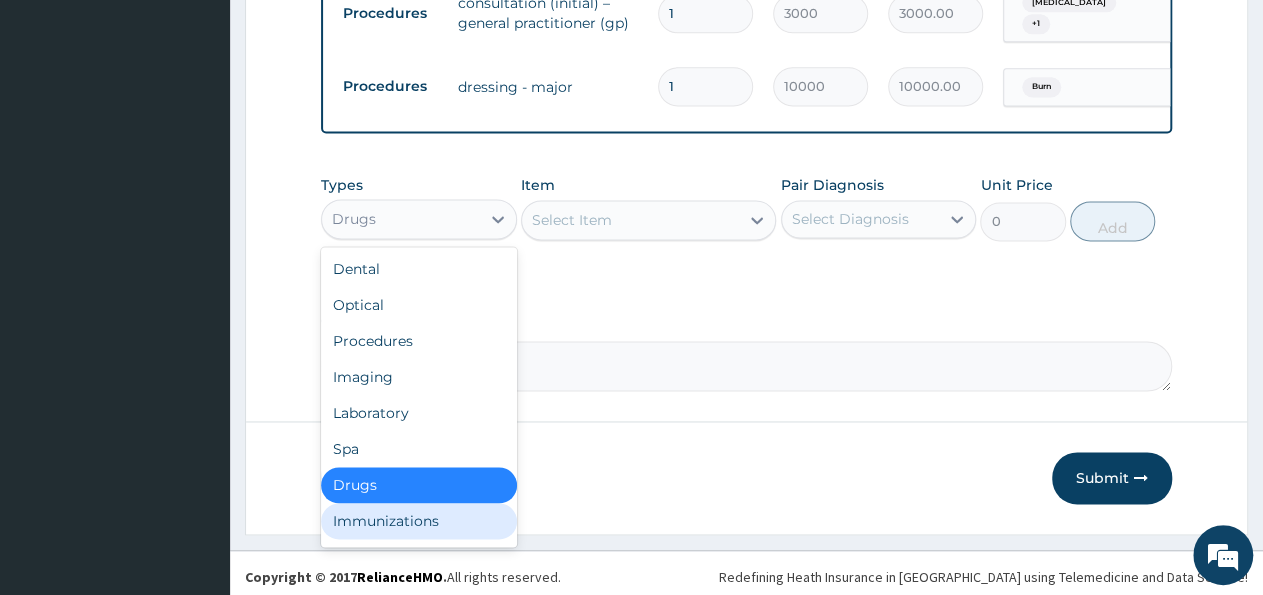 click on "Immunizations" at bounding box center [419, 521] 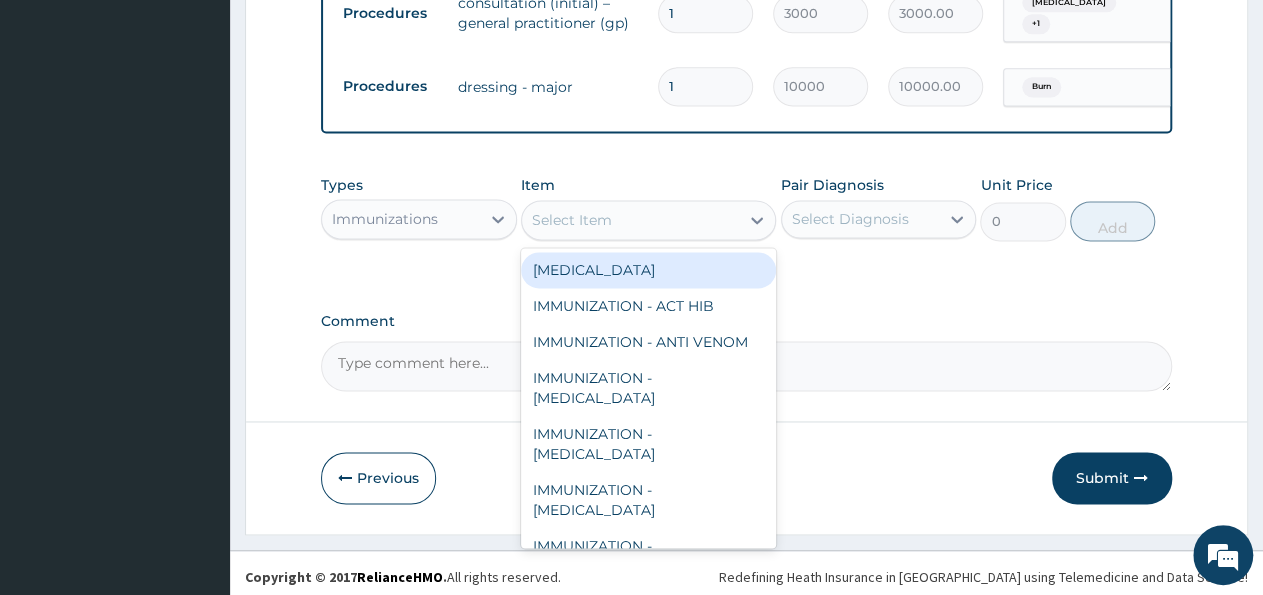 click on "Select Item" at bounding box center (572, 220) 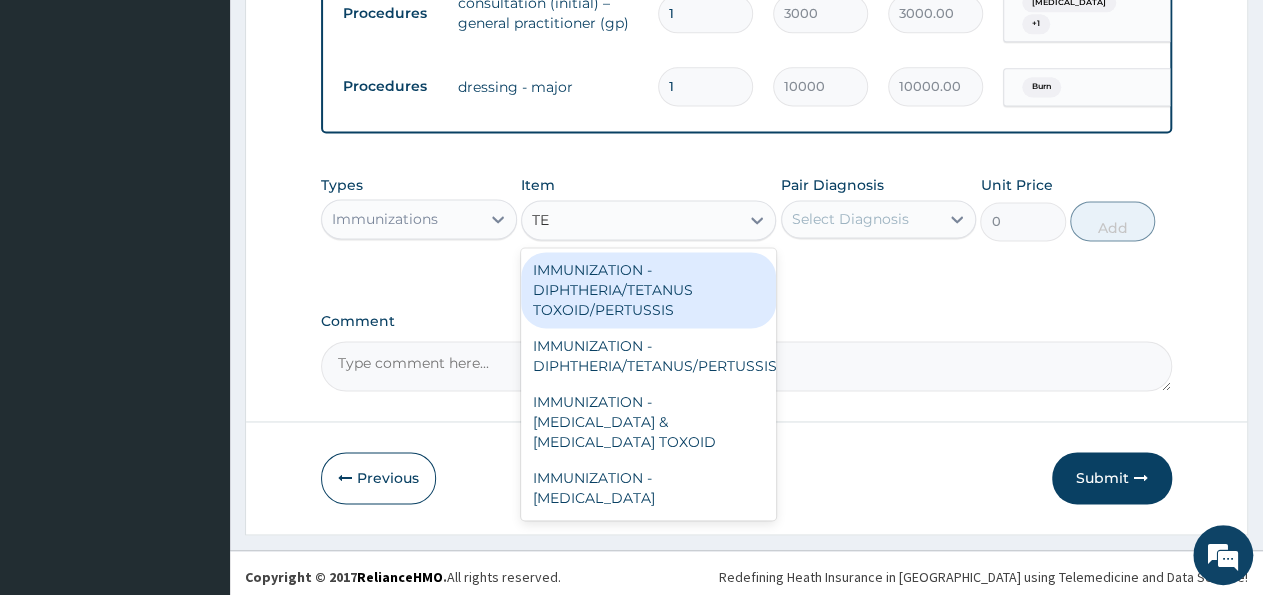 type on "TET" 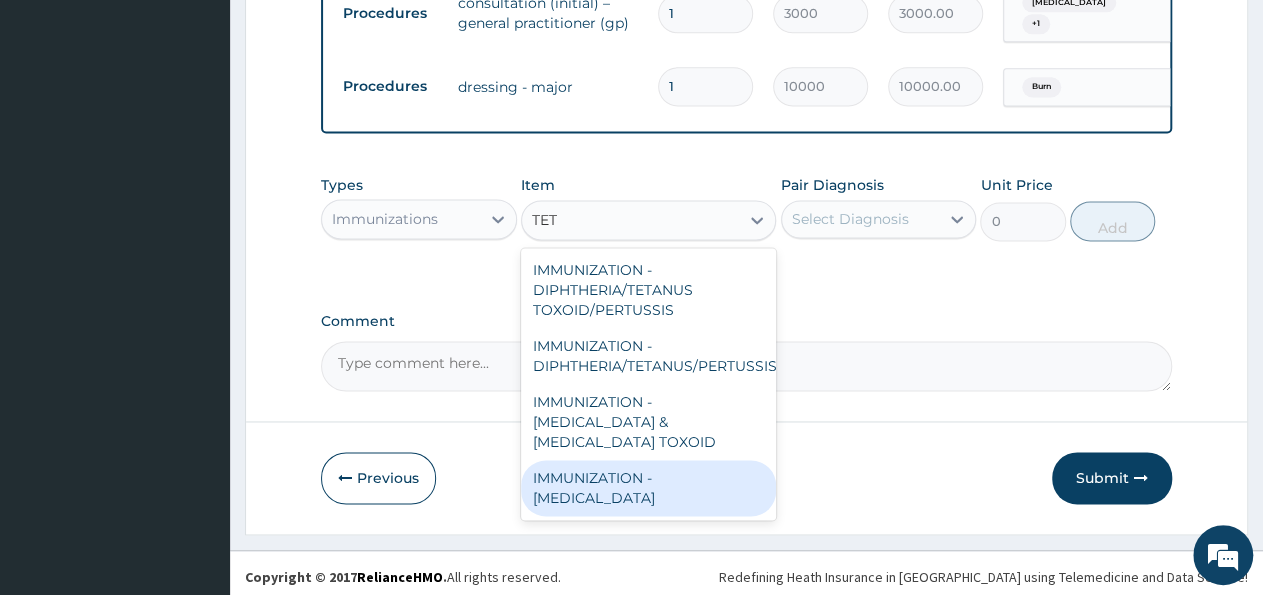 click on "IMMUNIZATION - [MEDICAL_DATA]" at bounding box center (648, 488) 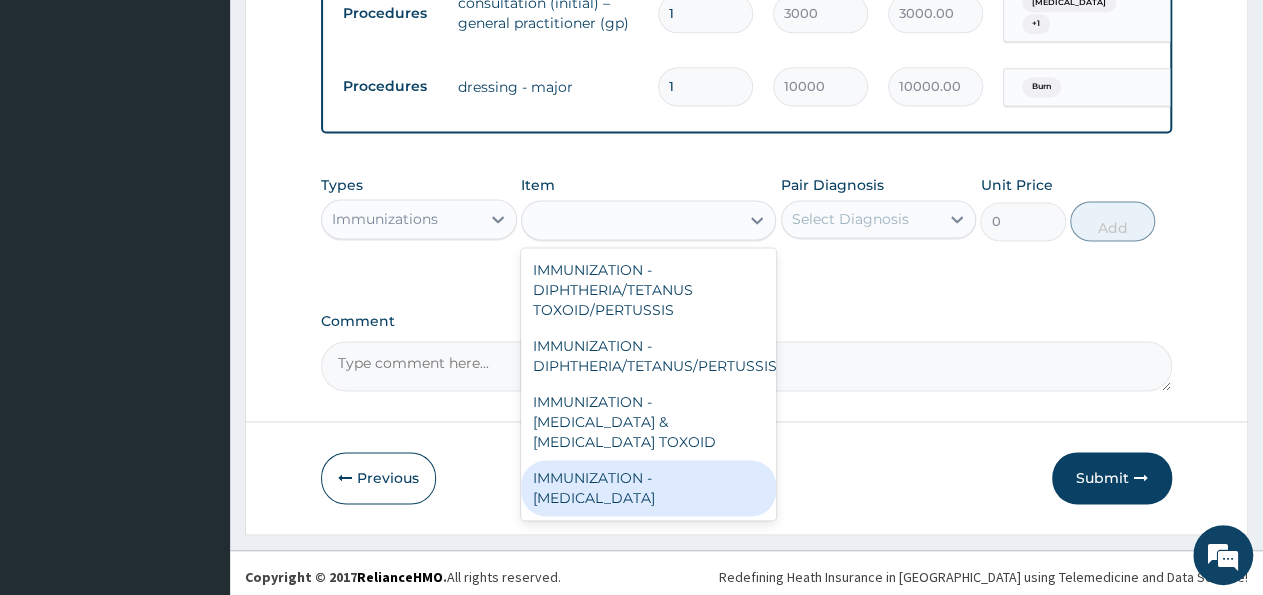 type on "3500" 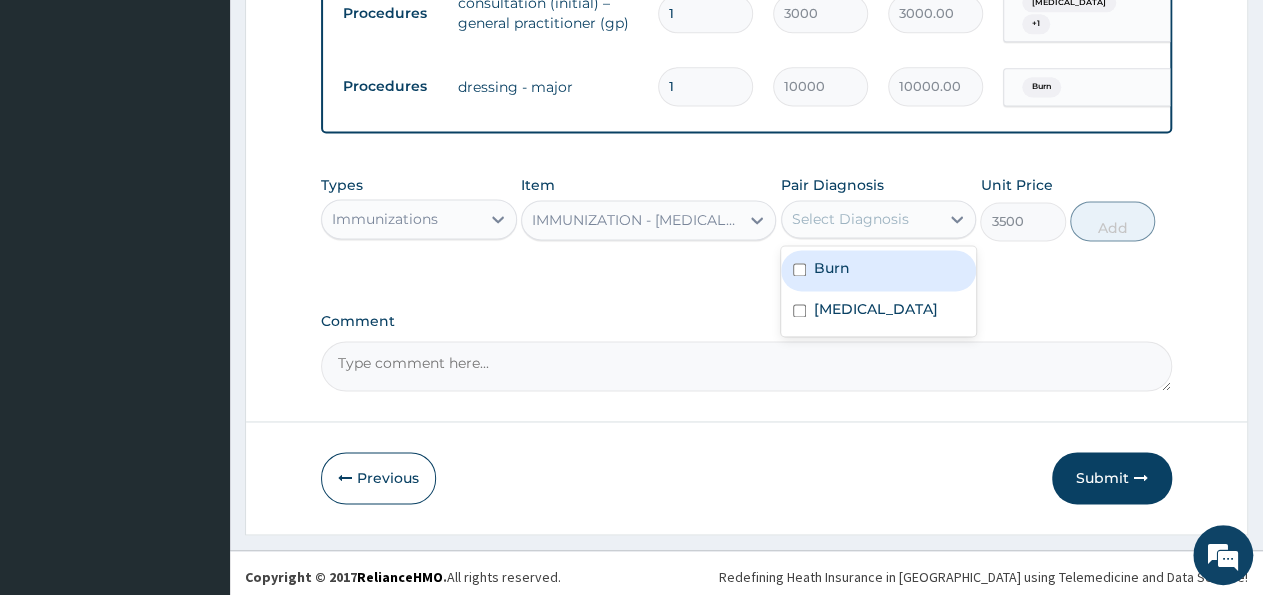 click on "Select Diagnosis" at bounding box center [861, 219] 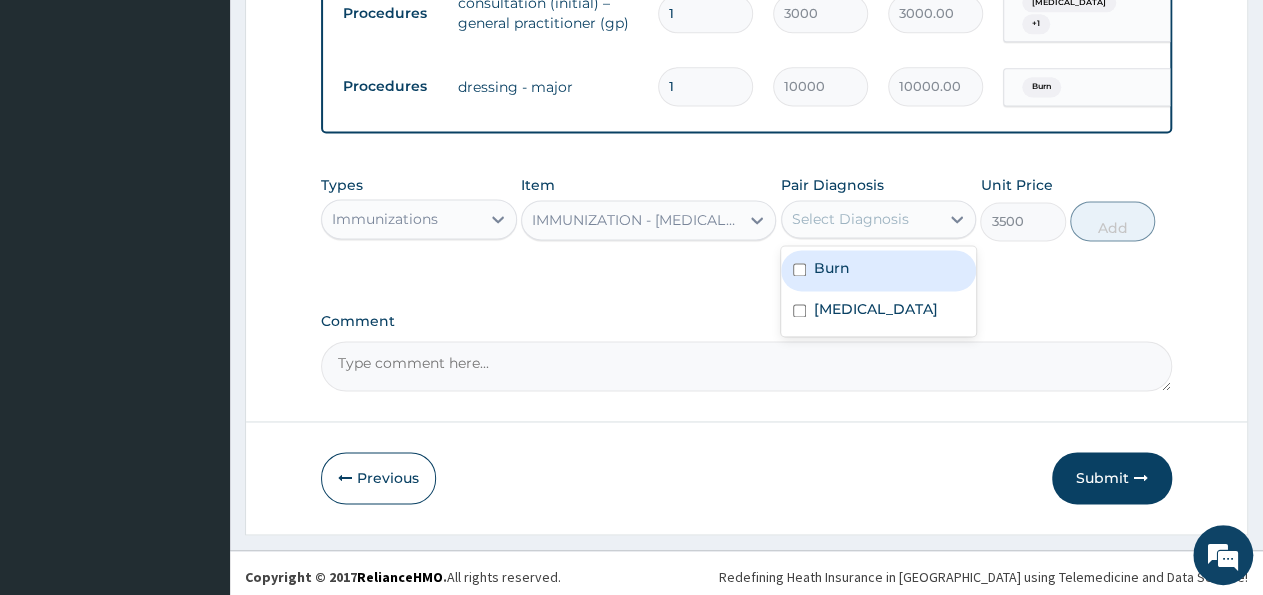 click on "Burn" at bounding box center (879, 270) 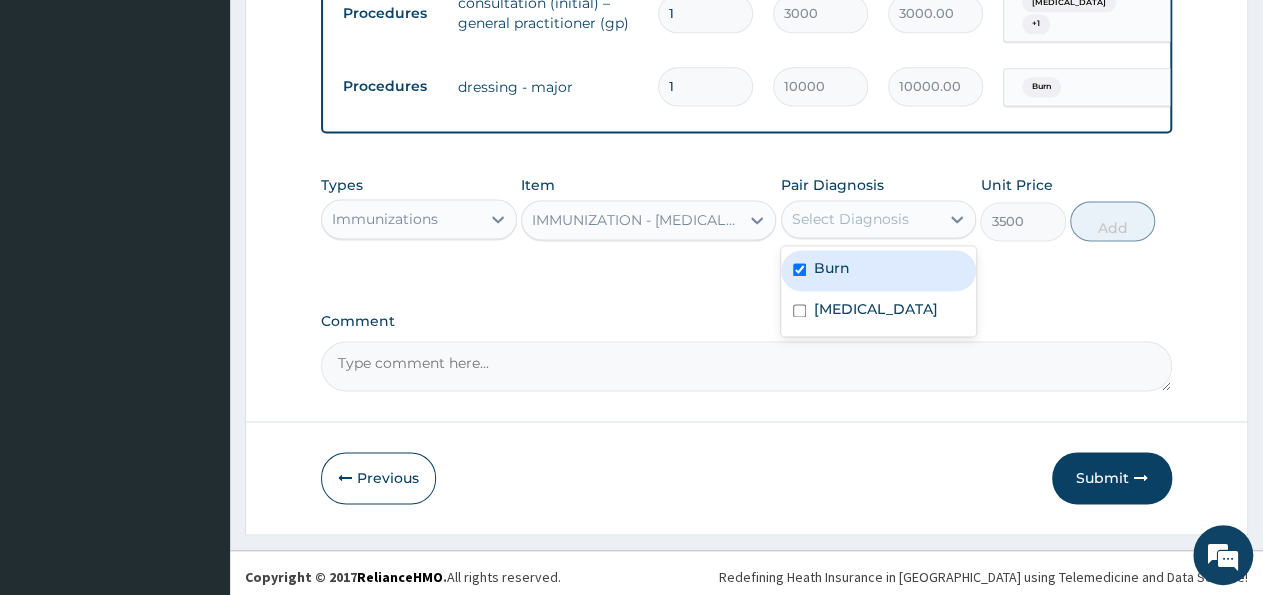 checkbox on "true" 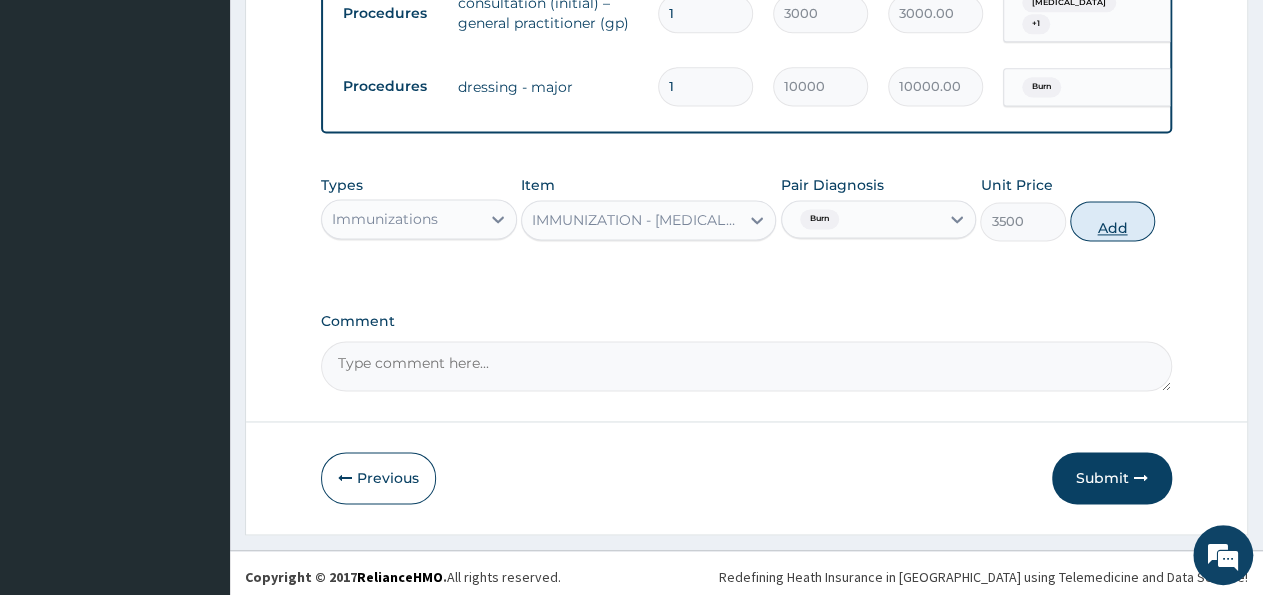 click on "Add" at bounding box center [1112, 221] 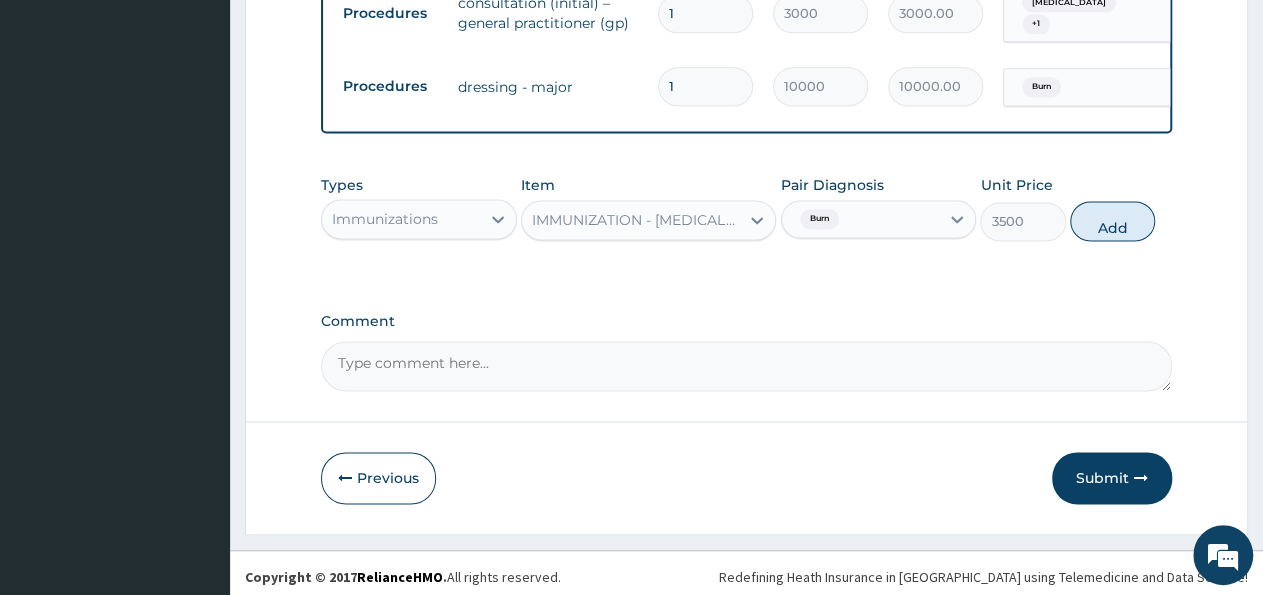 type on "0" 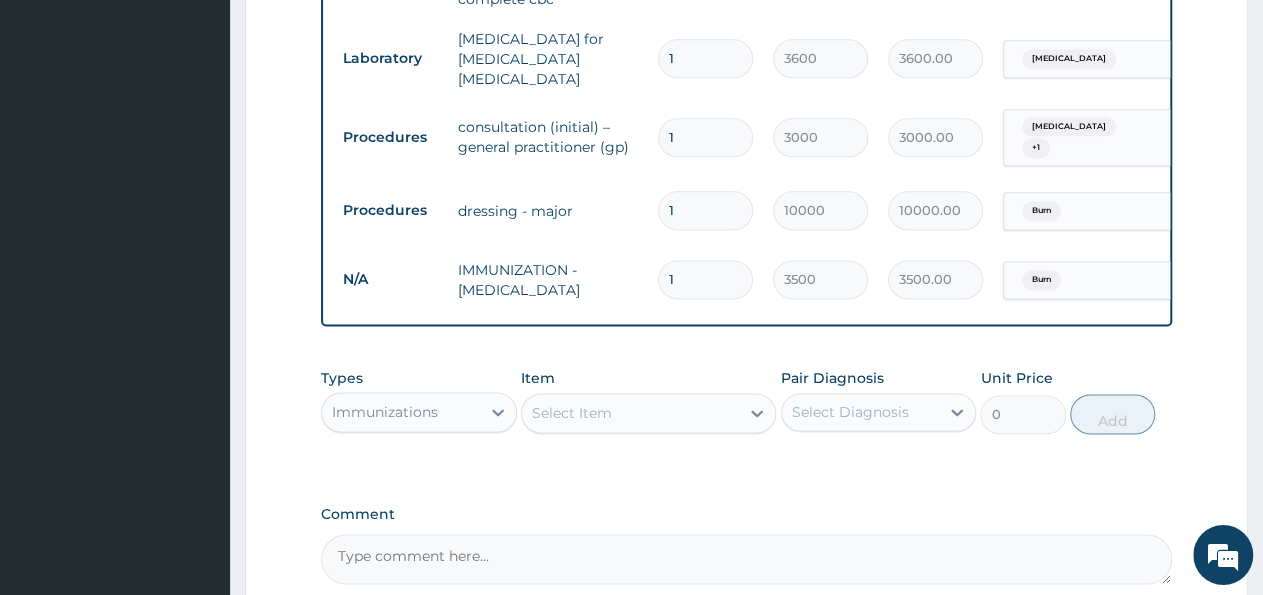 scroll, scrollTop: 1224, scrollLeft: 0, axis: vertical 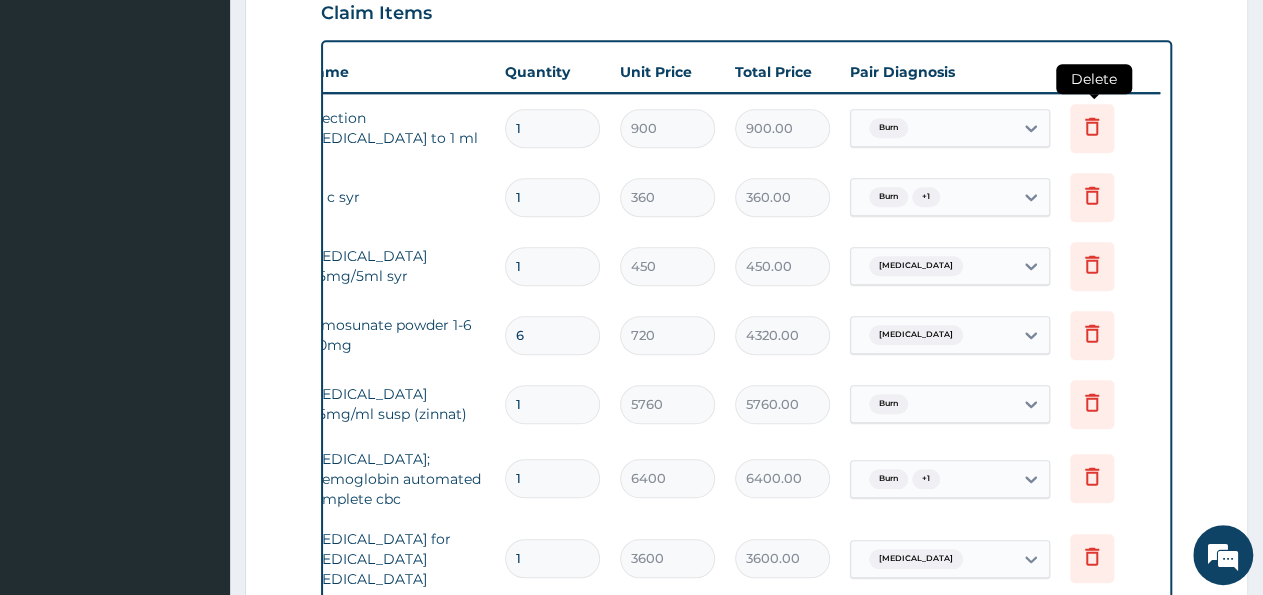 click 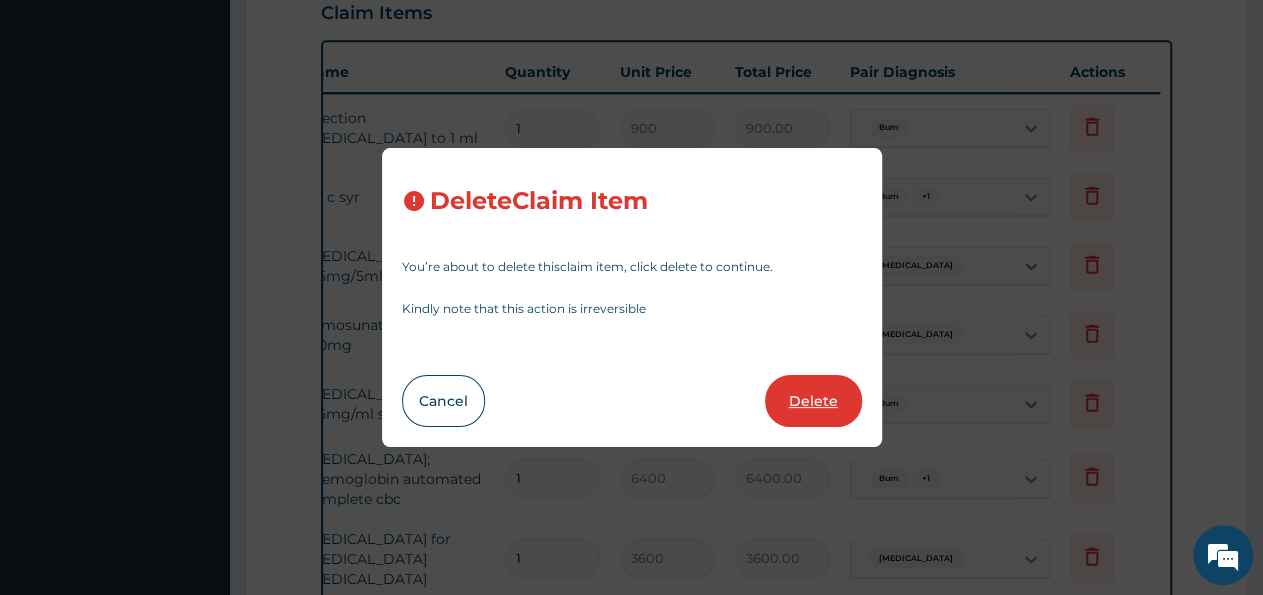 click on "Delete" at bounding box center (813, 401) 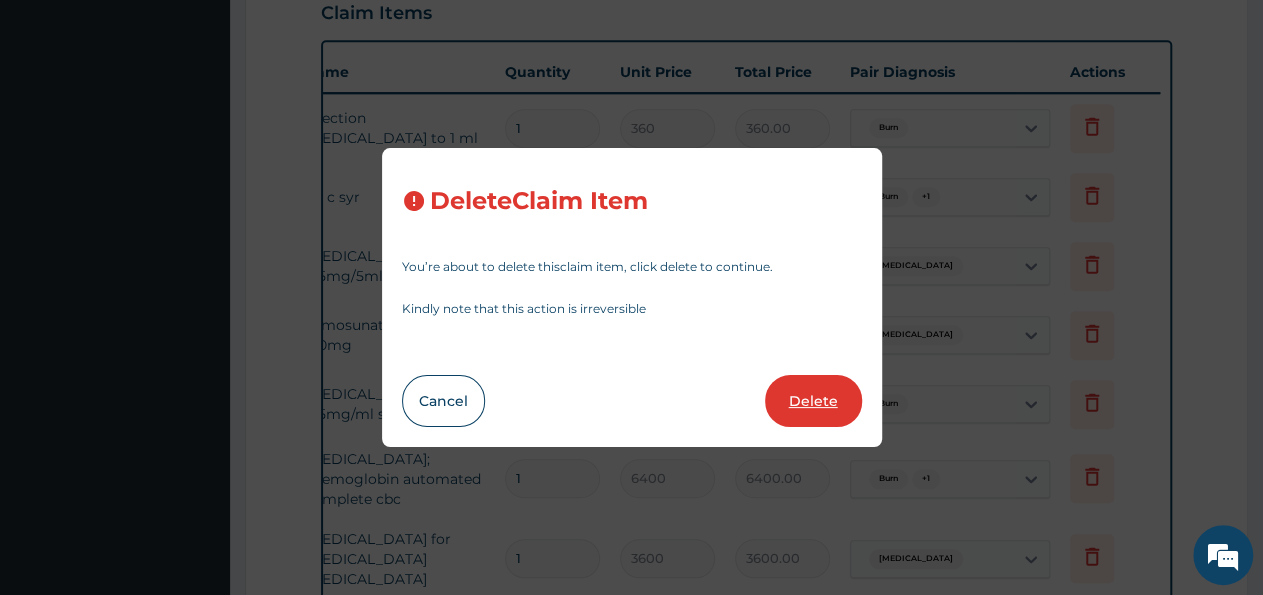 type on "6" 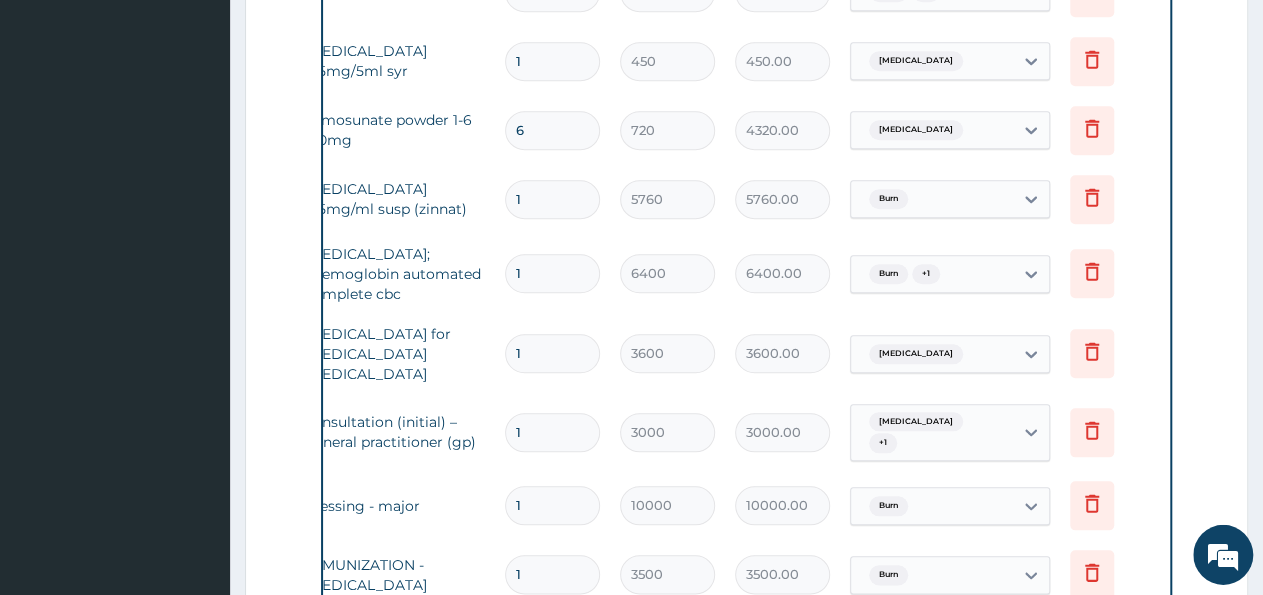 scroll, scrollTop: 808, scrollLeft: 0, axis: vertical 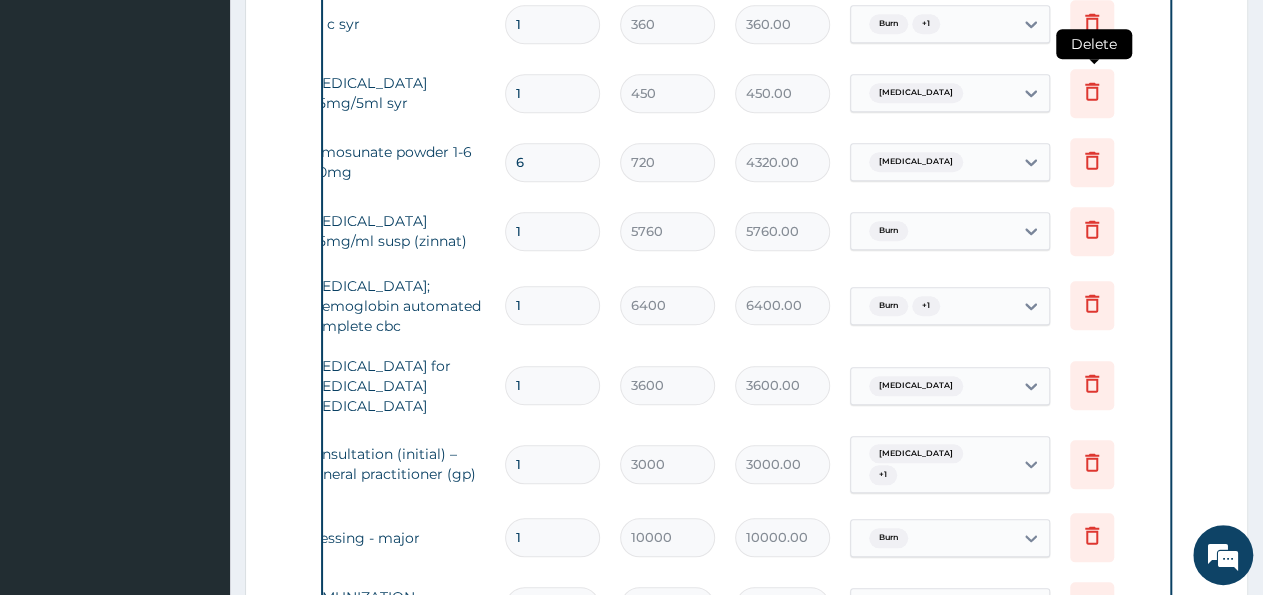 click 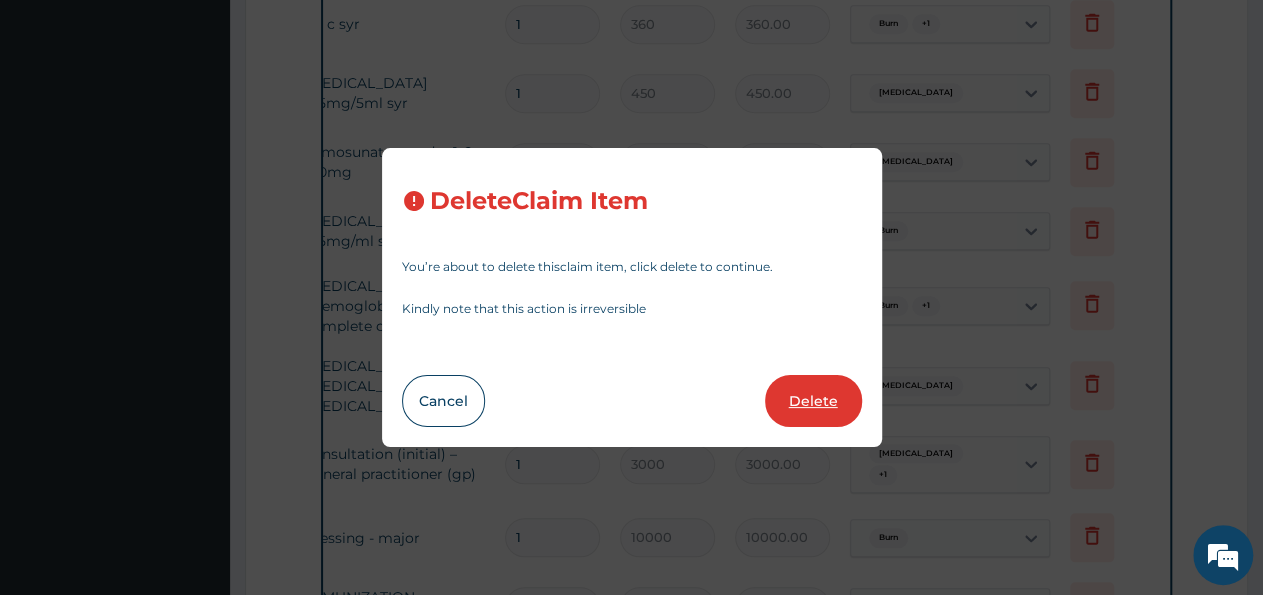 click on "Delete" at bounding box center [813, 401] 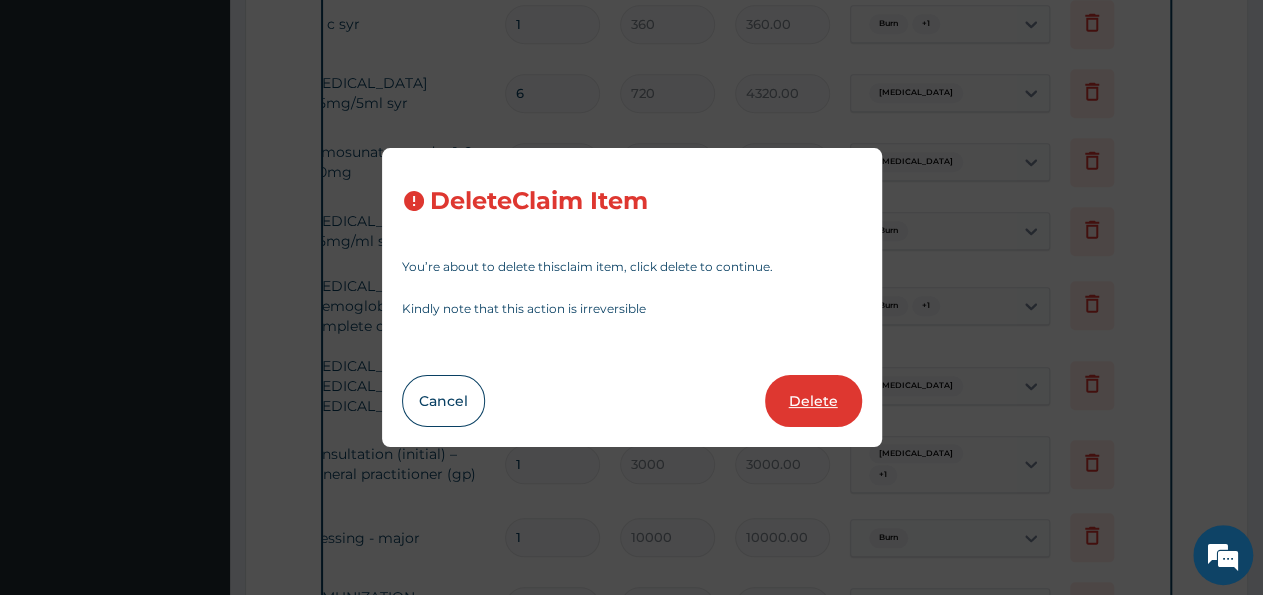 type on "6400.00" 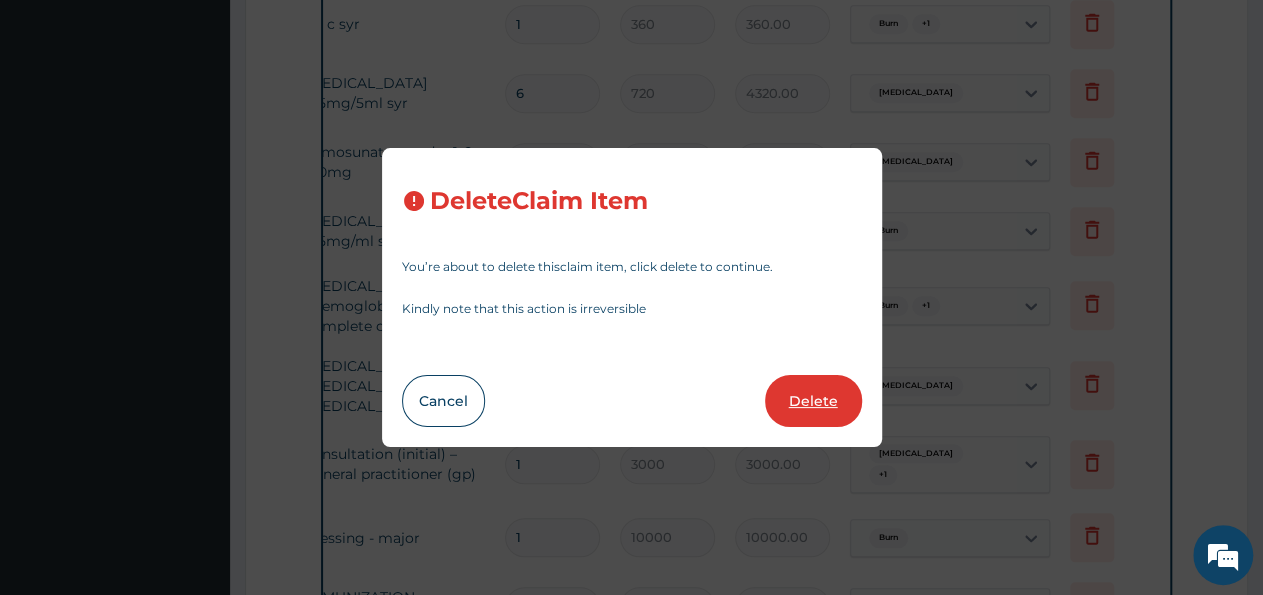 type on "3600" 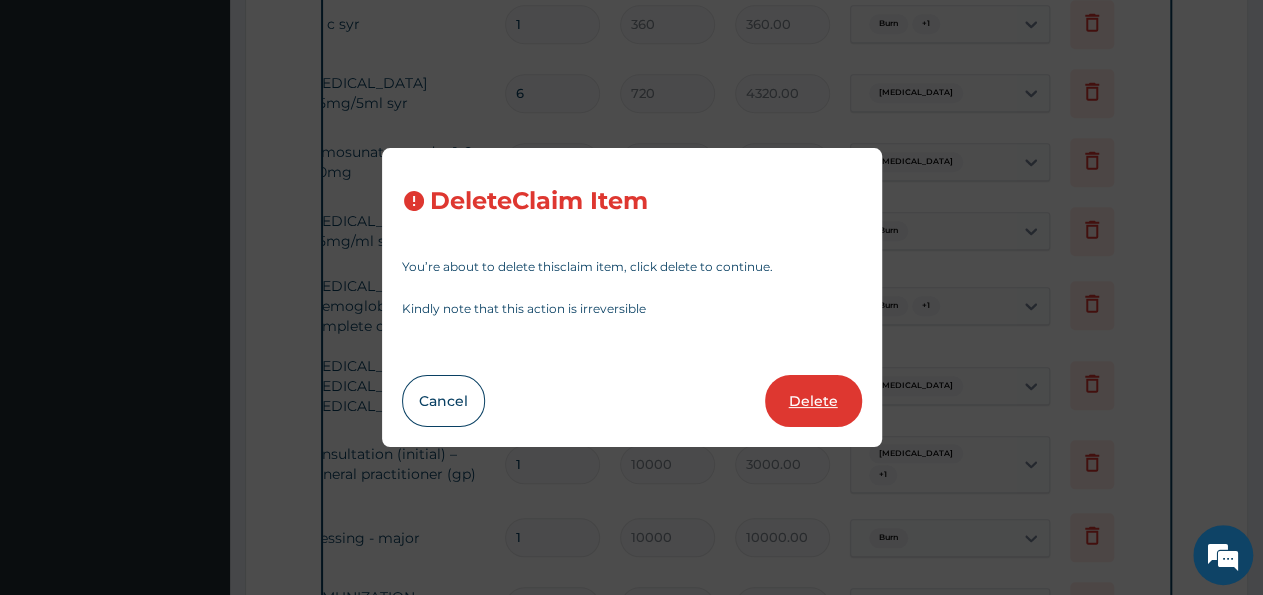 type on "10000.00" 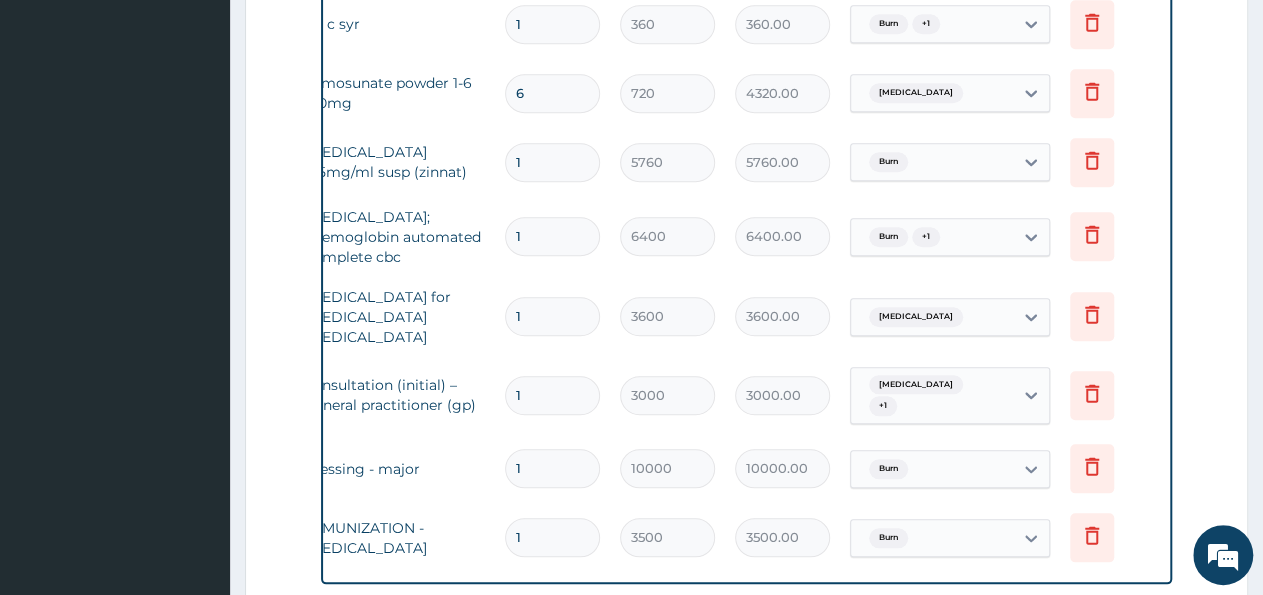 scroll, scrollTop: 1224, scrollLeft: 0, axis: vertical 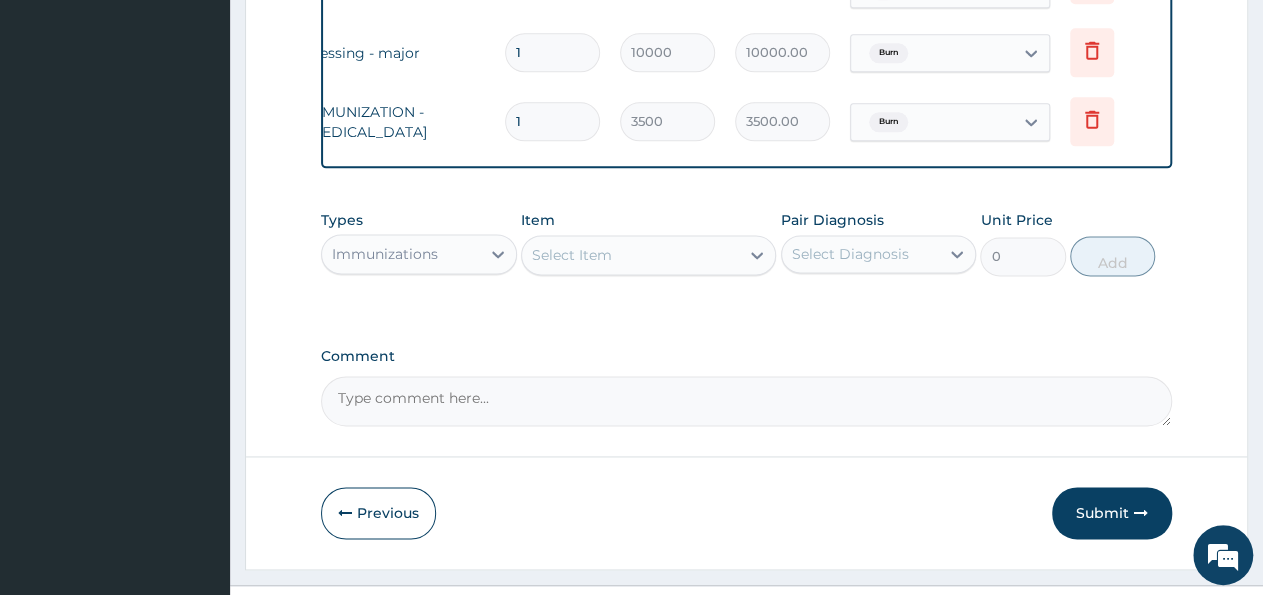 click on "Immunizations" at bounding box center (401, 254) 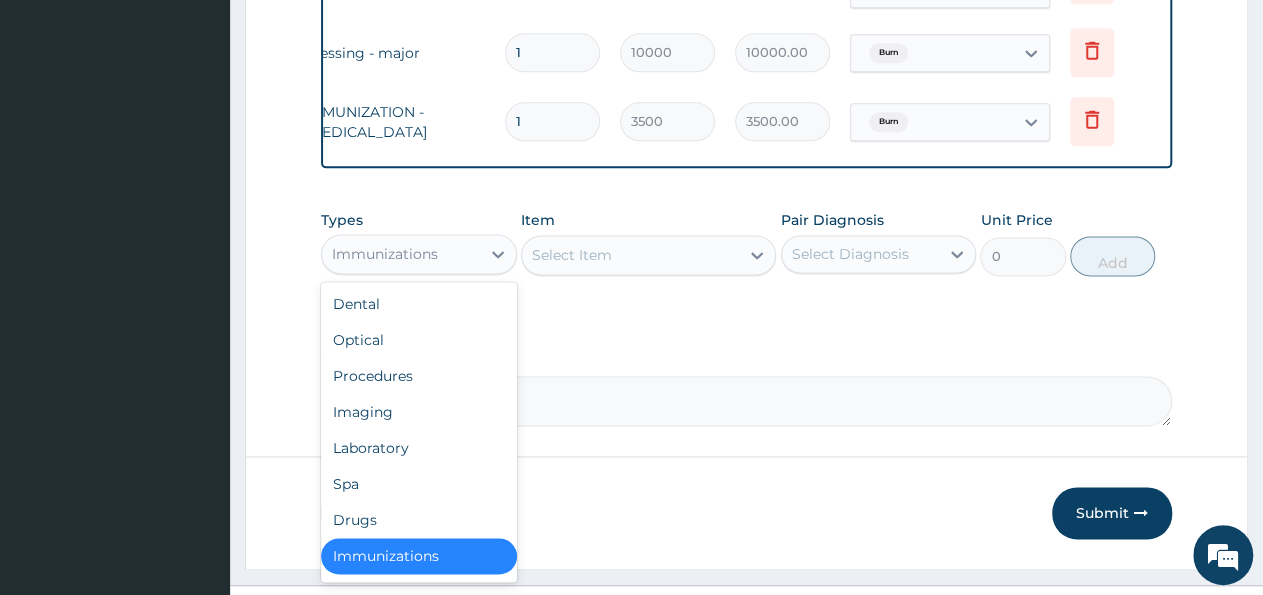 scroll, scrollTop: 4, scrollLeft: 0, axis: vertical 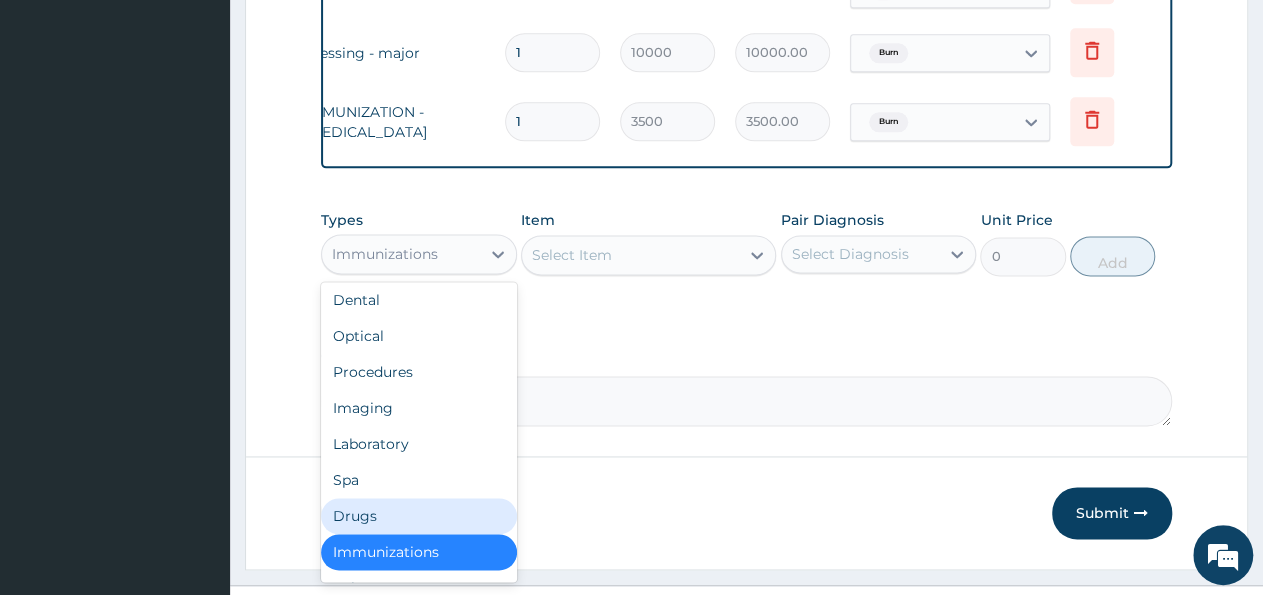 click on "Drugs" at bounding box center [419, 516] 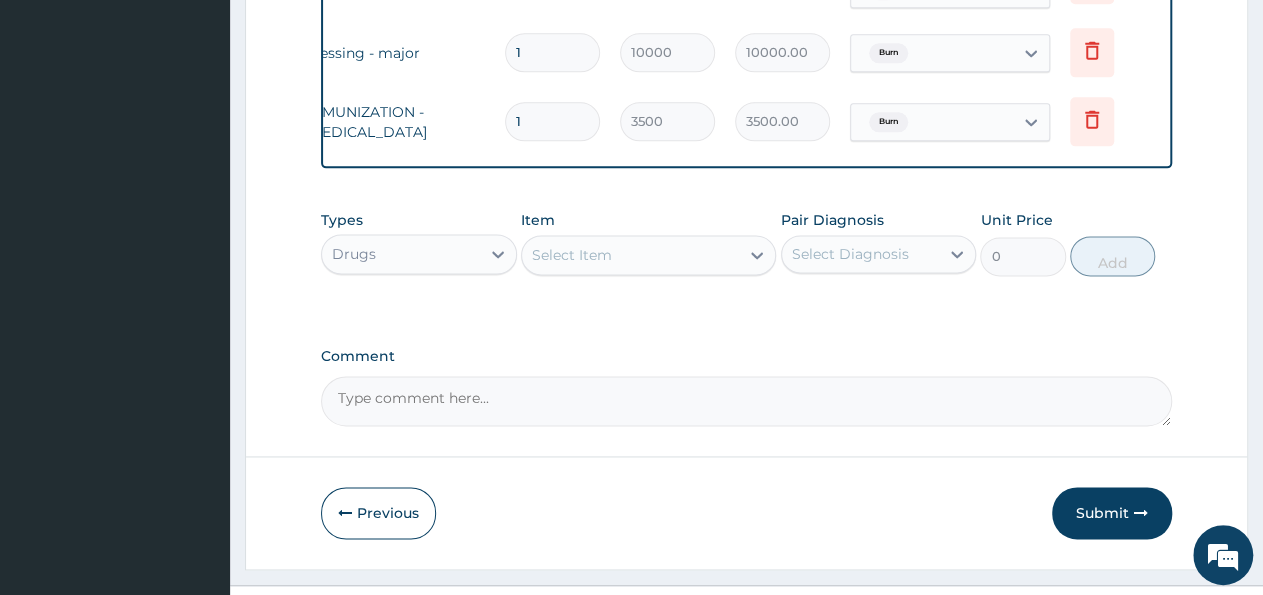 click on "Select Item" at bounding box center [630, 255] 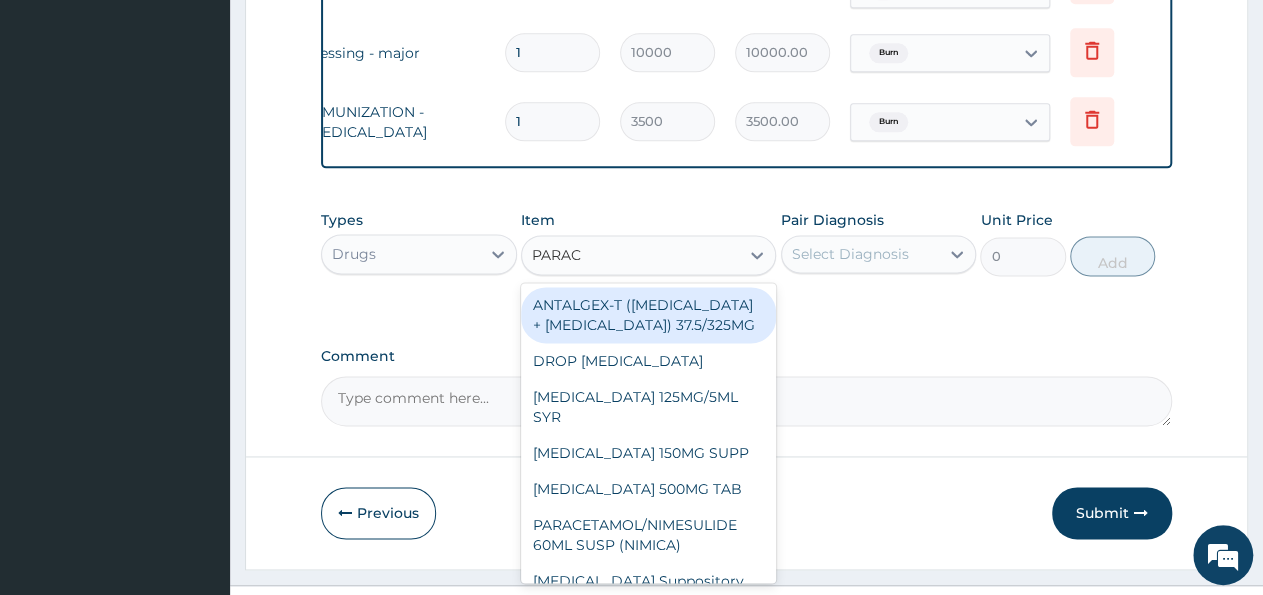 type on "PARACE" 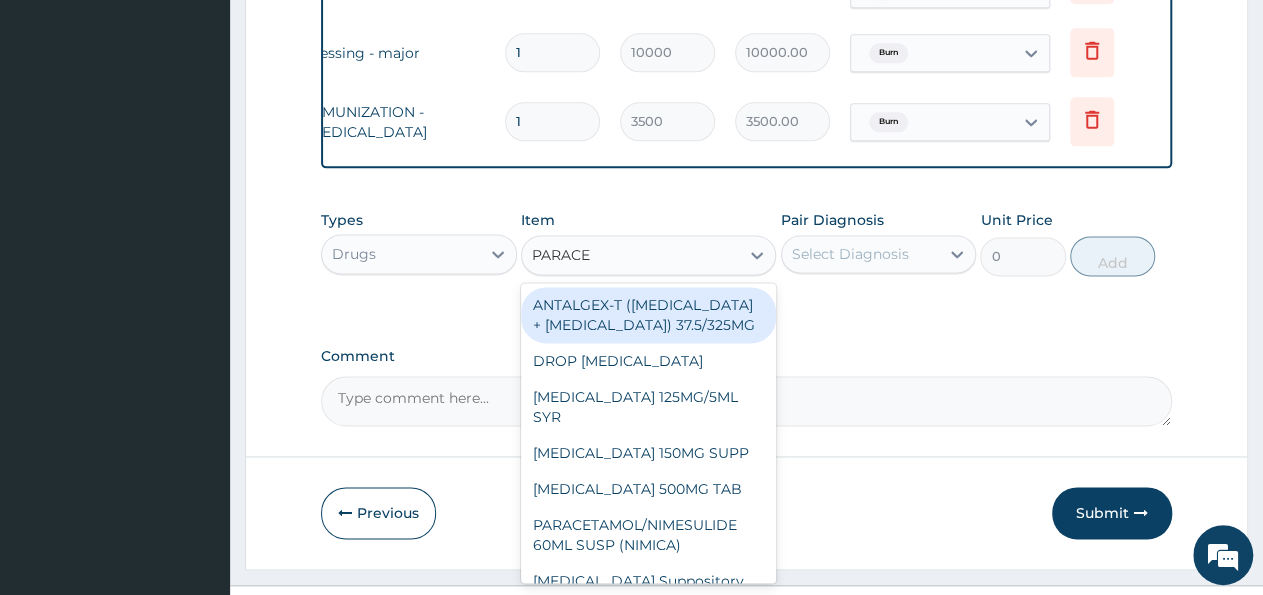 scroll, scrollTop: 1260, scrollLeft: 0, axis: vertical 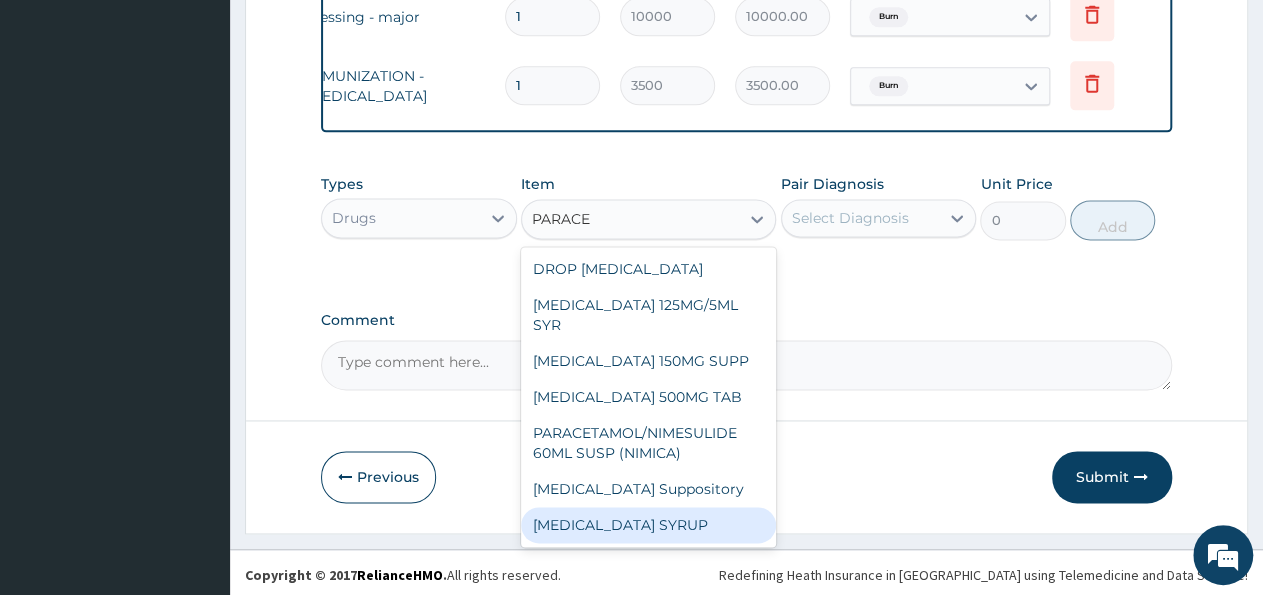click on "[MEDICAL_DATA] SYRUP" at bounding box center (648, 525) 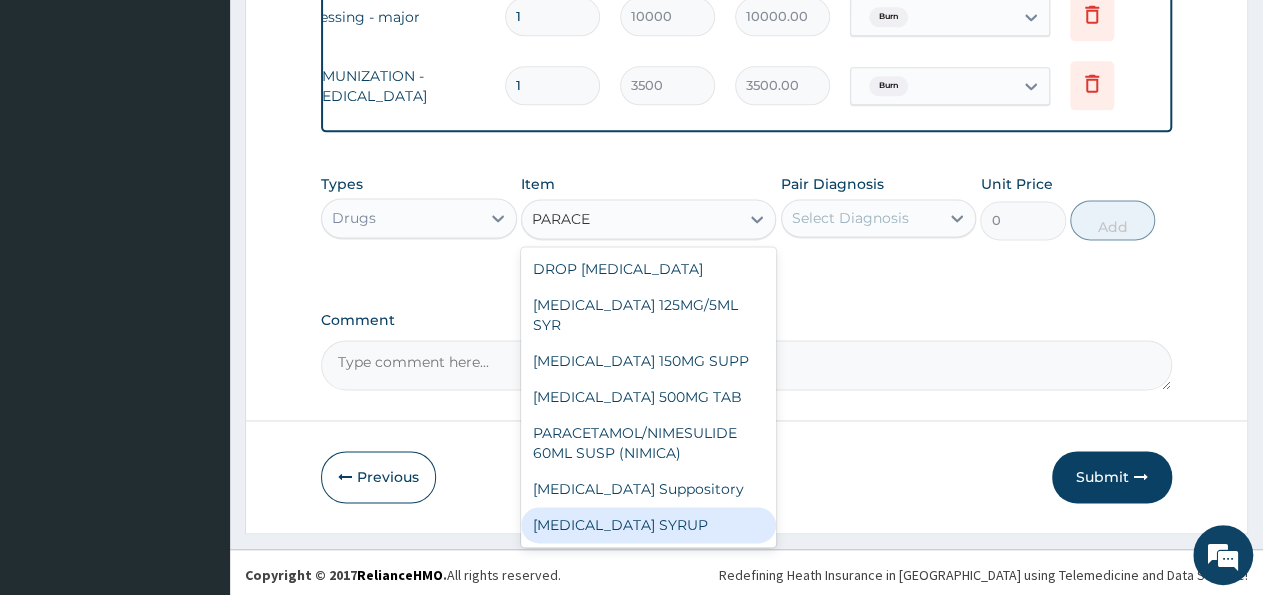 type 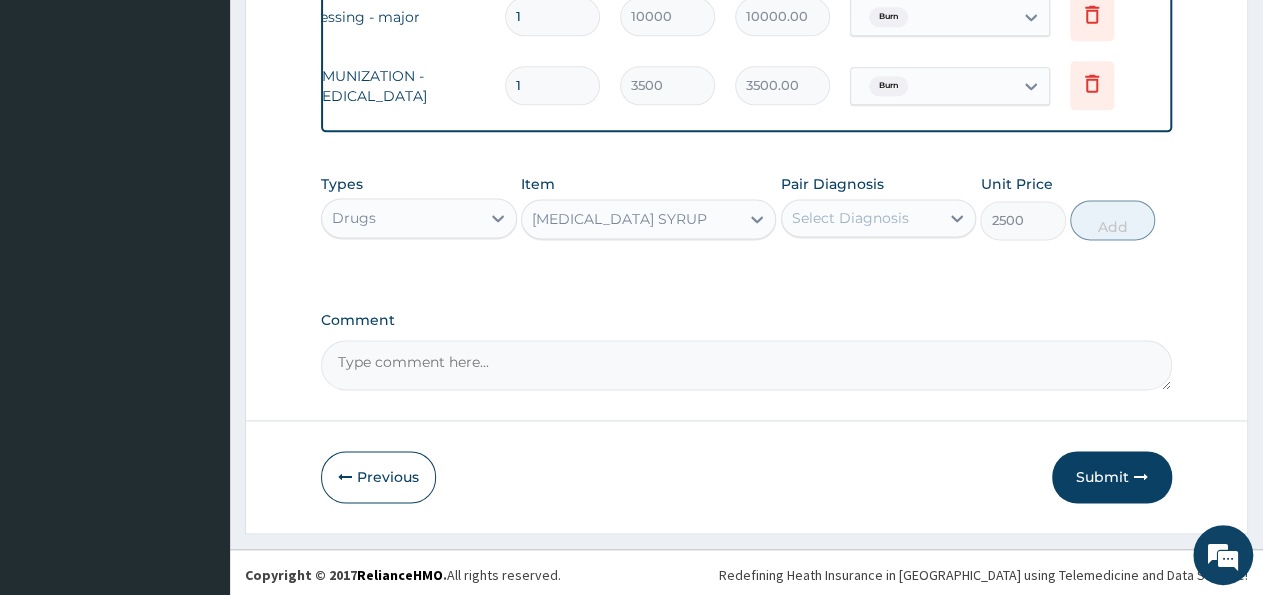 click on "Select Diagnosis" at bounding box center [850, 218] 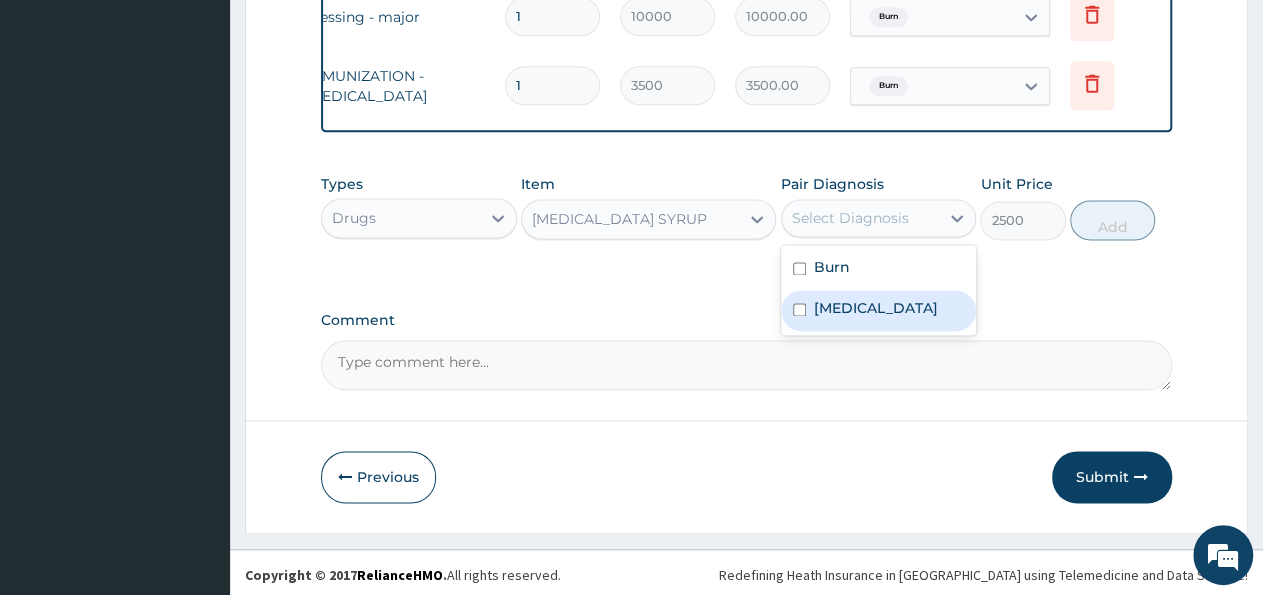 click on "[MEDICAL_DATA]" at bounding box center [876, 308] 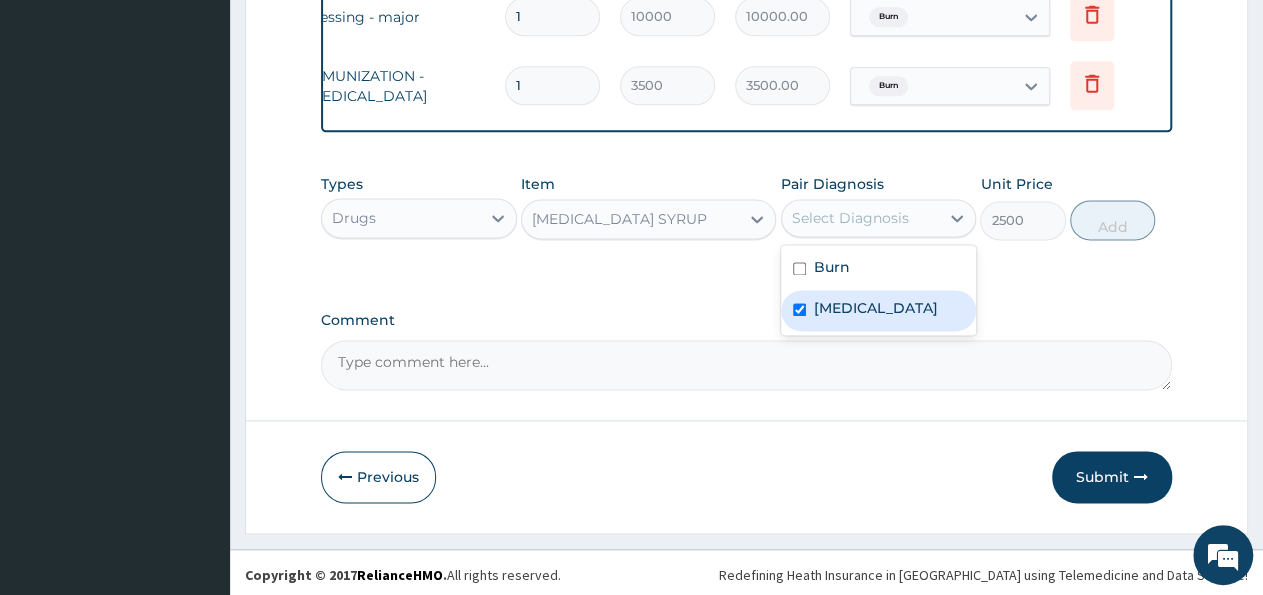 checkbox on "true" 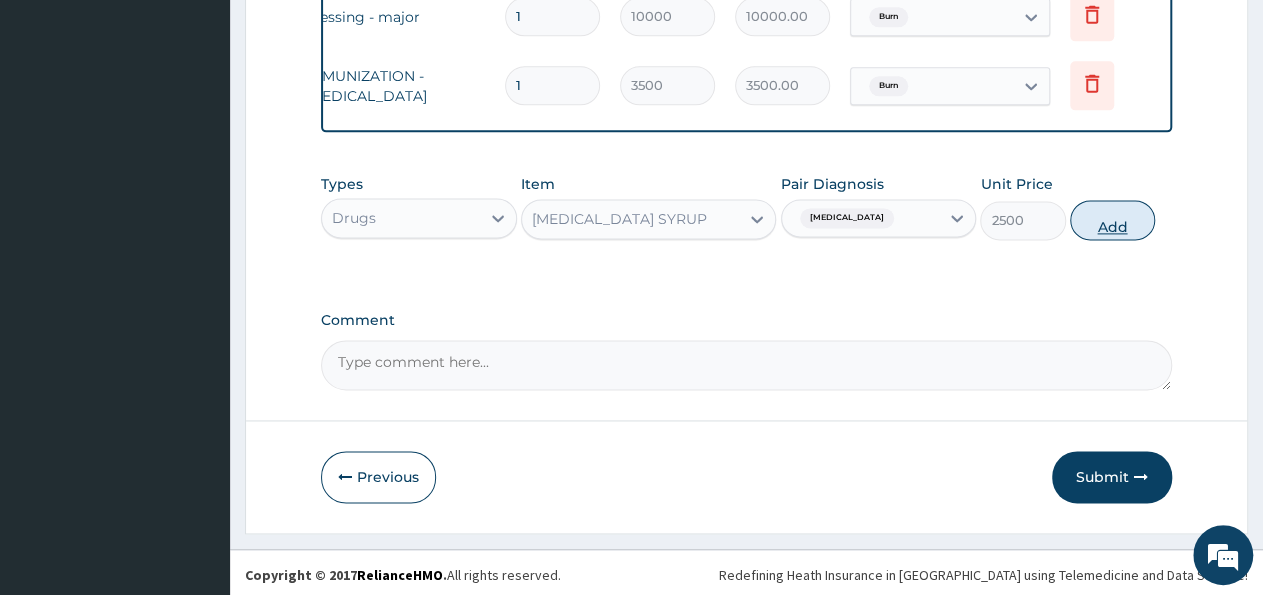 click on "Add" at bounding box center (1112, 220) 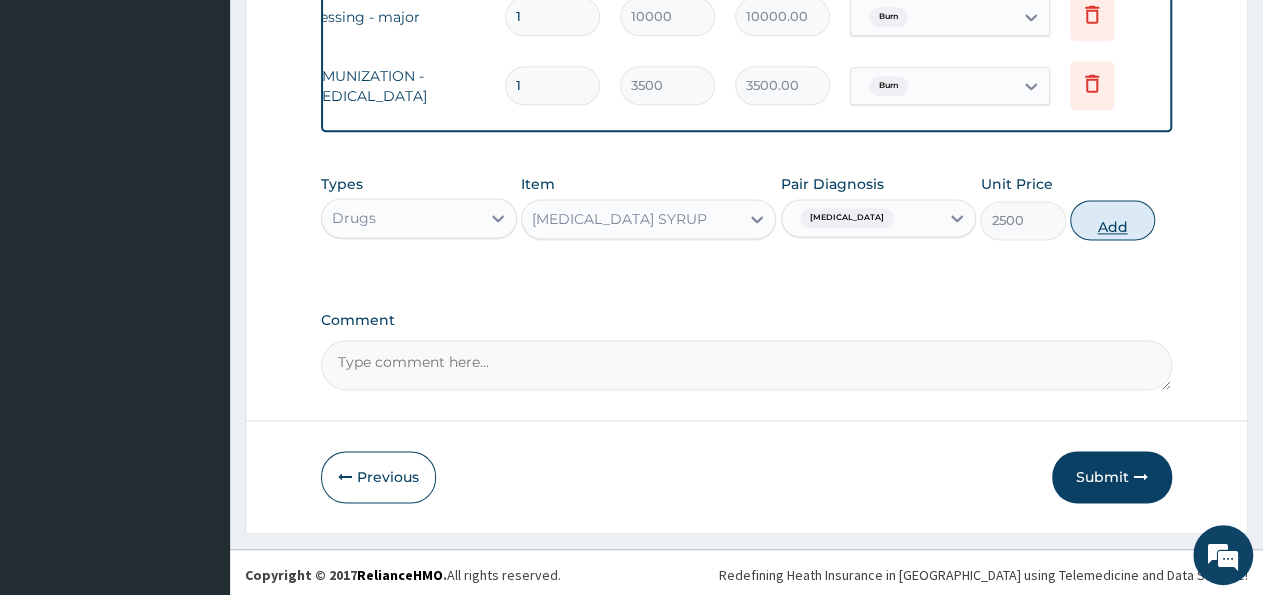 type on "0" 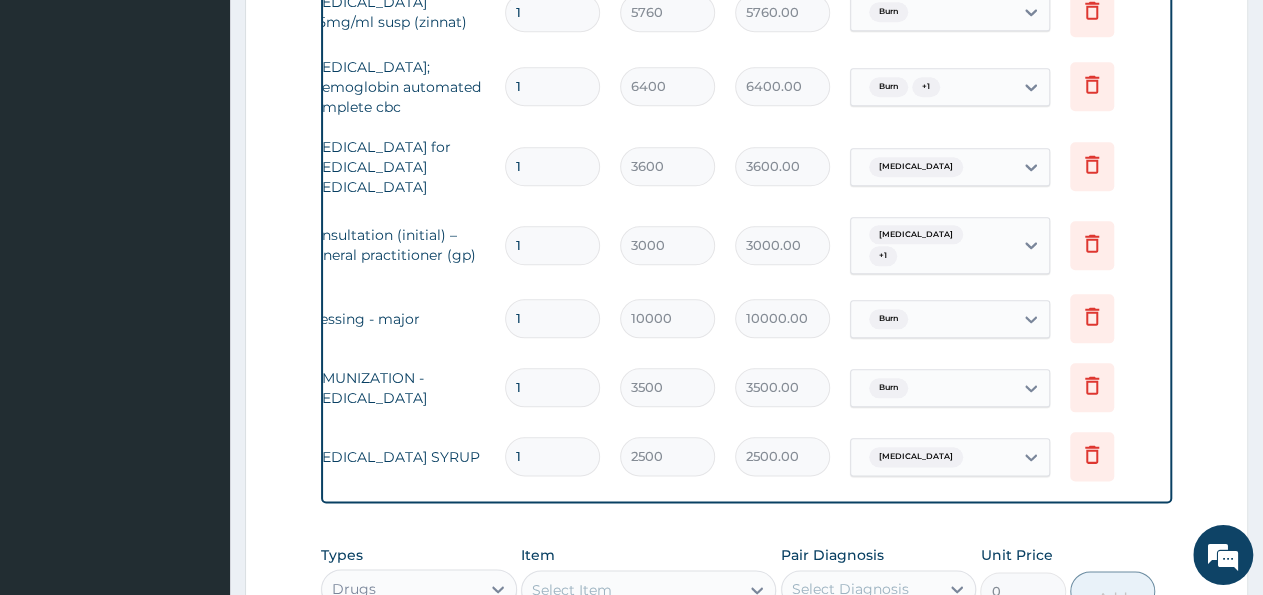 scroll, scrollTop: 1328, scrollLeft: 0, axis: vertical 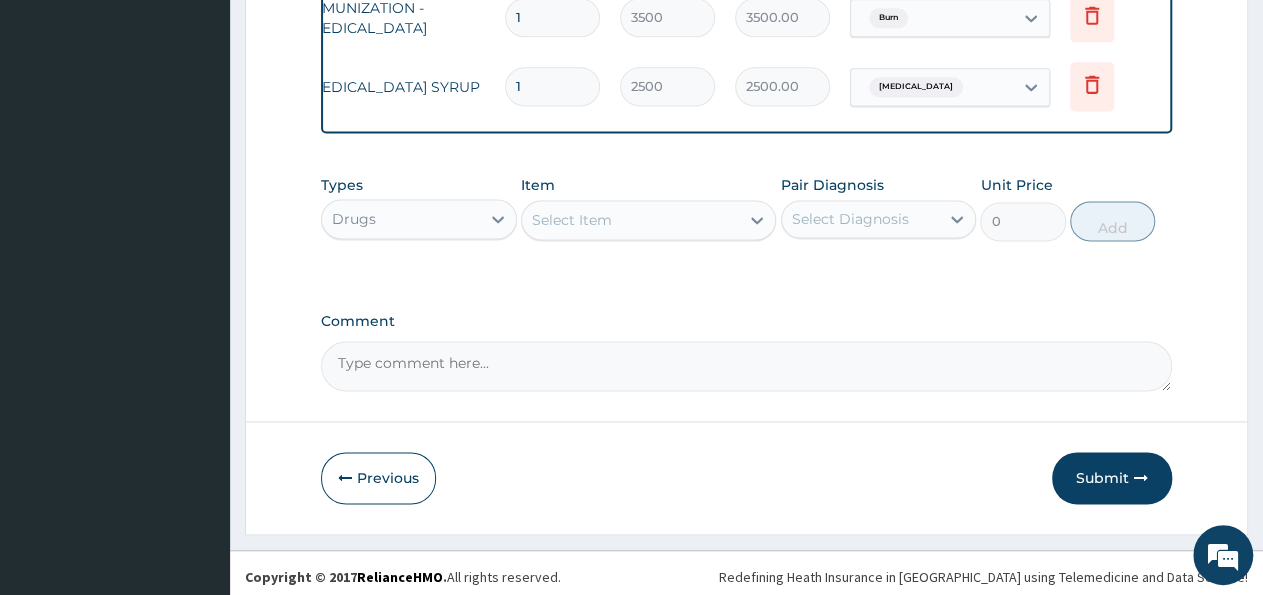 click on "Select Item" at bounding box center [630, 220] 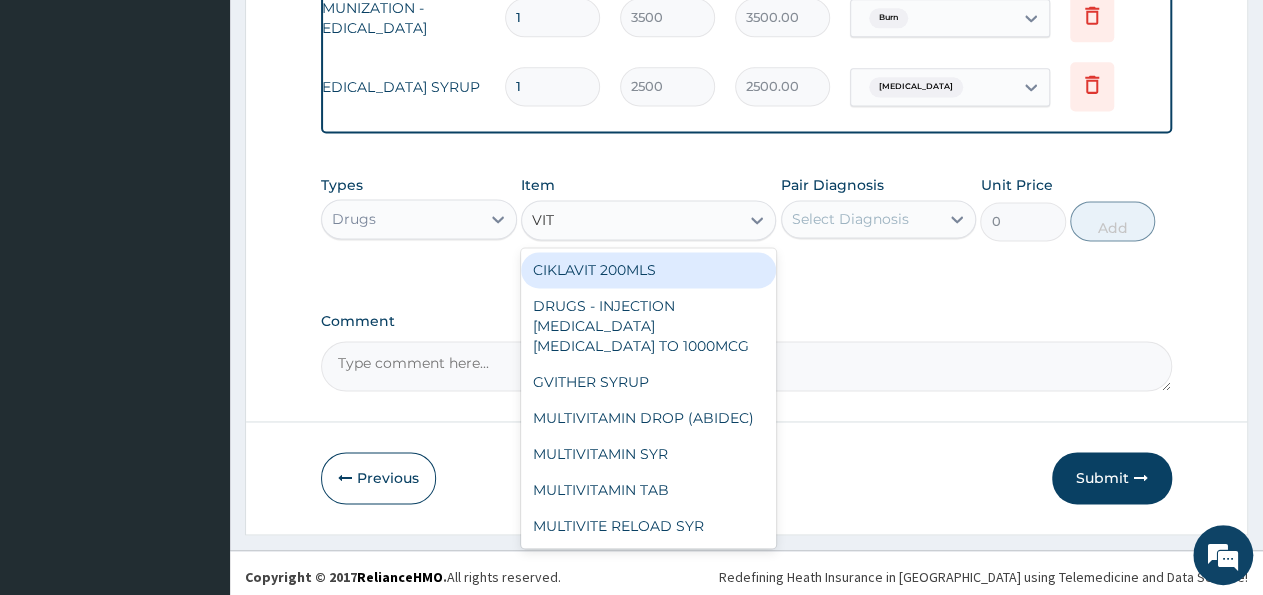type on "VIT C" 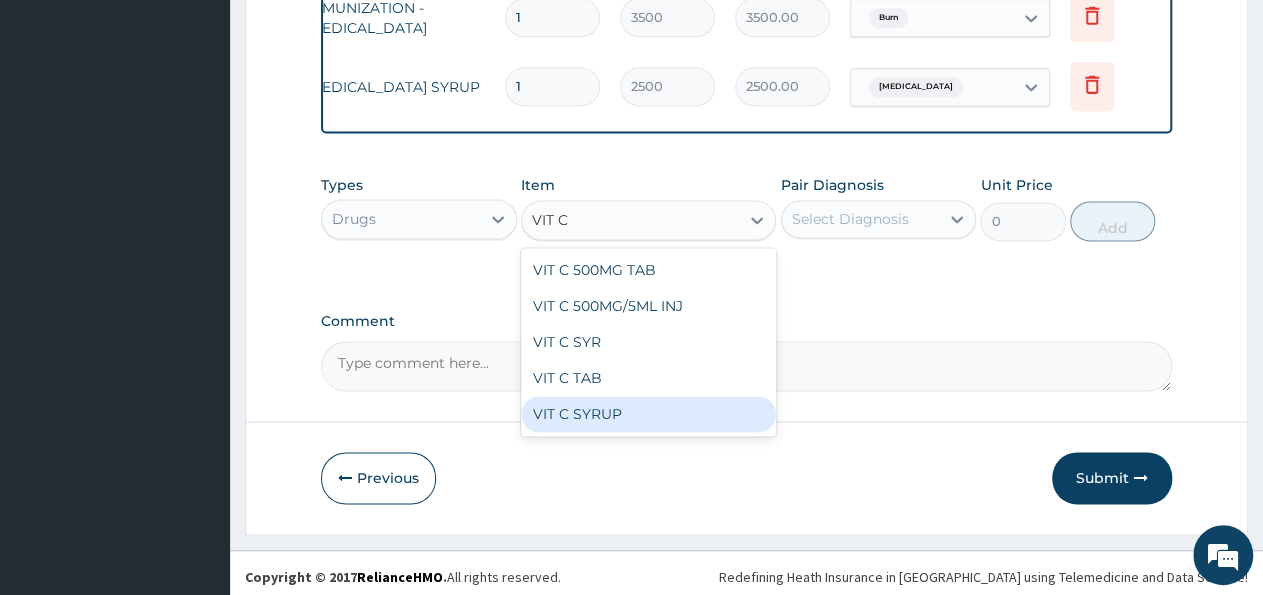 click on "VIT C SYRUP" at bounding box center [648, 414] 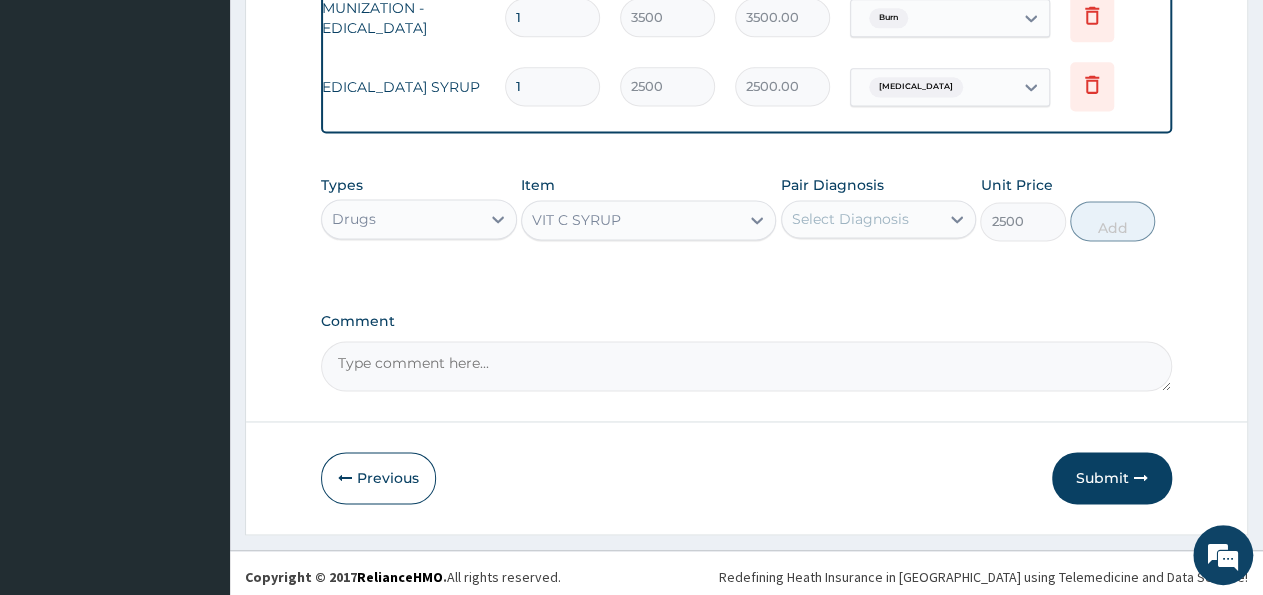 drag, startPoint x: 939, startPoint y: 207, endPoint x: 921, endPoint y: 236, distance: 34.132095 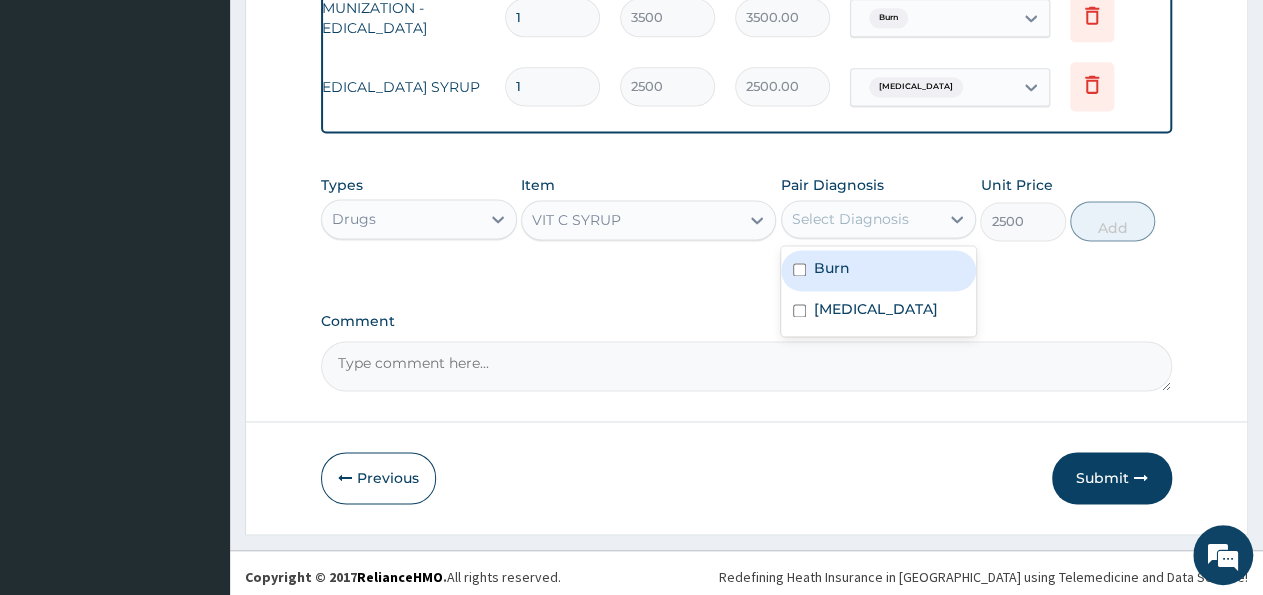 click on "Burn" at bounding box center [879, 270] 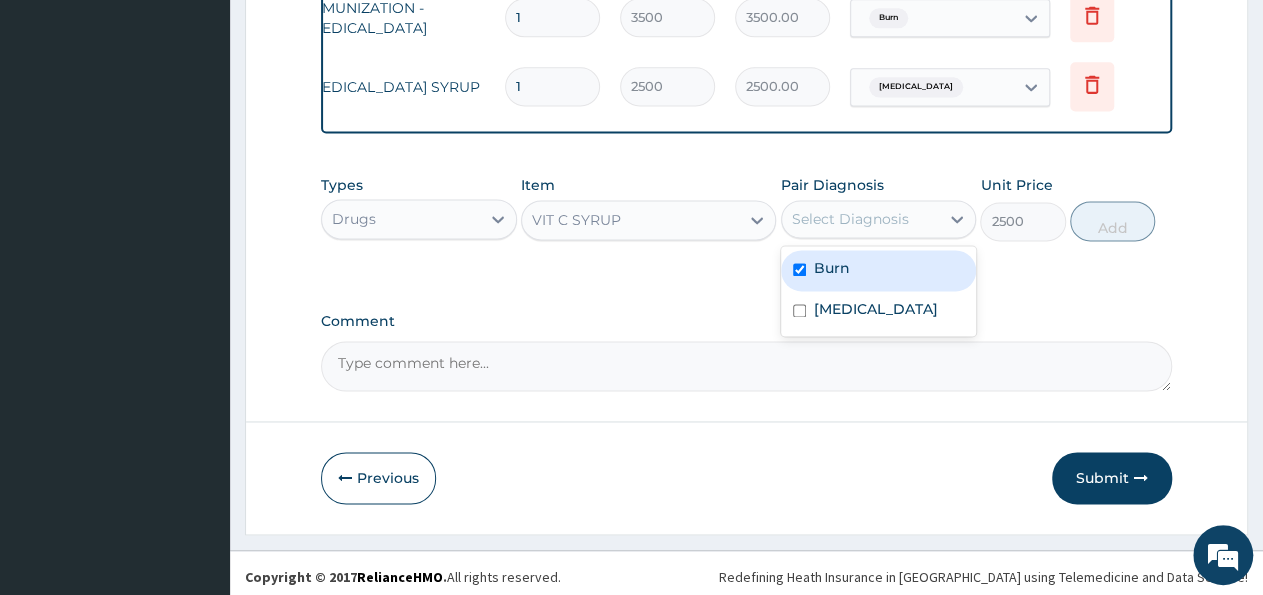 checkbox on "true" 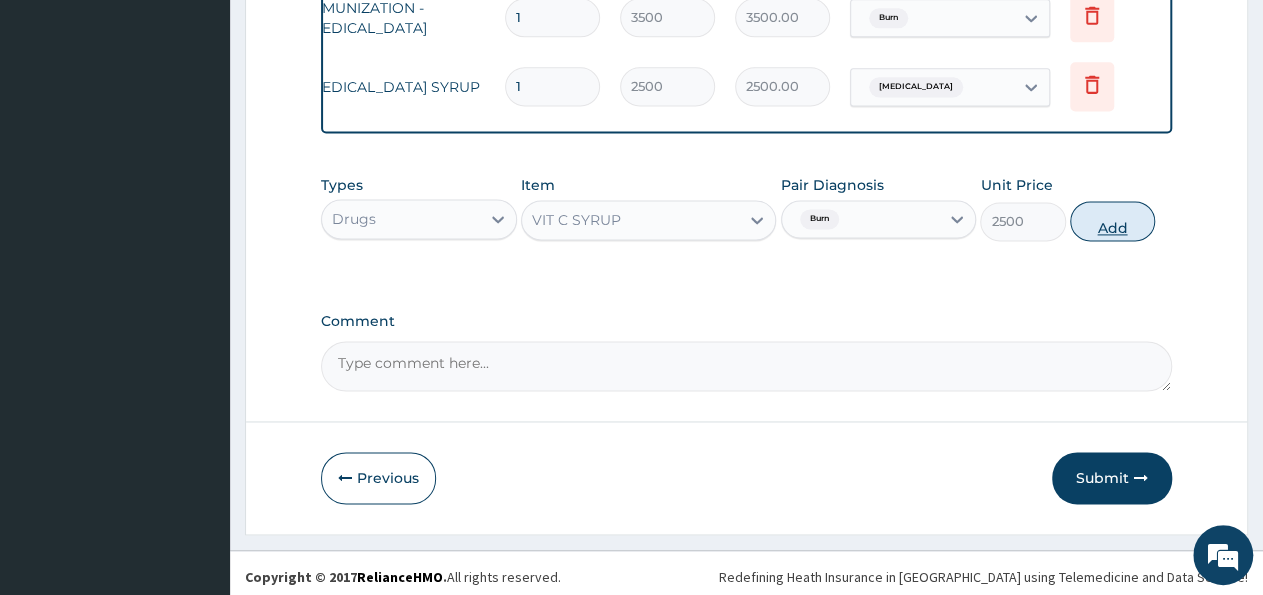 click on "Add" at bounding box center [1112, 221] 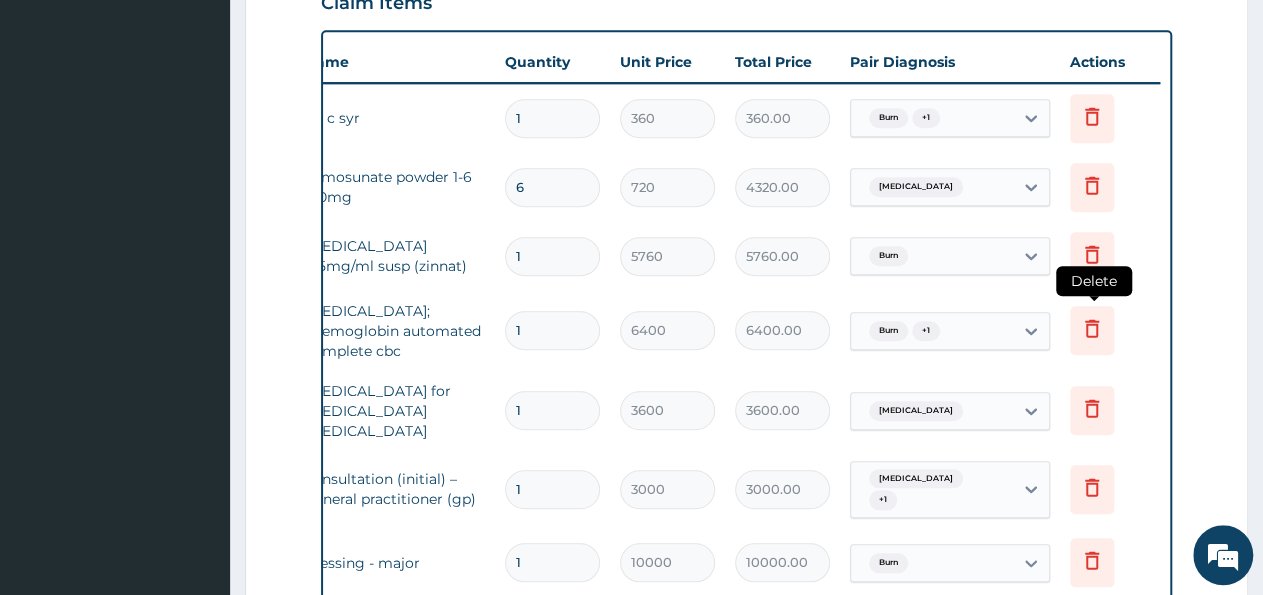 scroll, scrollTop: 600, scrollLeft: 0, axis: vertical 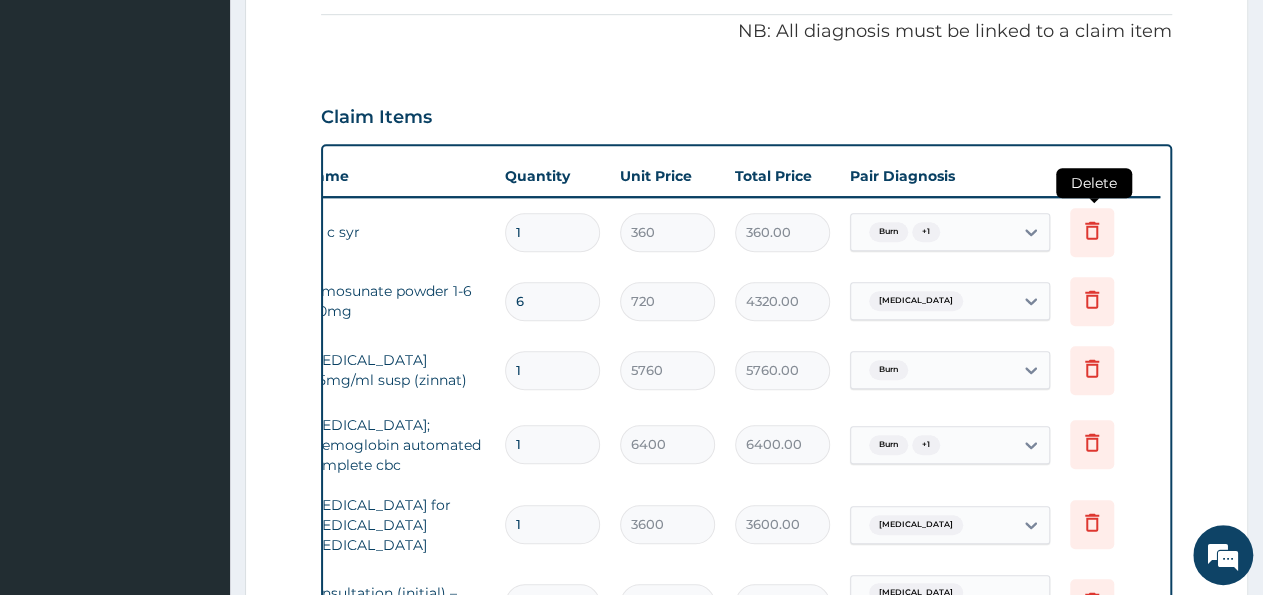 click 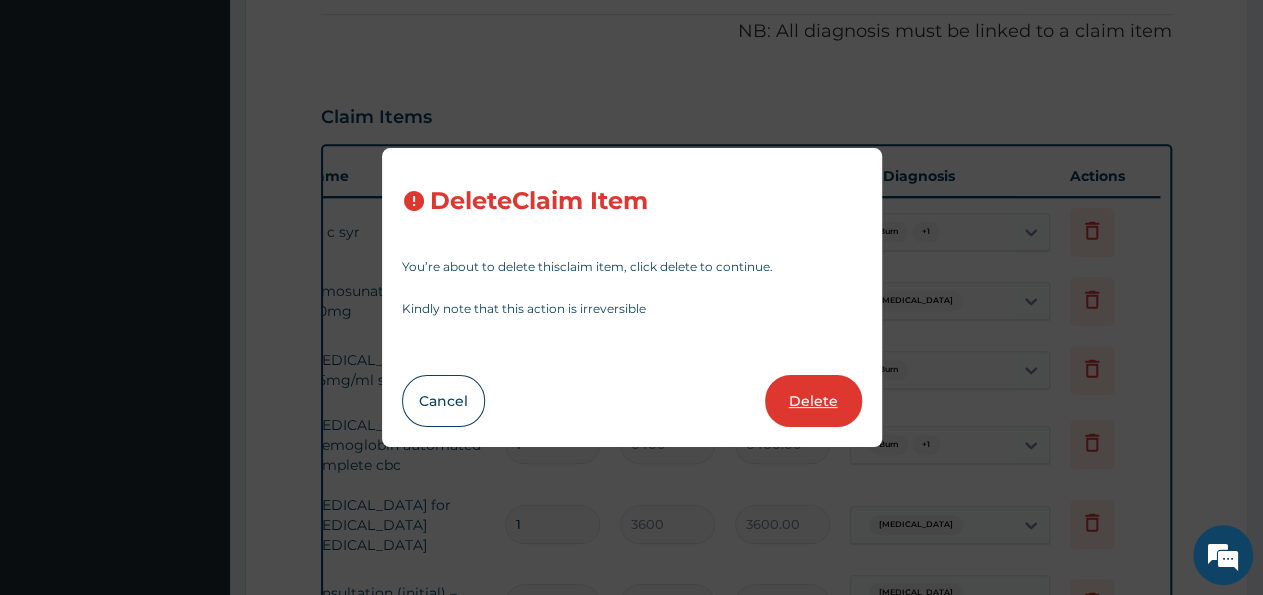 click on "Delete" at bounding box center (813, 401) 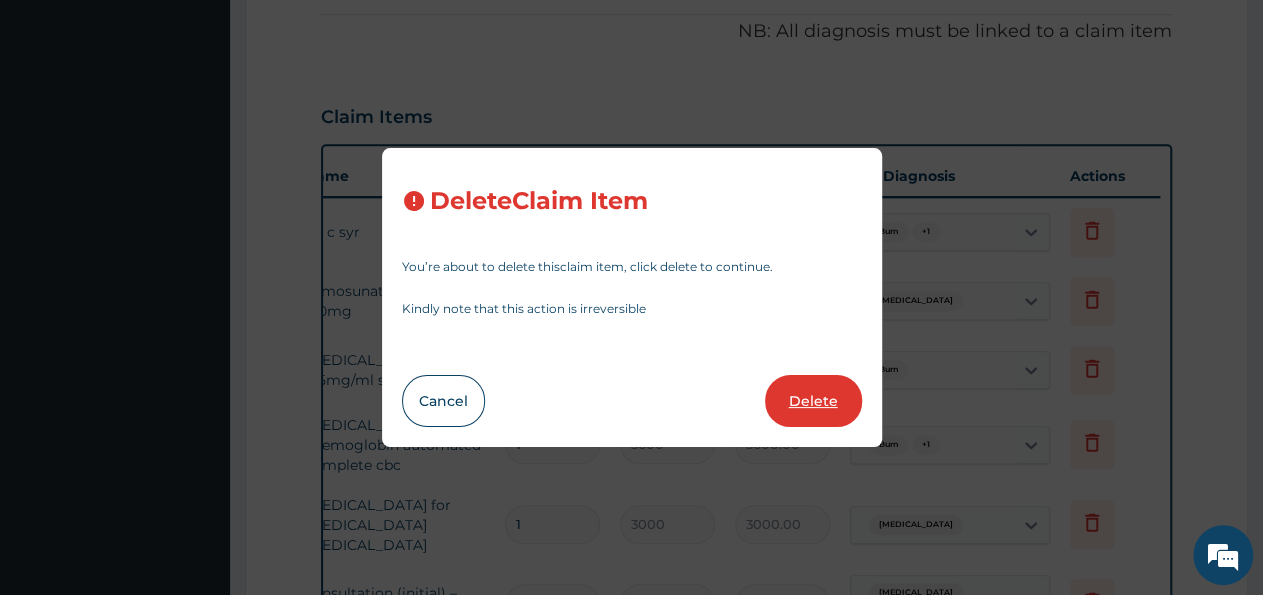 type on "2500.00" 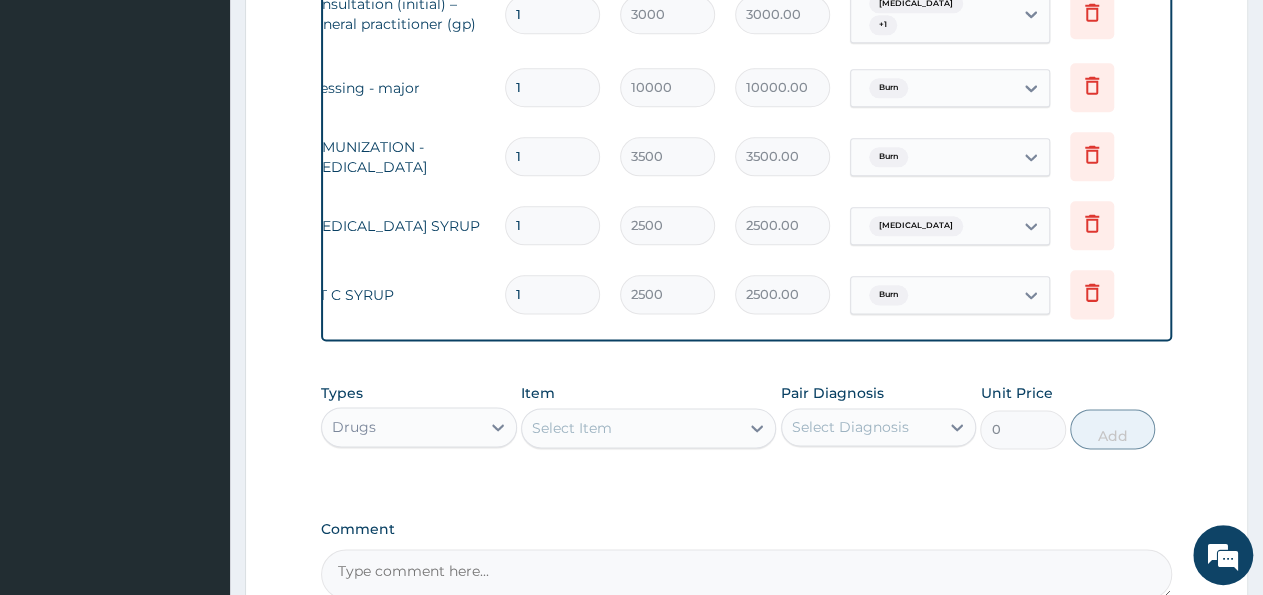 scroll, scrollTop: 1328, scrollLeft: 0, axis: vertical 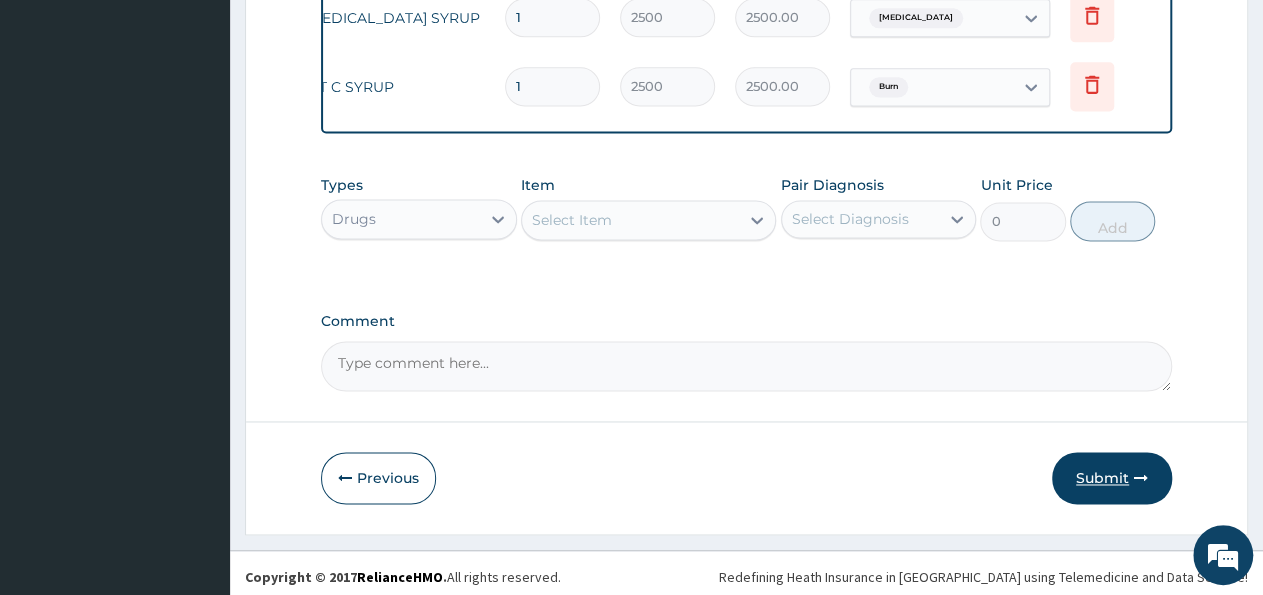 click on "Submit" at bounding box center (1112, 478) 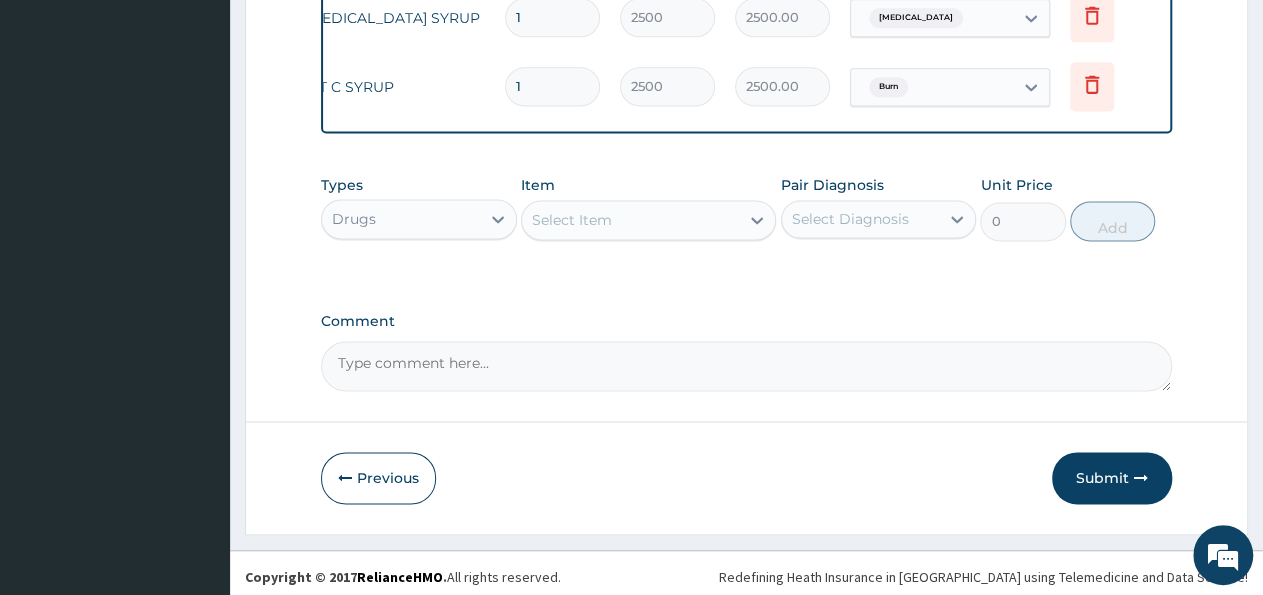 scroll, scrollTop: 82, scrollLeft: 0, axis: vertical 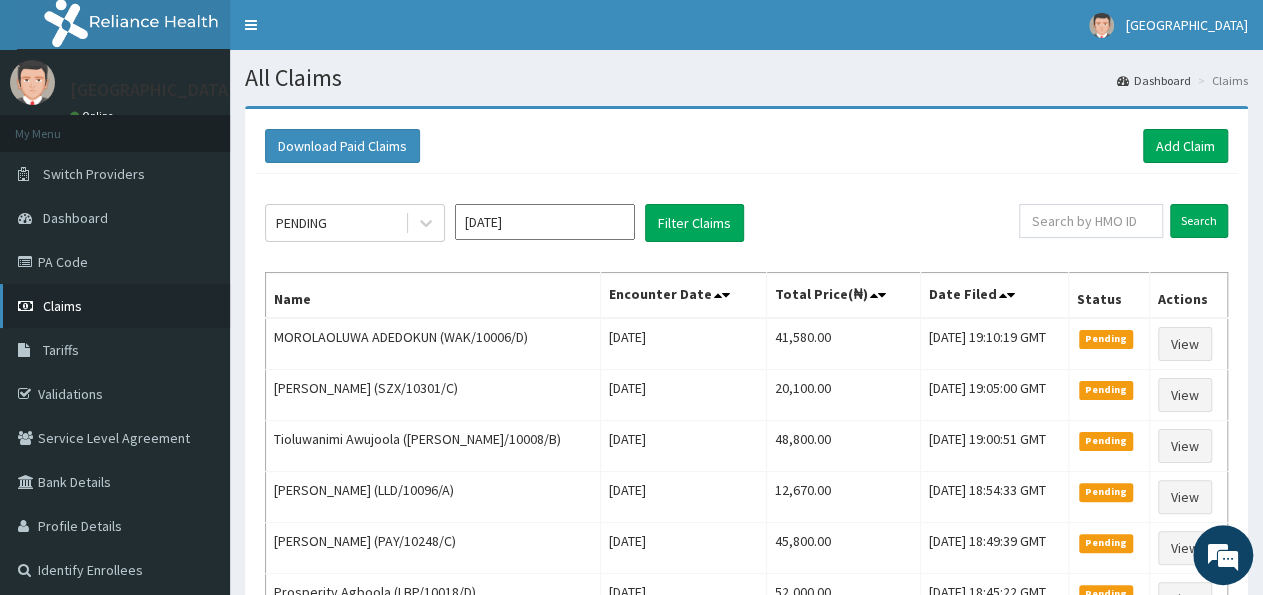 drag, startPoint x: 213, startPoint y: 328, endPoint x: 231, endPoint y: 635, distance: 307.52722 